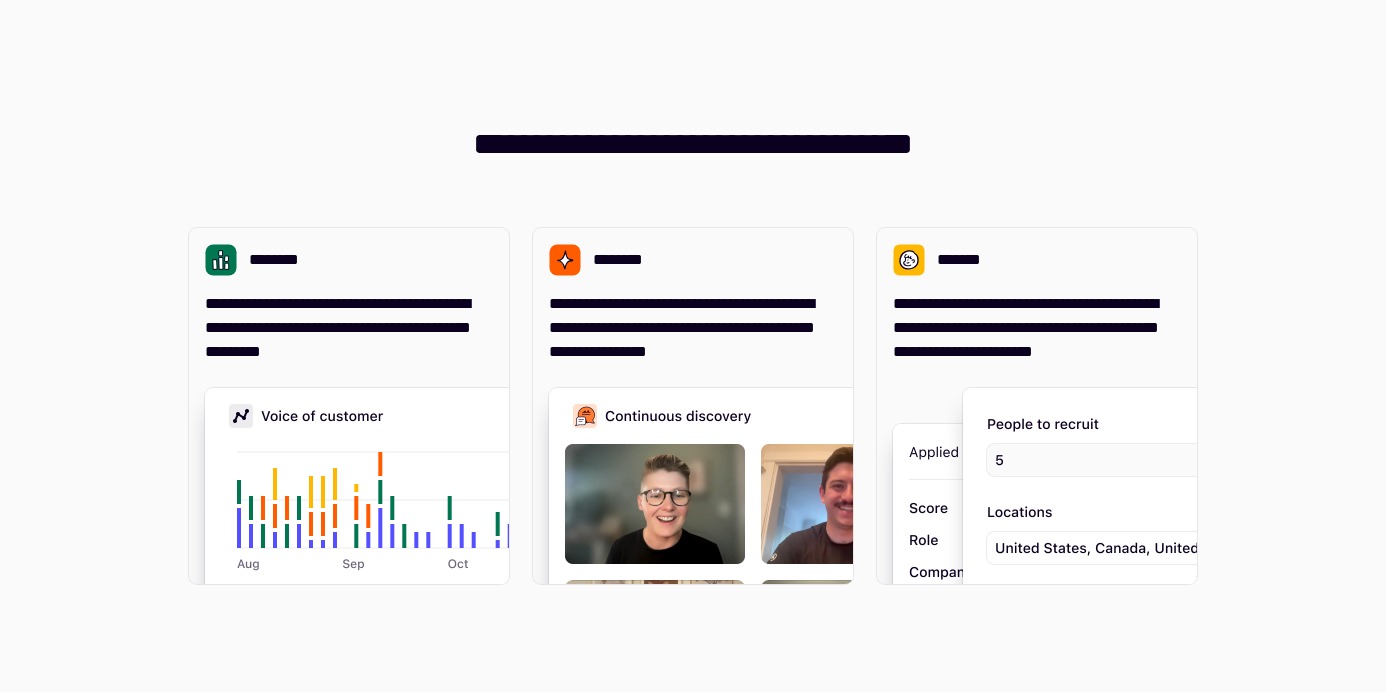 scroll, scrollTop: 0, scrollLeft: 0, axis: both 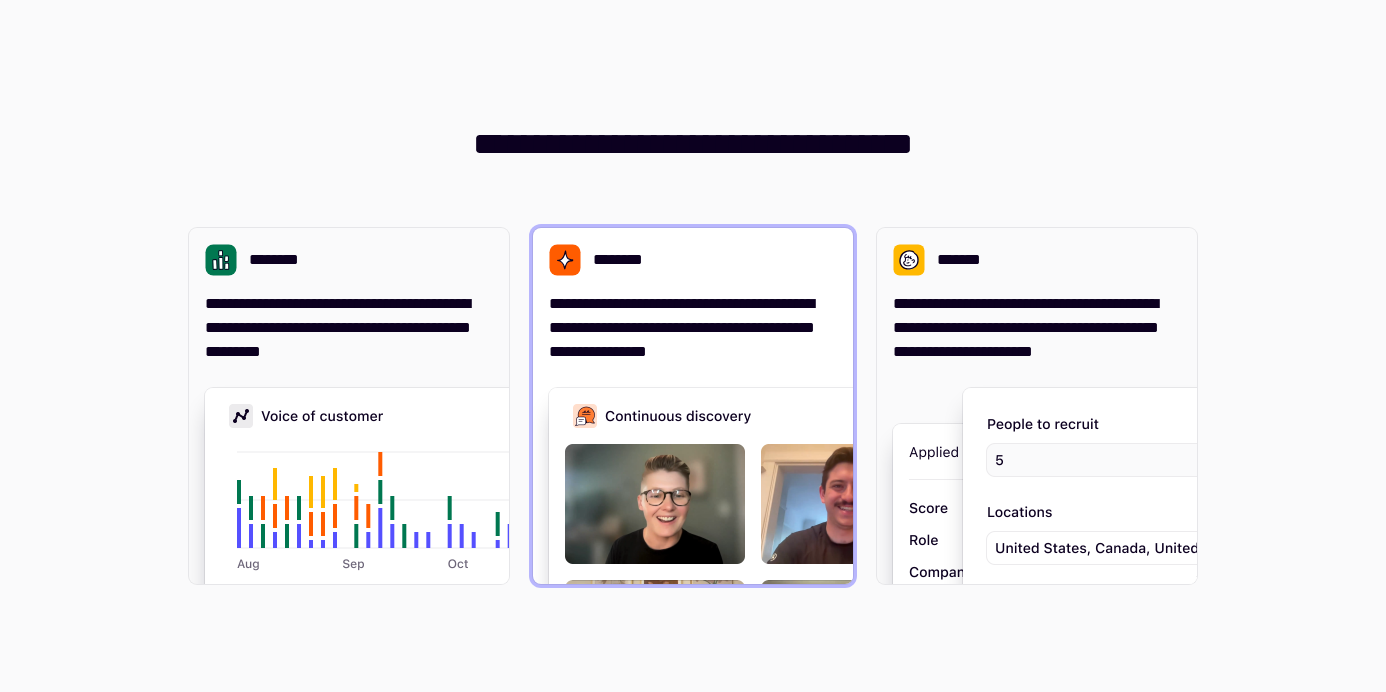 click on "********" at bounding box center [693, 260] 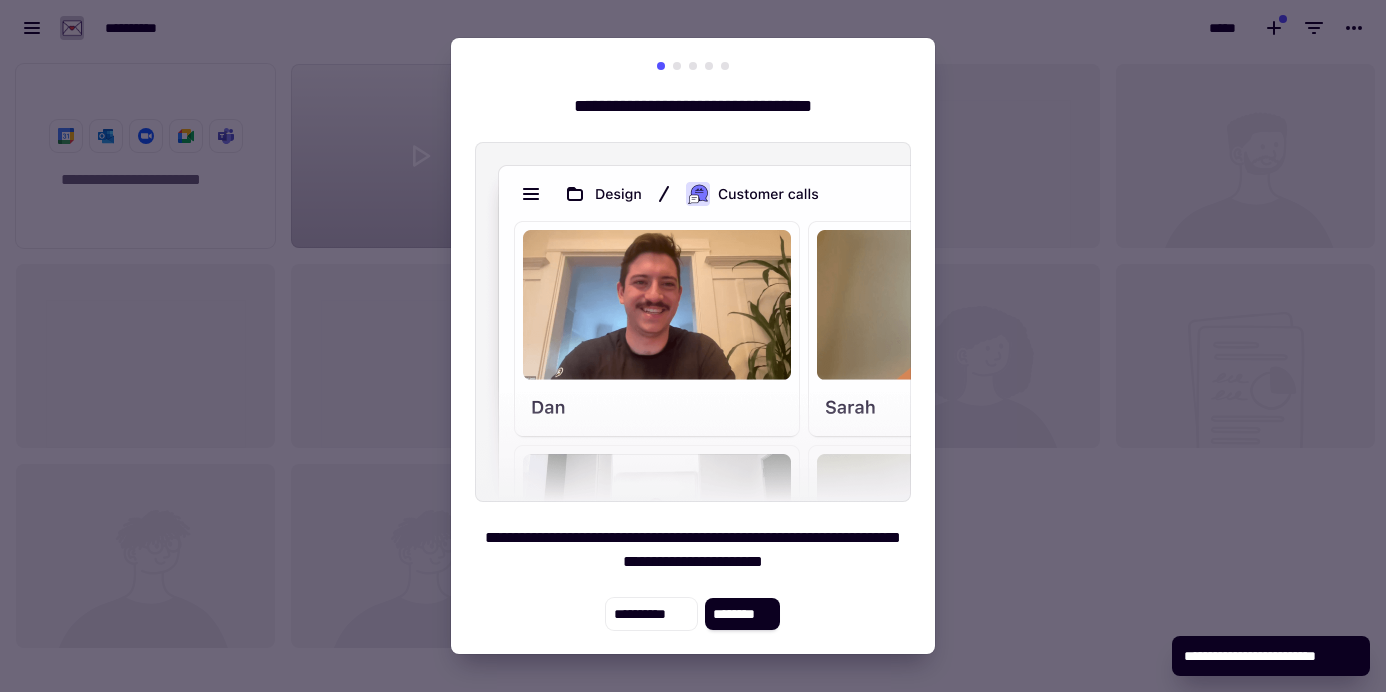 scroll, scrollTop: 16, scrollLeft: 16, axis: both 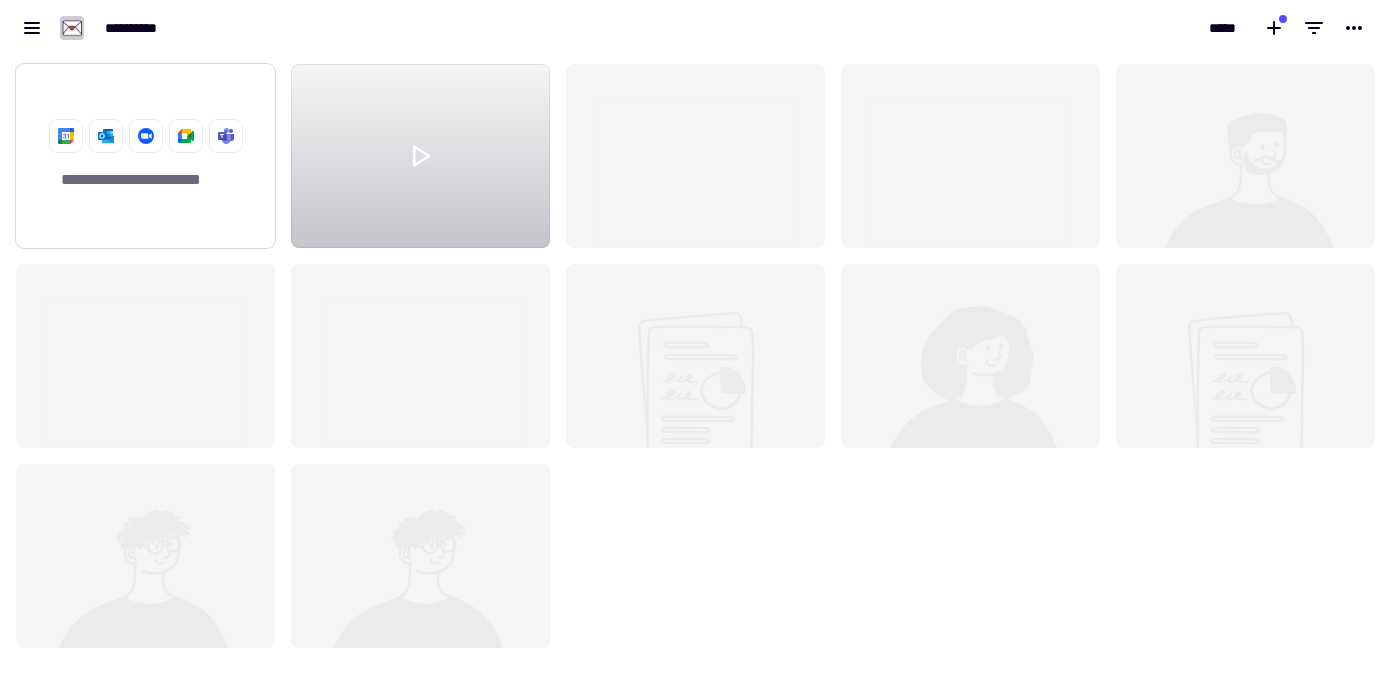 click on "**********" 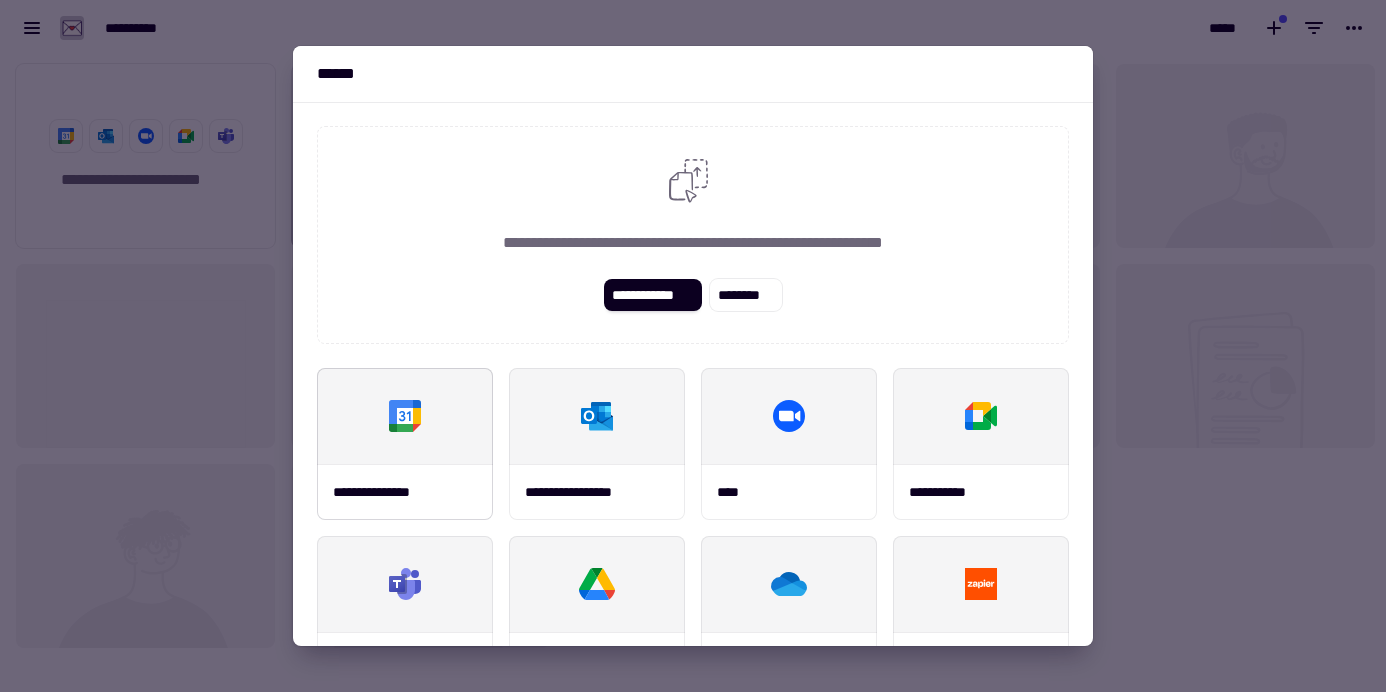 click 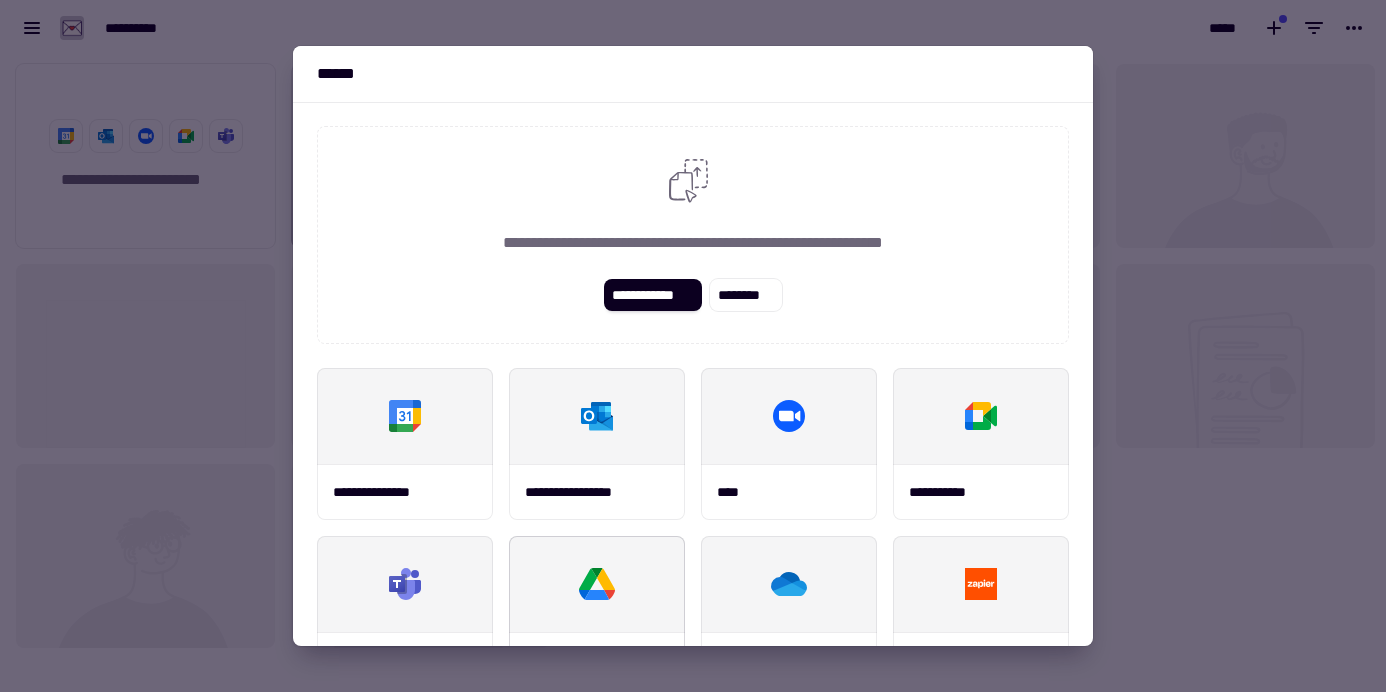 click 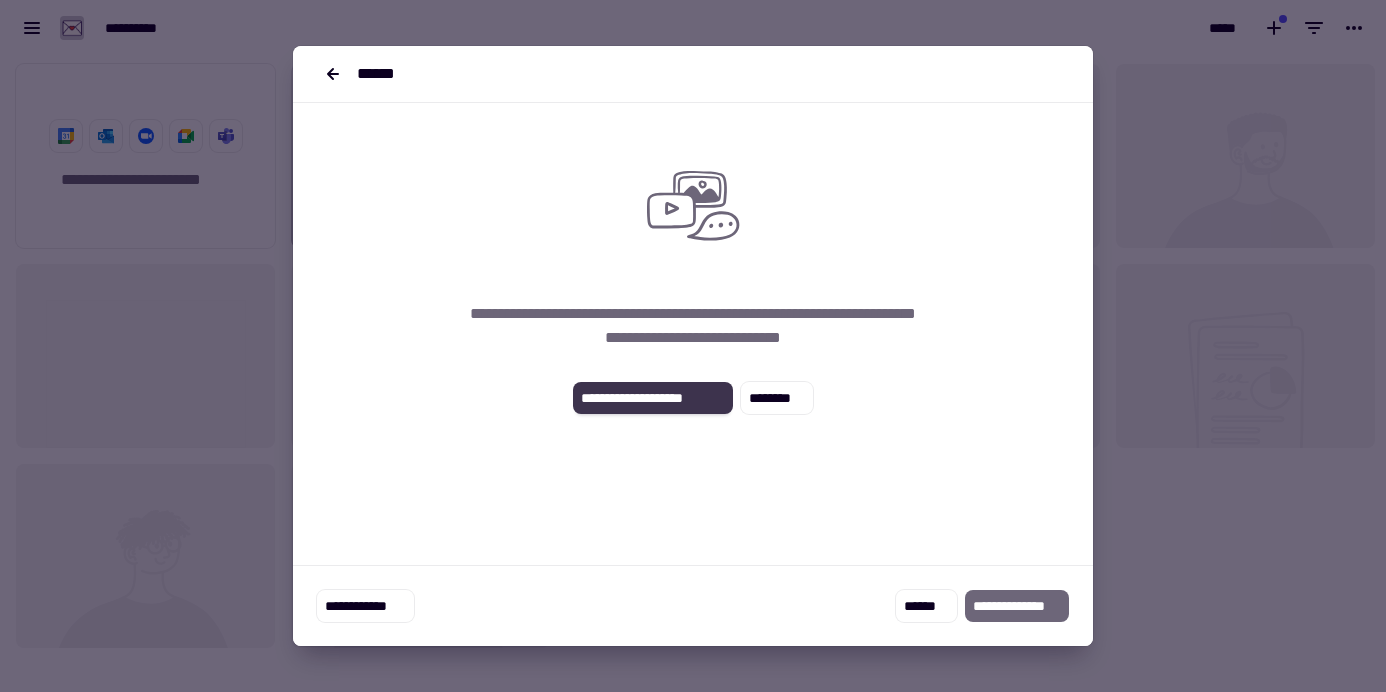 click on "**********" 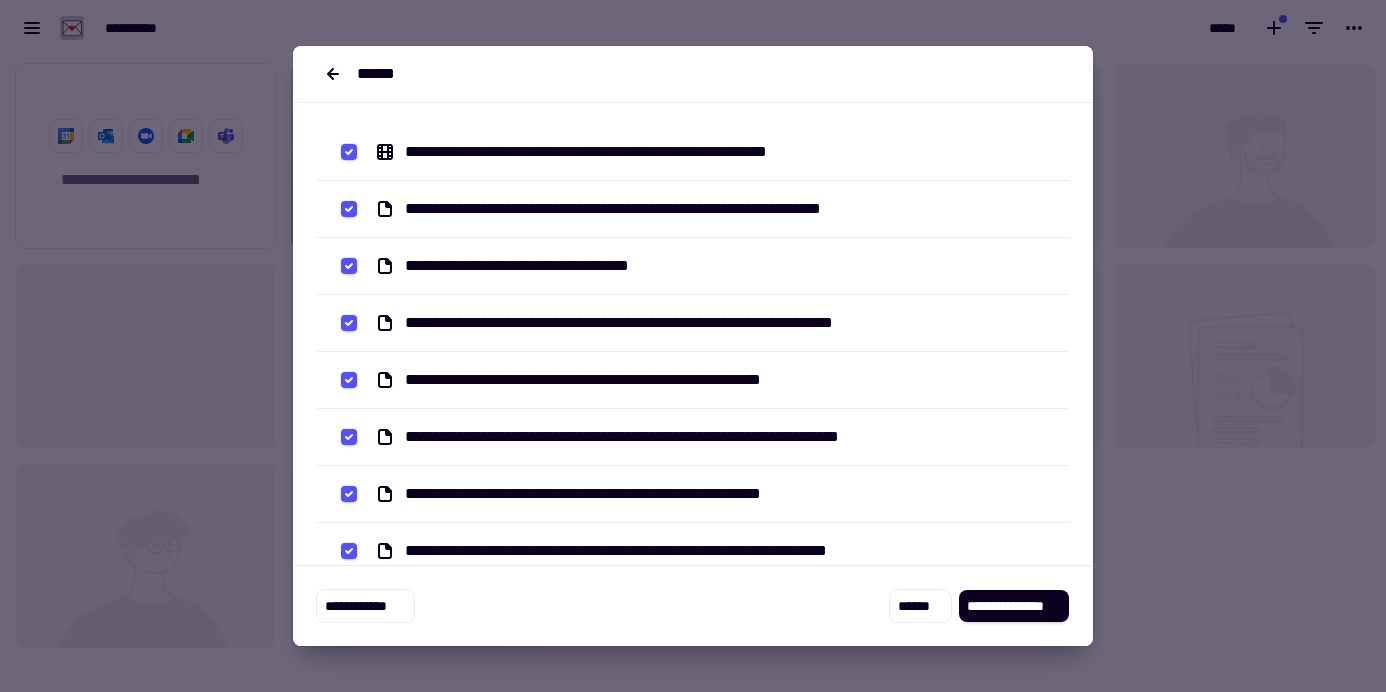 scroll, scrollTop: 0, scrollLeft: 0, axis: both 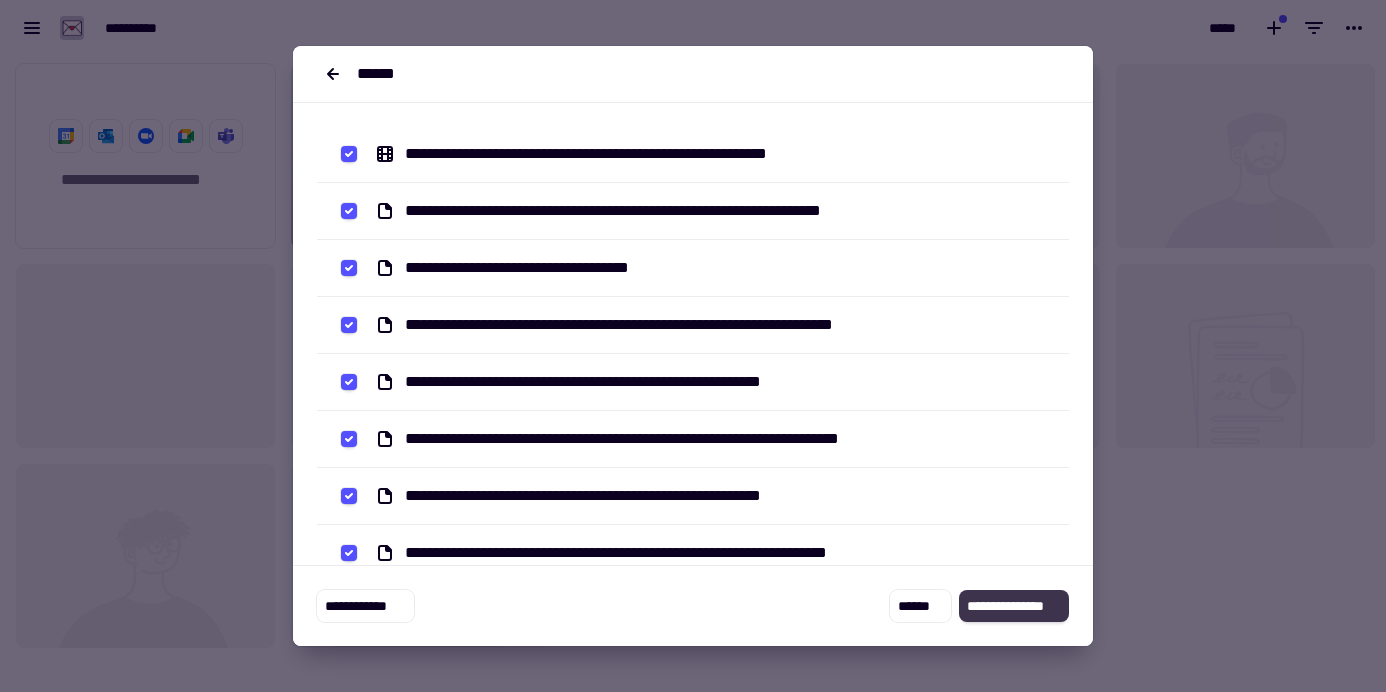 click on "**********" 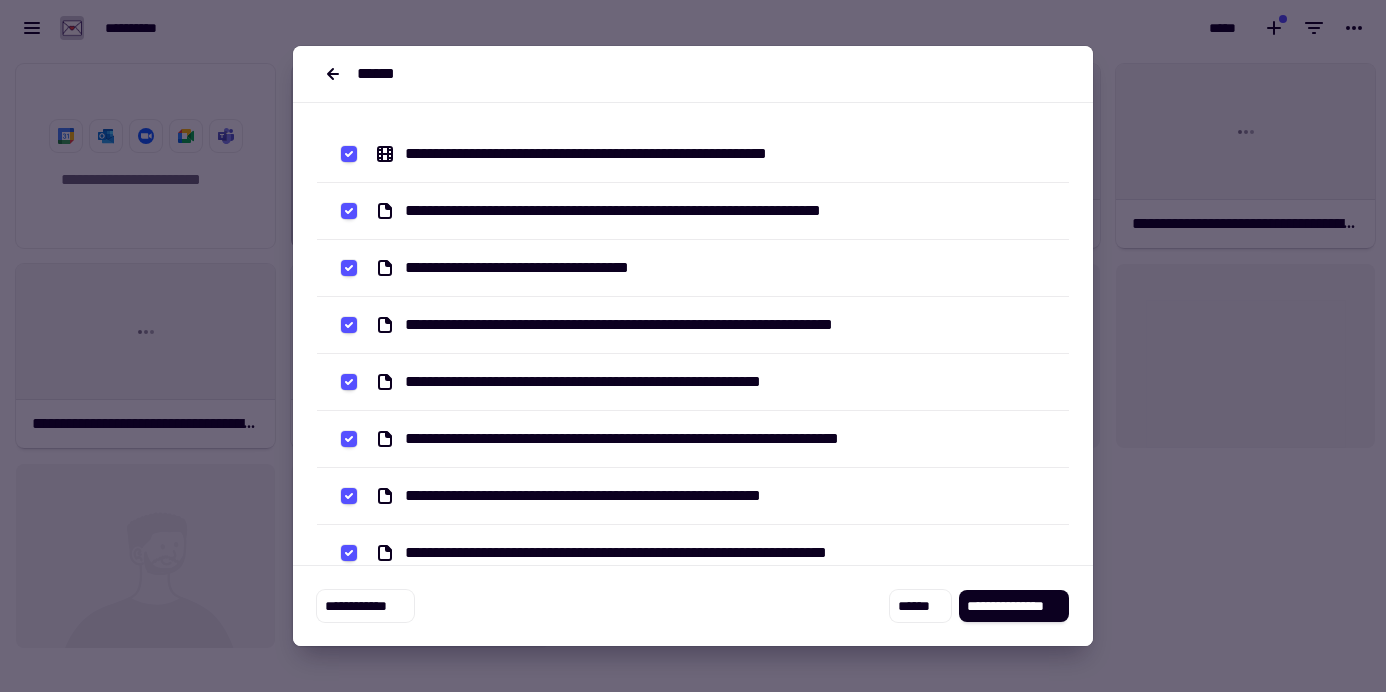 drag, startPoint x: 1242, startPoint y: 478, endPoint x: 1225, endPoint y: 478, distance: 17 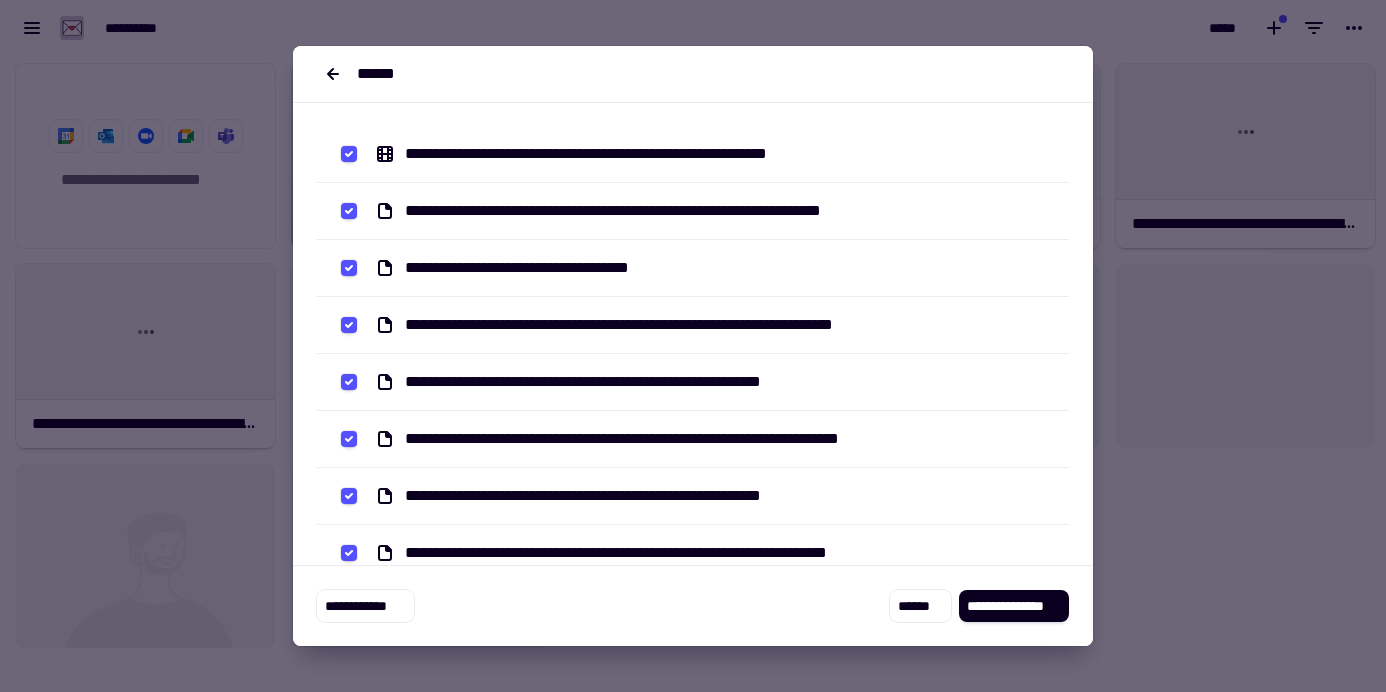 click at bounding box center [693, 346] 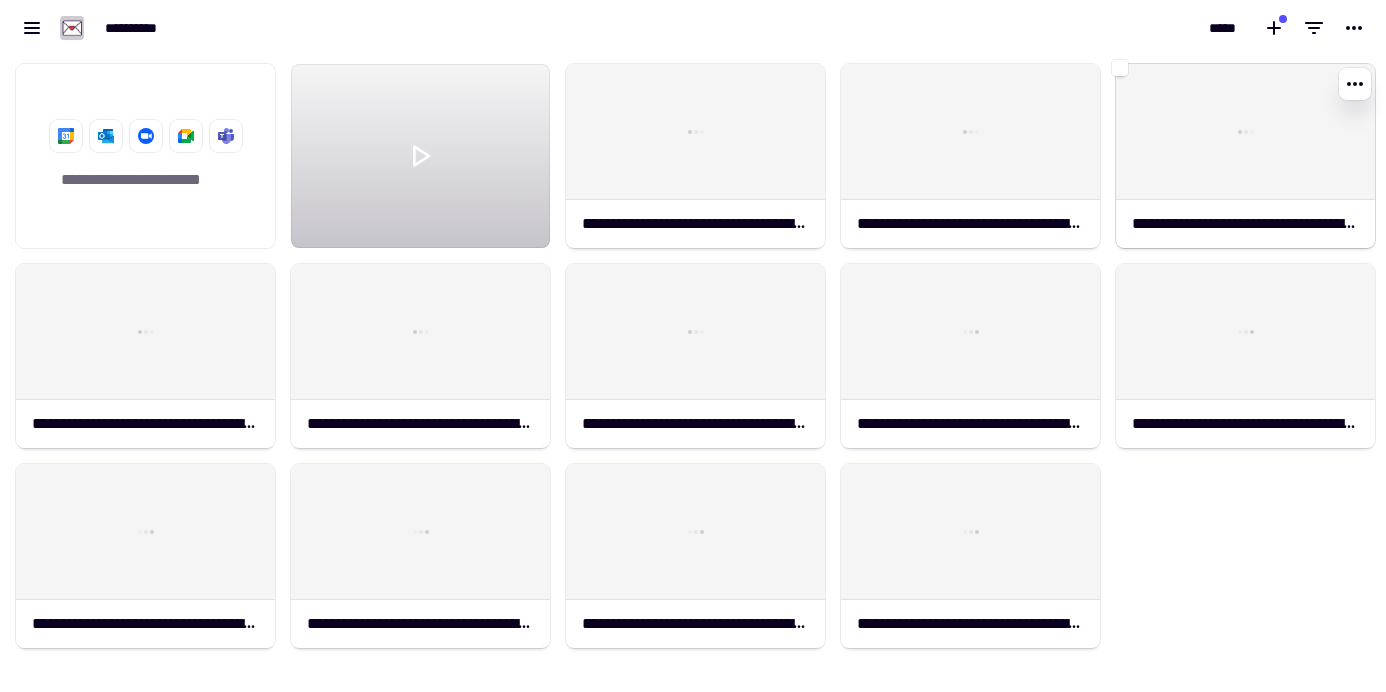 click 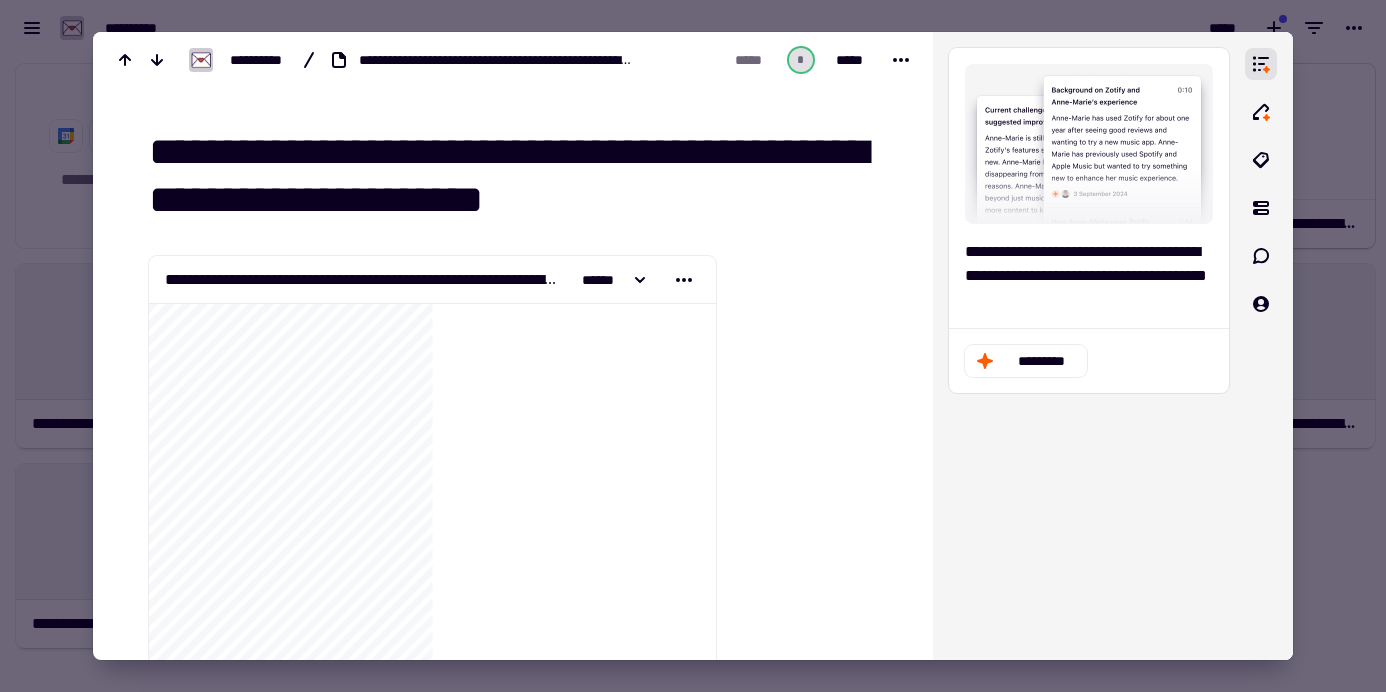drag, startPoint x: 557, startPoint y: 196, endPoint x: 93, endPoint y: 108, distance: 472.27112 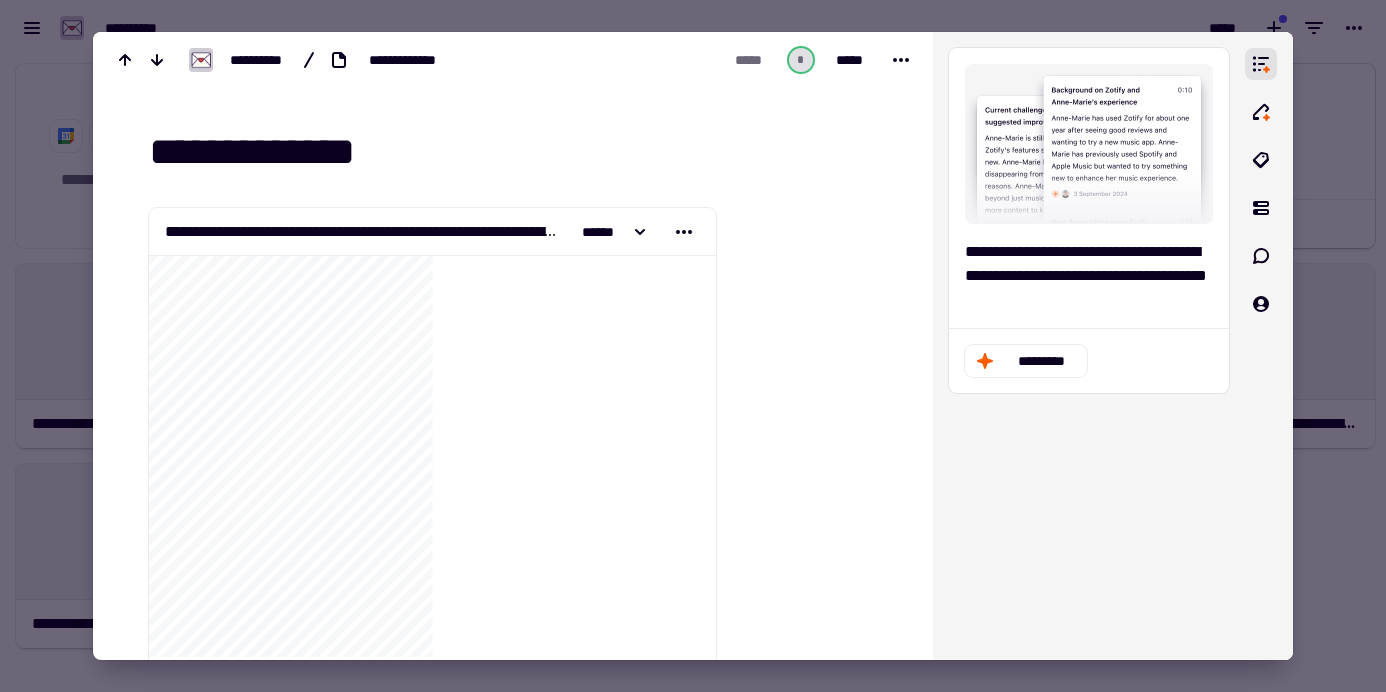 type on "**********" 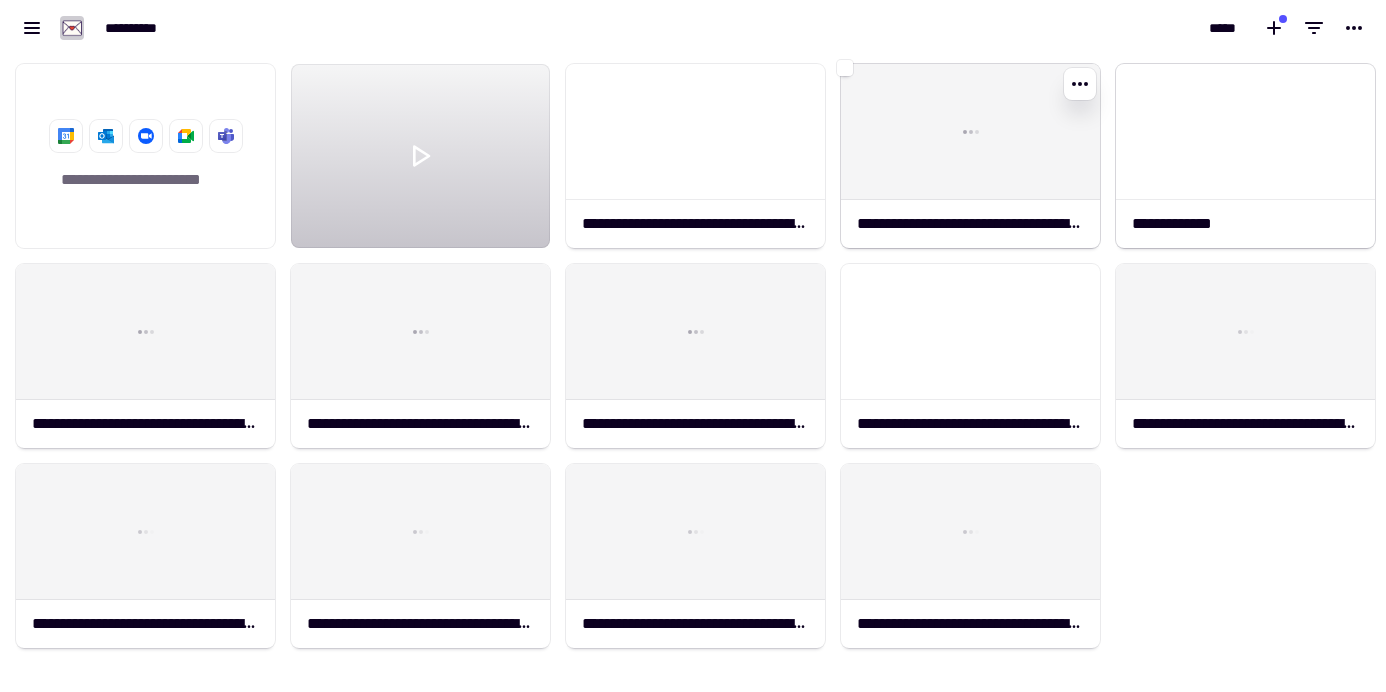 click 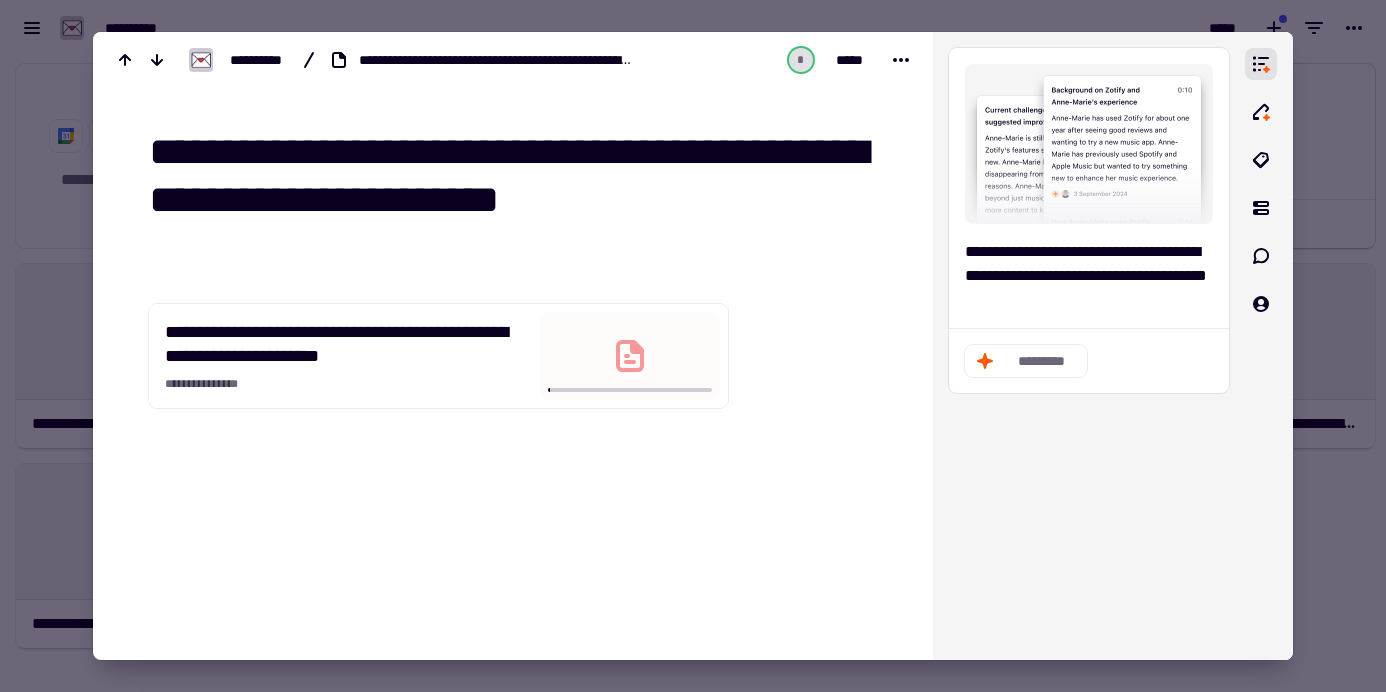 drag, startPoint x: 532, startPoint y: 204, endPoint x: 90, endPoint y: 127, distance: 448.6569 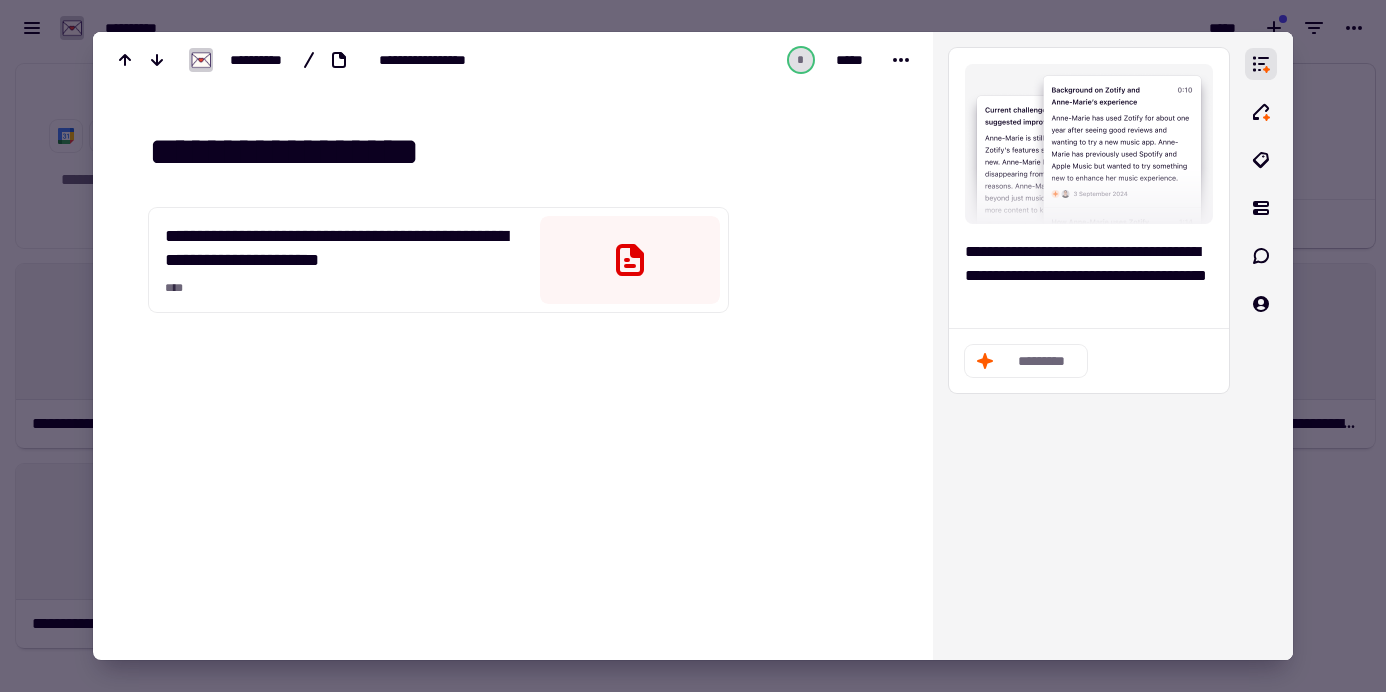 type on "**********" 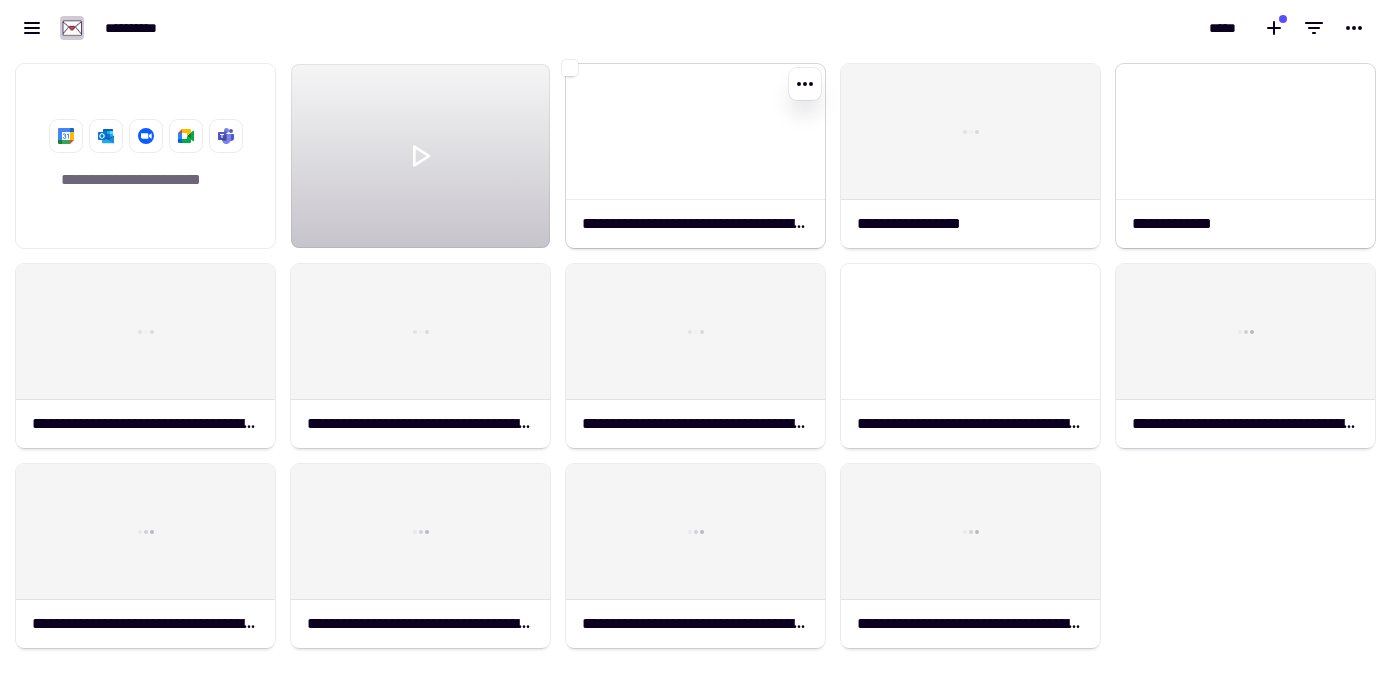 click 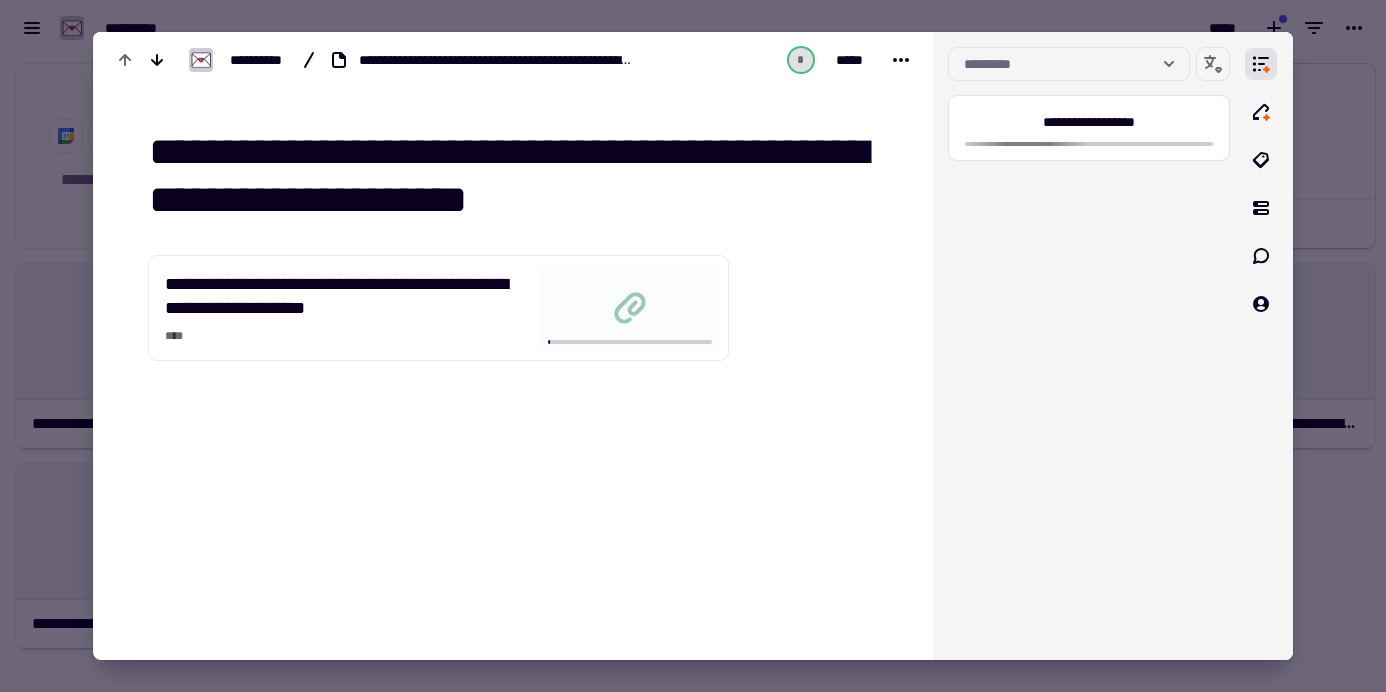 drag, startPoint x: 543, startPoint y: 203, endPoint x: 150, endPoint y: 115, distance: 402.73193 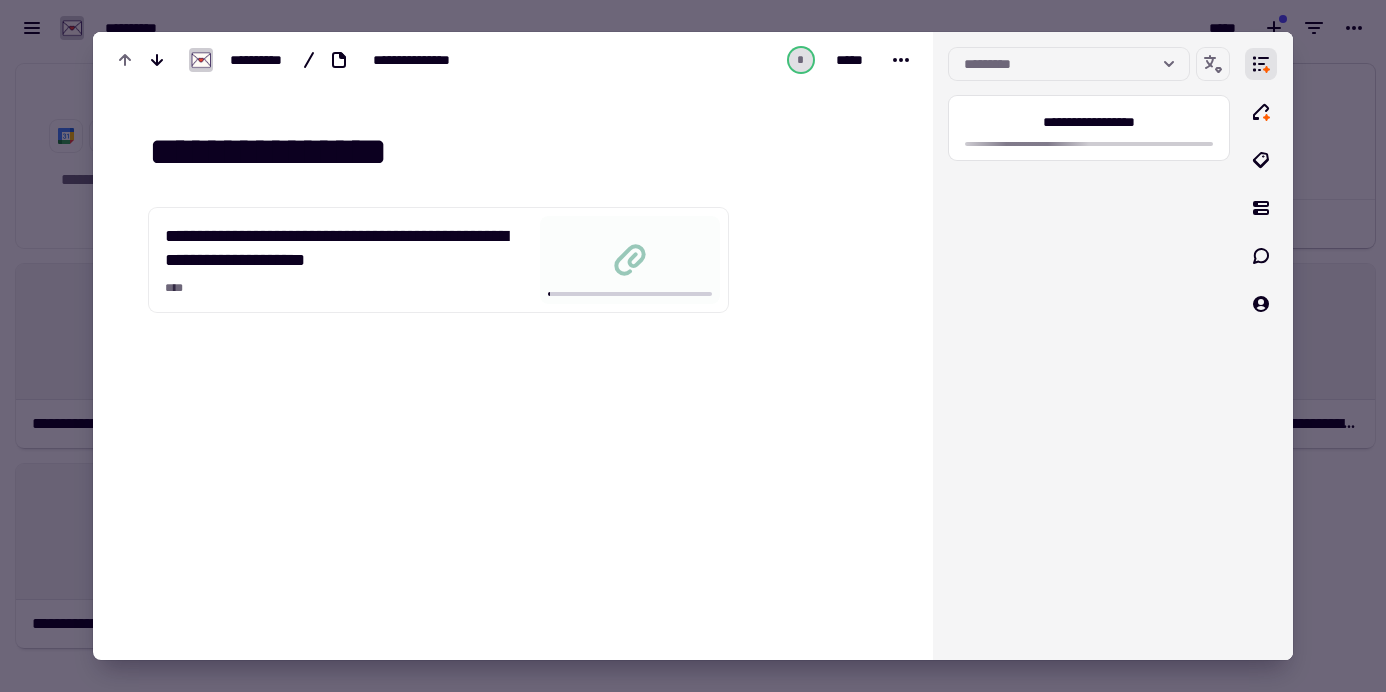 type on "**********" 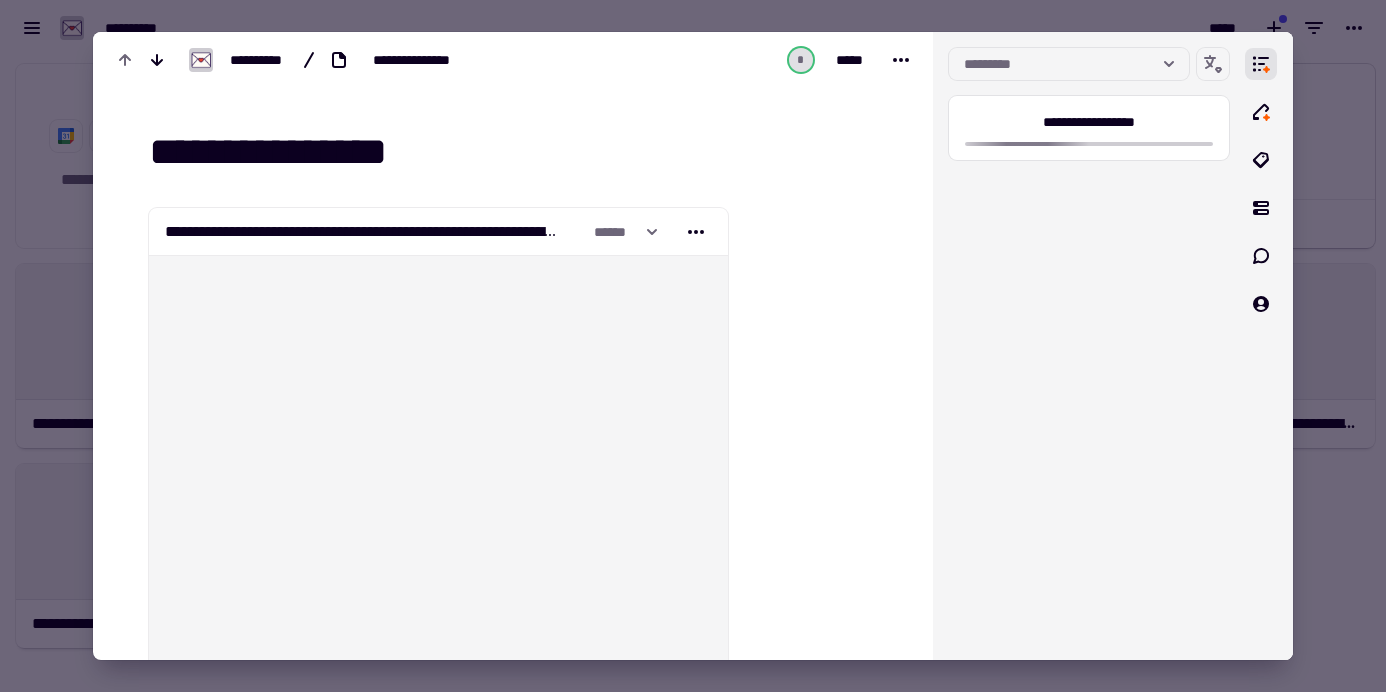 click at bounding box center [693, 346] 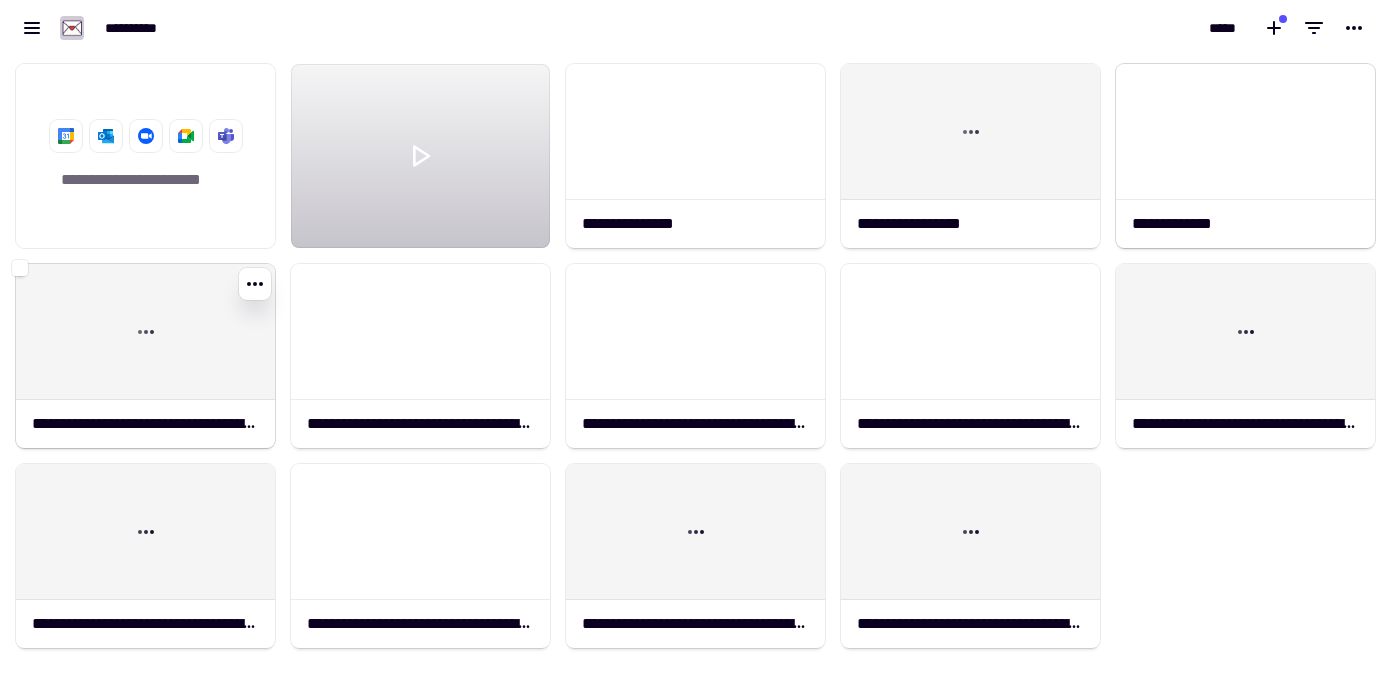 click 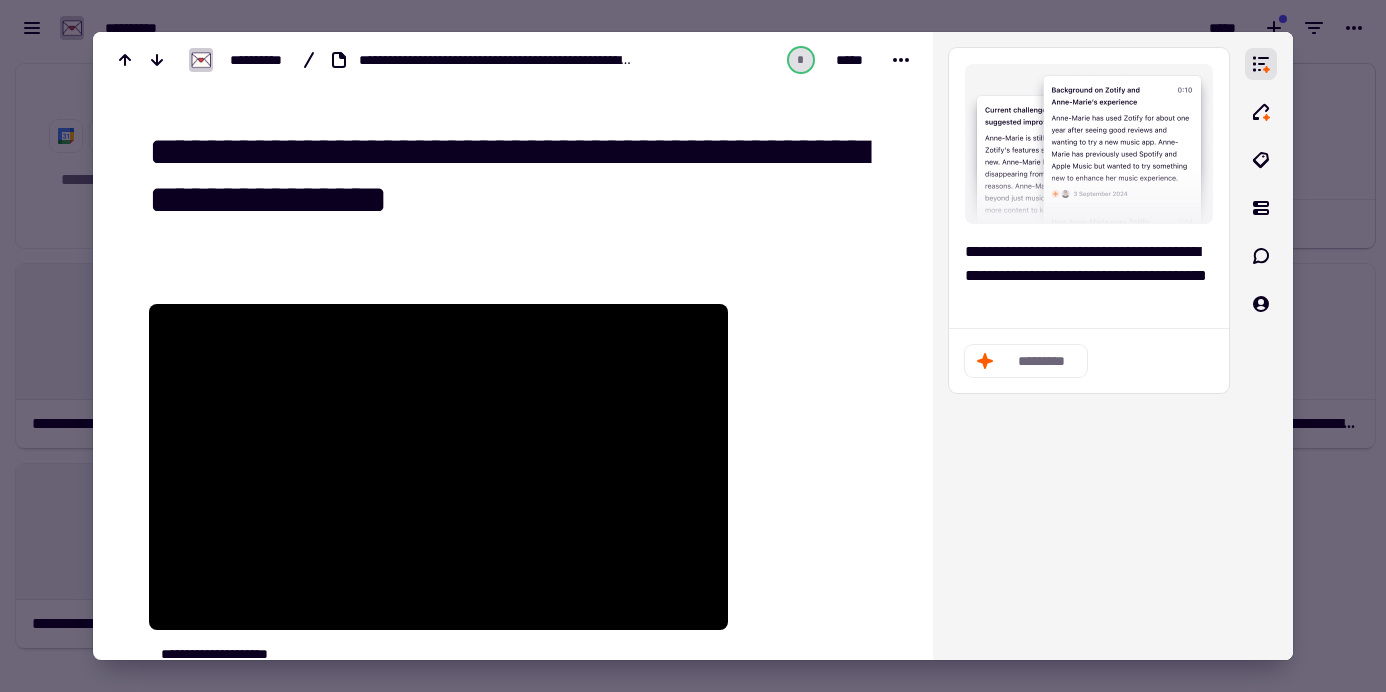 drag, startPoint x: 720, startPoint y: 194, endPoint x: 125, endPoint y: 99, distance: 602.5363 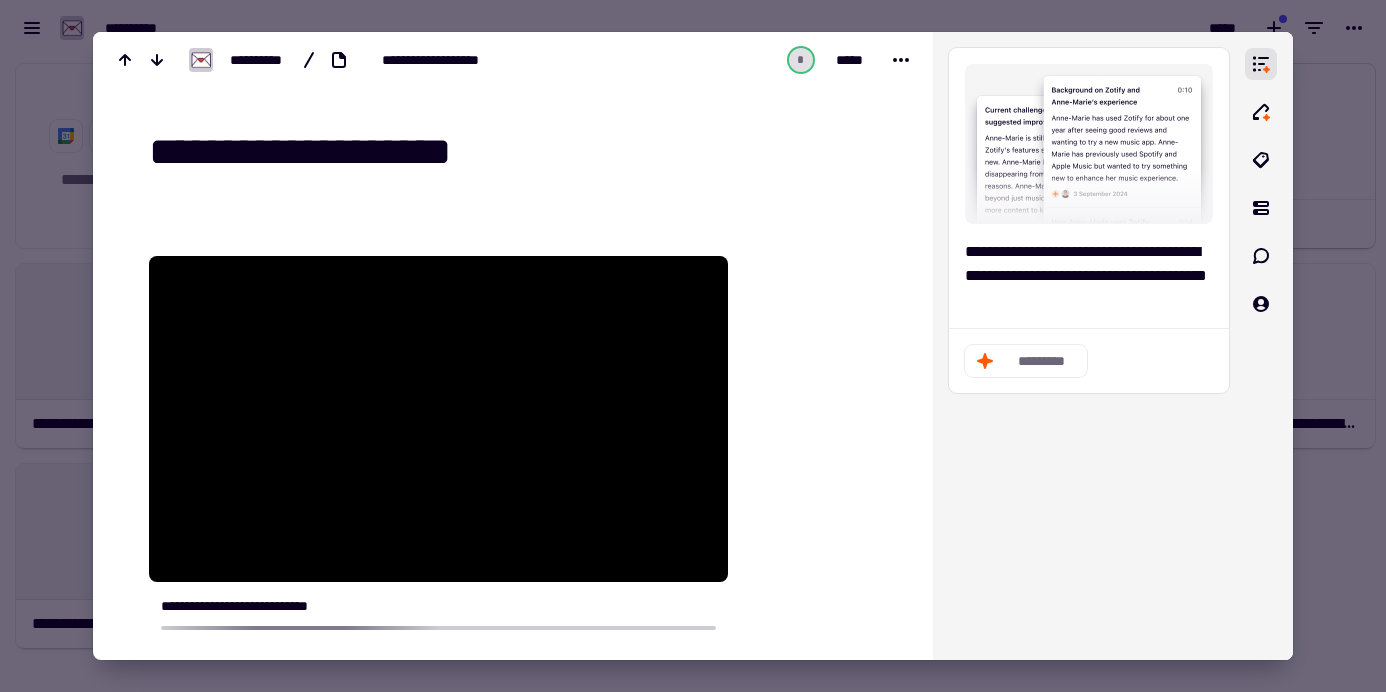 type on "**********" 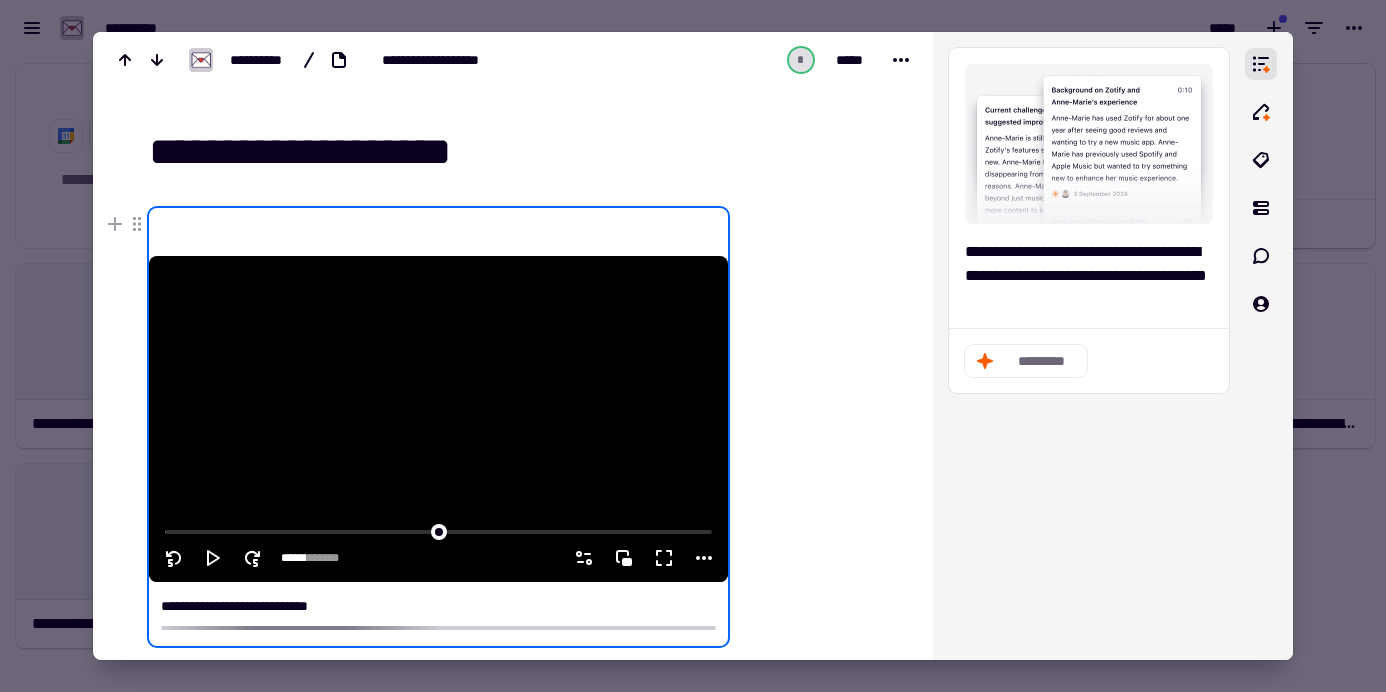 scroll, scrollTop: 273, scrollLeft: 0, axis: vertical 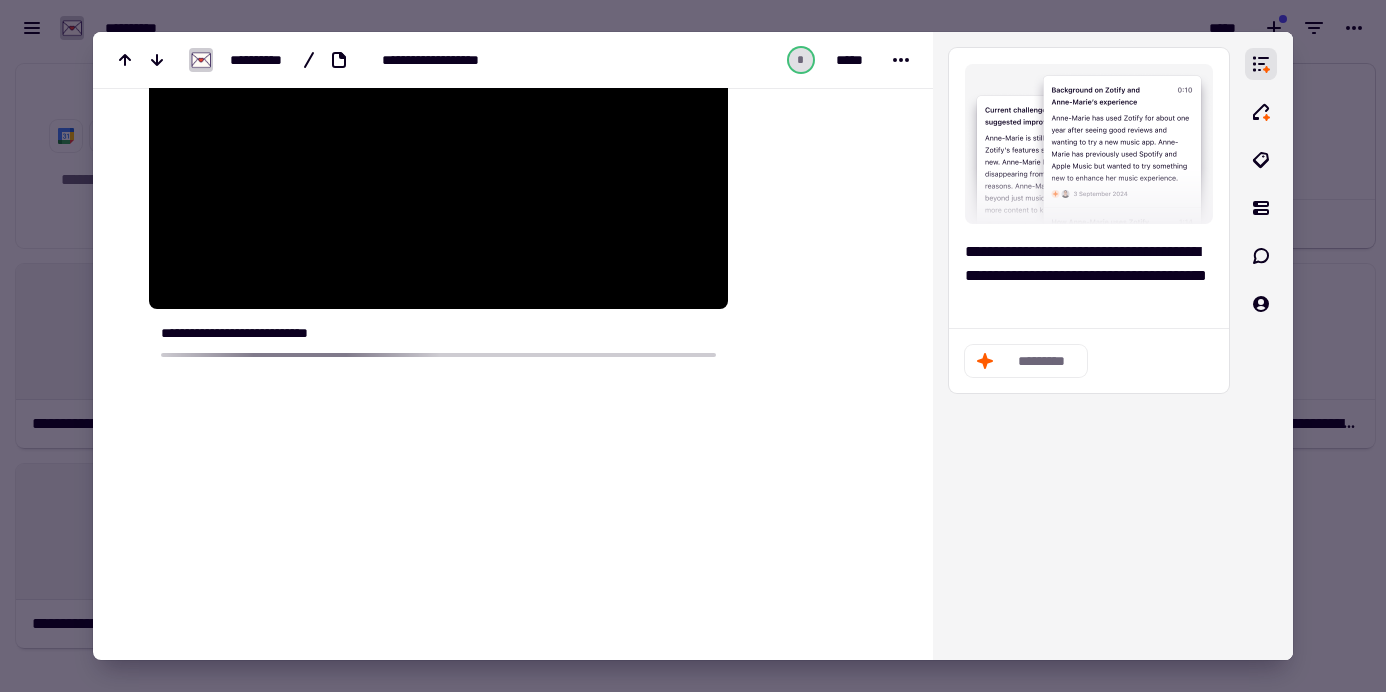 click at bounding box center (693, 346) 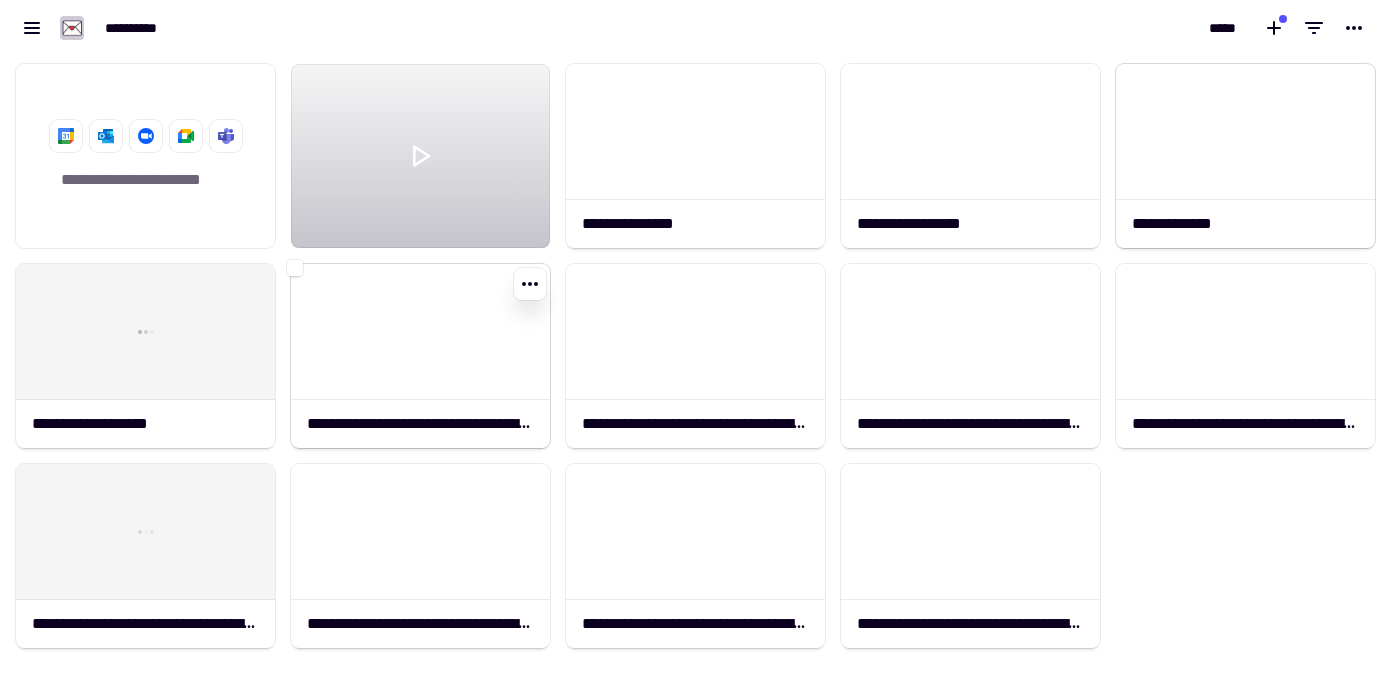 click 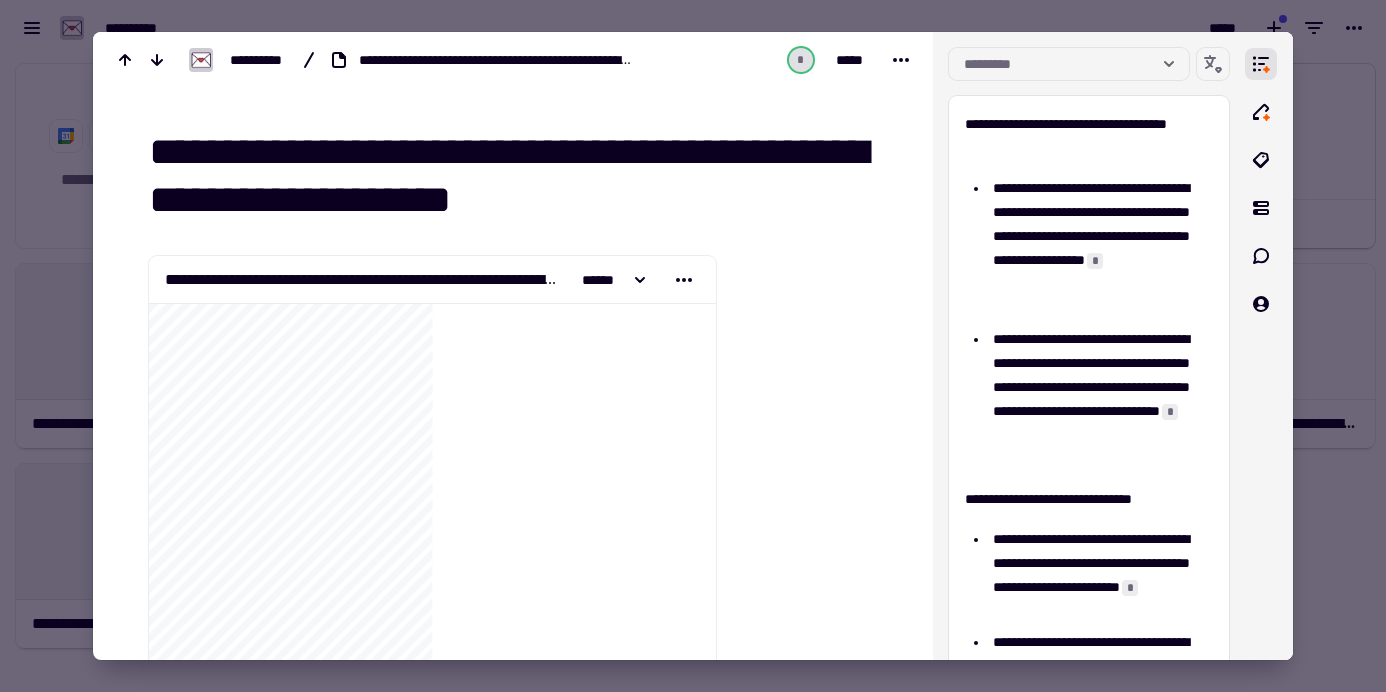 drag, startPoint x: 553, startPoint y: 199, endPoint x: 79, endPoint y: 137, distance: 478.03766 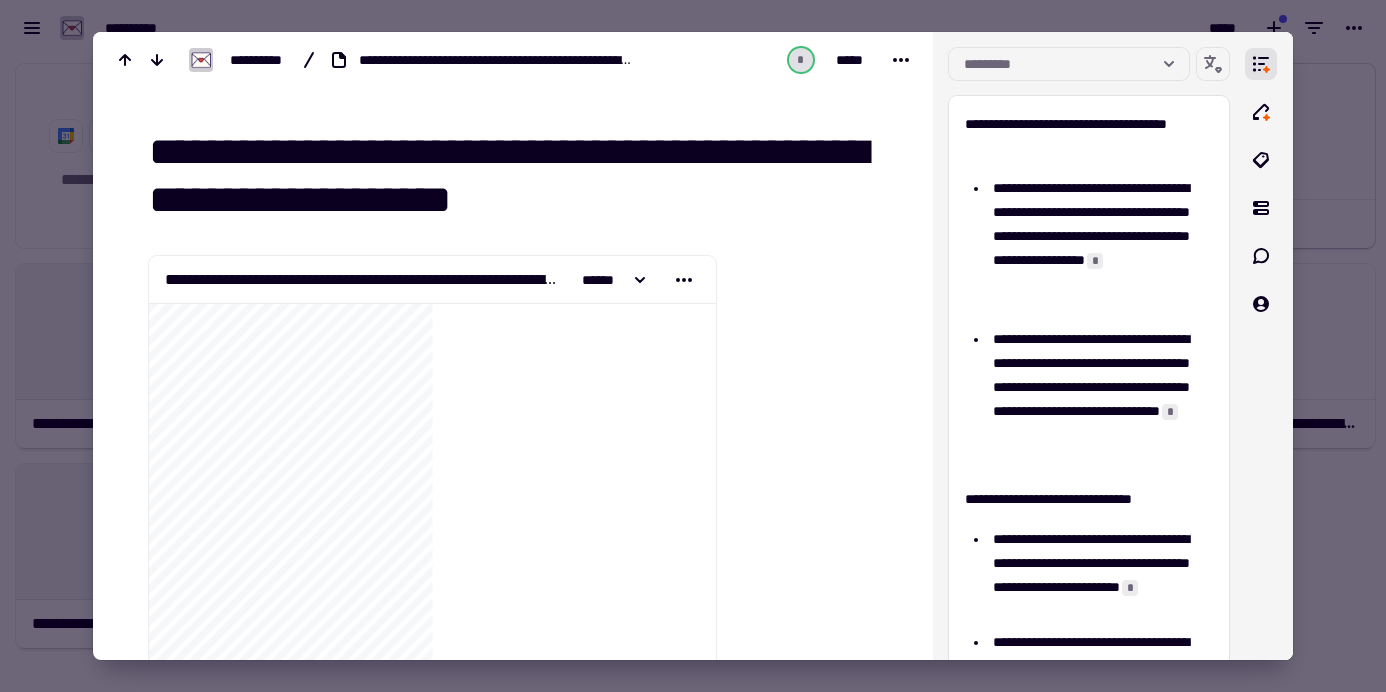 click on "**********" at bounding box center [693, 692] 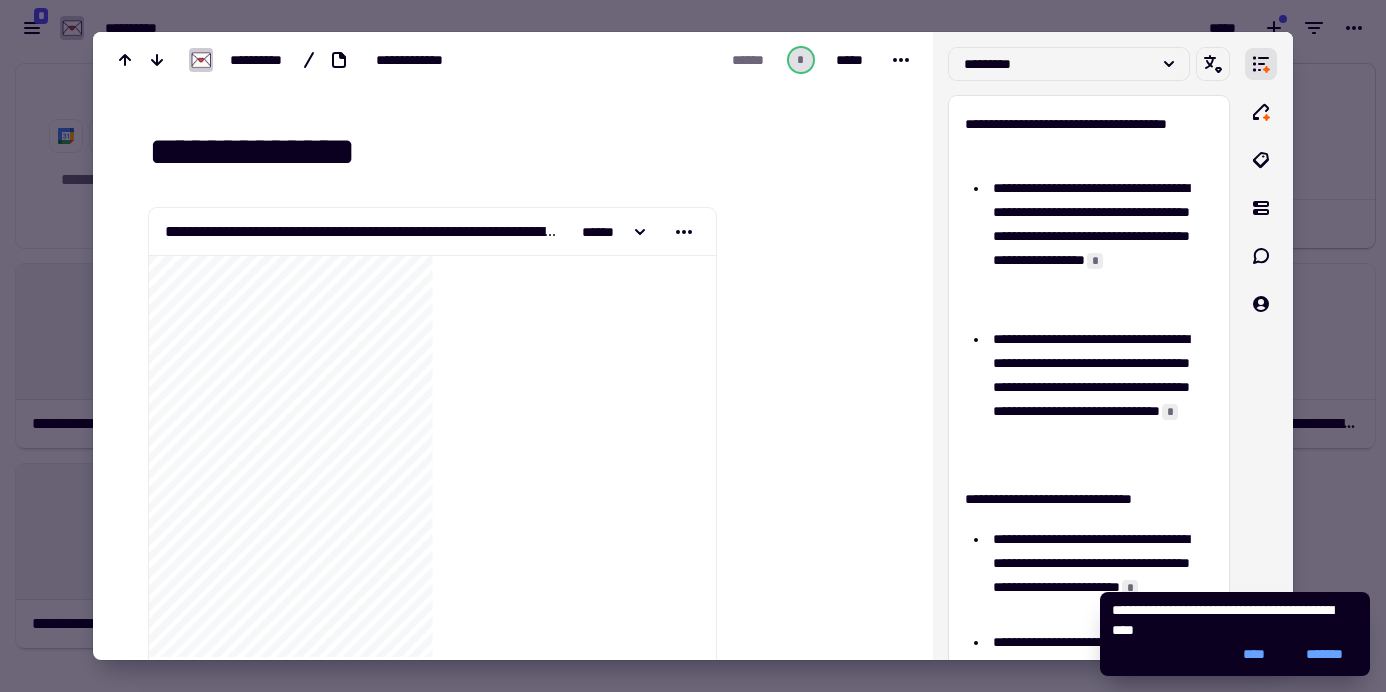 type on "**********" 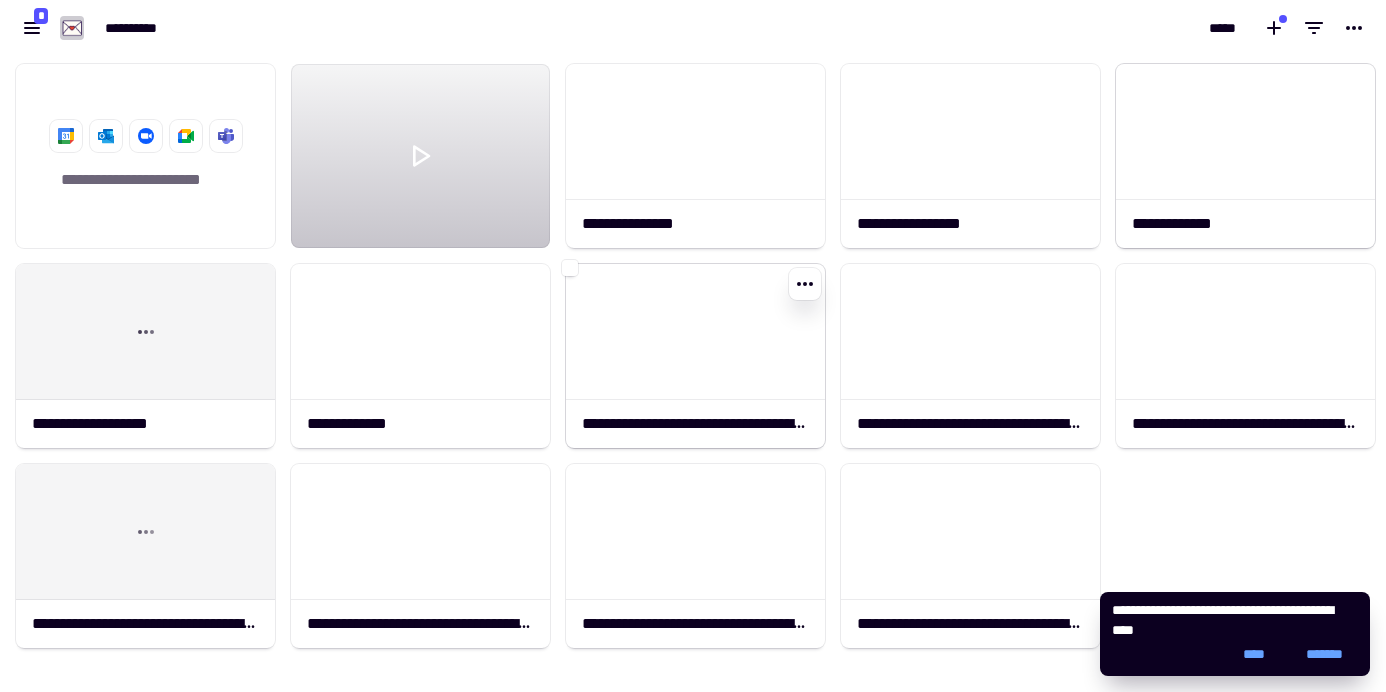 click 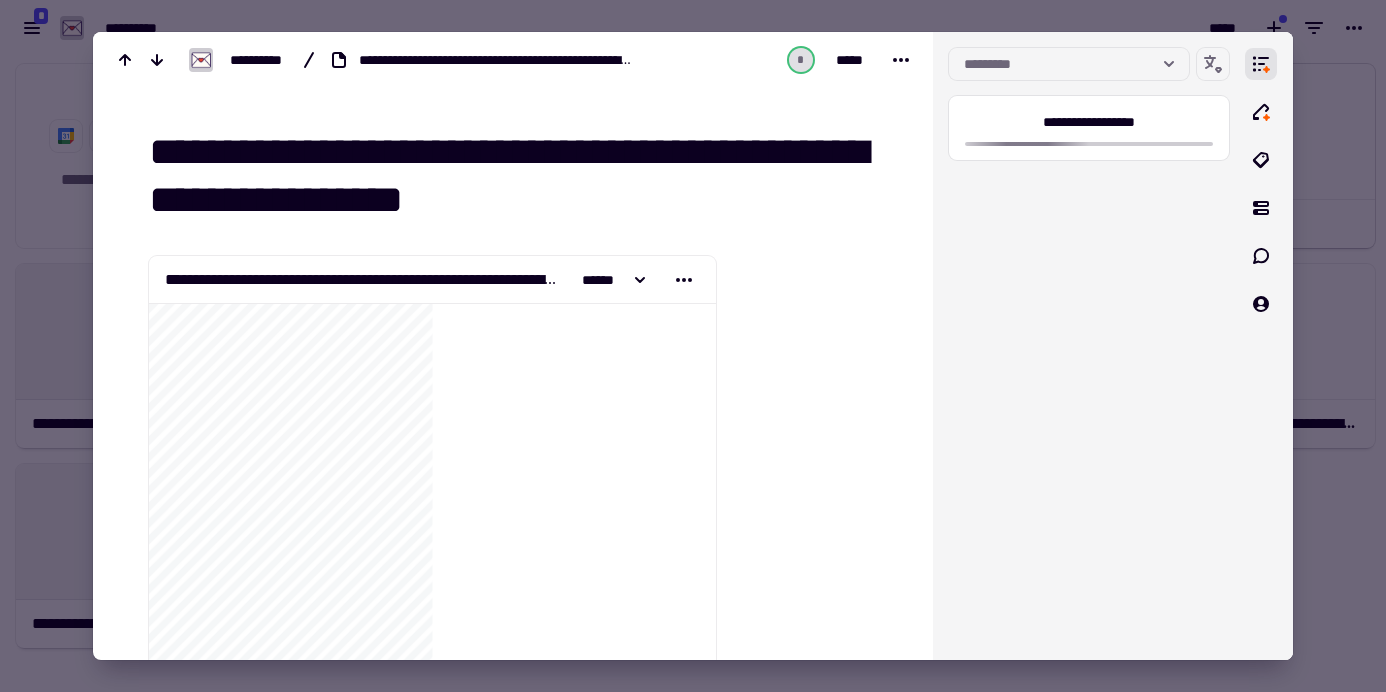 drag, startPoint x: 546, startPoint y: 197, endPoint x: 4, endPoint y: 95, distance: 551.5143 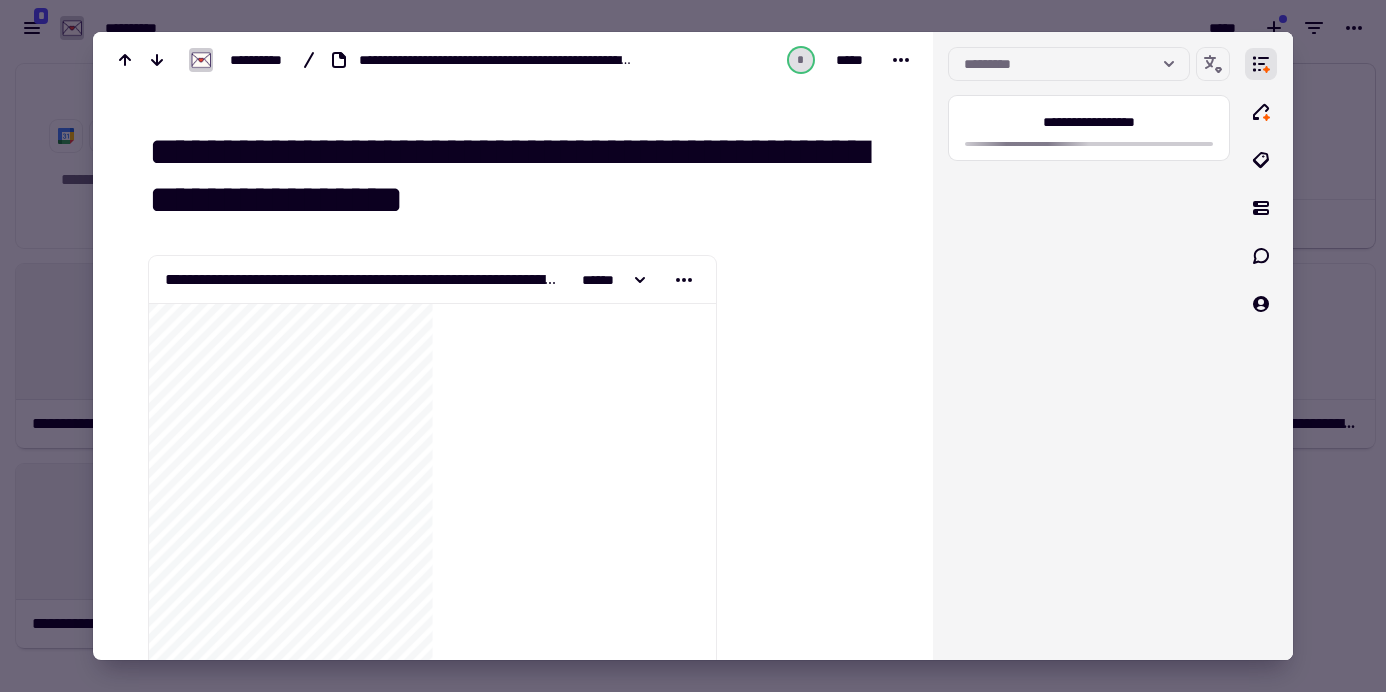 click on "**********" at bounding box center [693, 692] 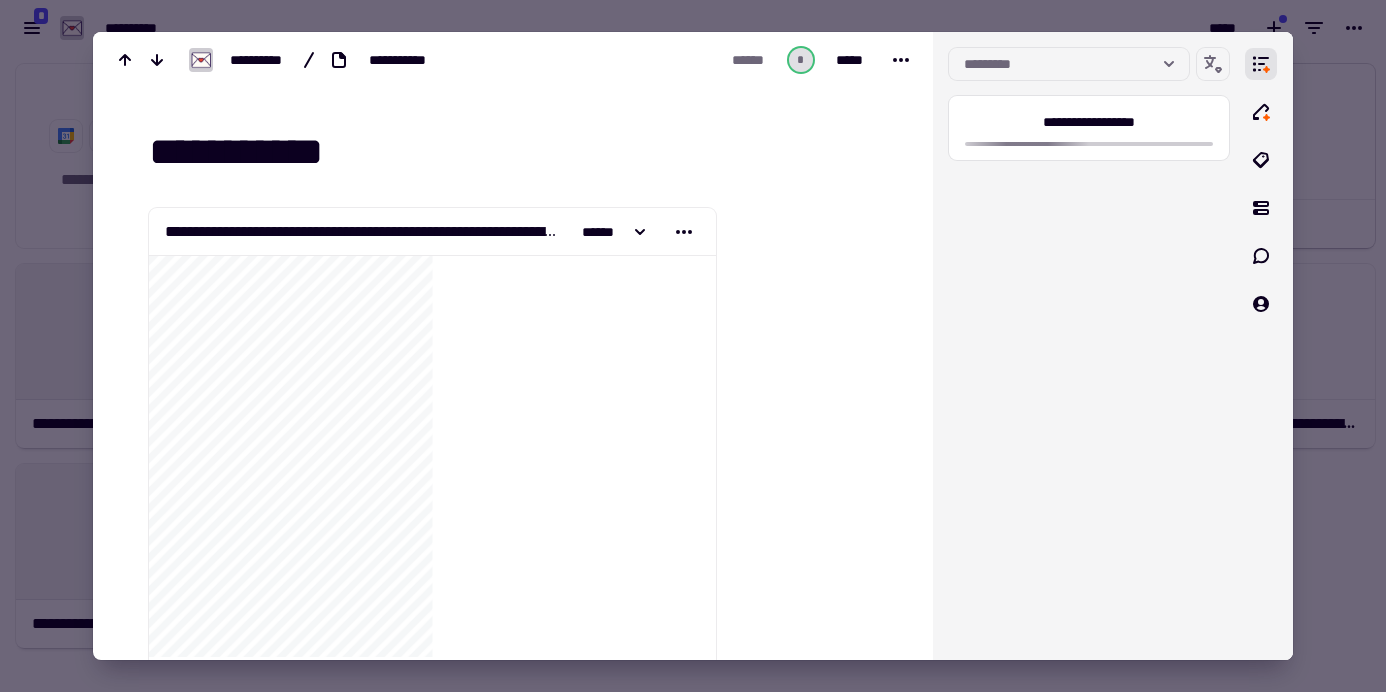 type on "**********" 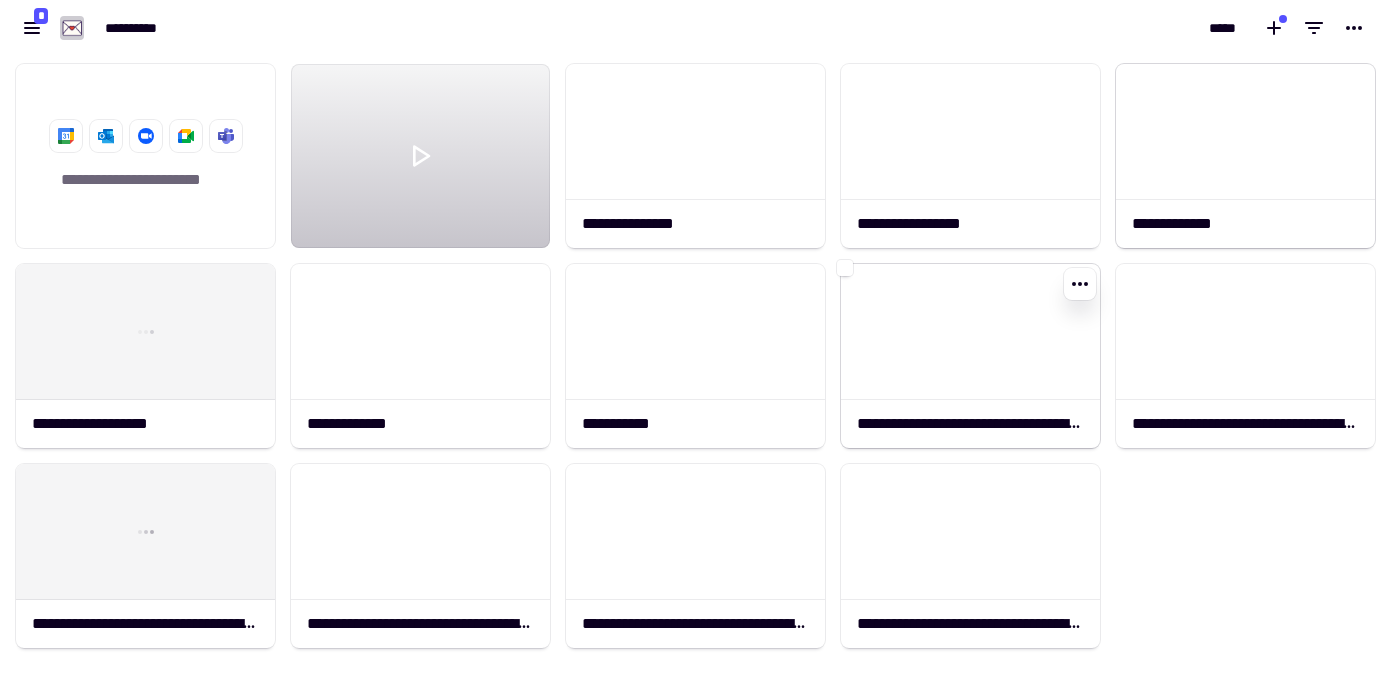 click 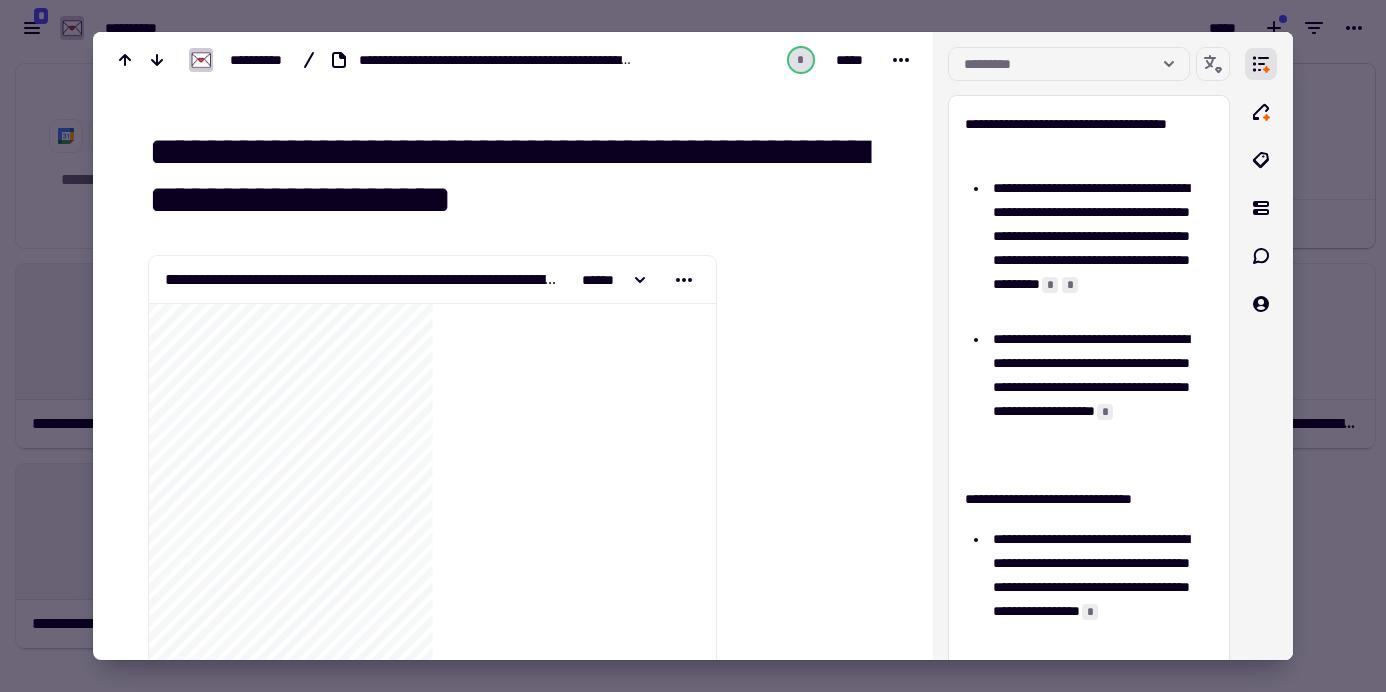 click at bounding box center [693, 346] 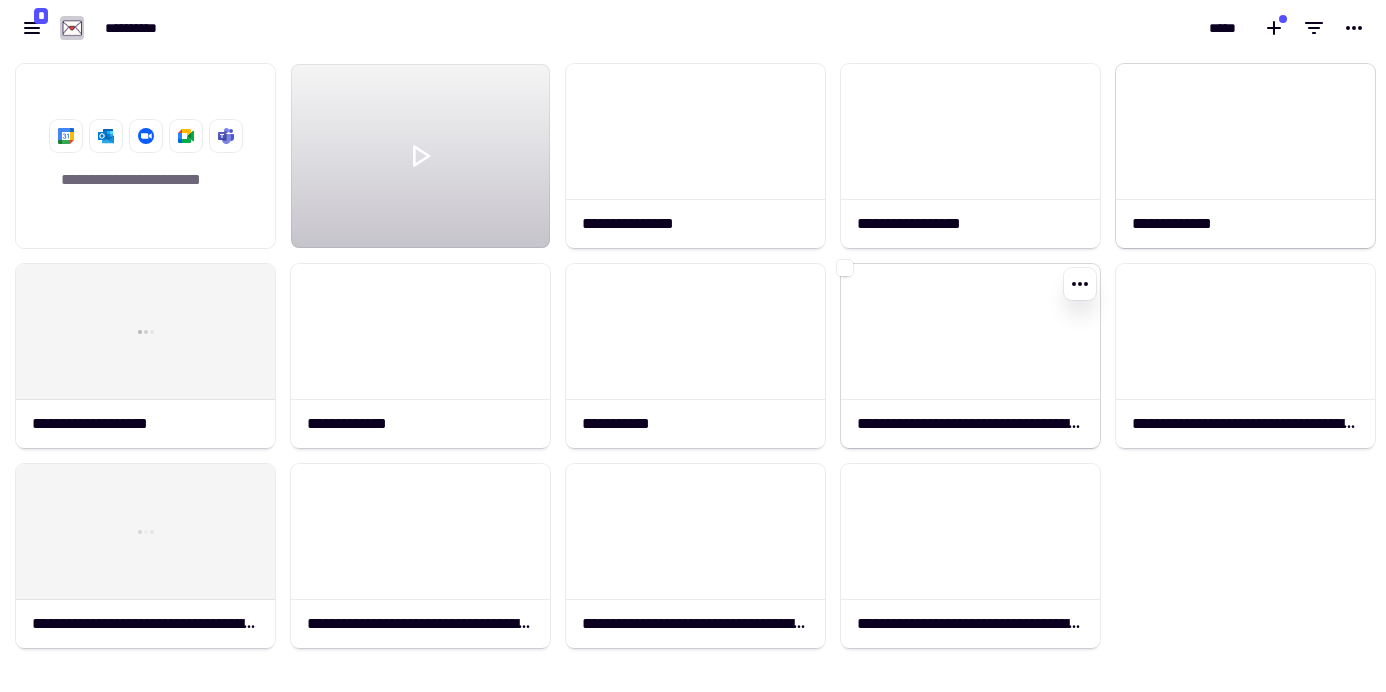 click on "**********" 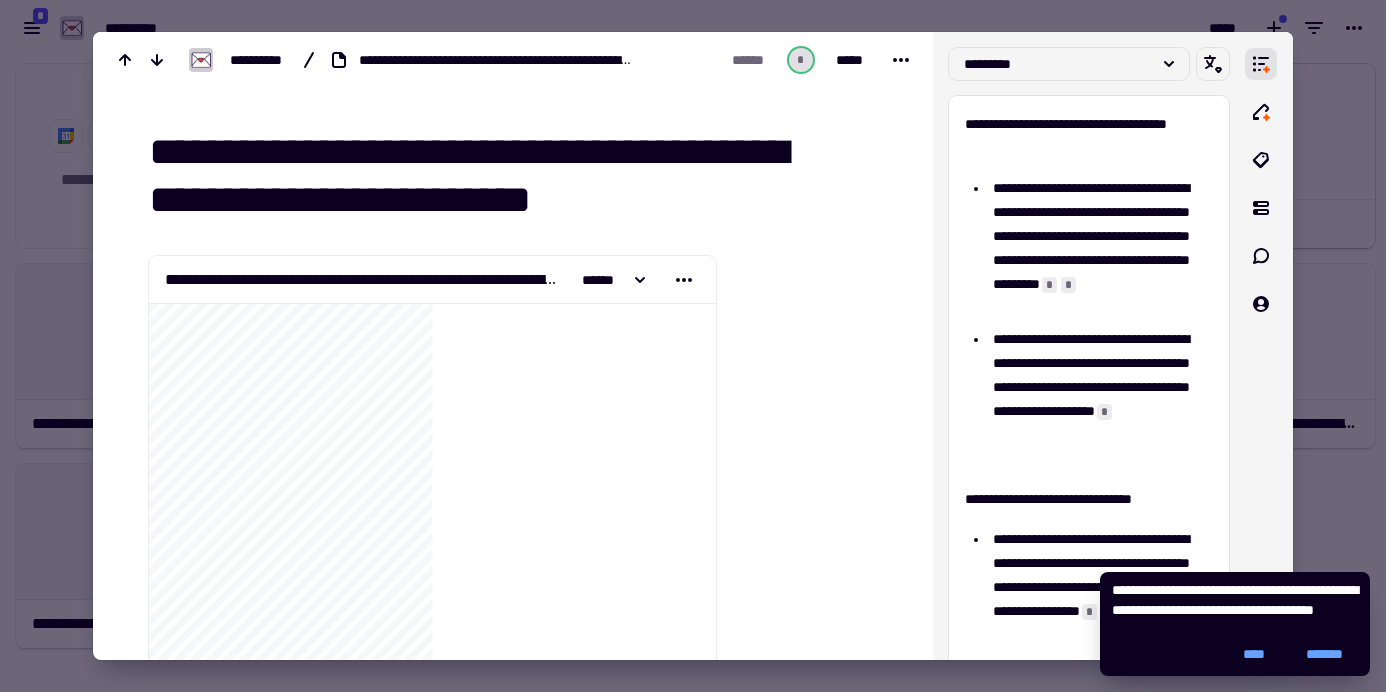 click at bounding box center [693, 346] 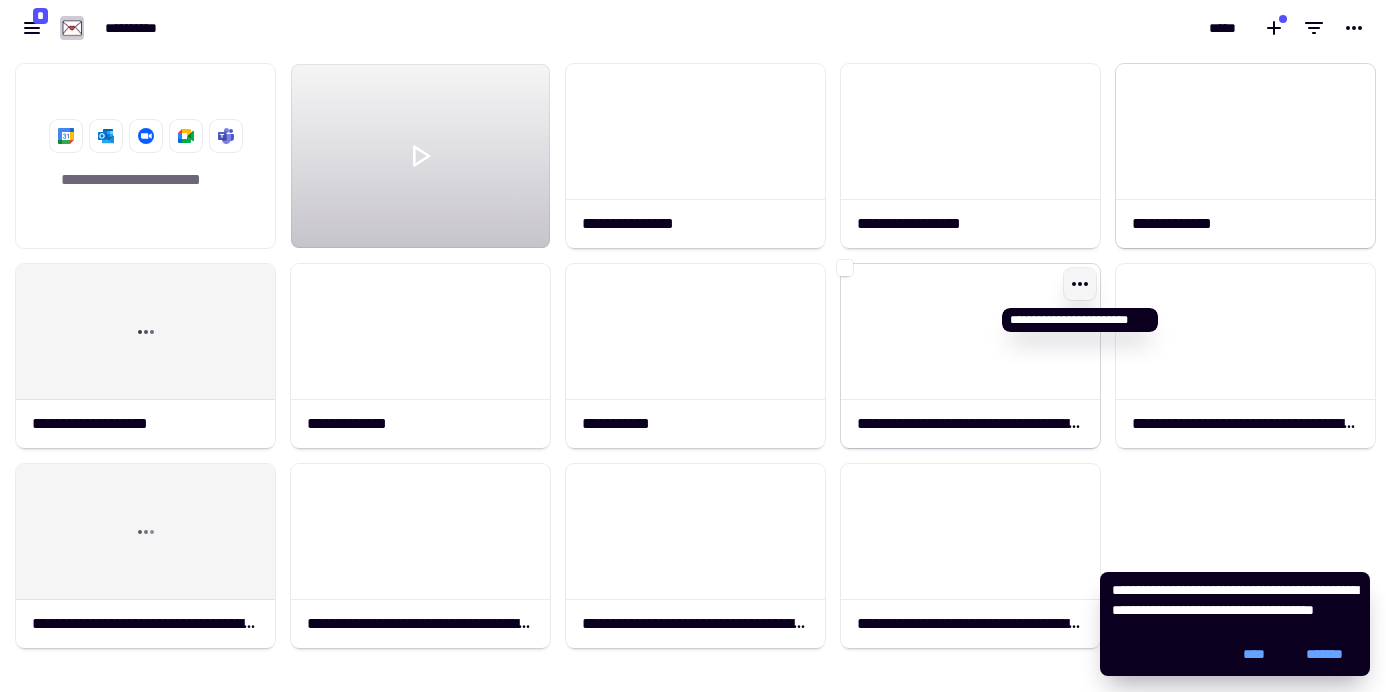 click 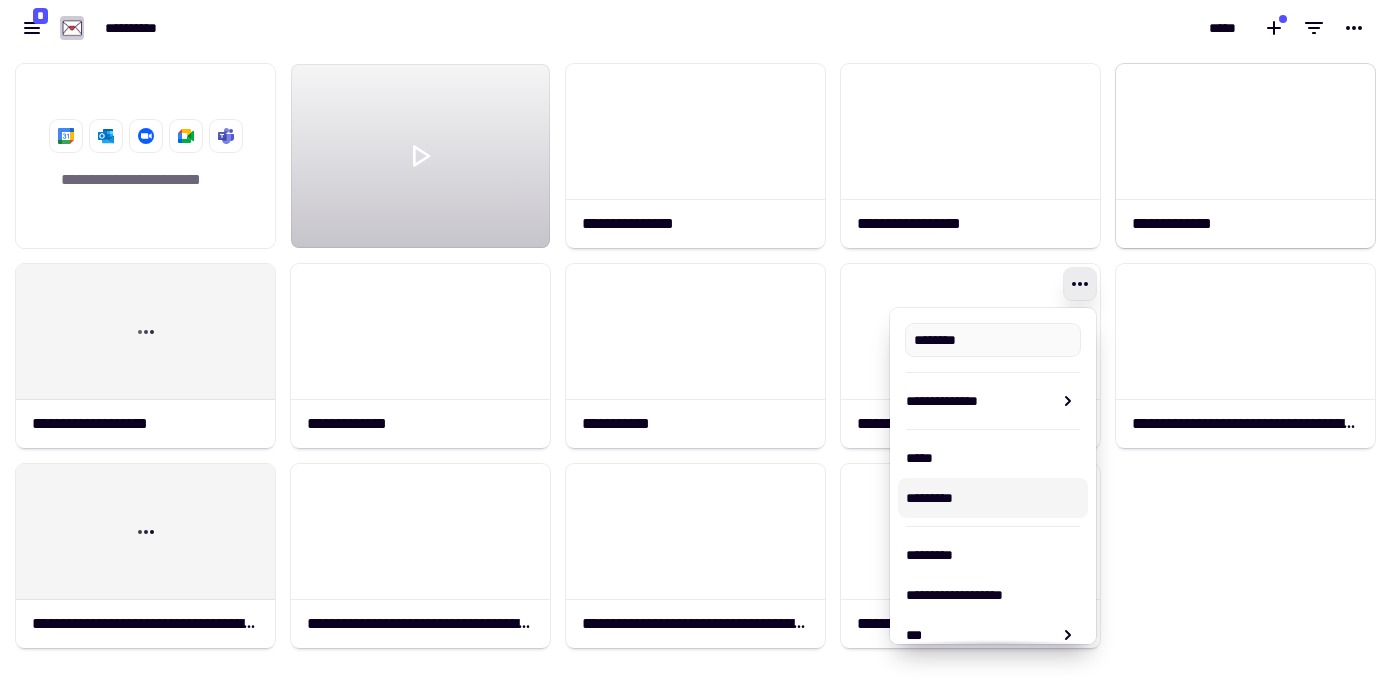 type on "**********" 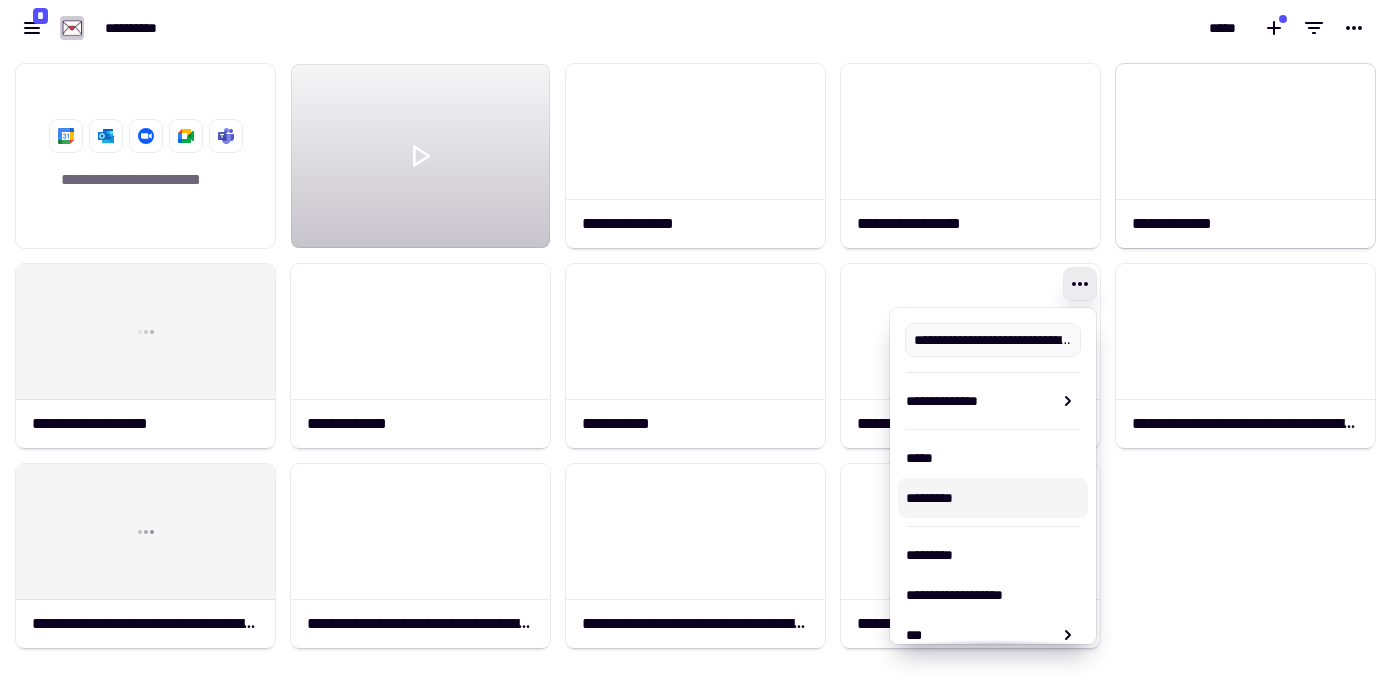 scroll, scrollTop: 253, scrollLeft: 0, axis: vertical 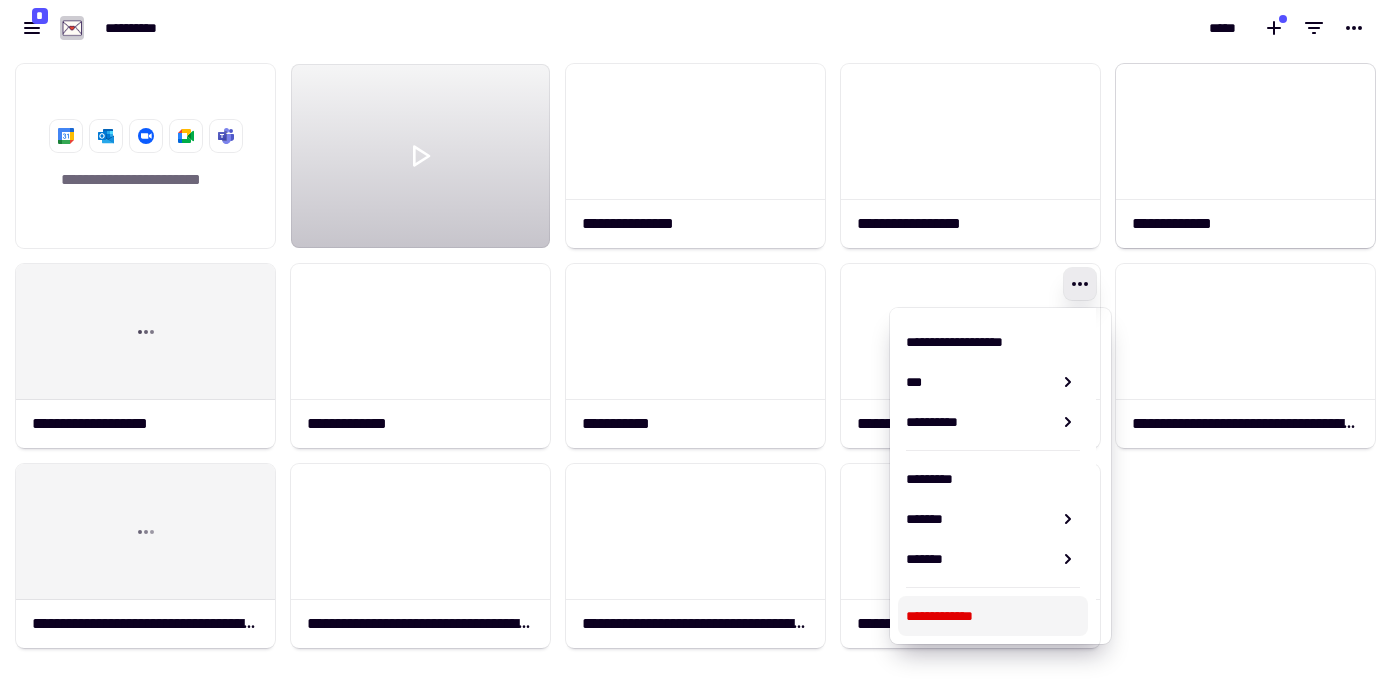 click on "**********" at bounding box center (993, 616) 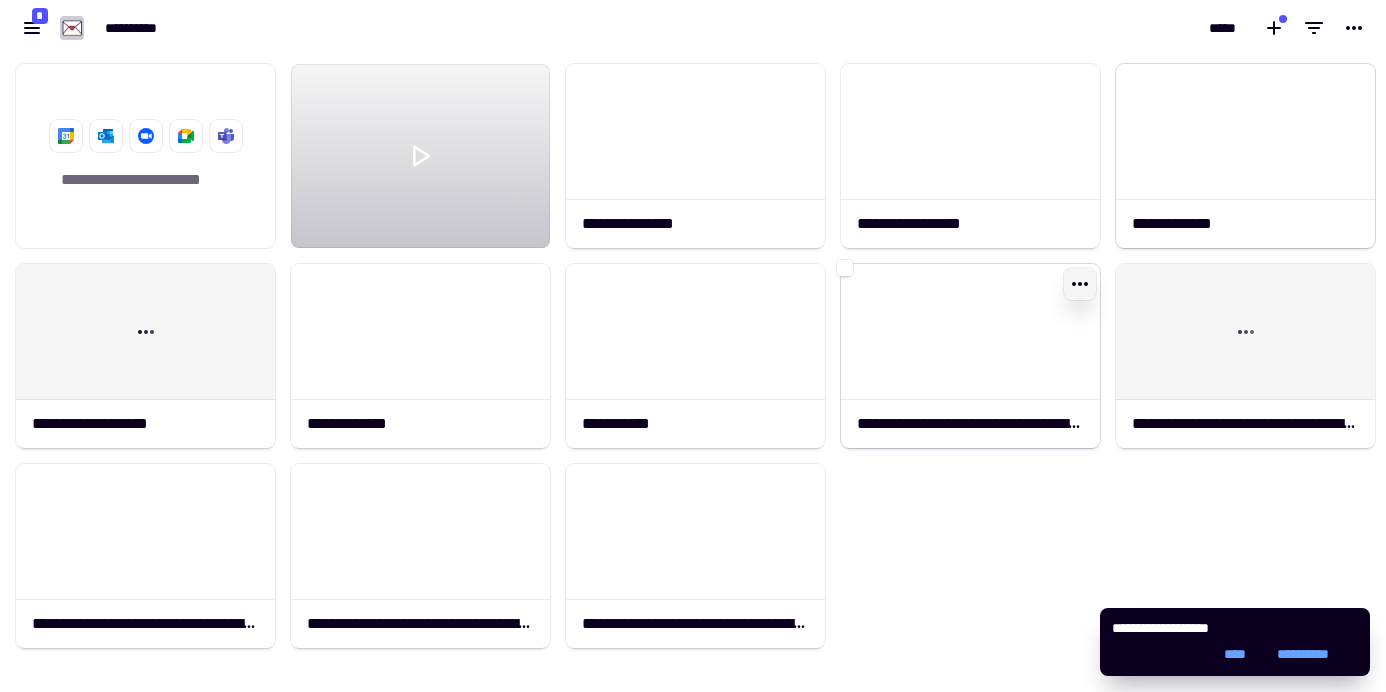 click 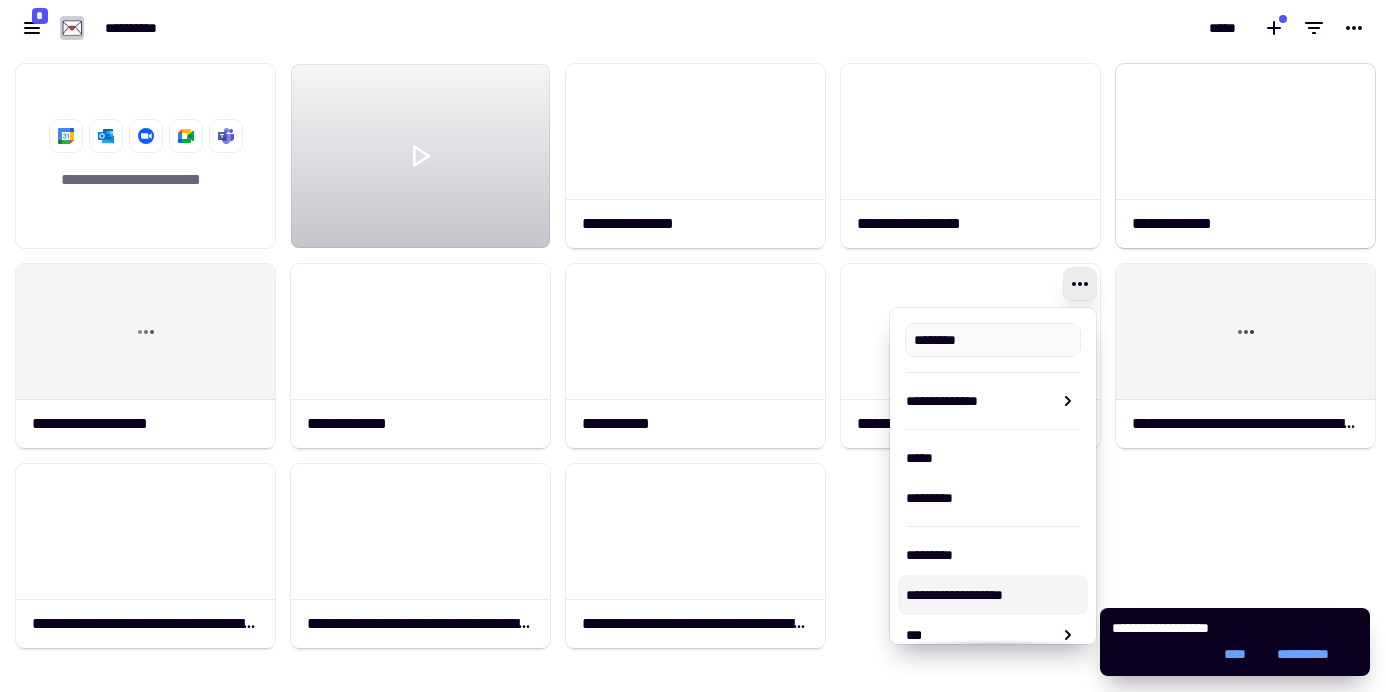 type on "**********" 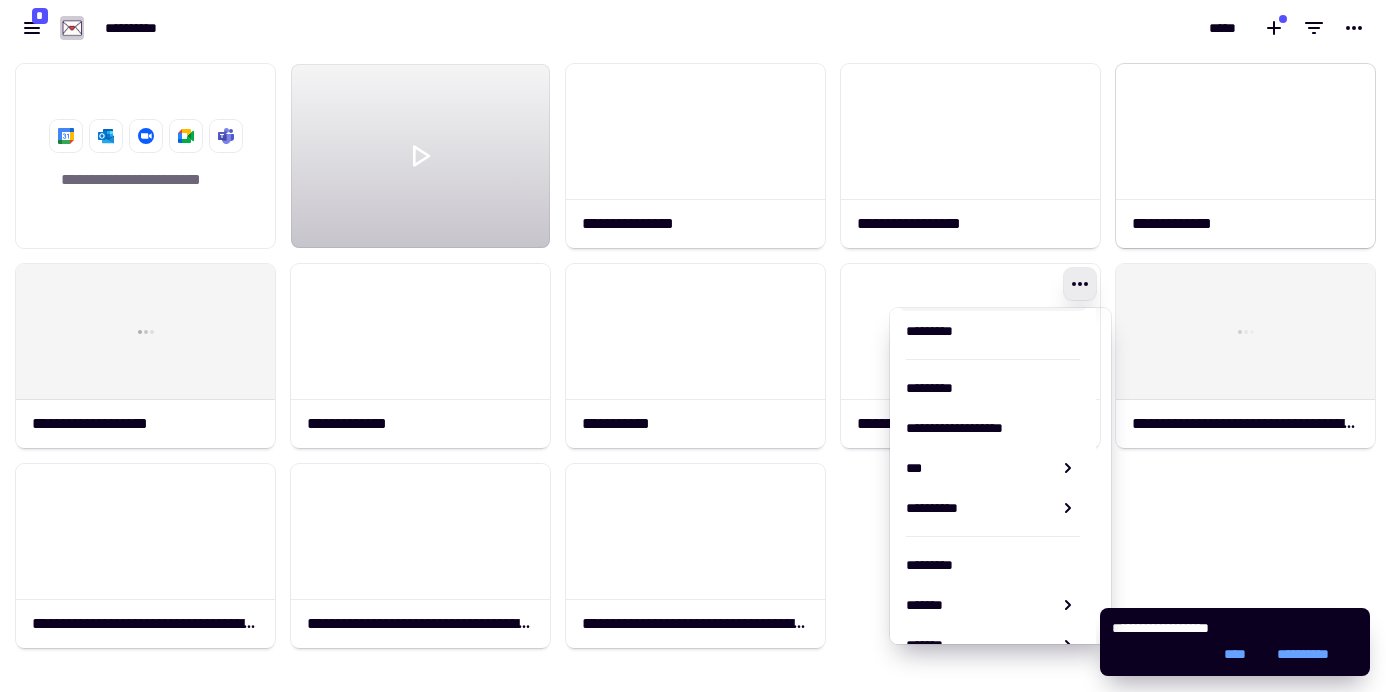 scroll, scrollTop: 253, scrollLeft: 0, axis: vertical 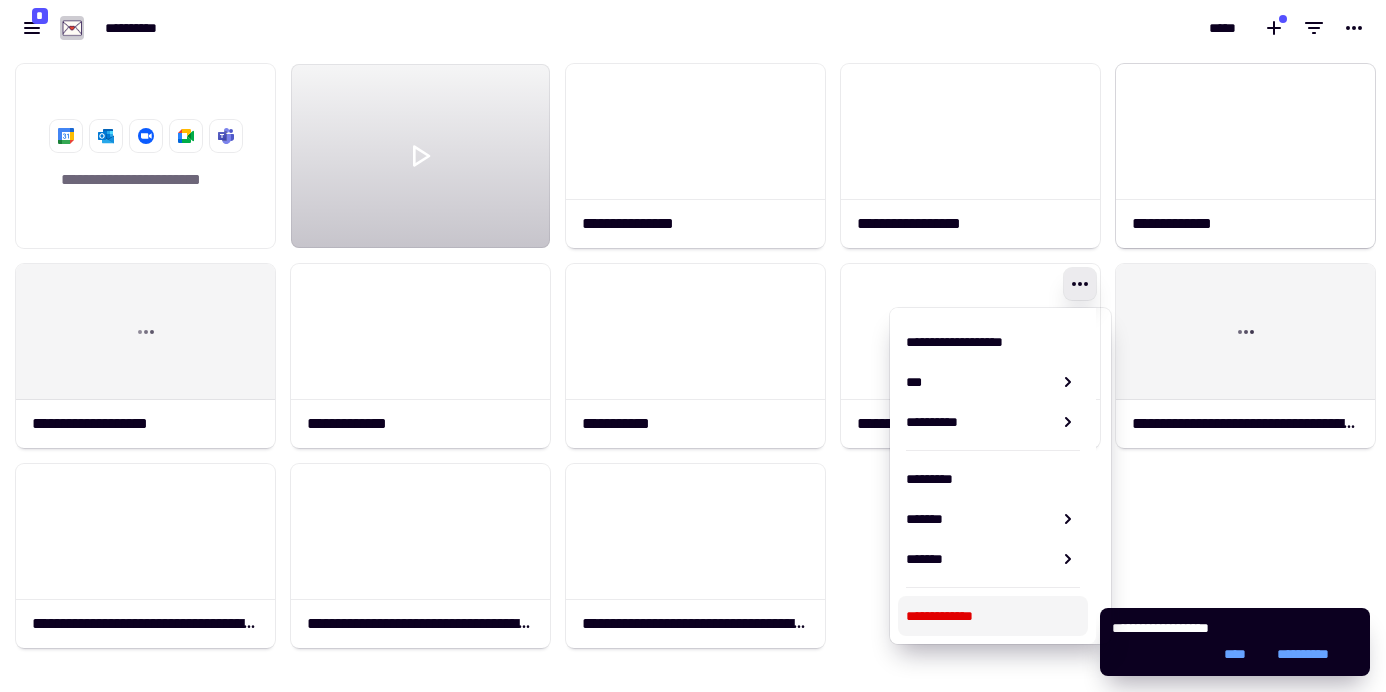 click on "**********" at bounding box center [993, 616] 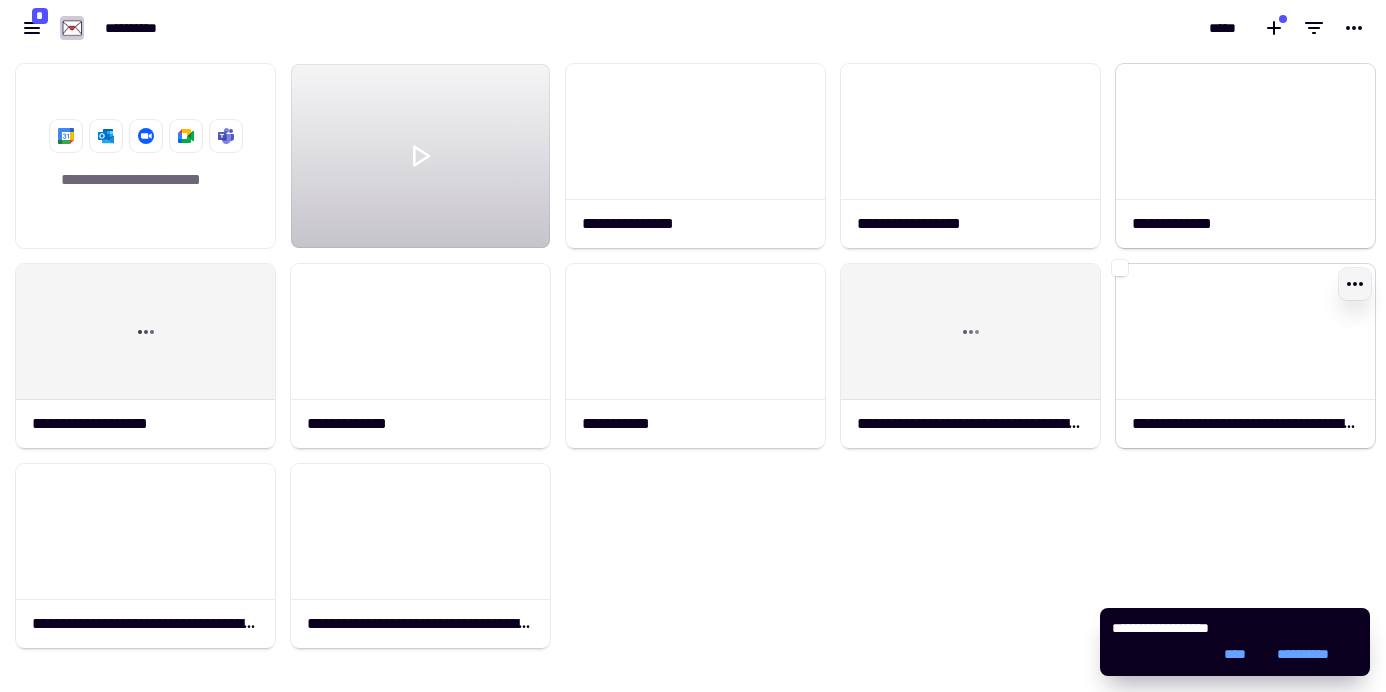 click 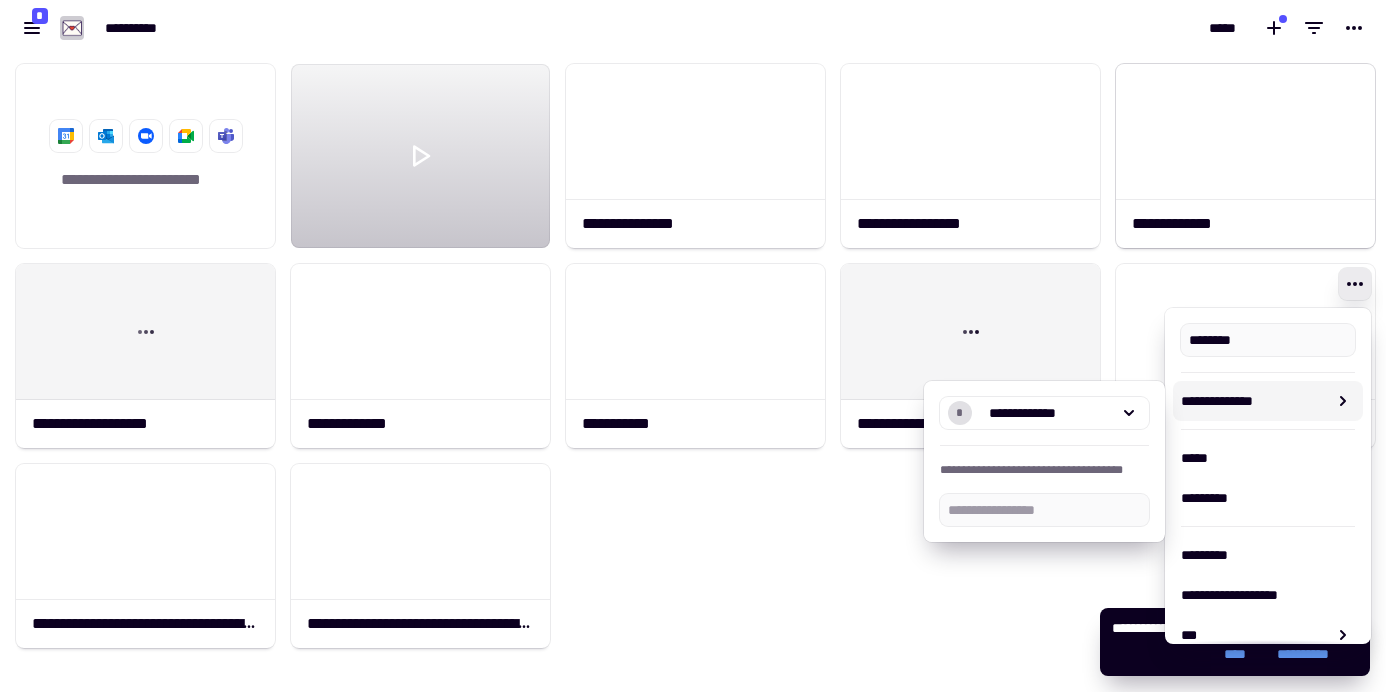 type on "**********" 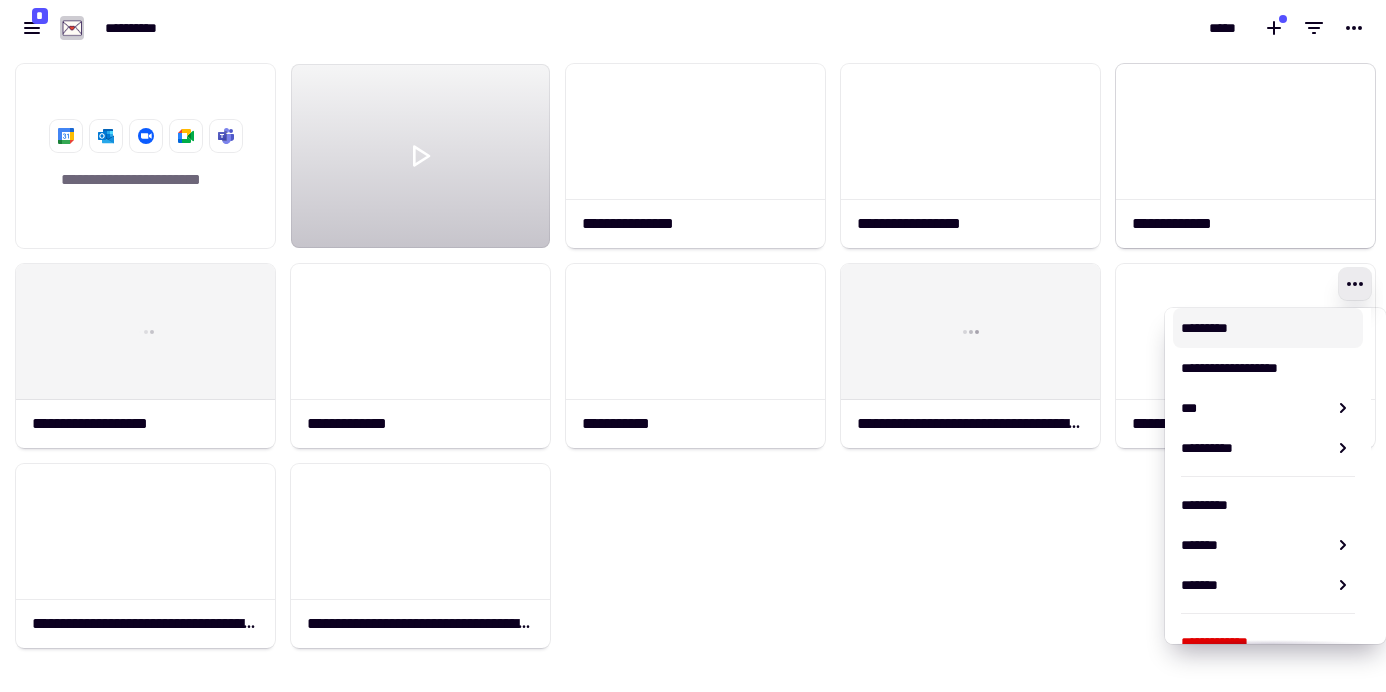 scroll, scrollTop: 253, scrollLeft: 0, axis: vertical 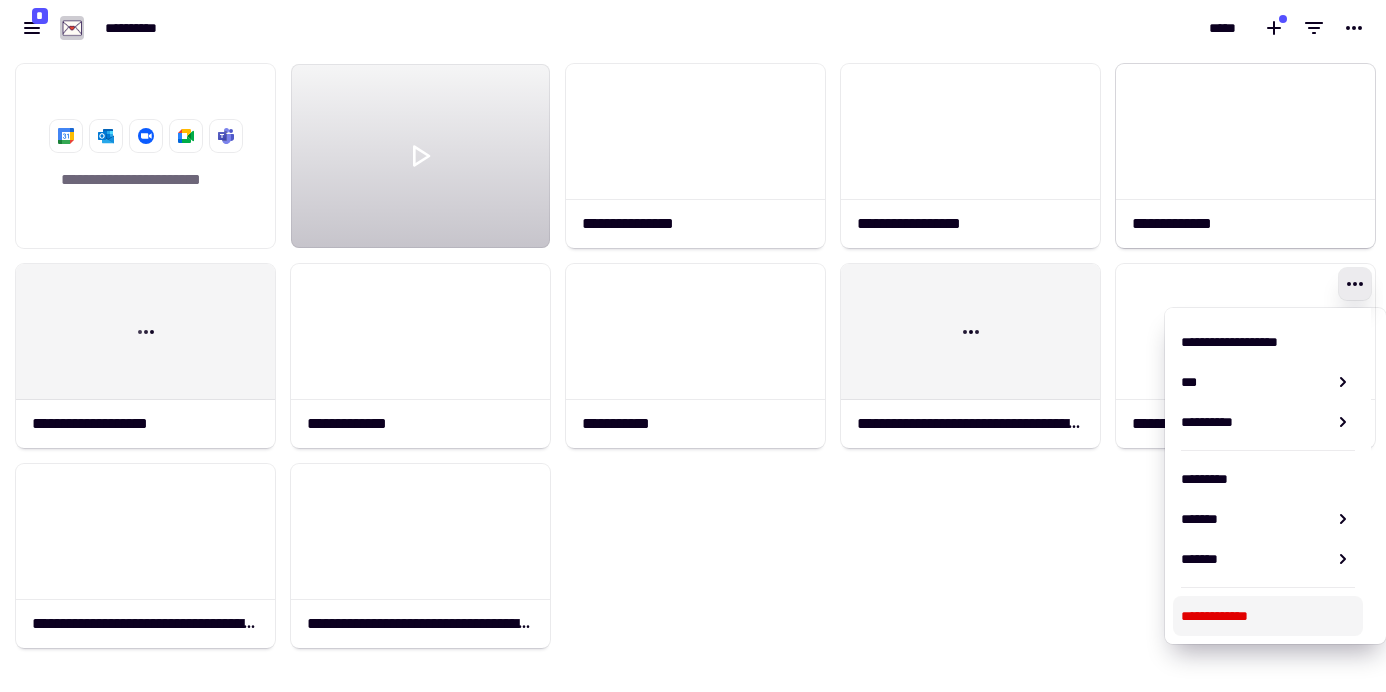 click on "**********" at bounding box center [1268, 616] 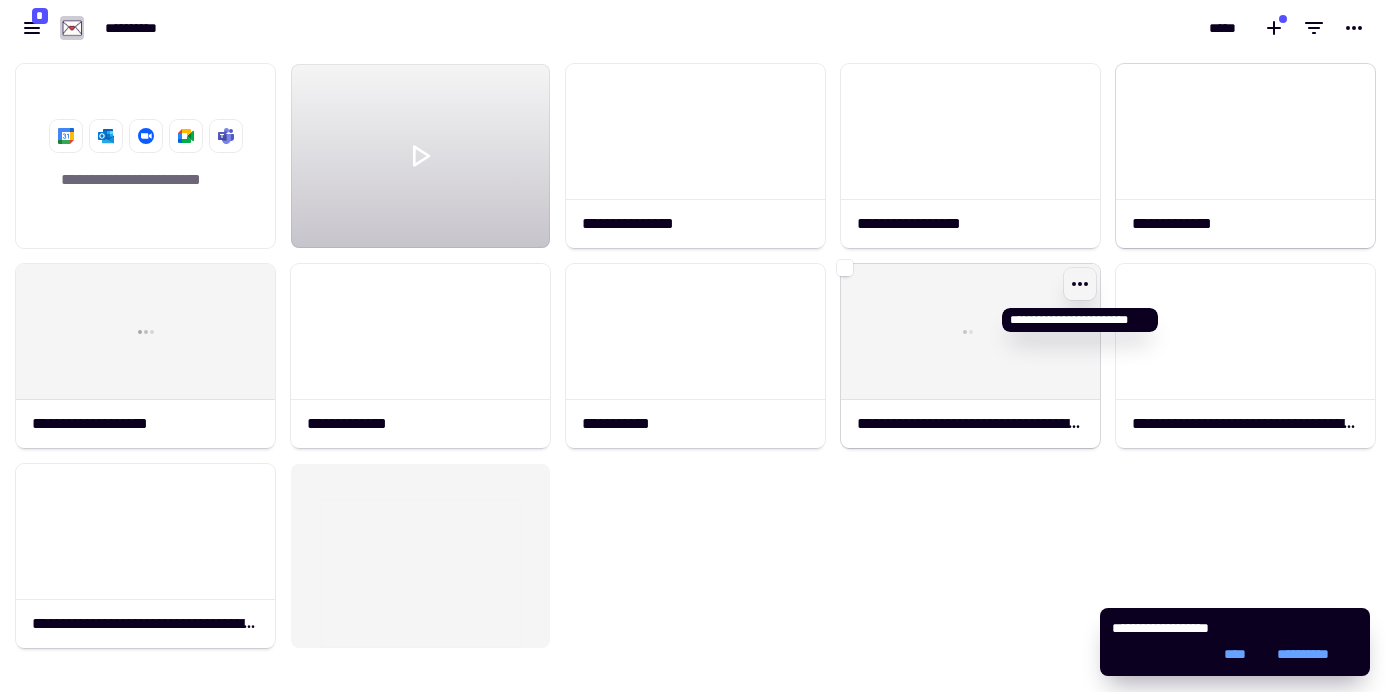 click 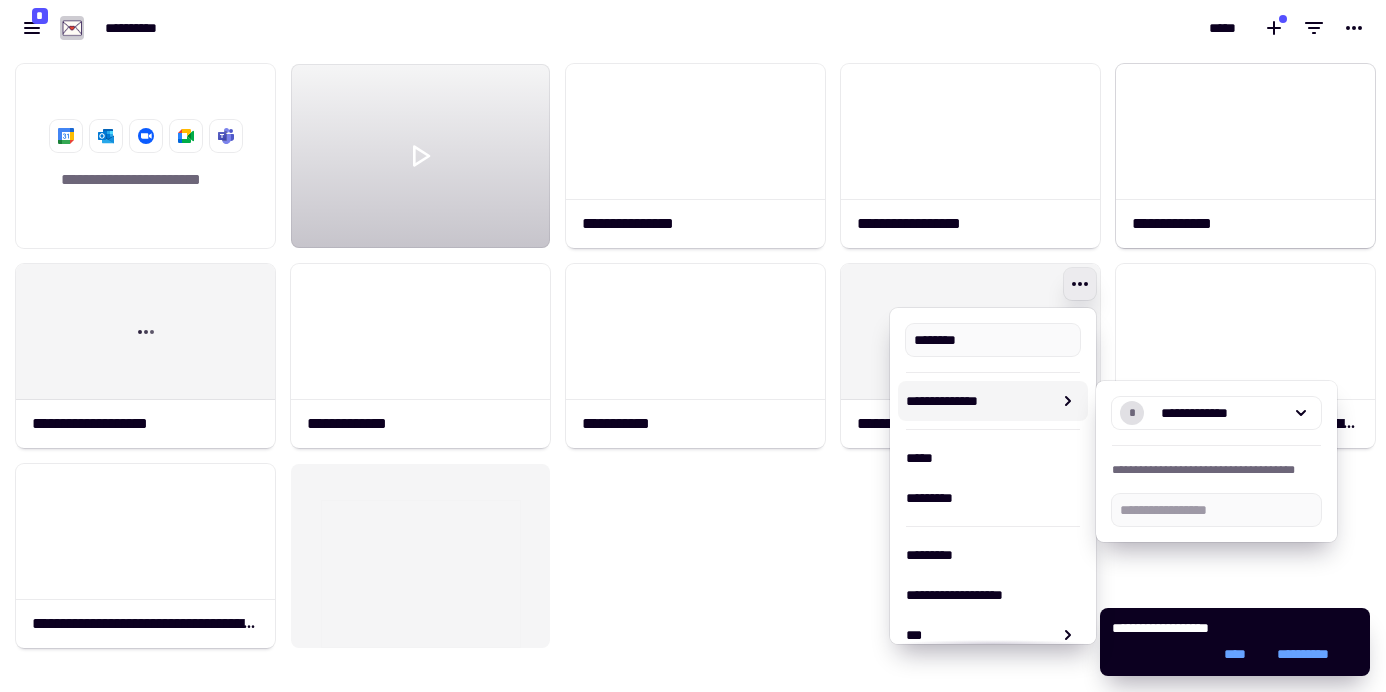 type on "**********" 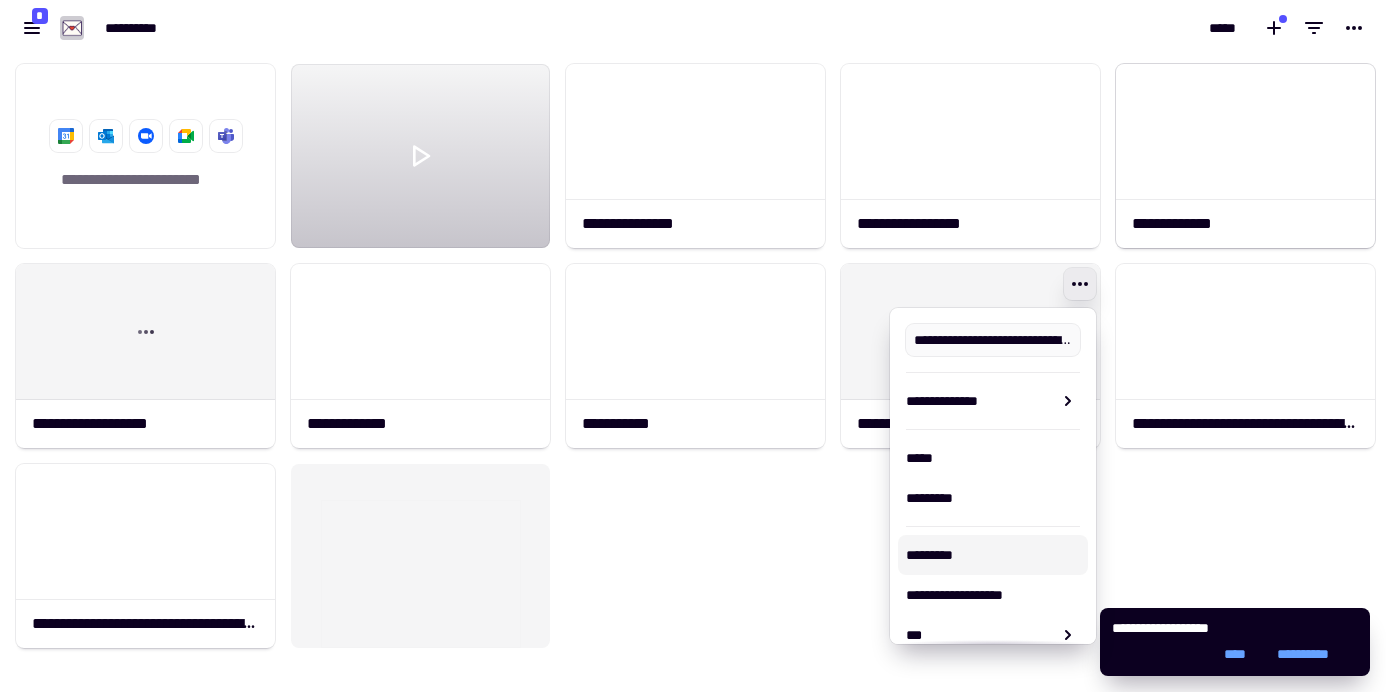 scroll, scrollTop: 253, scrollLeft: 0, axis: vertical 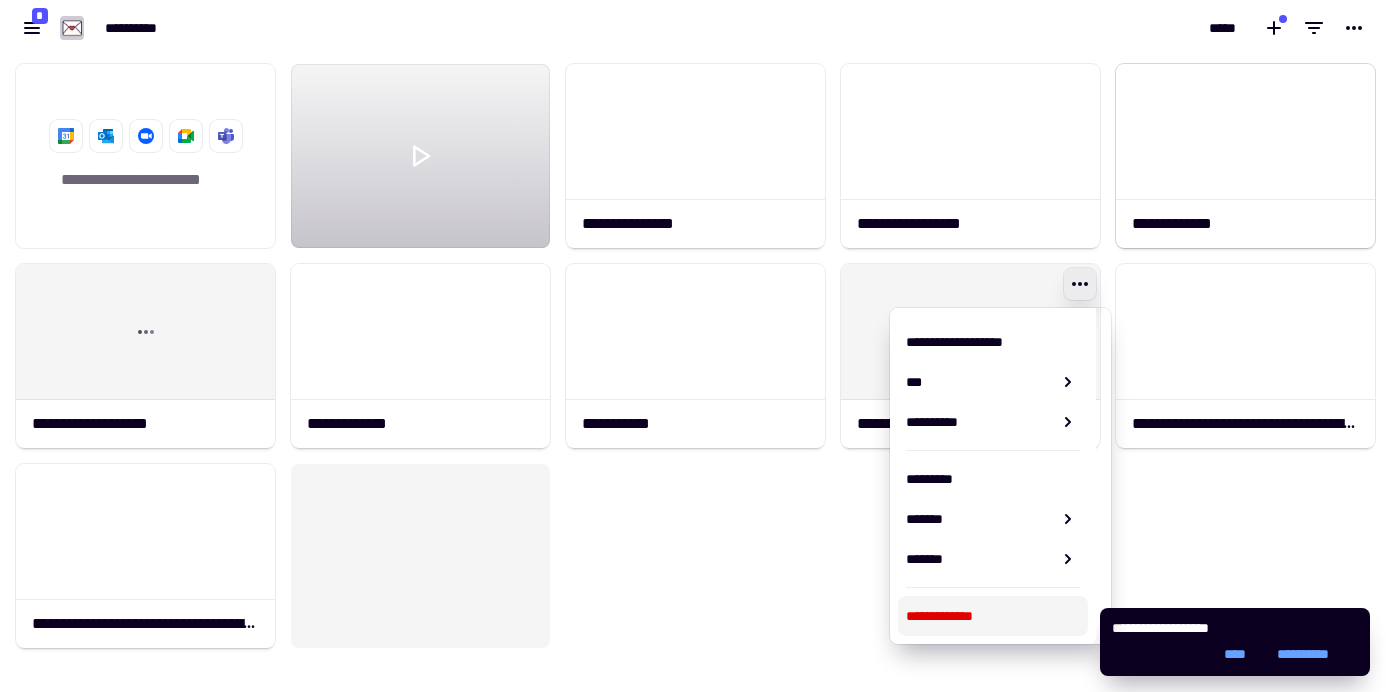 click on "**********" at bounding box center (993, 616) 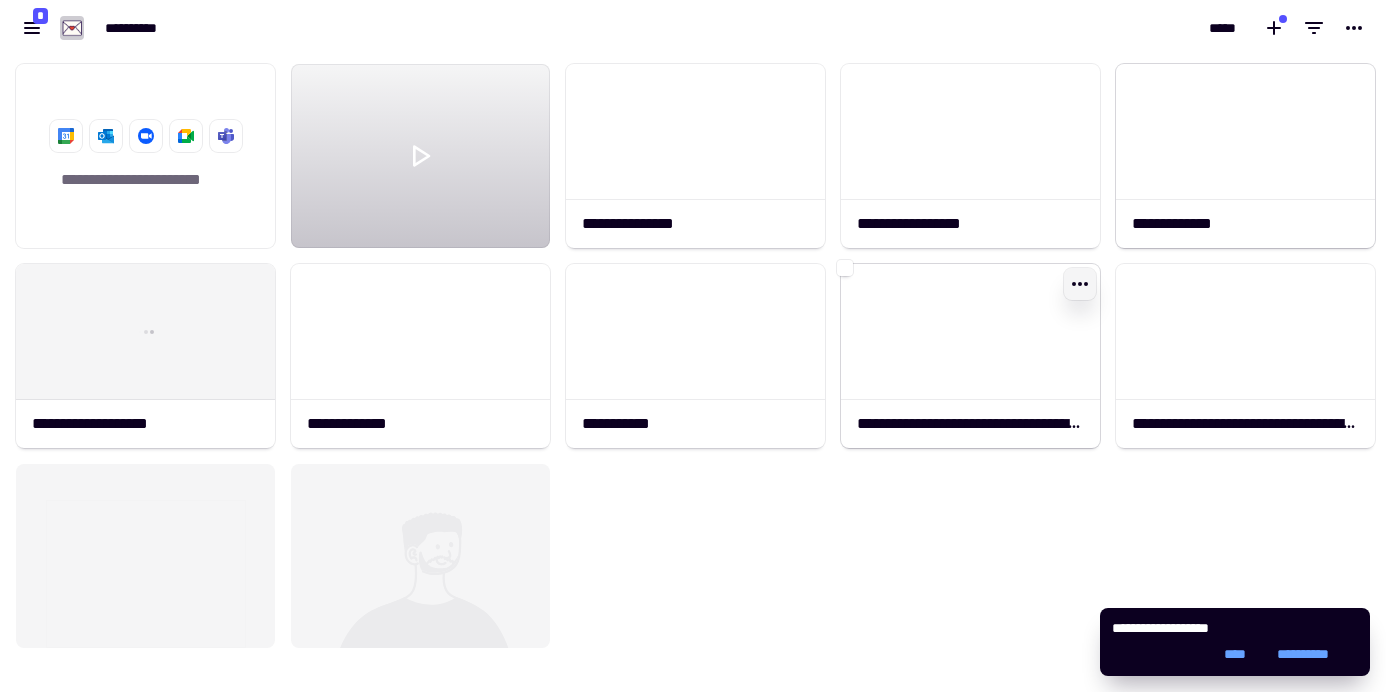 click 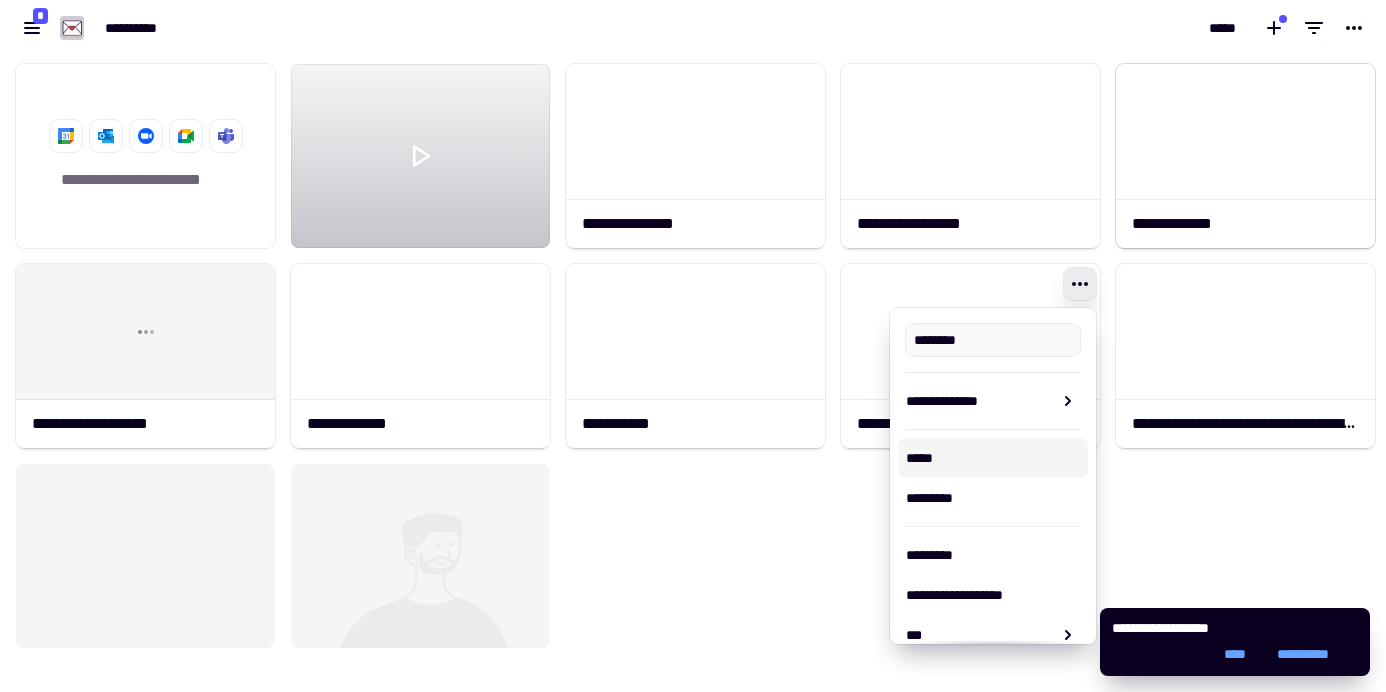 type on "**********" 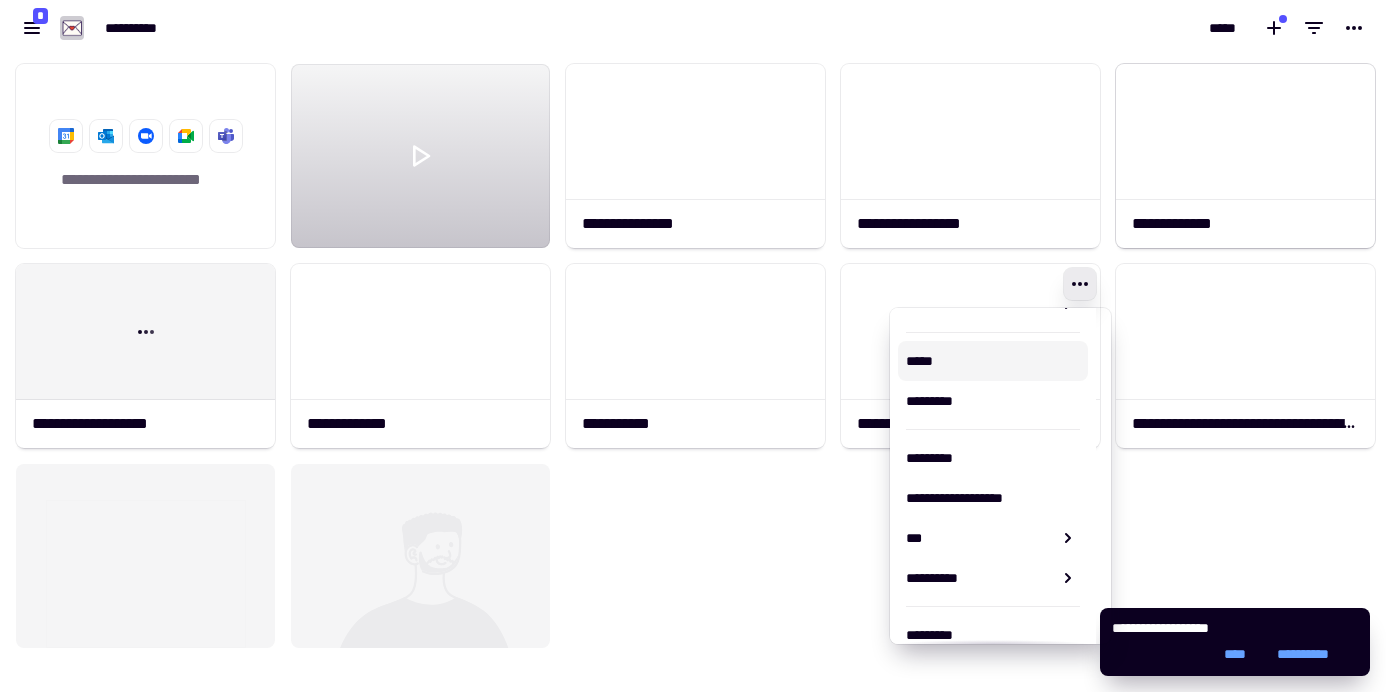 scroll, scrollTop: 253, scrollLeft: 0, axis: vertical 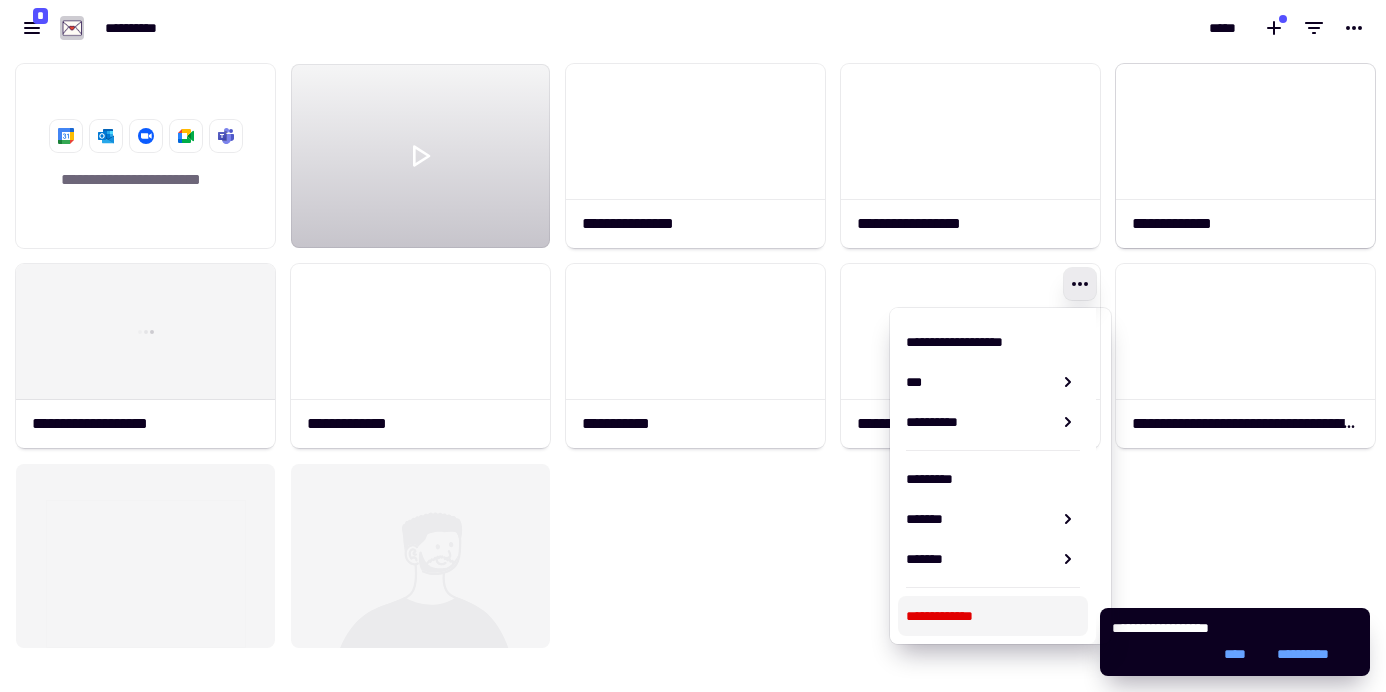 click on "**********" at bounding box center [993, 616] 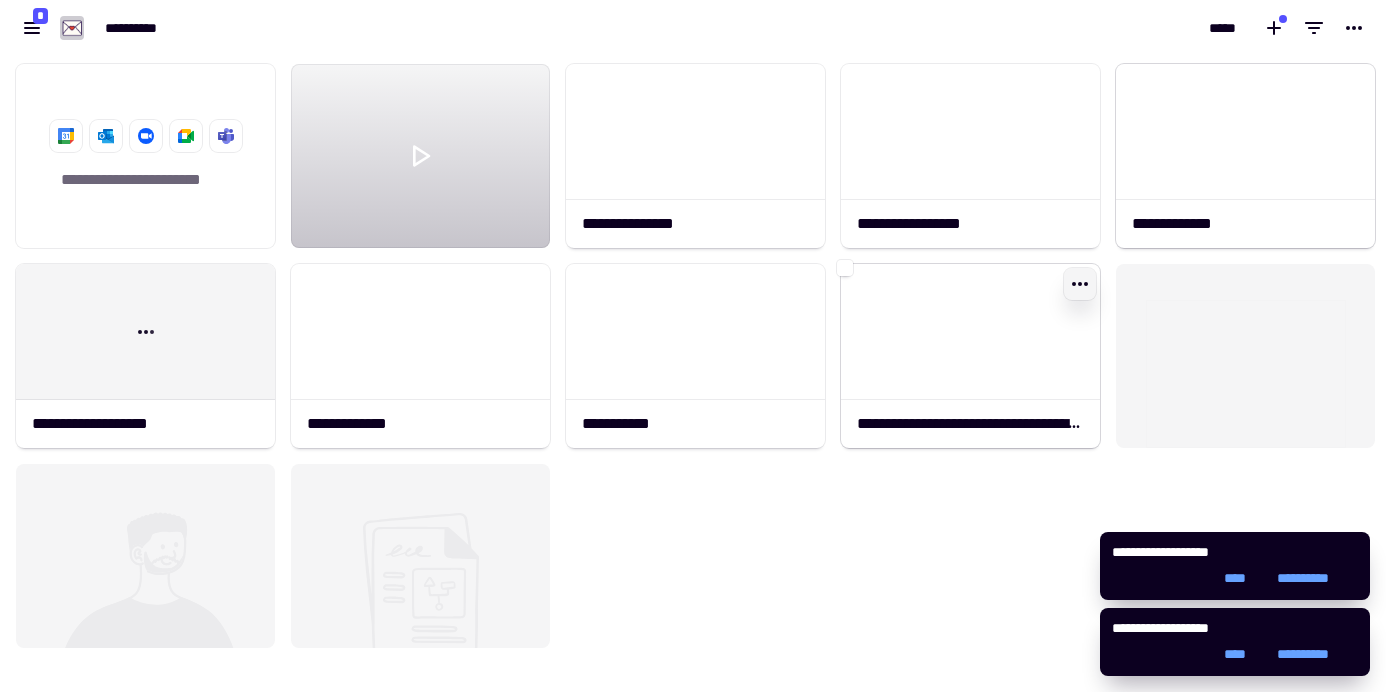 click 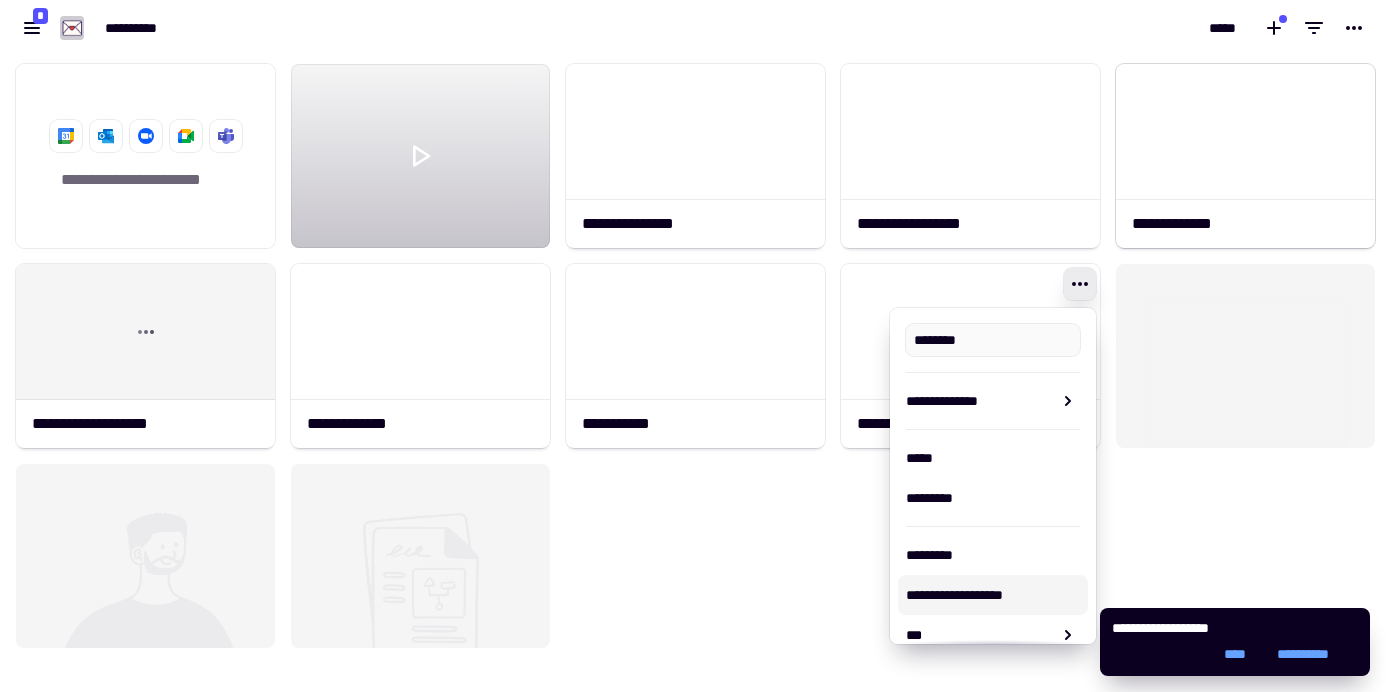 type on "**********" 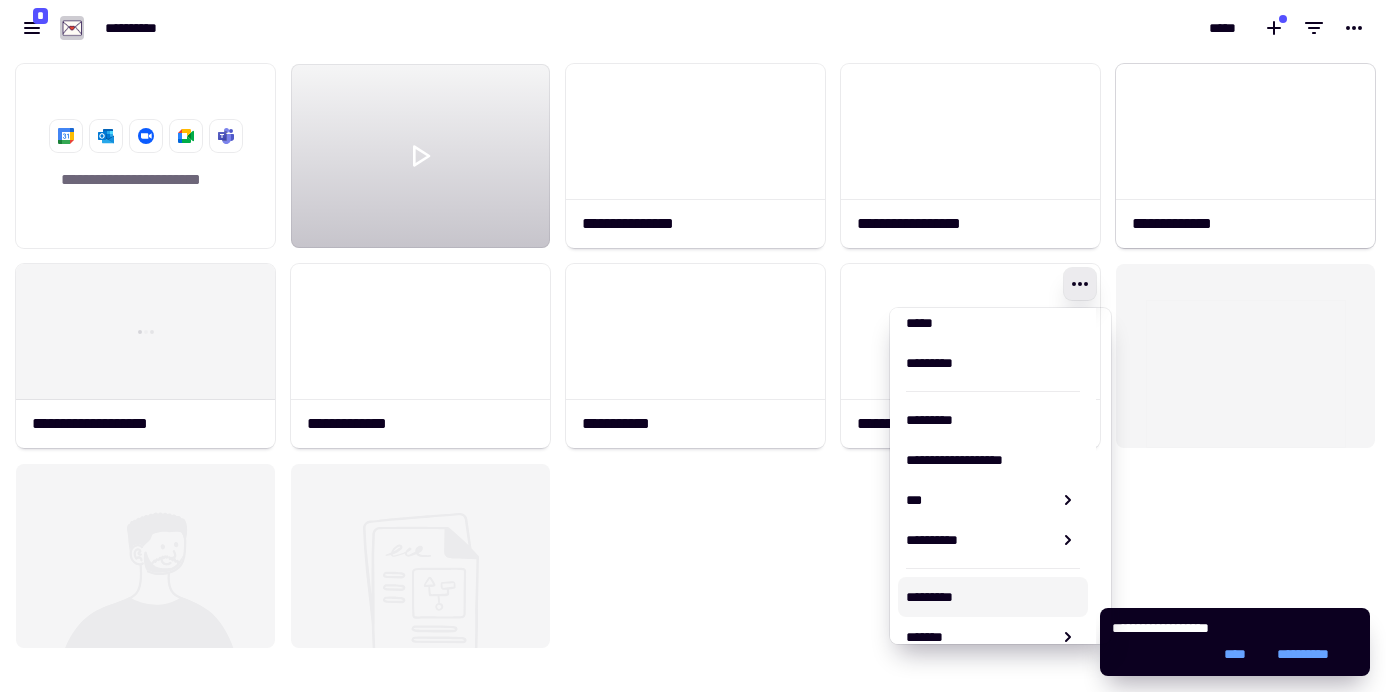 scroll, scrollTop: 253, scrollLeft: 0, axis: vertical 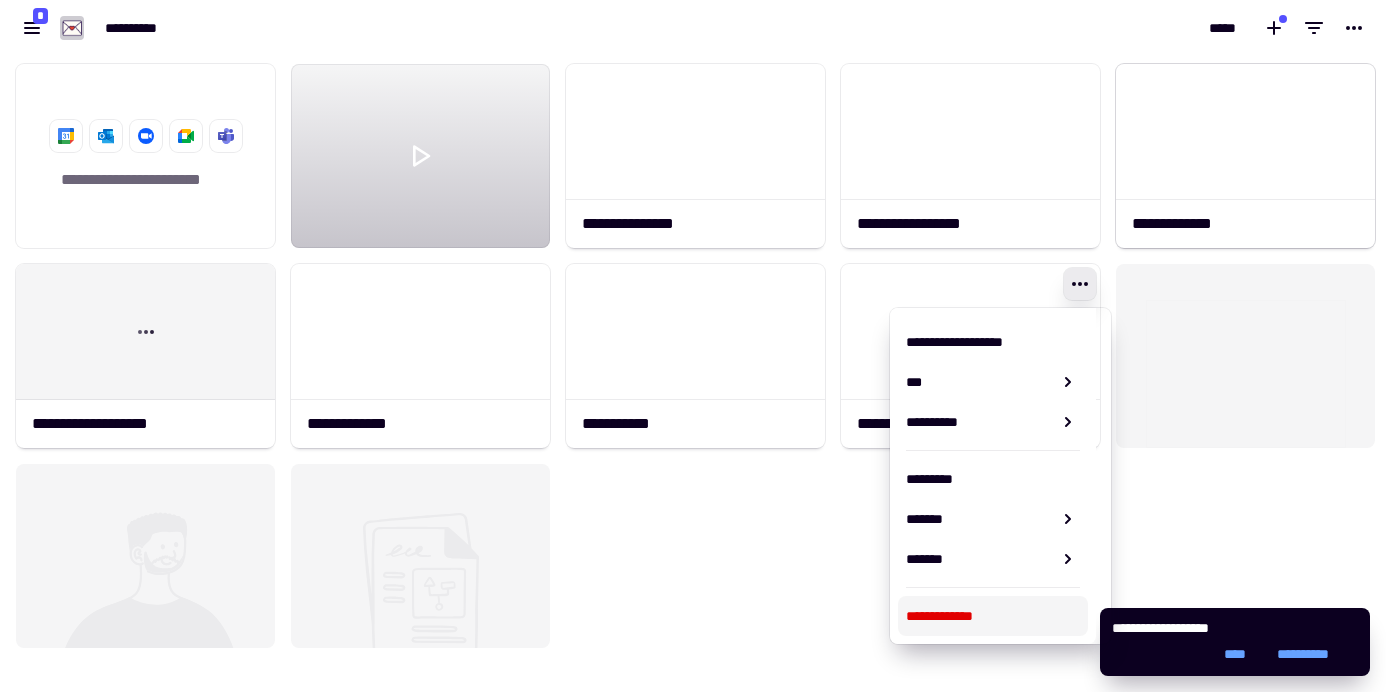 click on "**********" at bounding box center [993, 616] 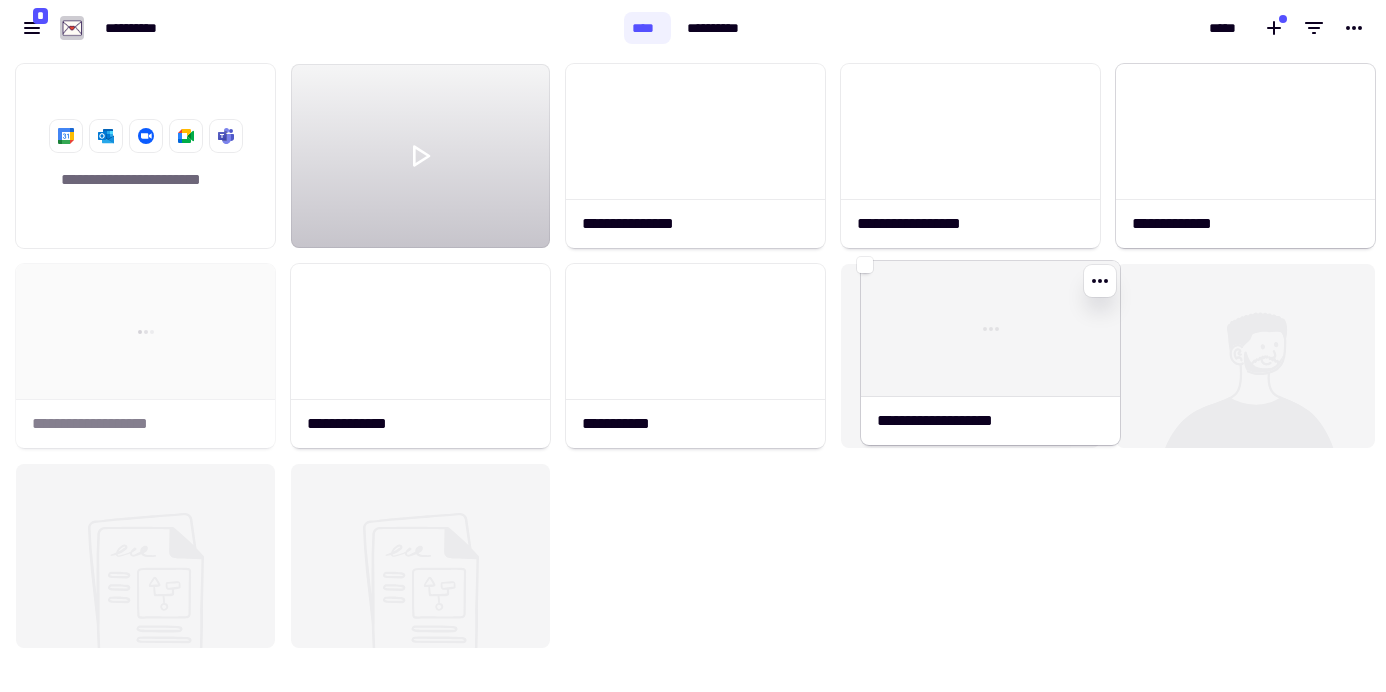 drag, startPoint x: 167, startPoint y: 350, endPoint x: 1010, endPoint y: 344, distance: 843.02136 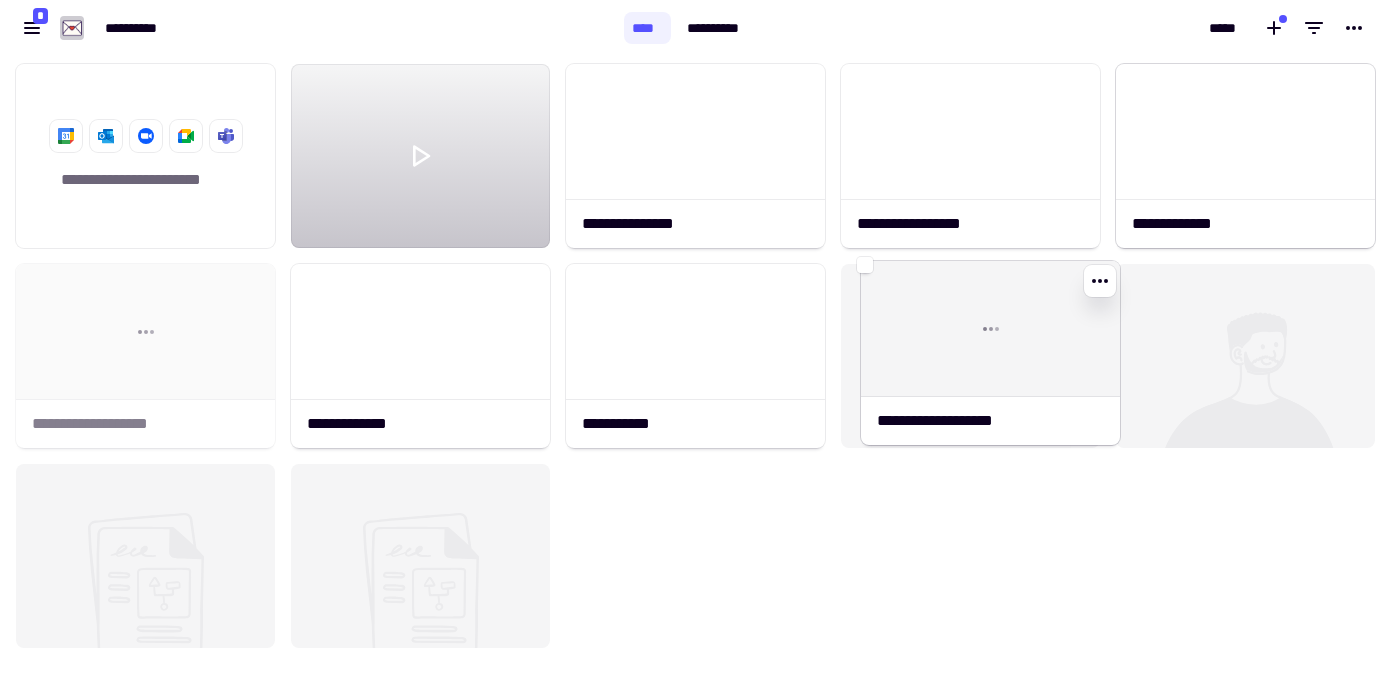 click on "**********" at bounding box center [693, 374] 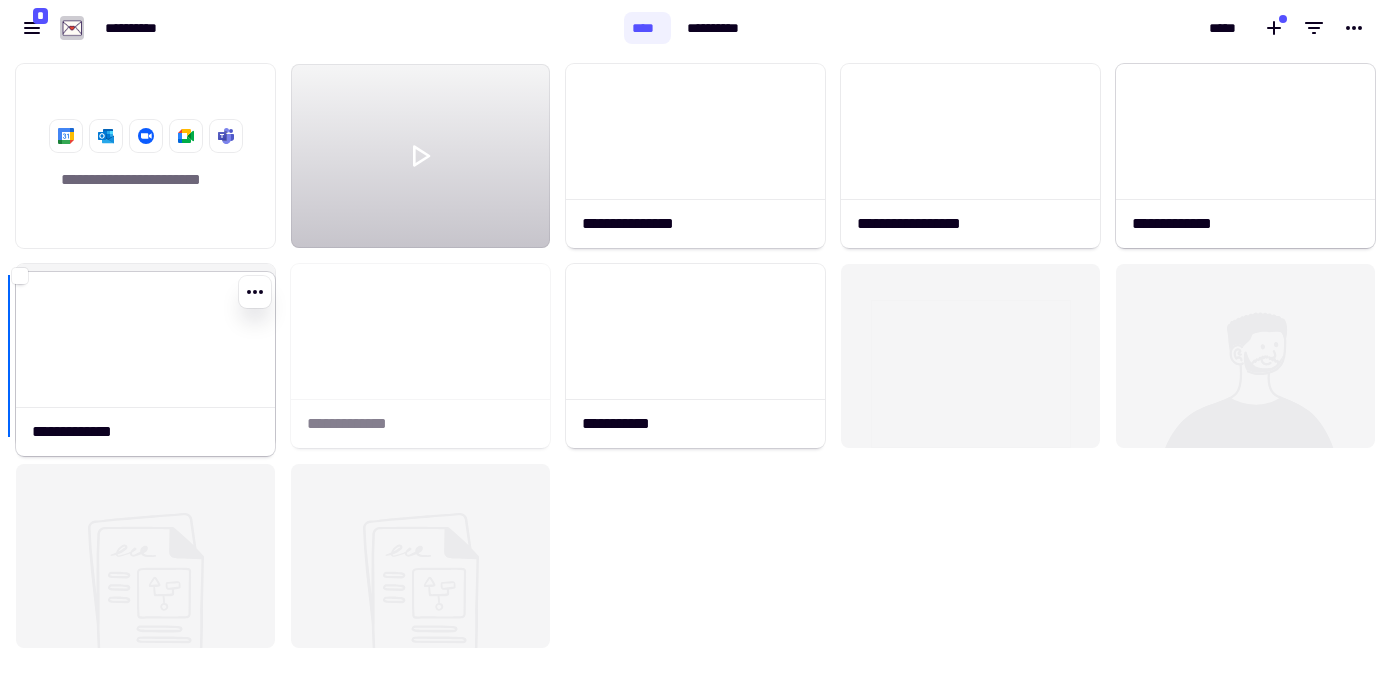 drag, startPoint x: 468, startPoint y: 331, endPoint x: 172, endPoint y: 338, distance: 296.08276 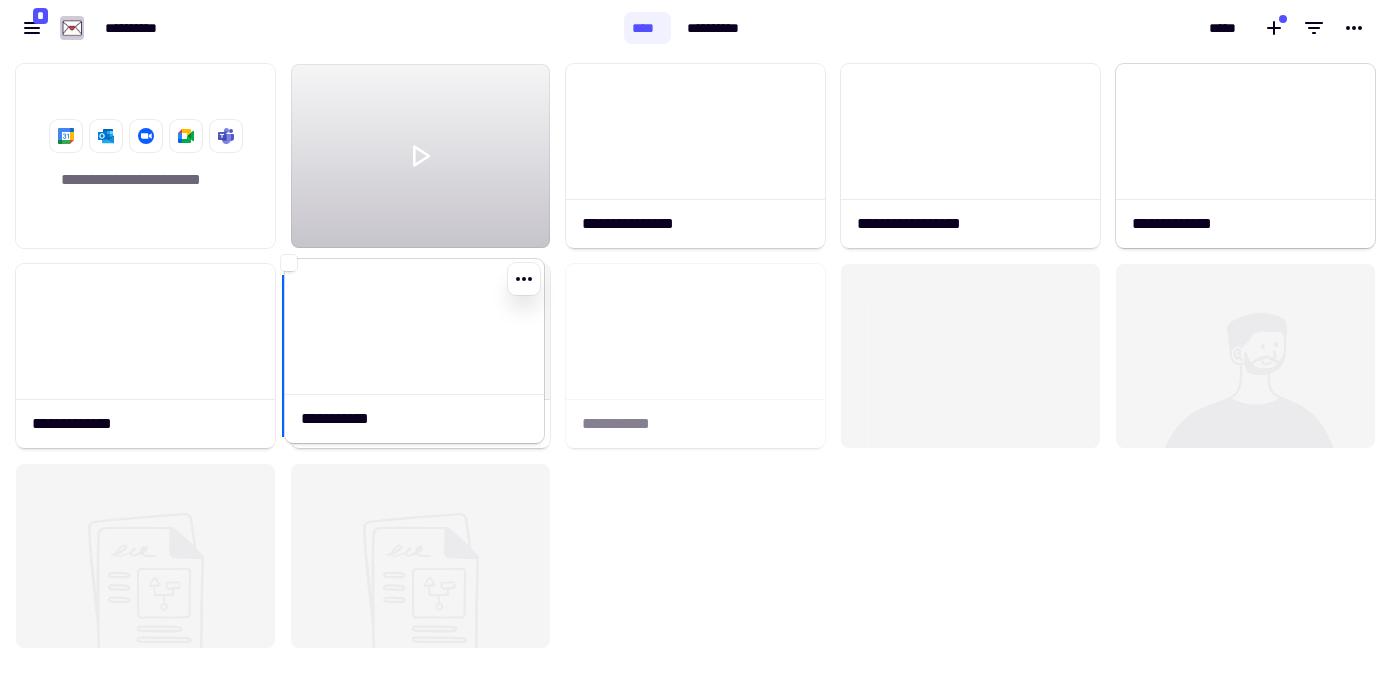 drag, startPoint x: 655, startPoint y: 367, endPoint x: 374, endPoint y: 362, distance: 281.0445 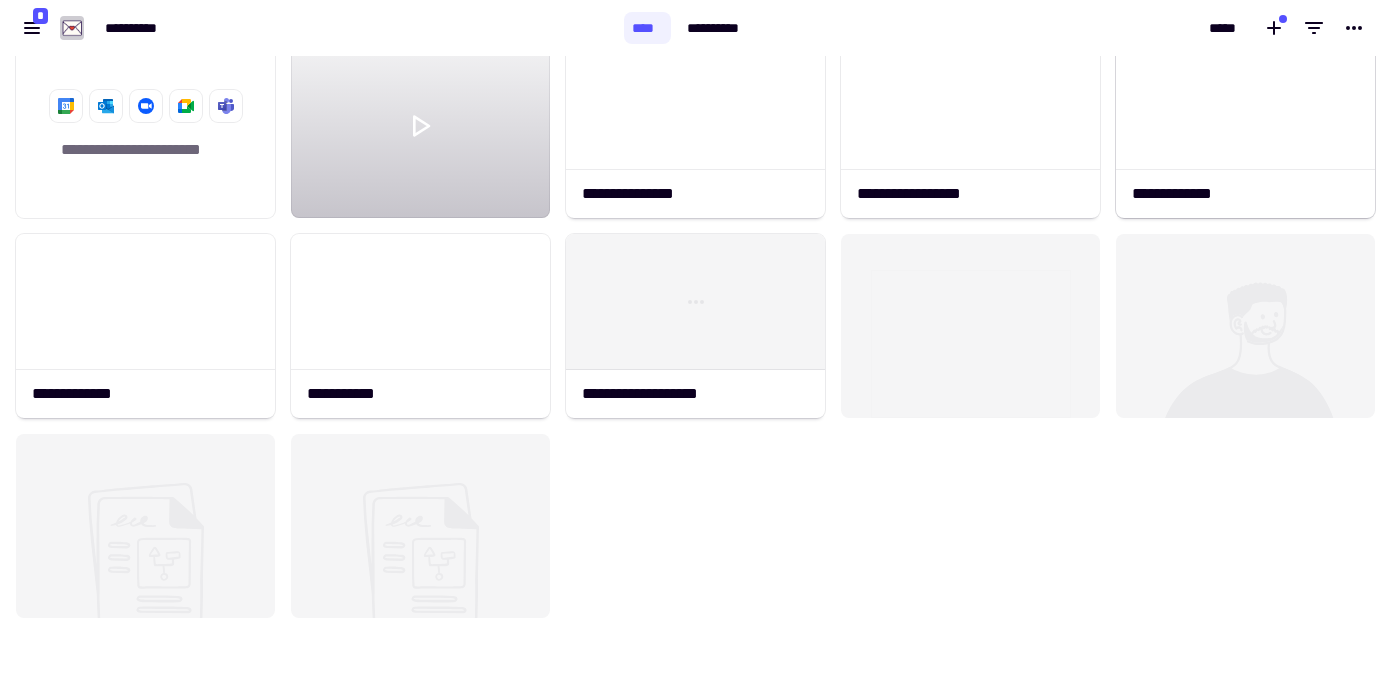 scroll, scrollTop: 39, scrollLeft: 0, axis: vertical 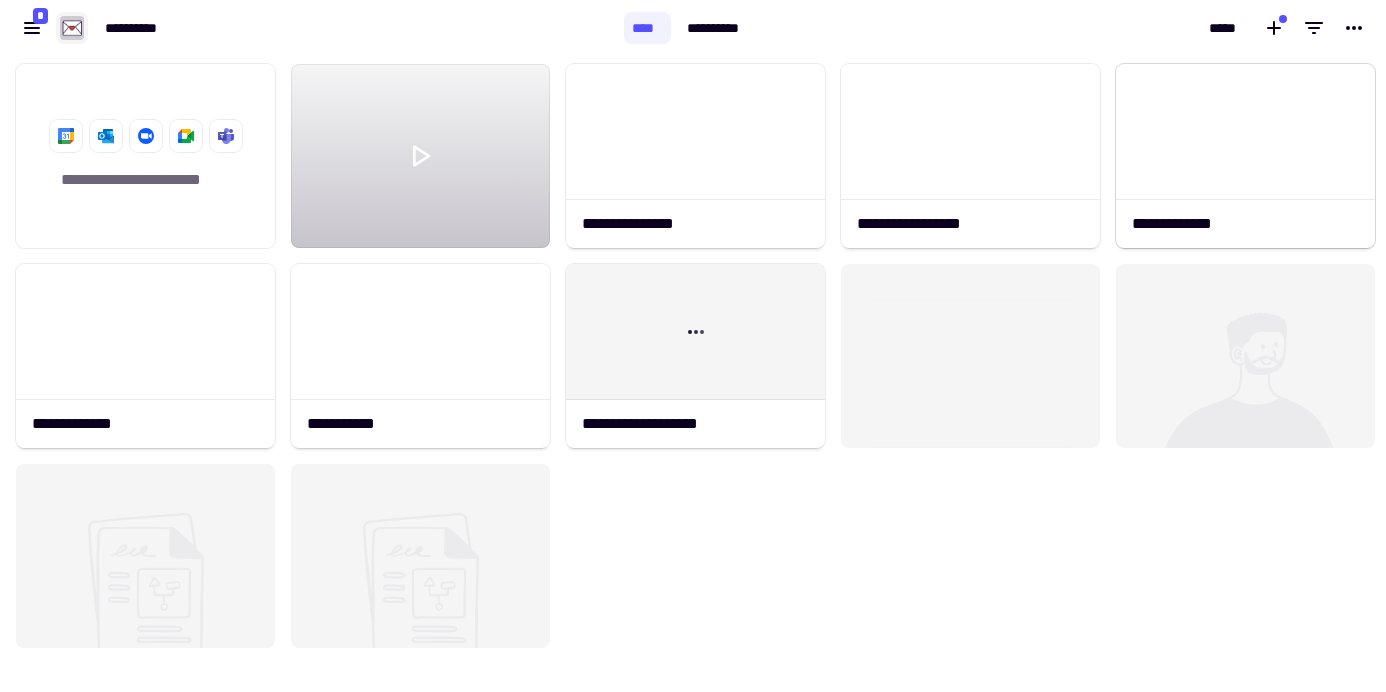 click 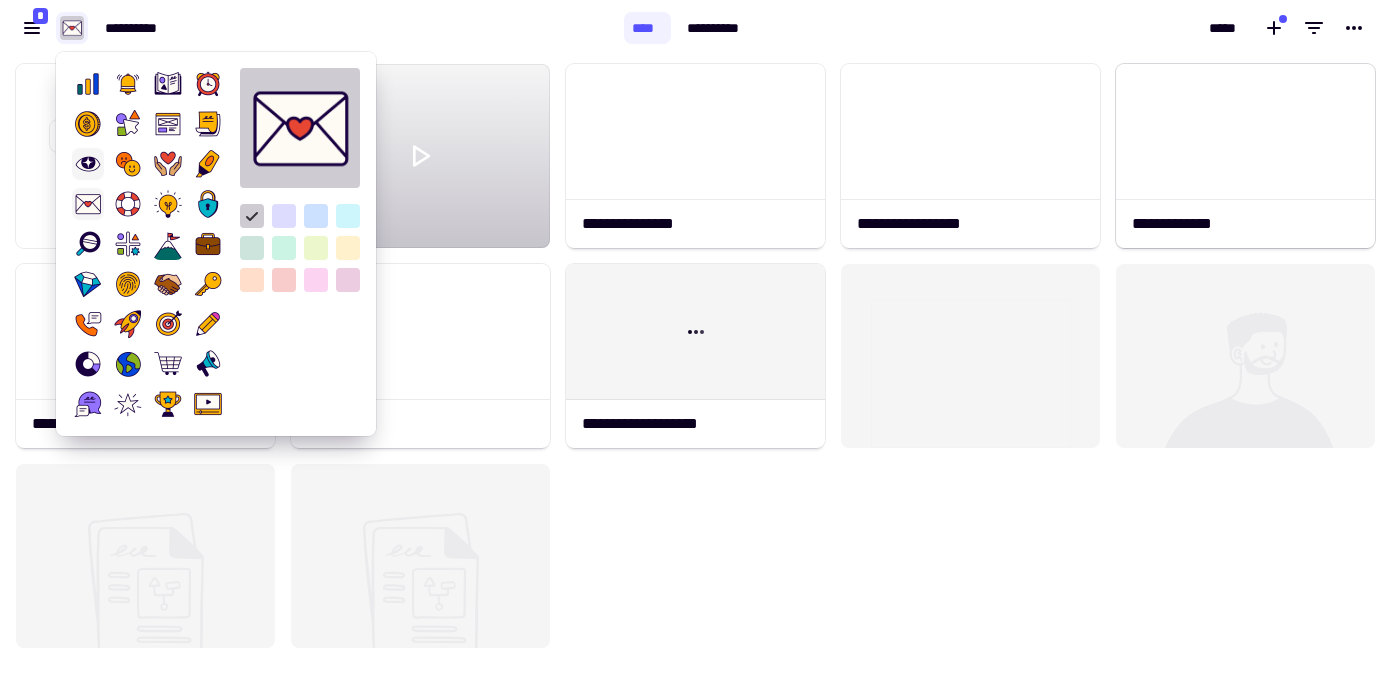click at bounding box center (88, 164) 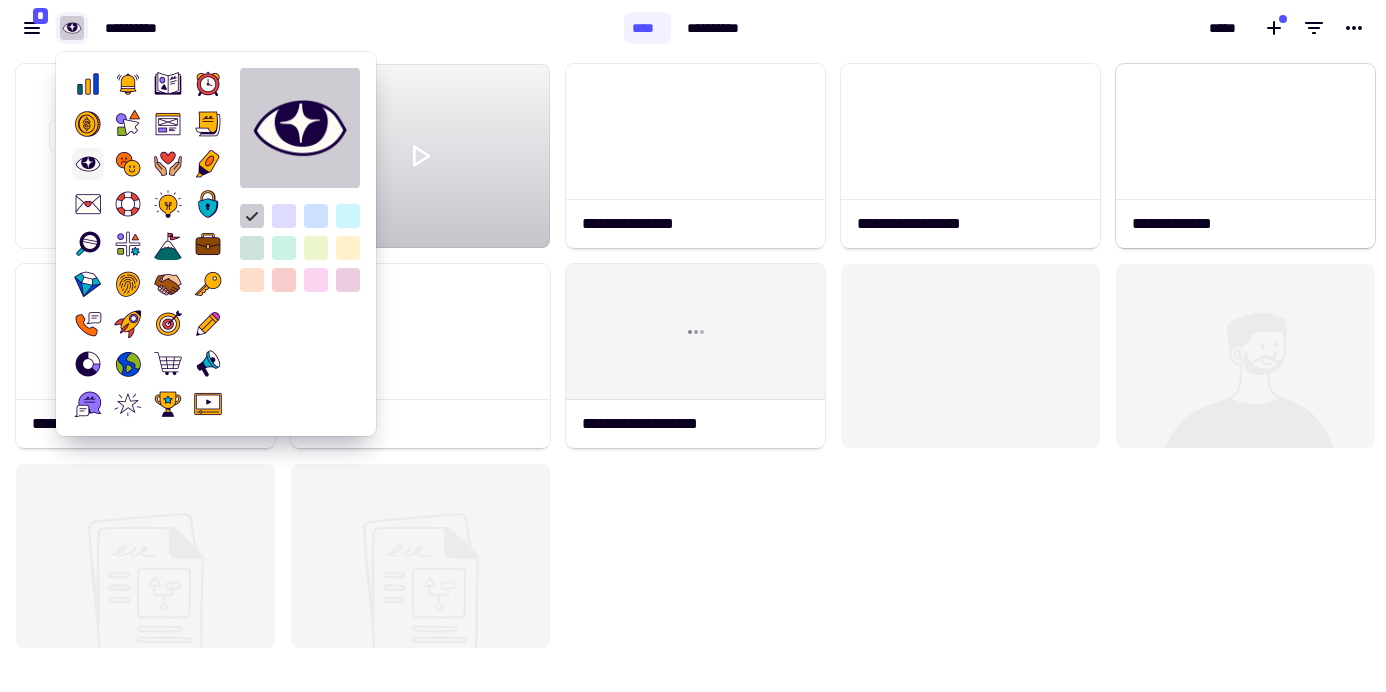 click on "**********" at bounding box center [312, 28] 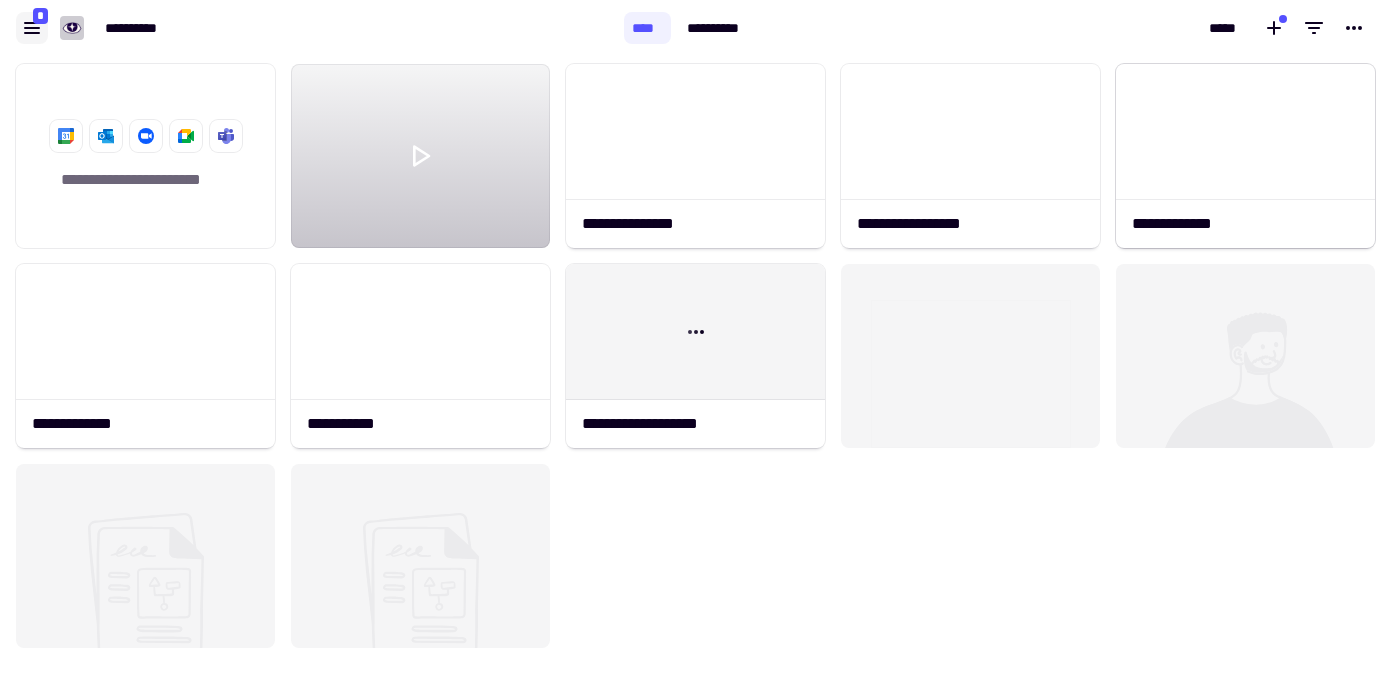 click 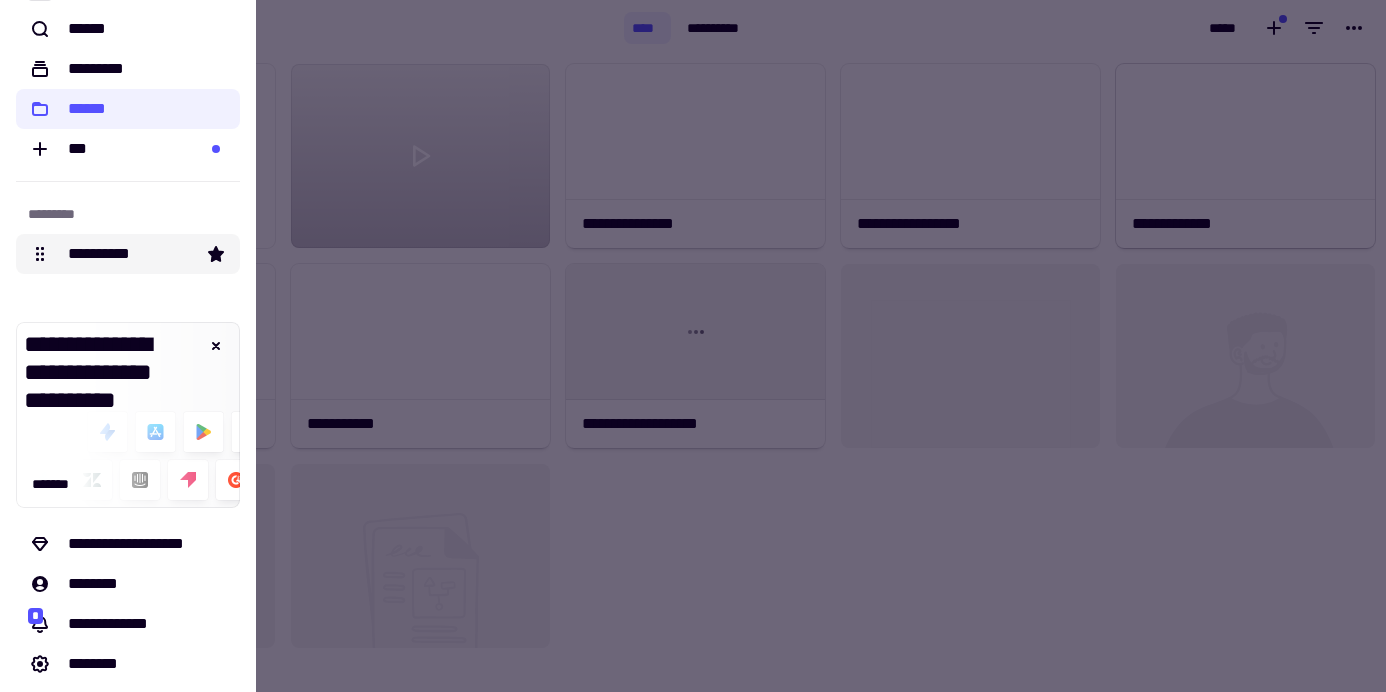 scroll, scrollTop: 52, scrollLeft: 0, axis: vertical 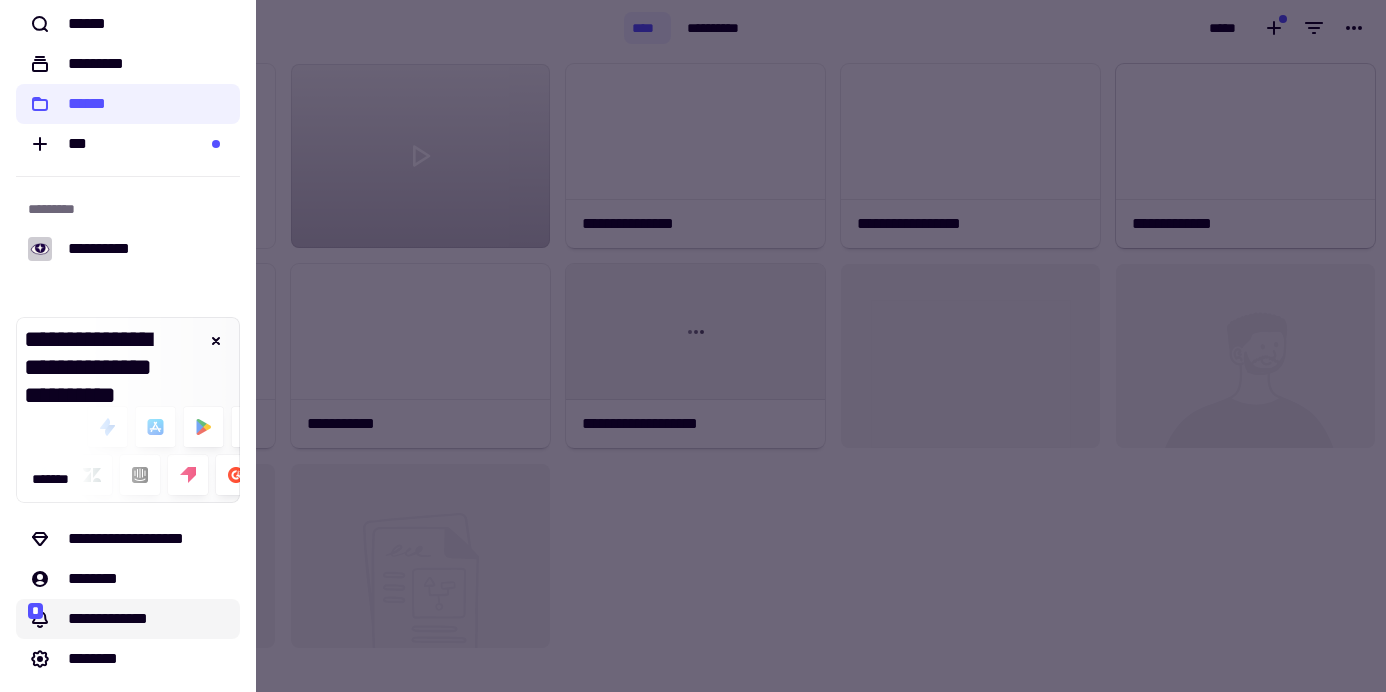click on "**********" 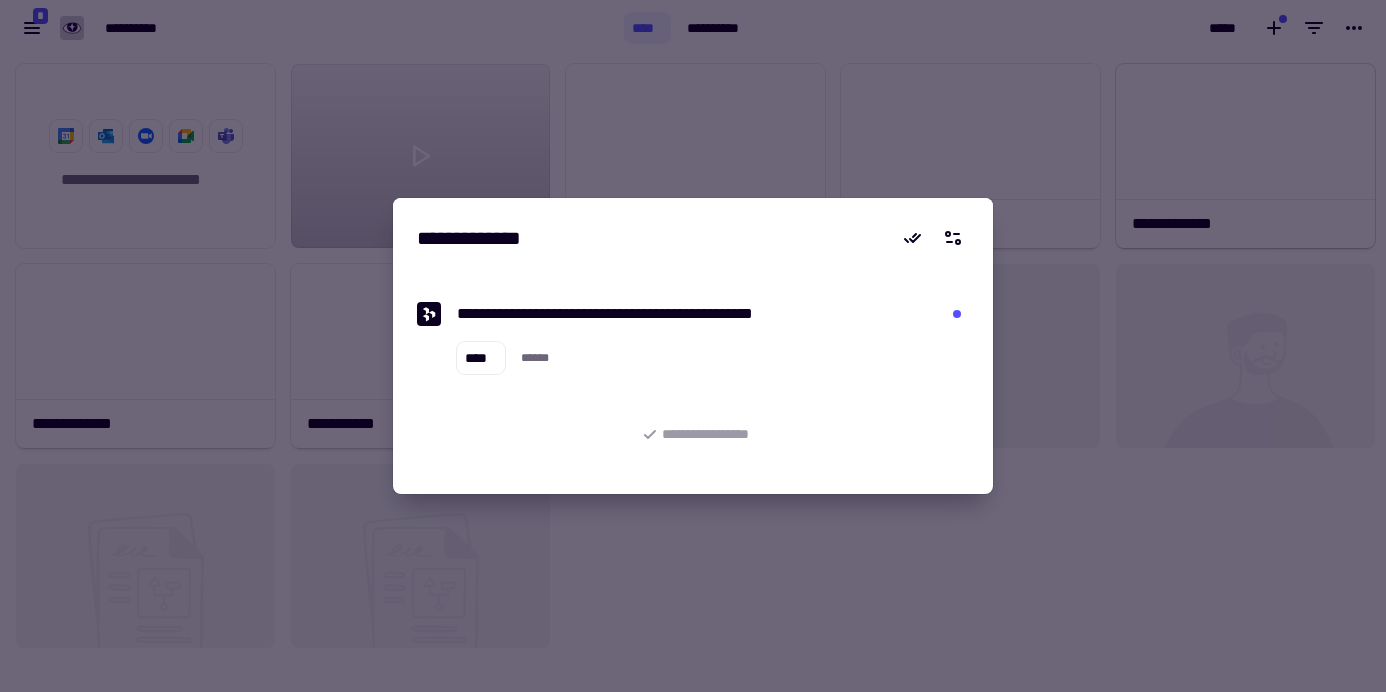 click at bounding box center [693, 346] 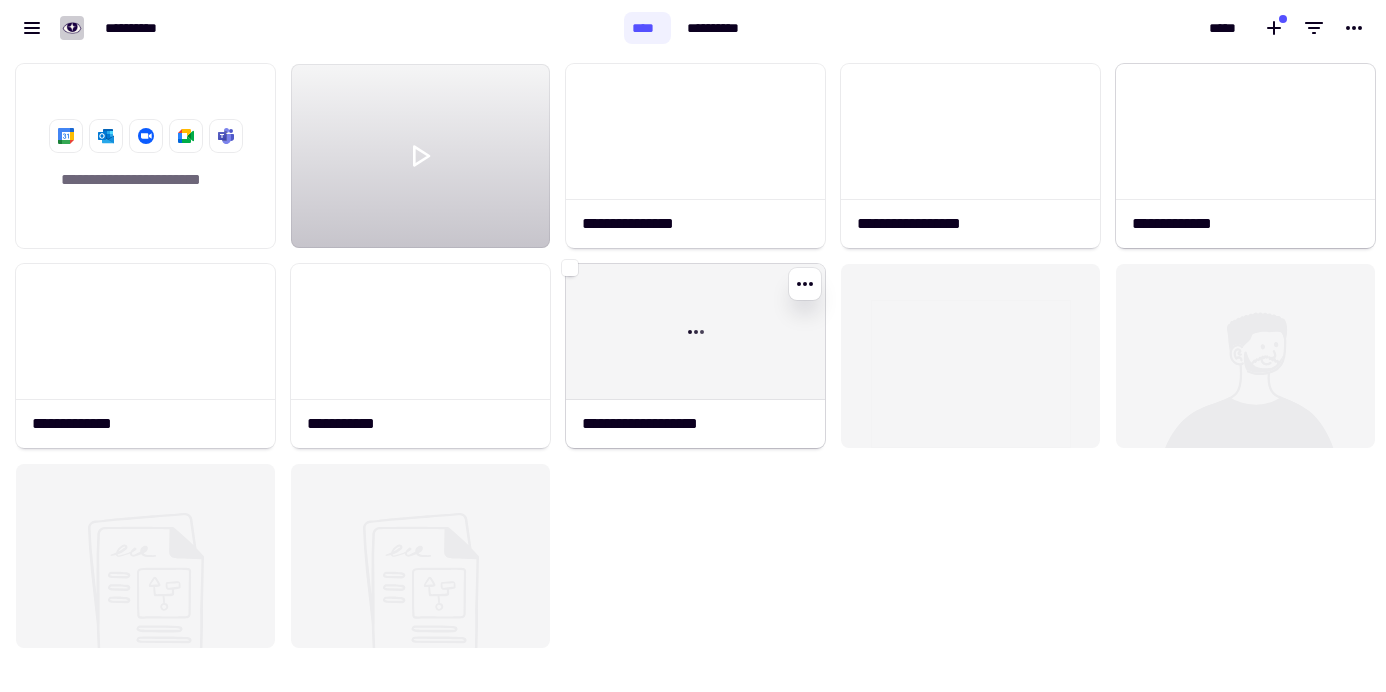 click 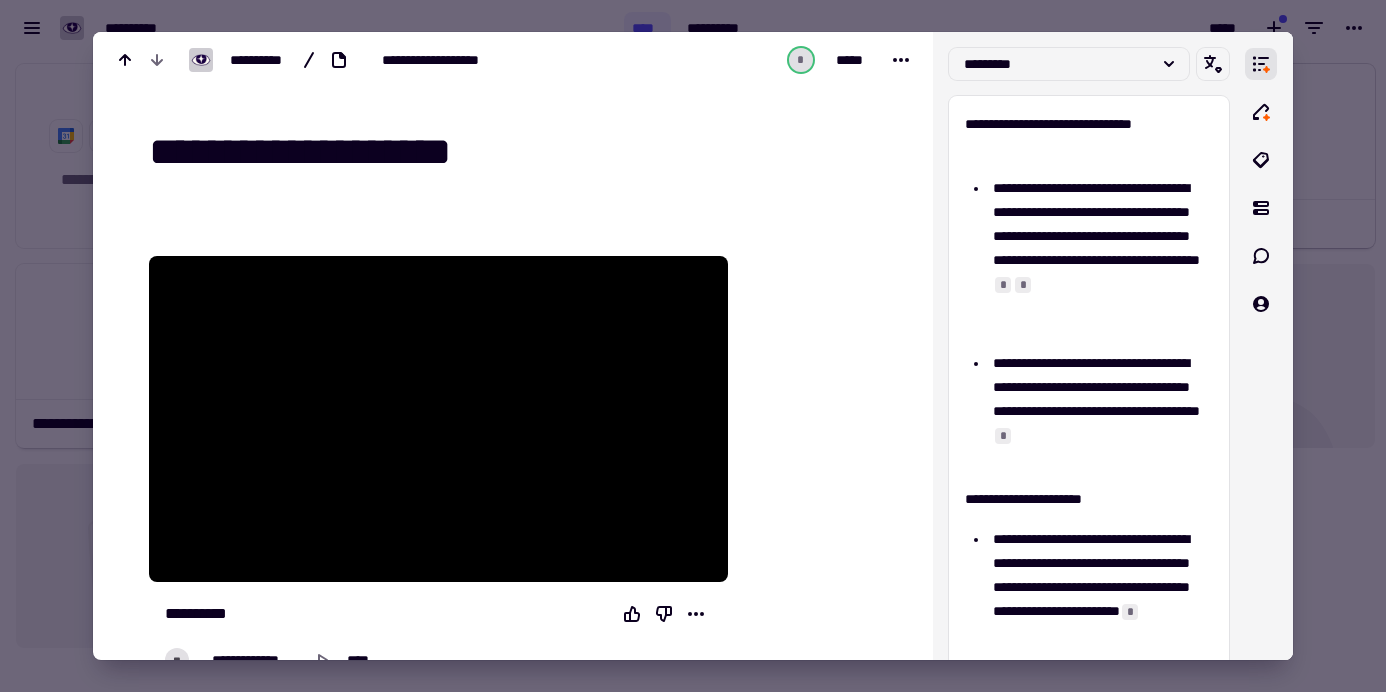 click at bounding box center (693, 346) 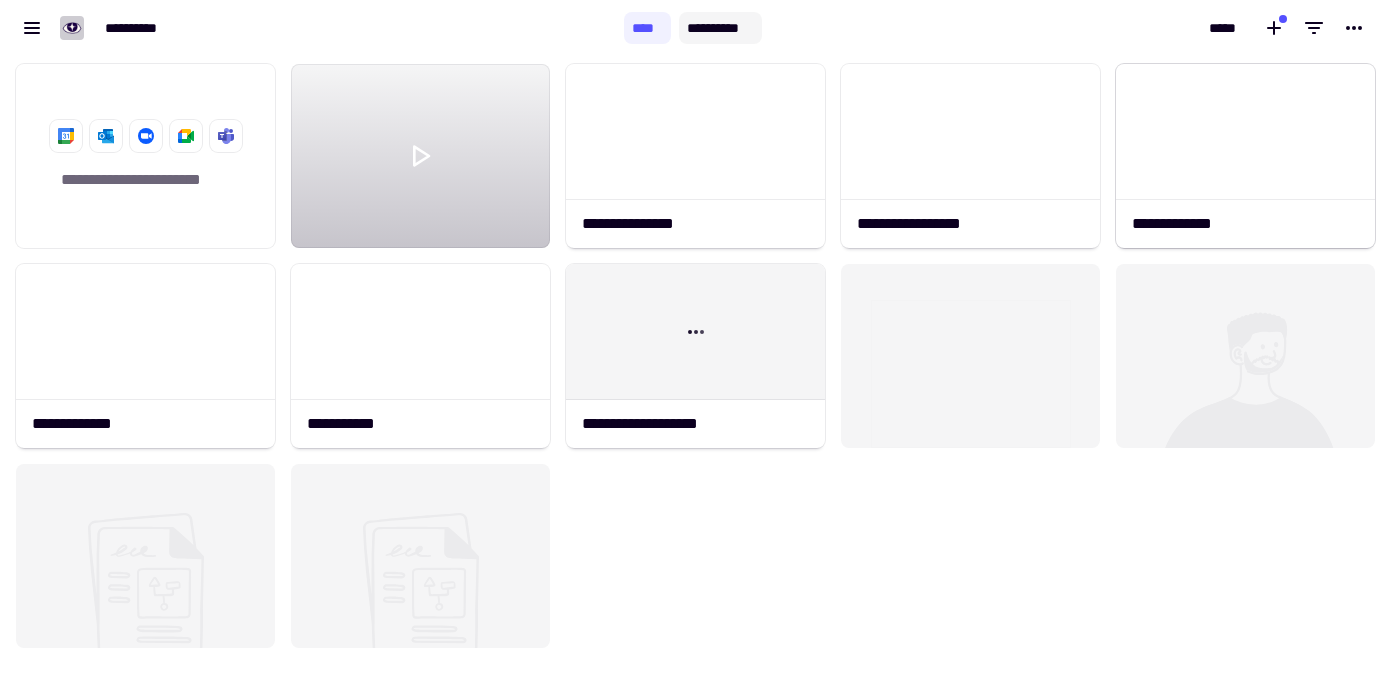click on "**********" 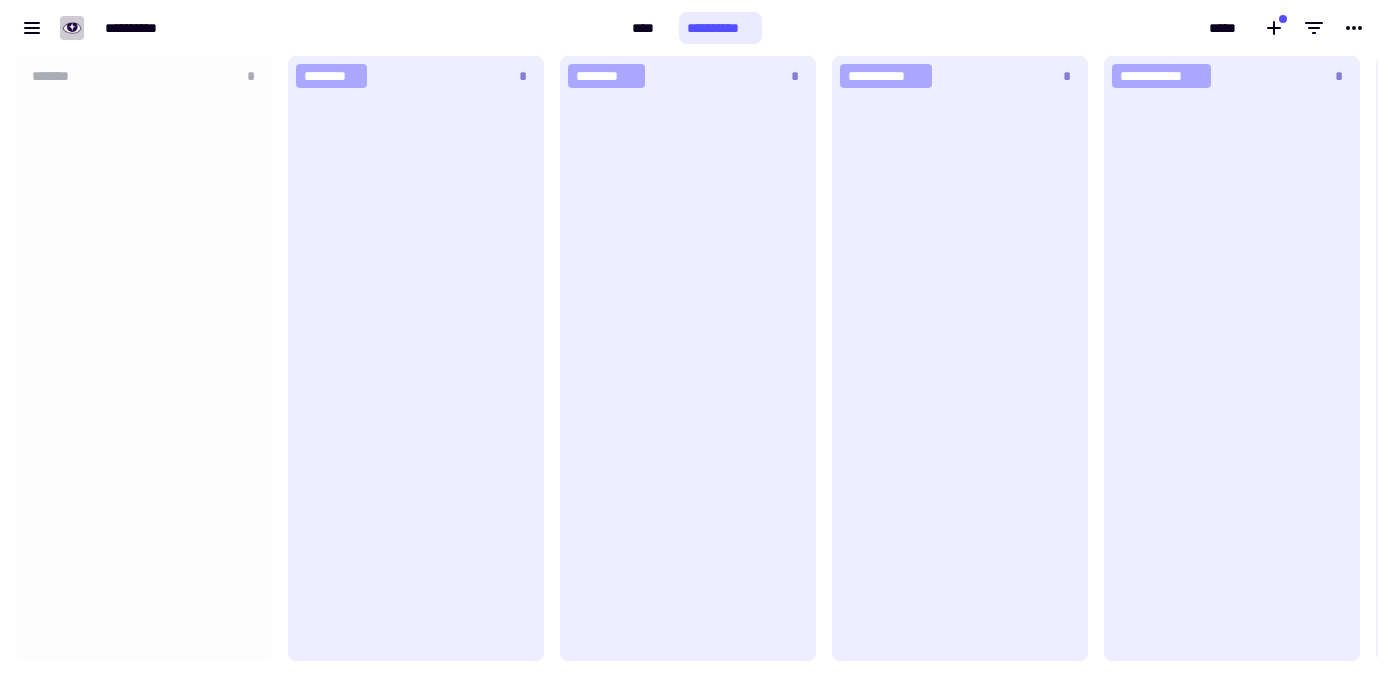 scroll, scrollTop: 16, scrollLeft: 16, axis: both 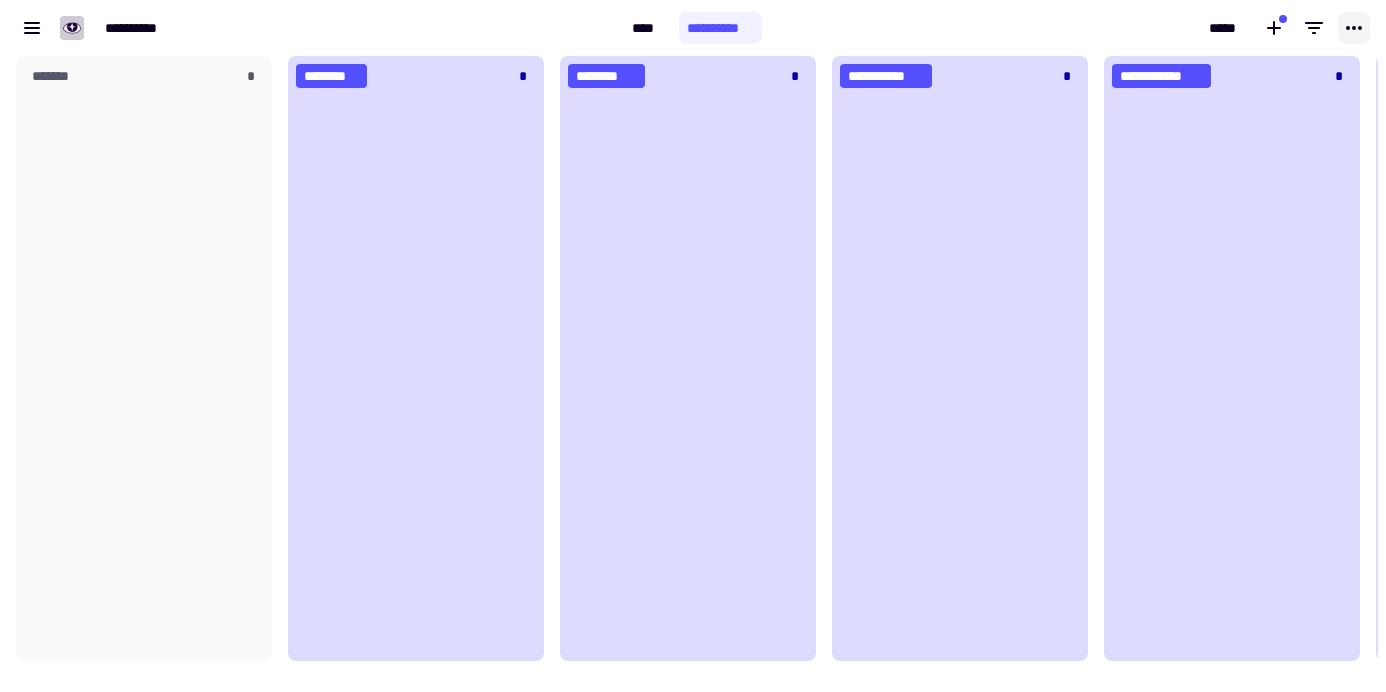 click 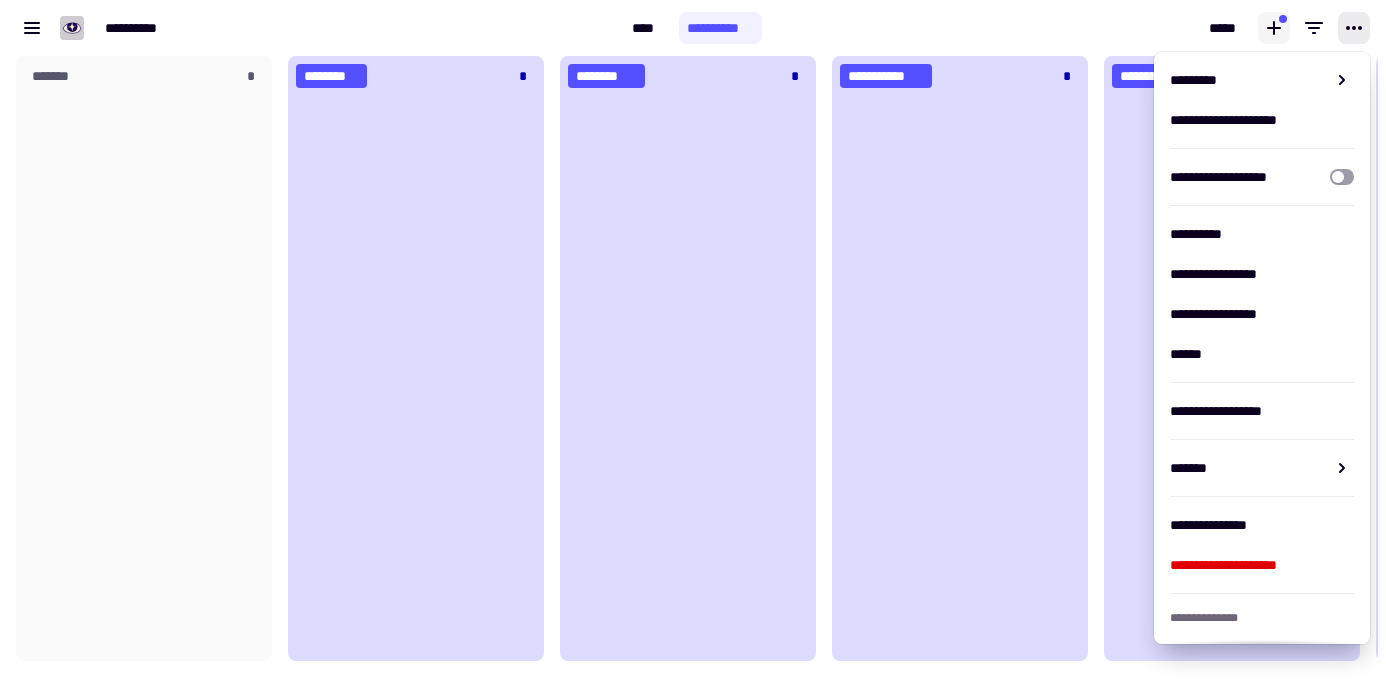 click 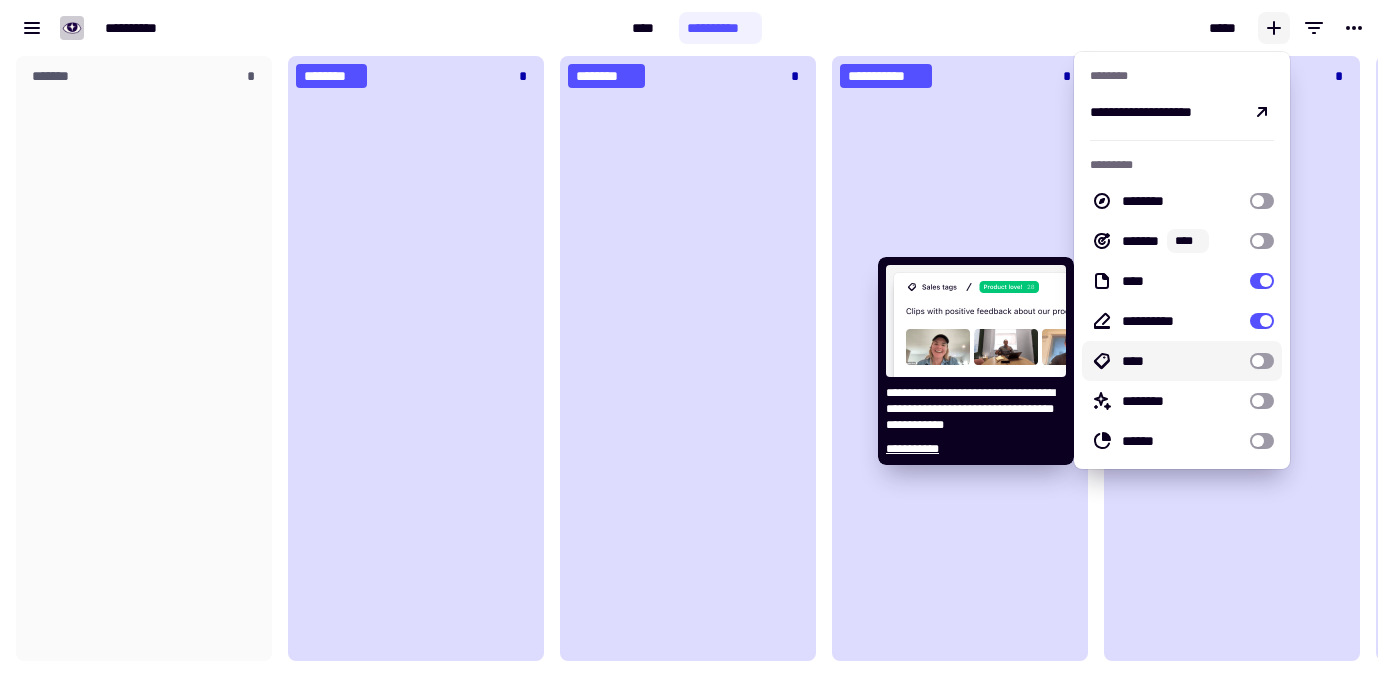 click at bounding box center (1262, 361) 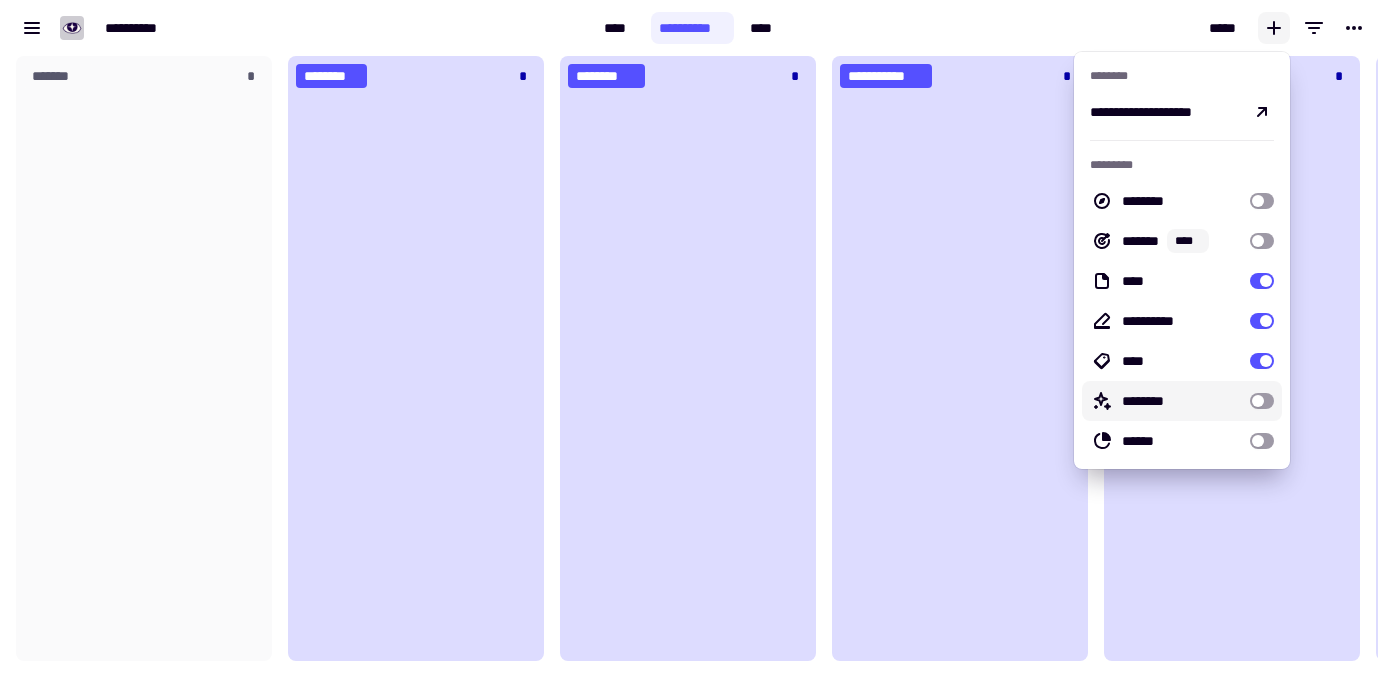 click at bounding box center [1262, 401] 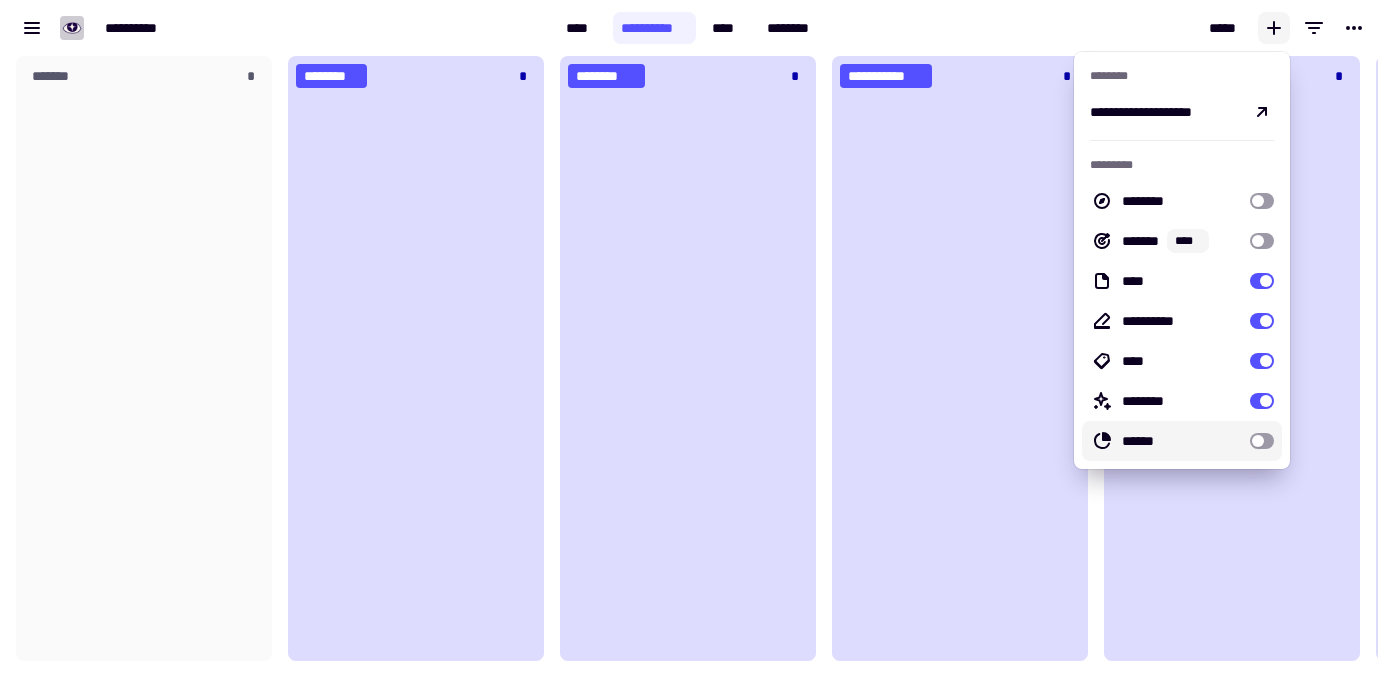 click at bounding box center [1262, 441] 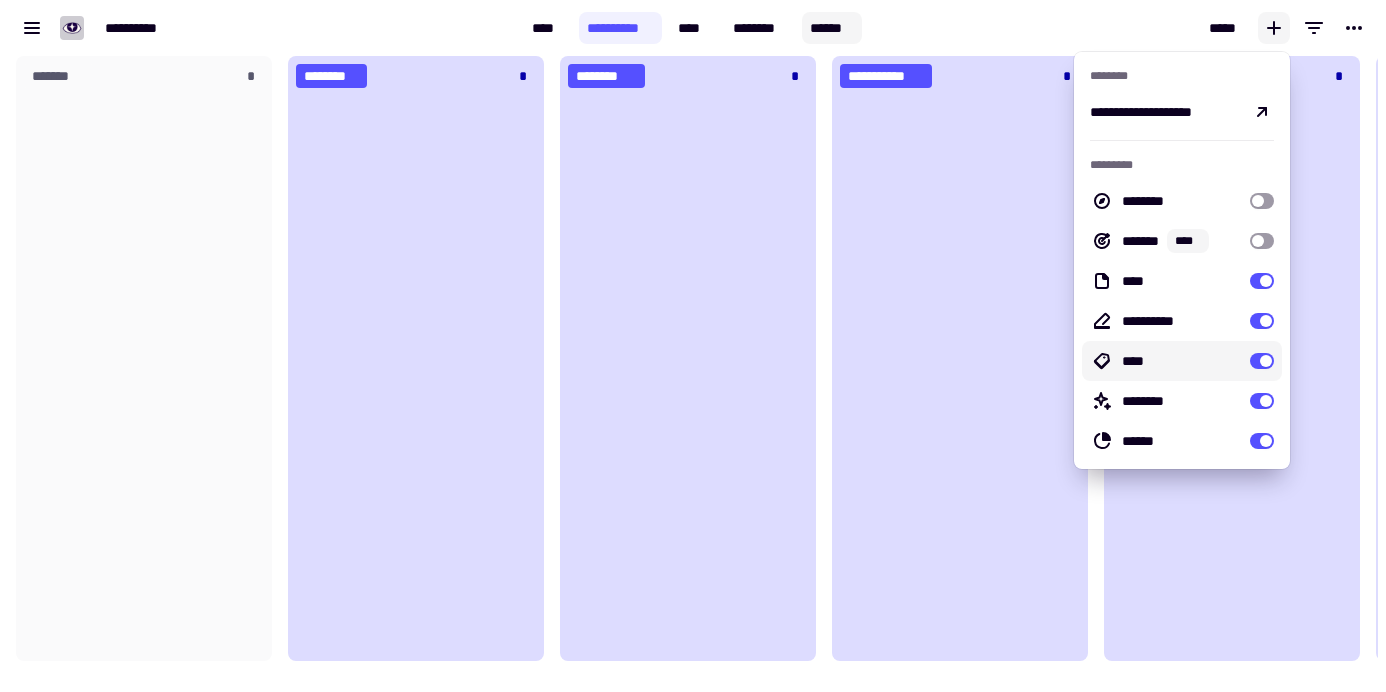 click on "******" 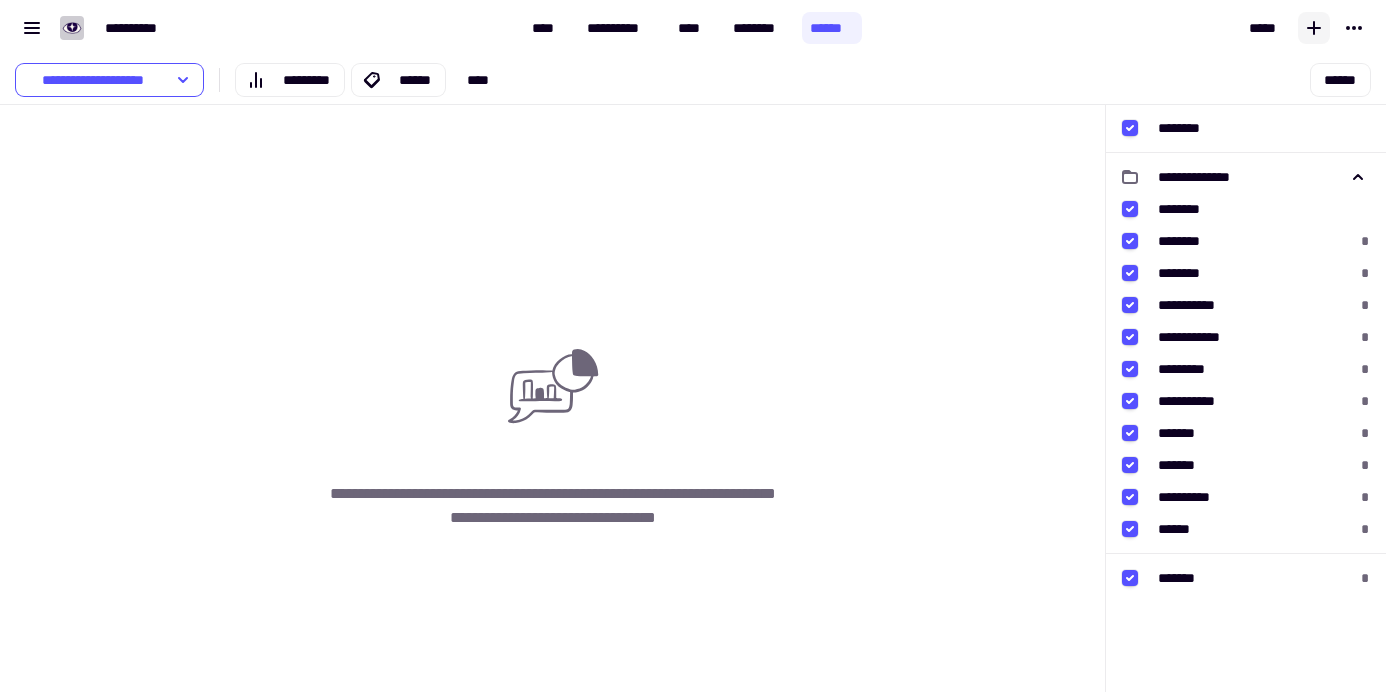 click on "**********" at bounding box center (692, 28) 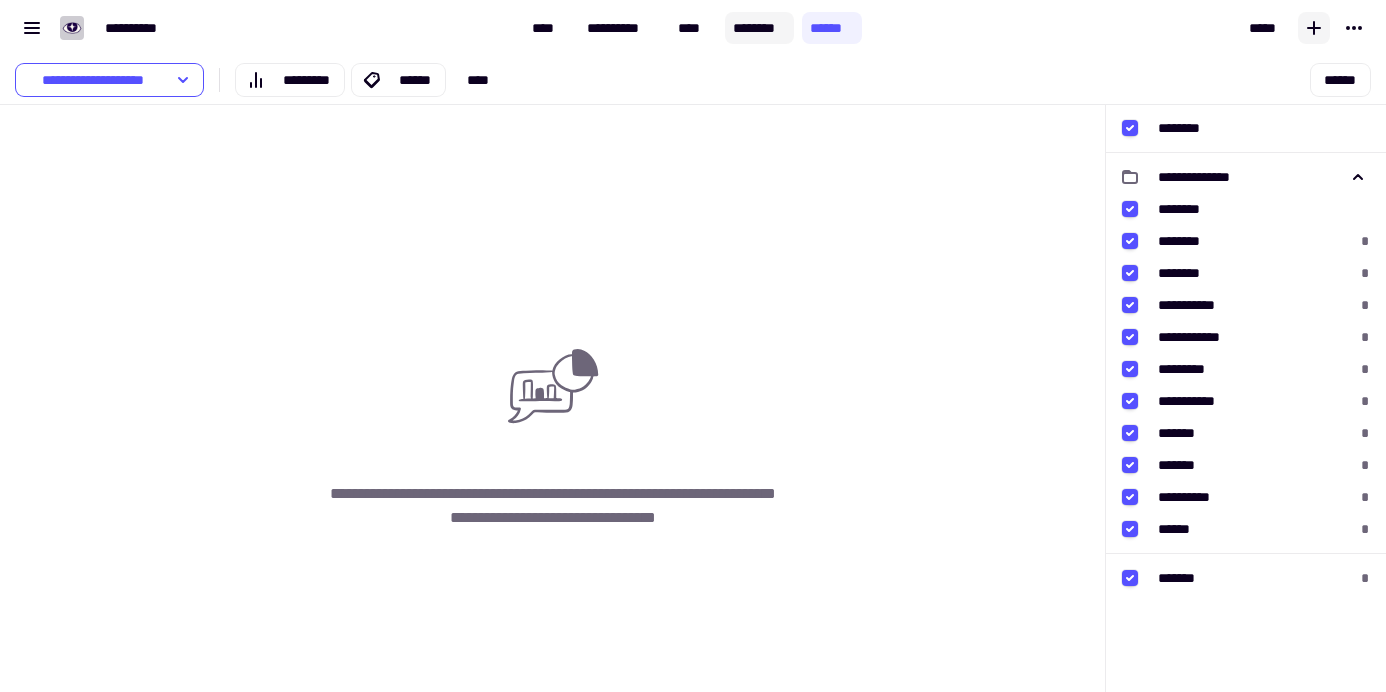 click on "********" 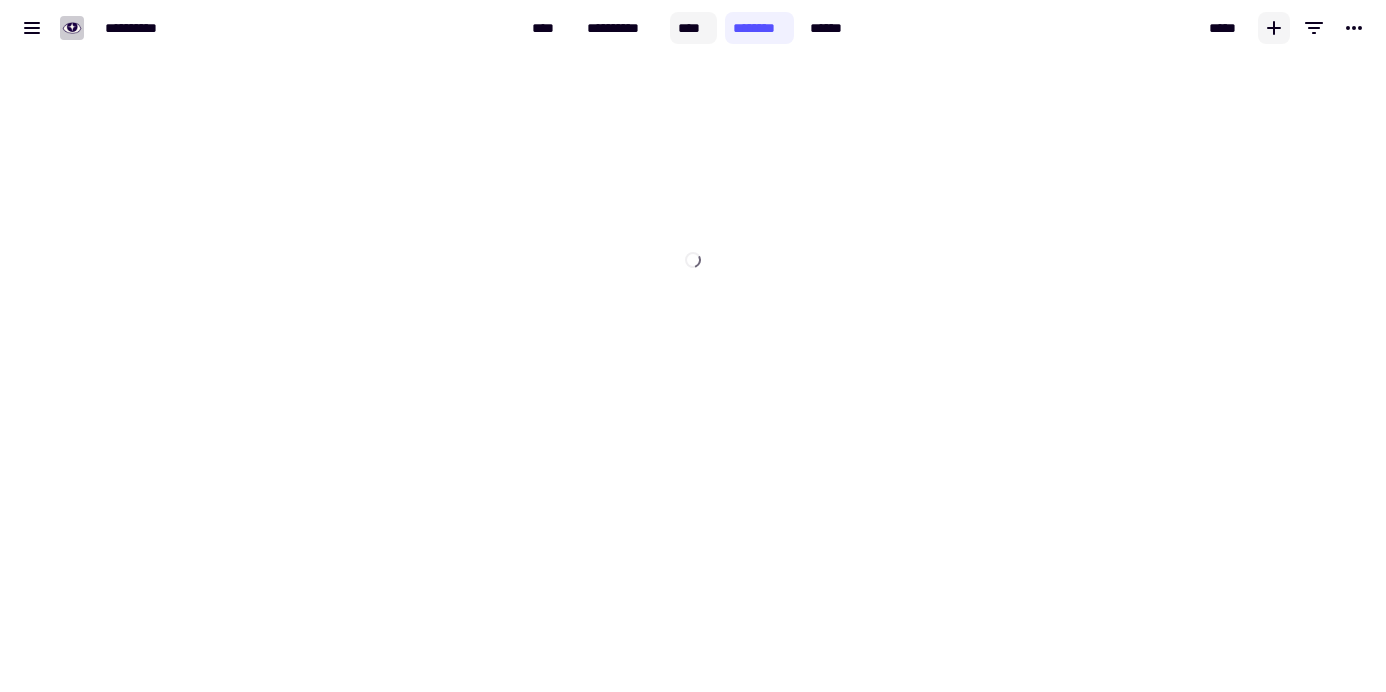 click on "****" 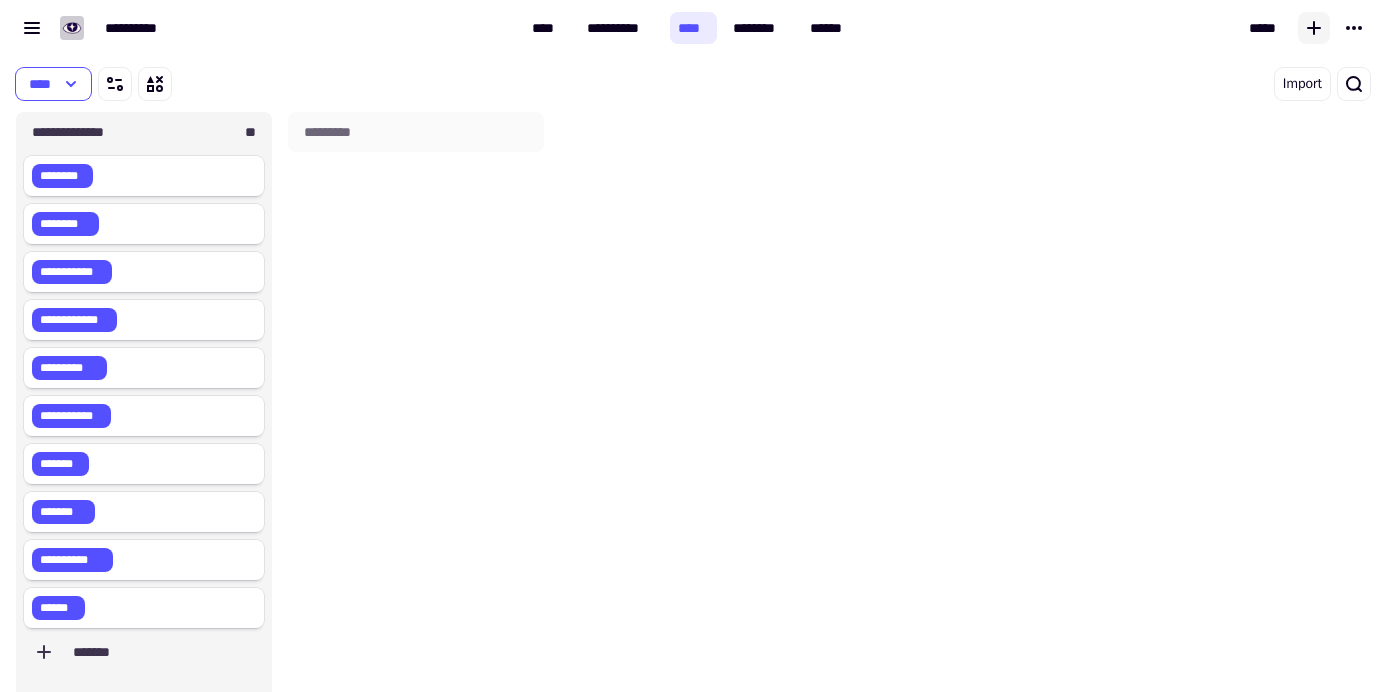scroll, scrollTop: 16, scrollLeft: 16, axis: both 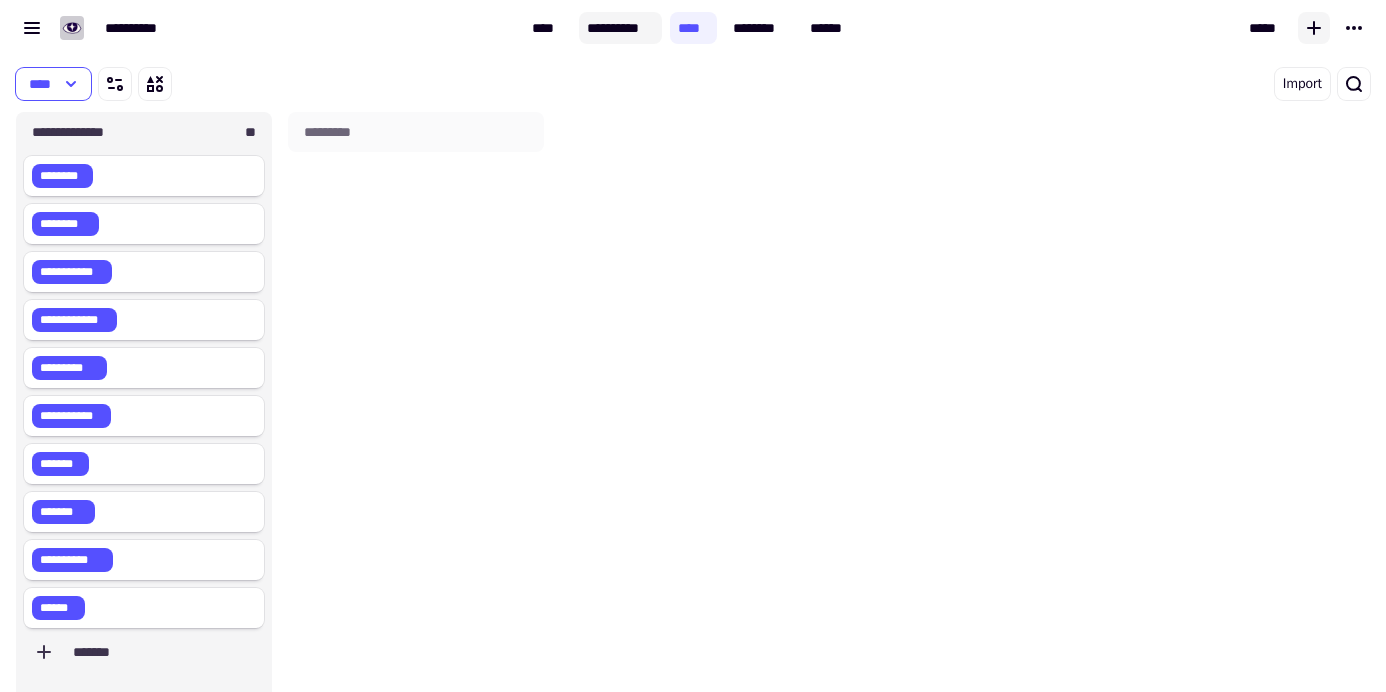 click on "**********" 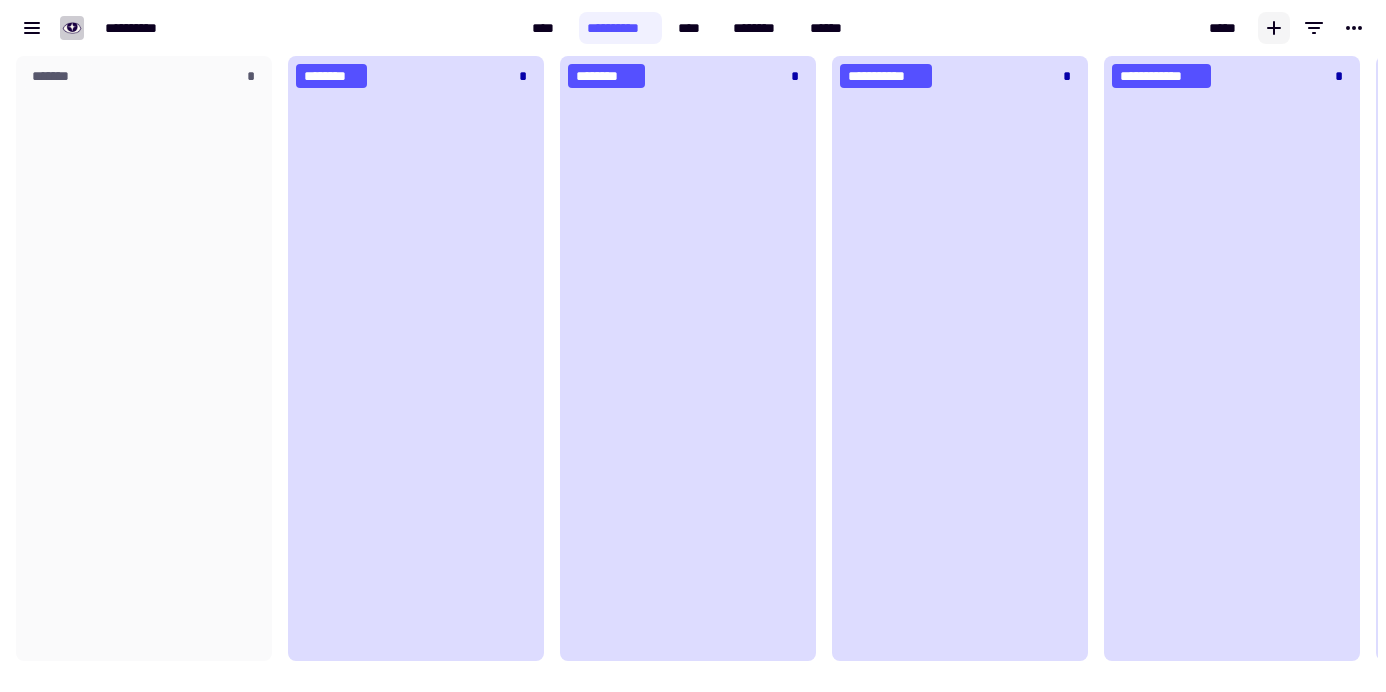 scroll, scrollTop: 16, scrollLeft: 16, axis: both 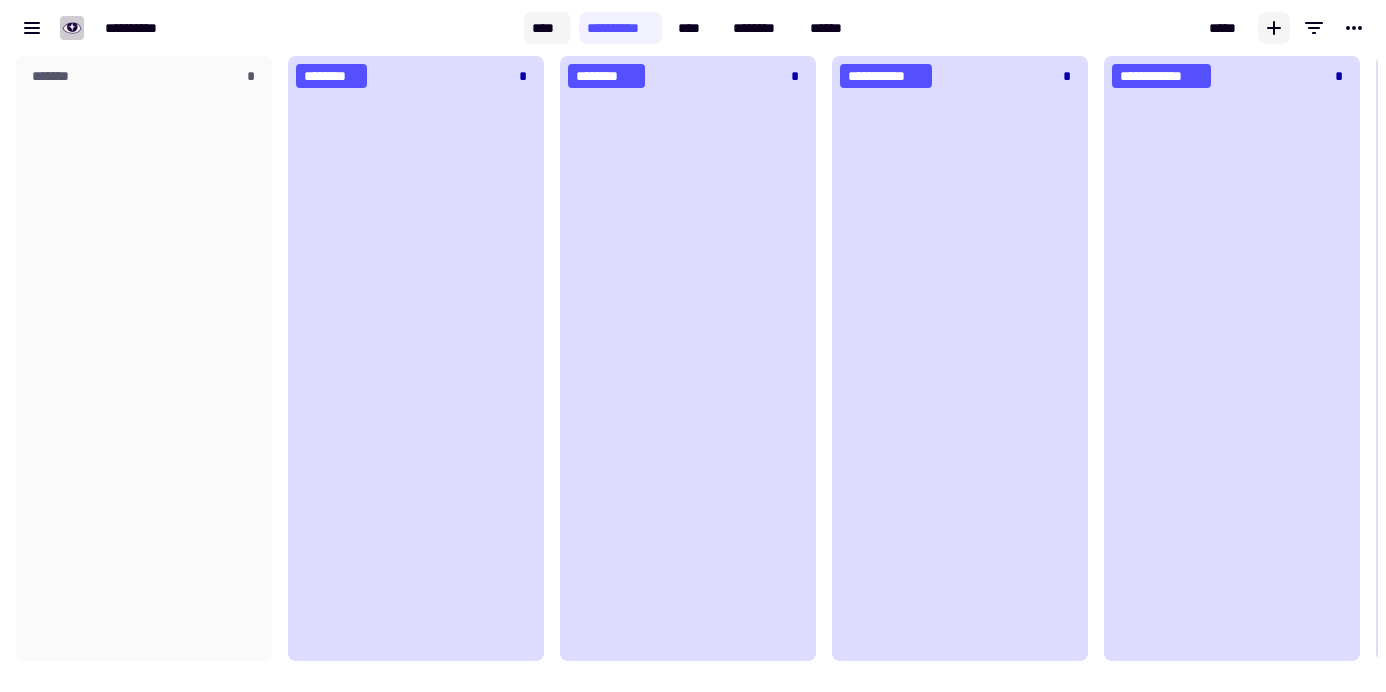 click on "****" 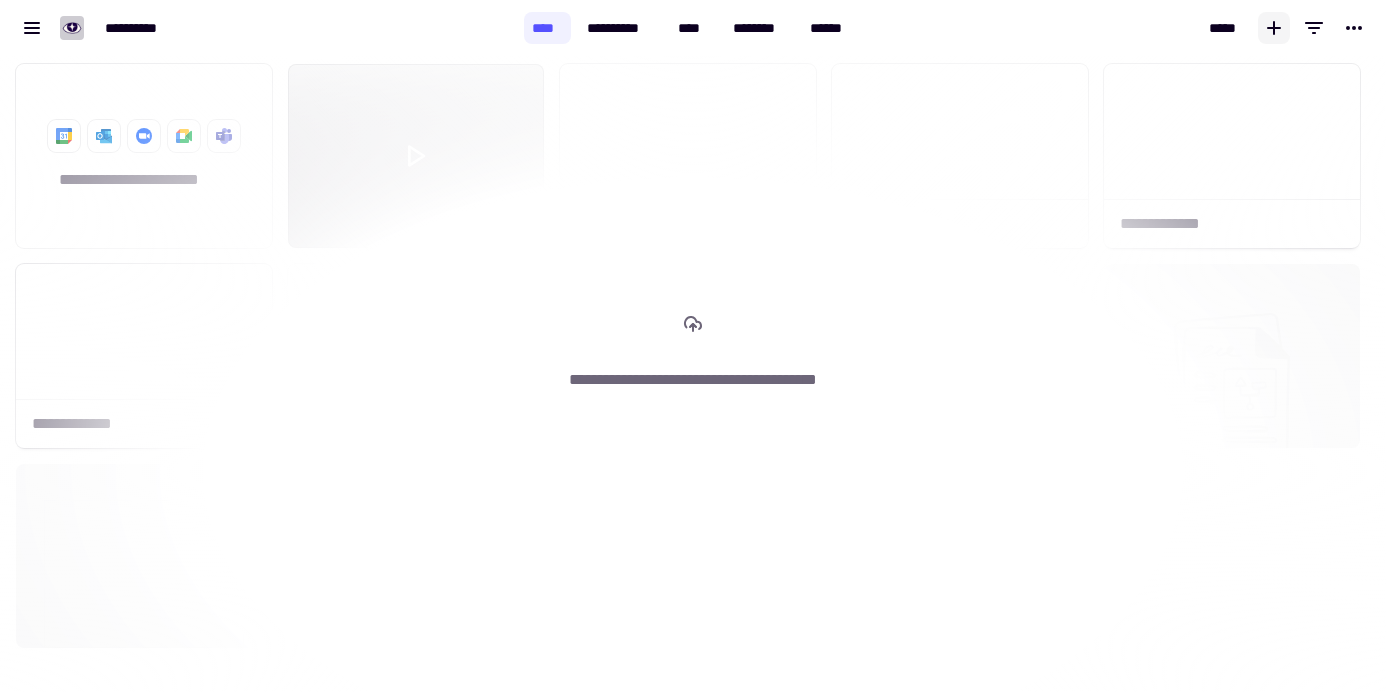 scroll, scrollTop: 621, scrollLeft: 1356, axis: both 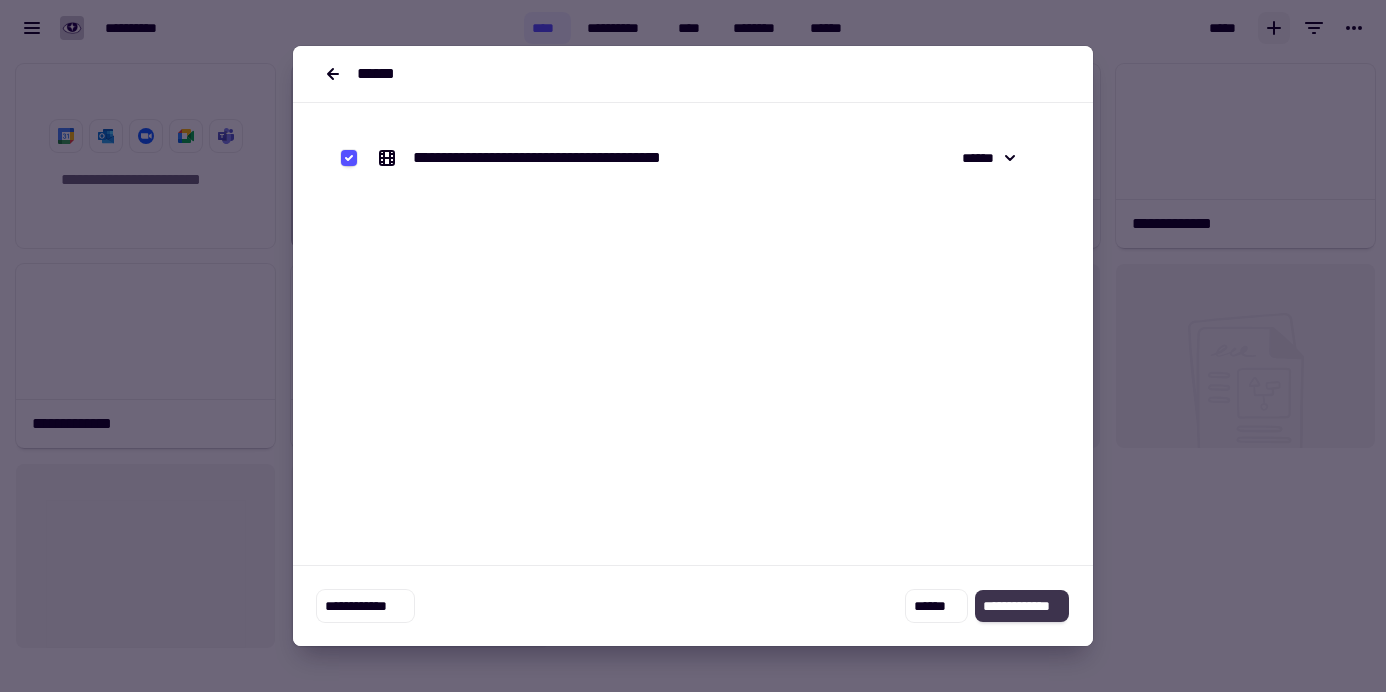click on "**********" 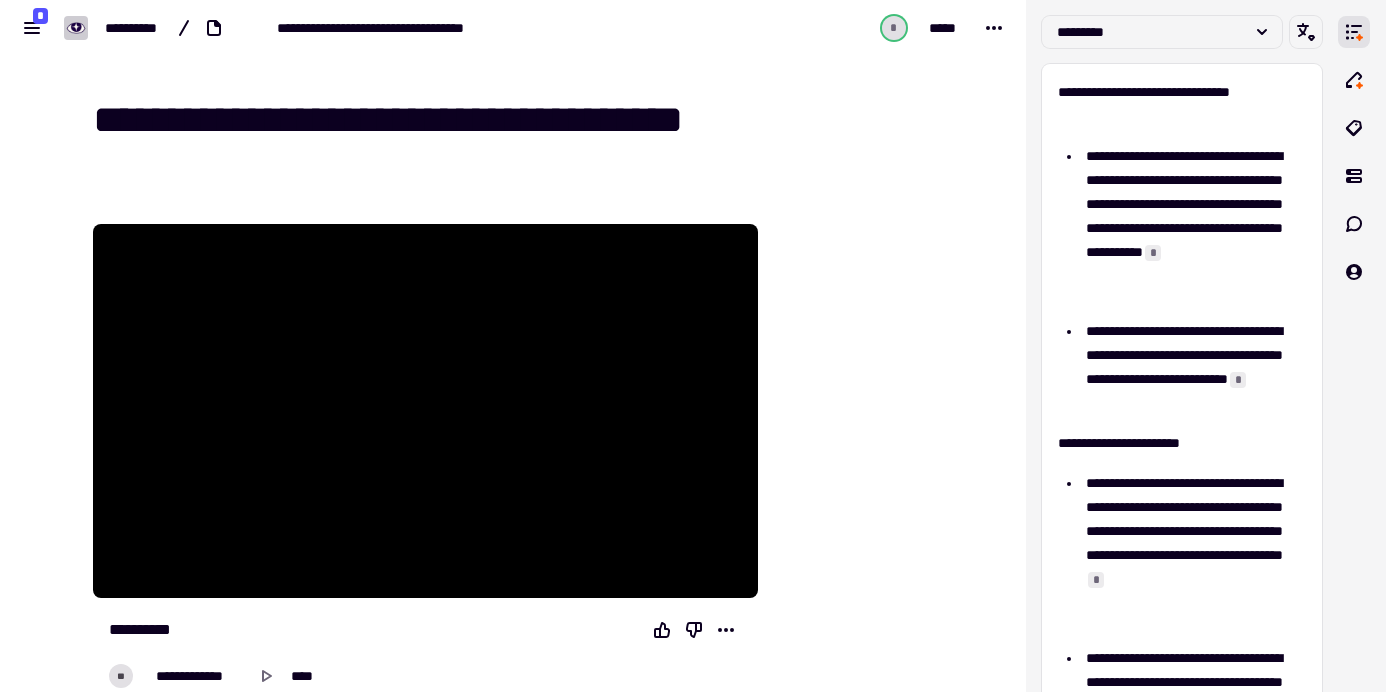 drag, startPoint x: 904, startPoint y: 120, endPoint x: 77, endPoint y: 116, distance: 827.00964 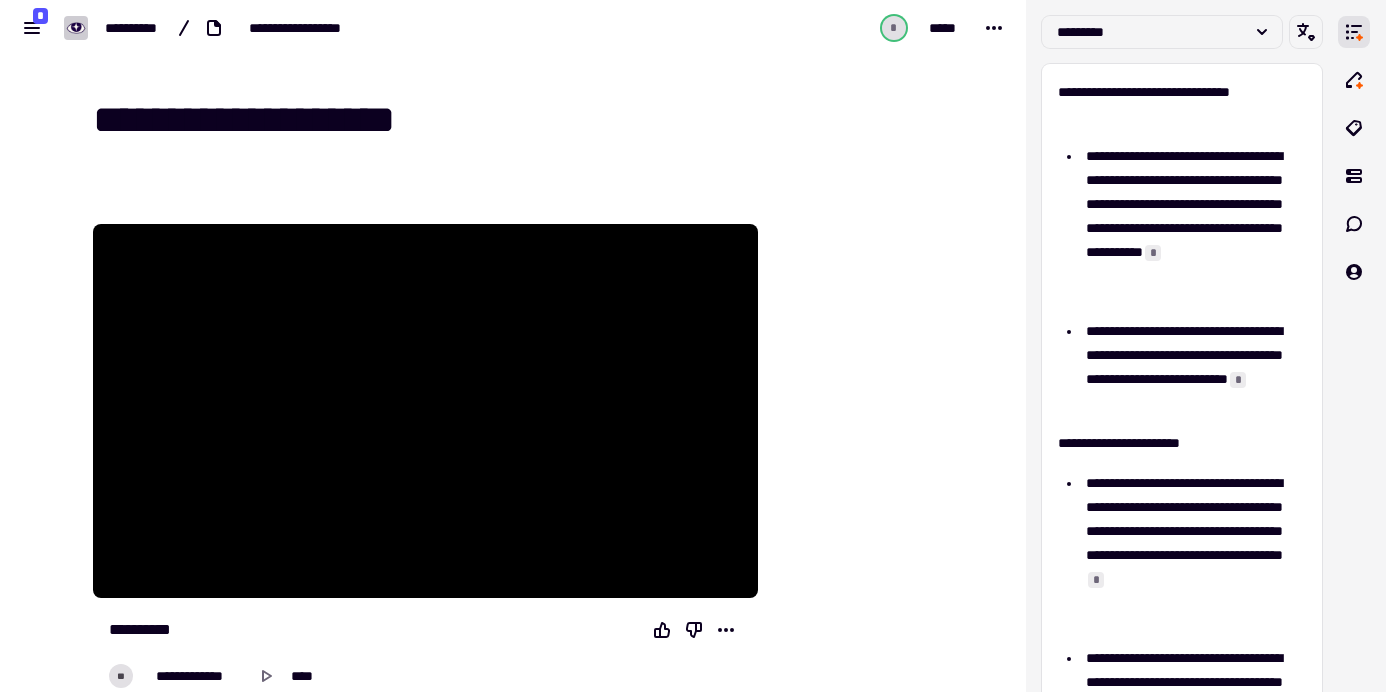 type on "**********" 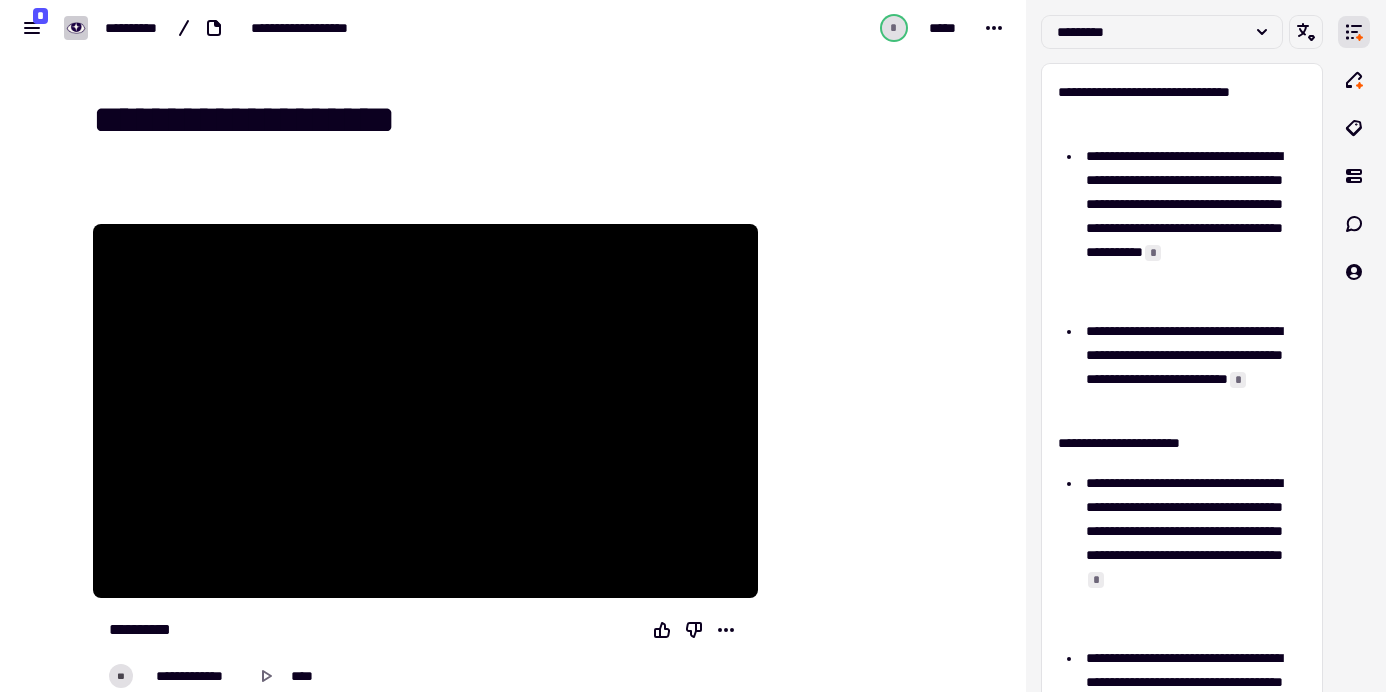 click on "**********" at bounding box center [525, 120] 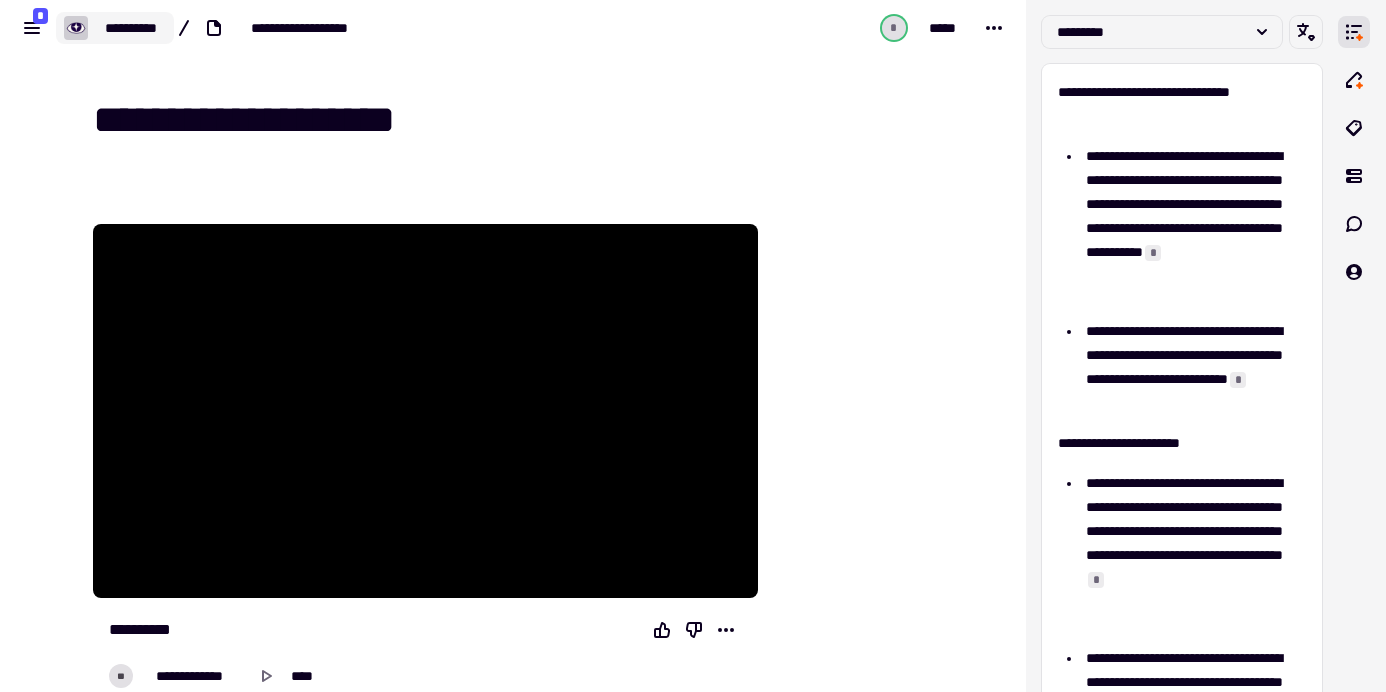 click on "**********" 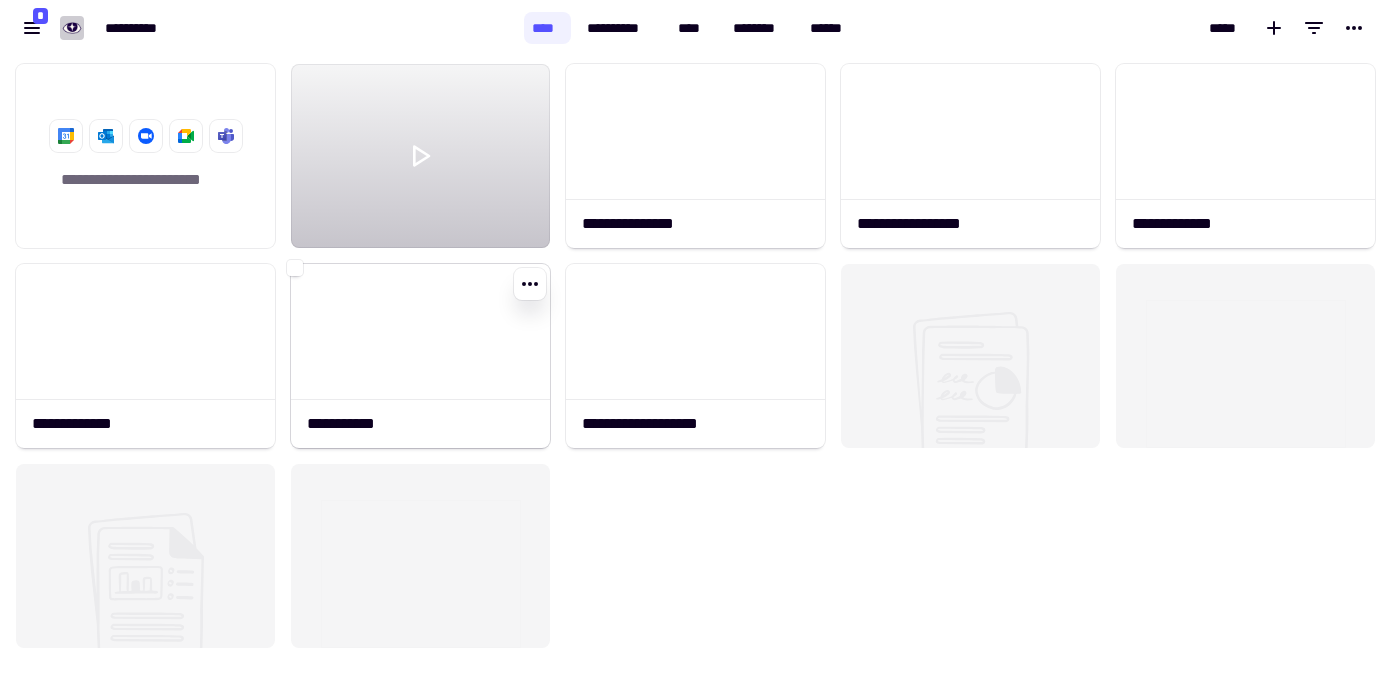 scroll, scrollTop: 16, scrollLeft: 16, axis: both 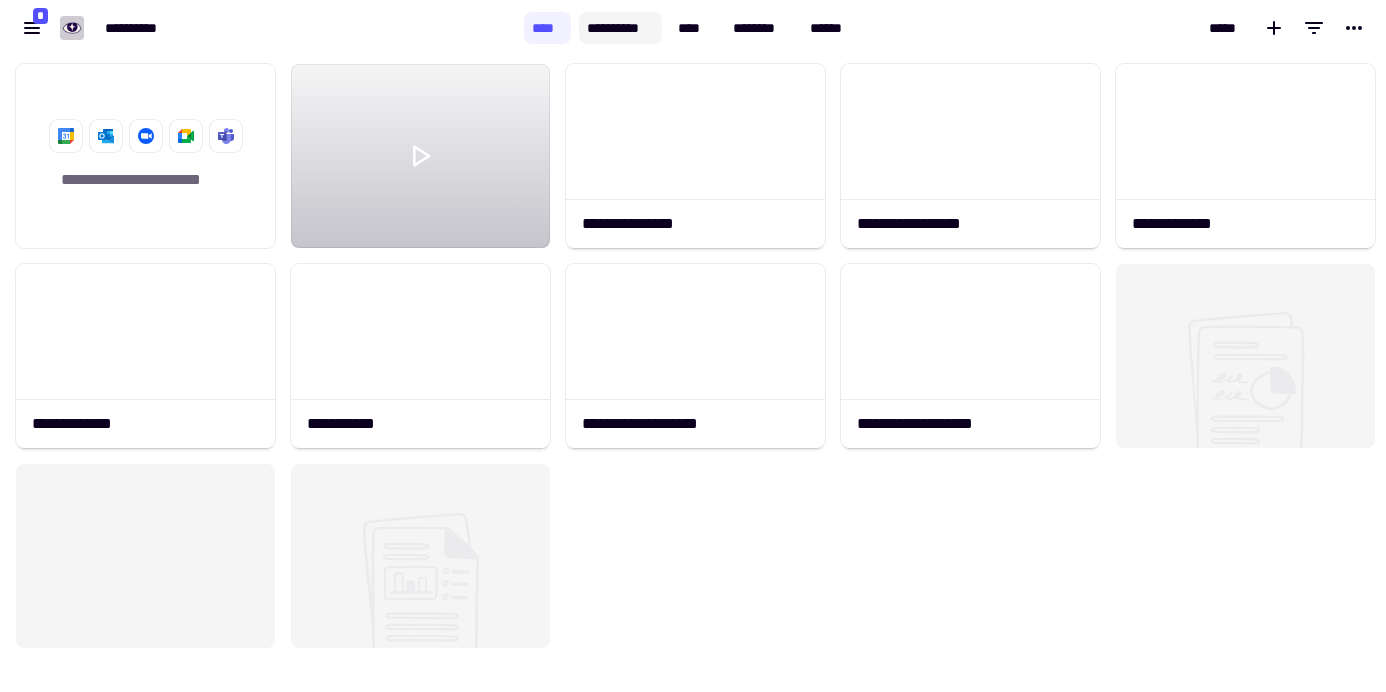 click on "**********" 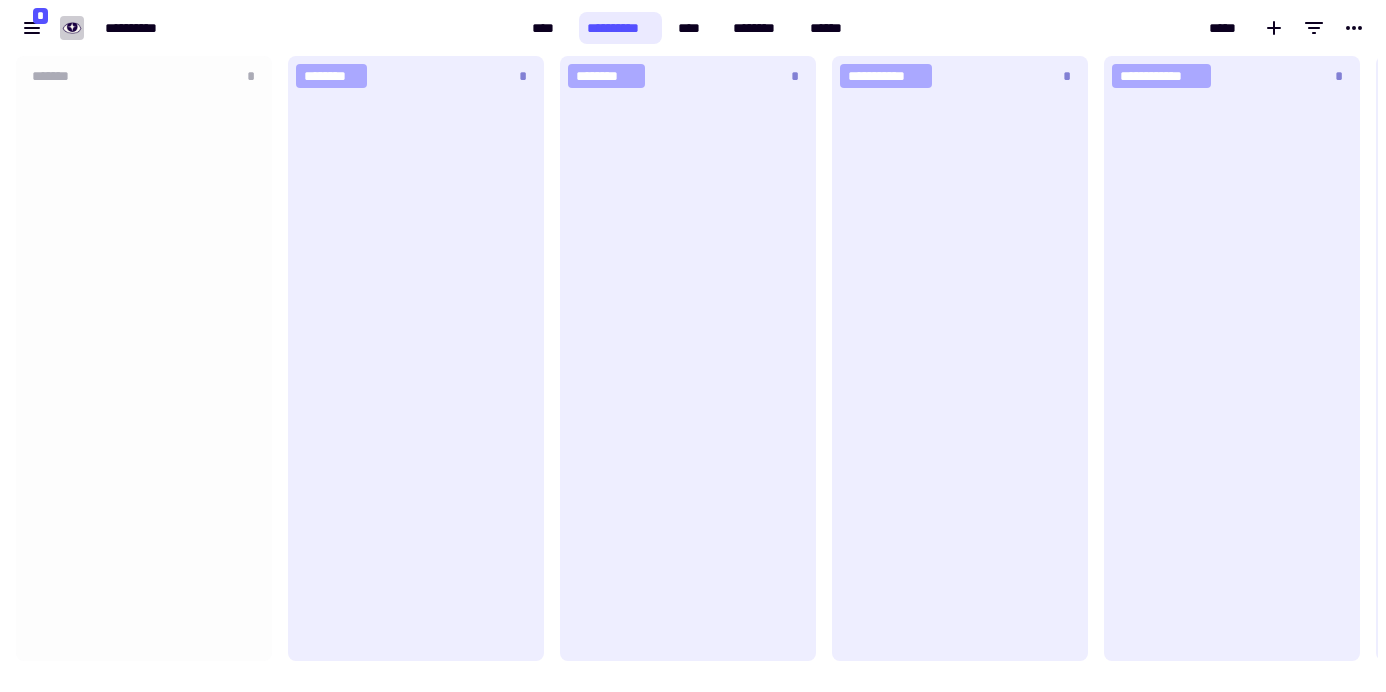 scroll, scrollTop: 16, scrollLeft: 16, axis: both 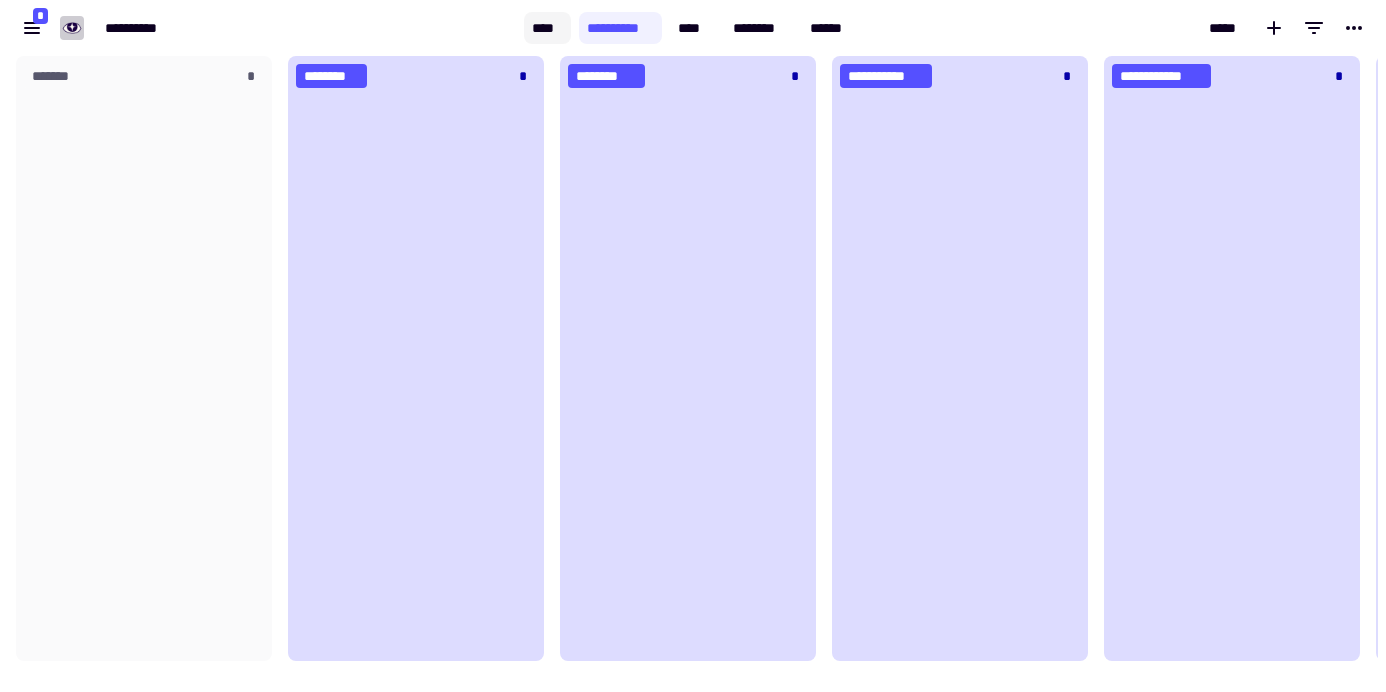 click on "****" 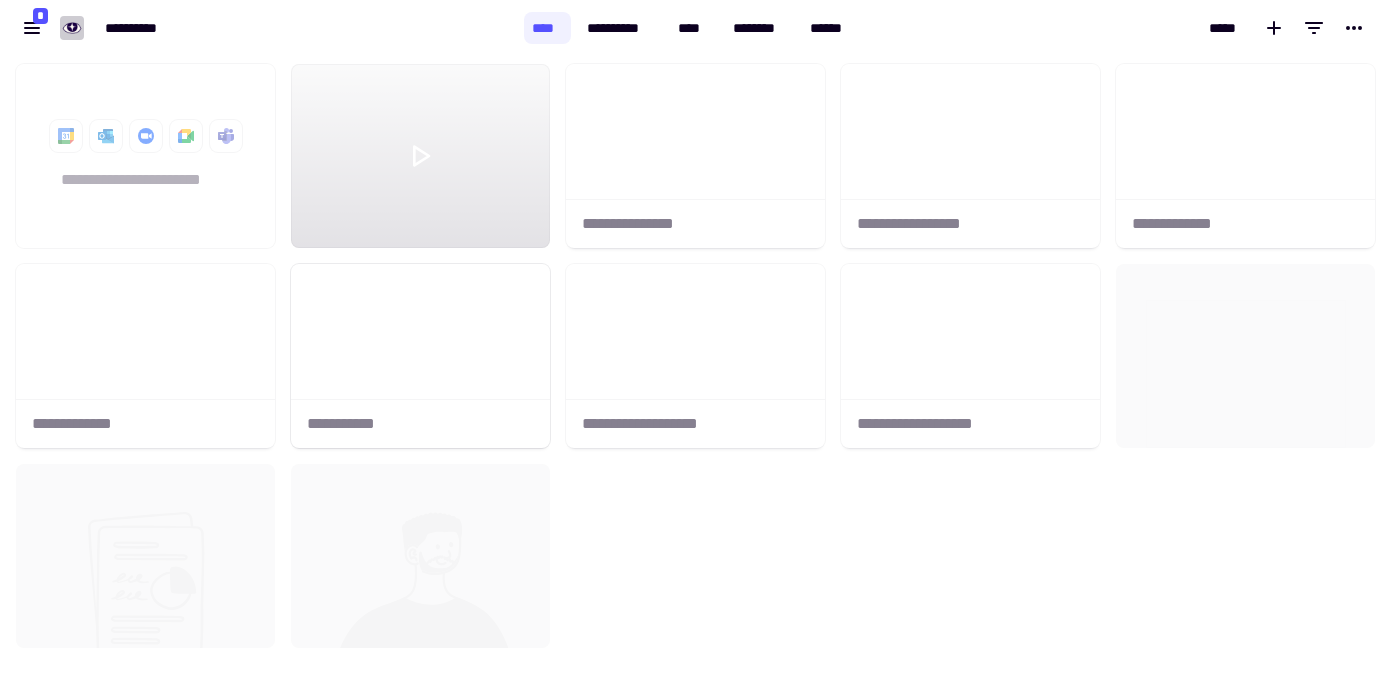 scroll, scrollTop: 16, scrollLeft: 16, axis: both 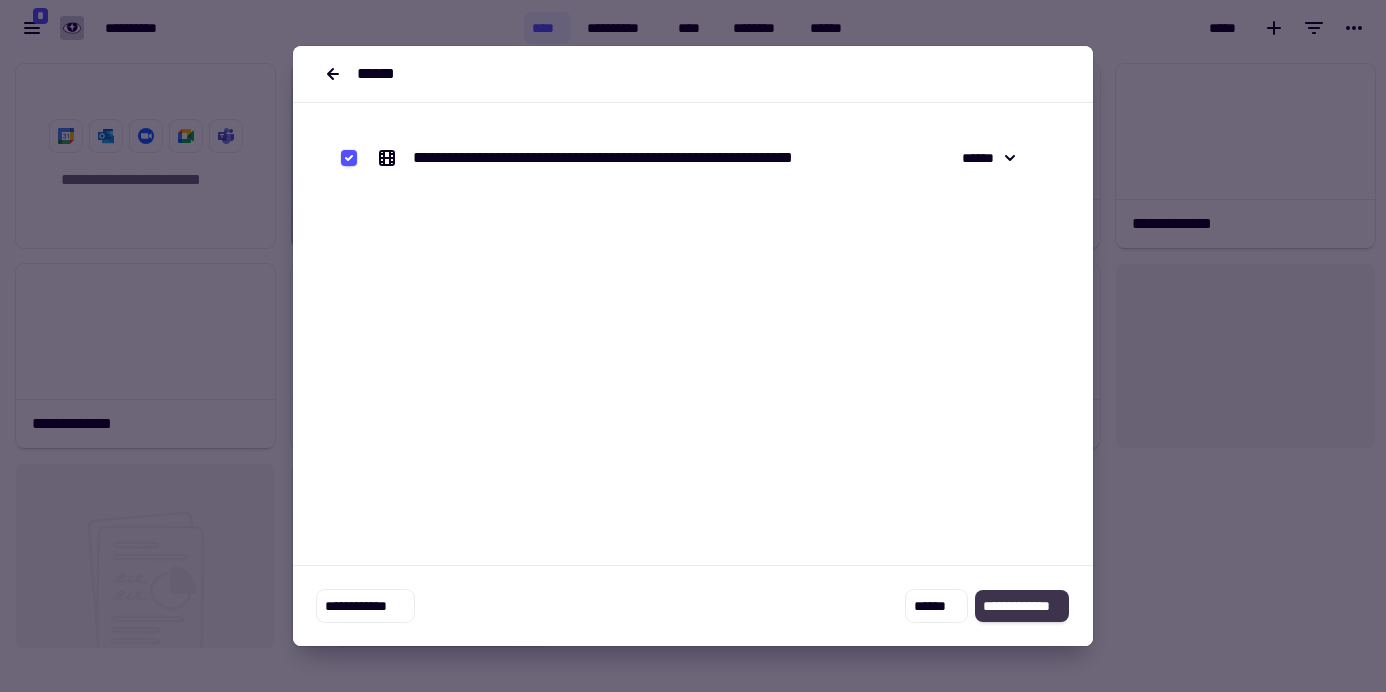 click on "**********" 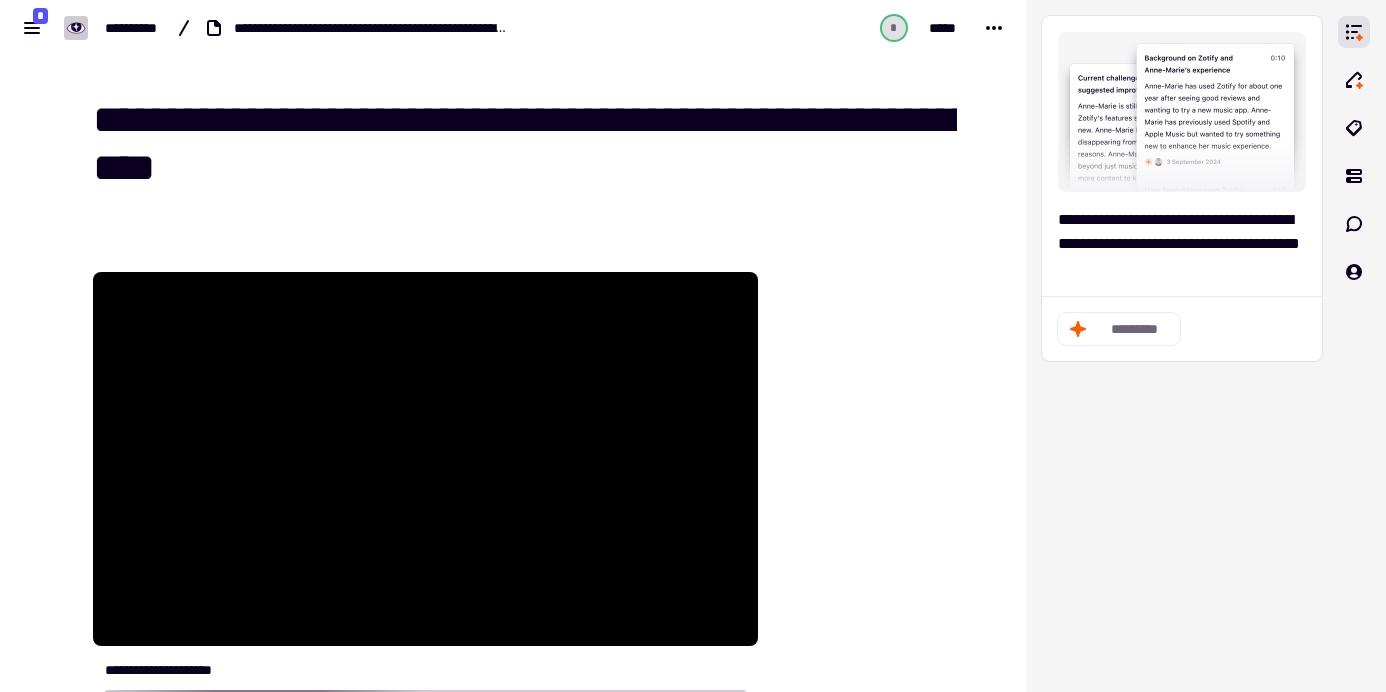 drag, startPoint x: 555, startPoint y: 170, endPoint x: 93, endPoint y: 79, distance: 470.87683 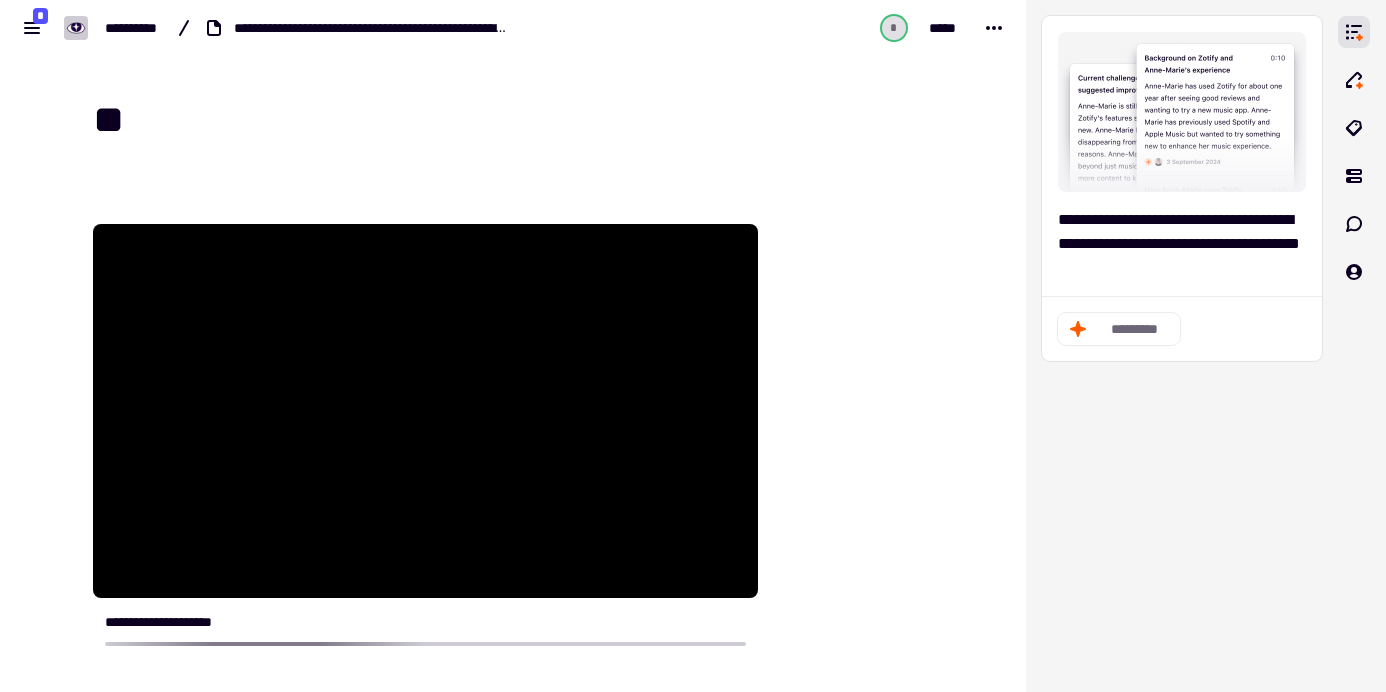 type on "*" 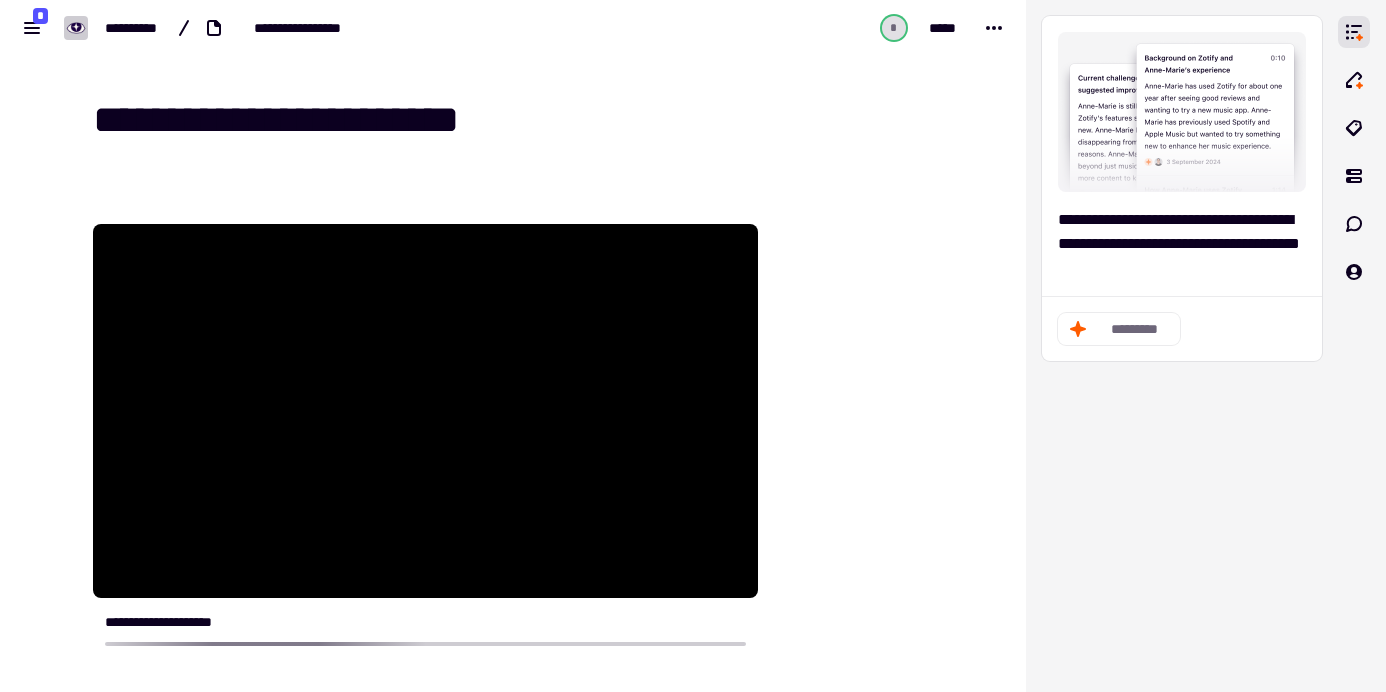type on "**********" 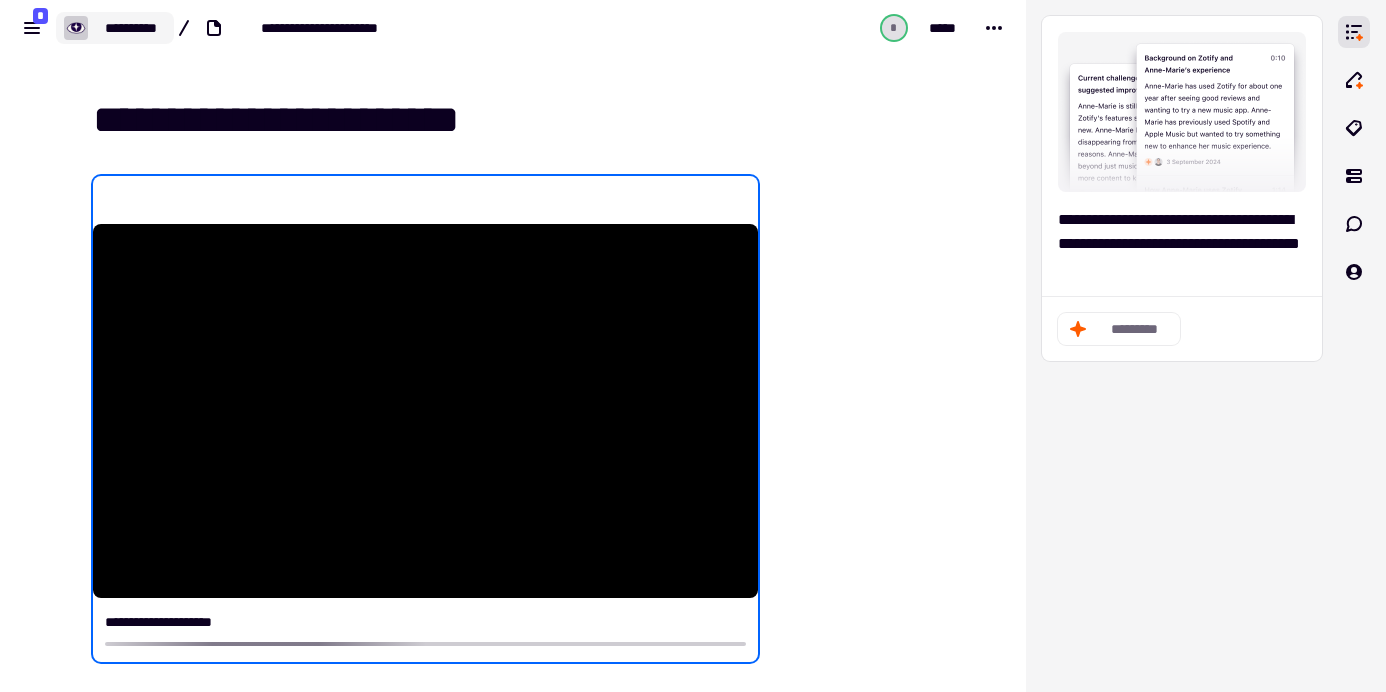 click 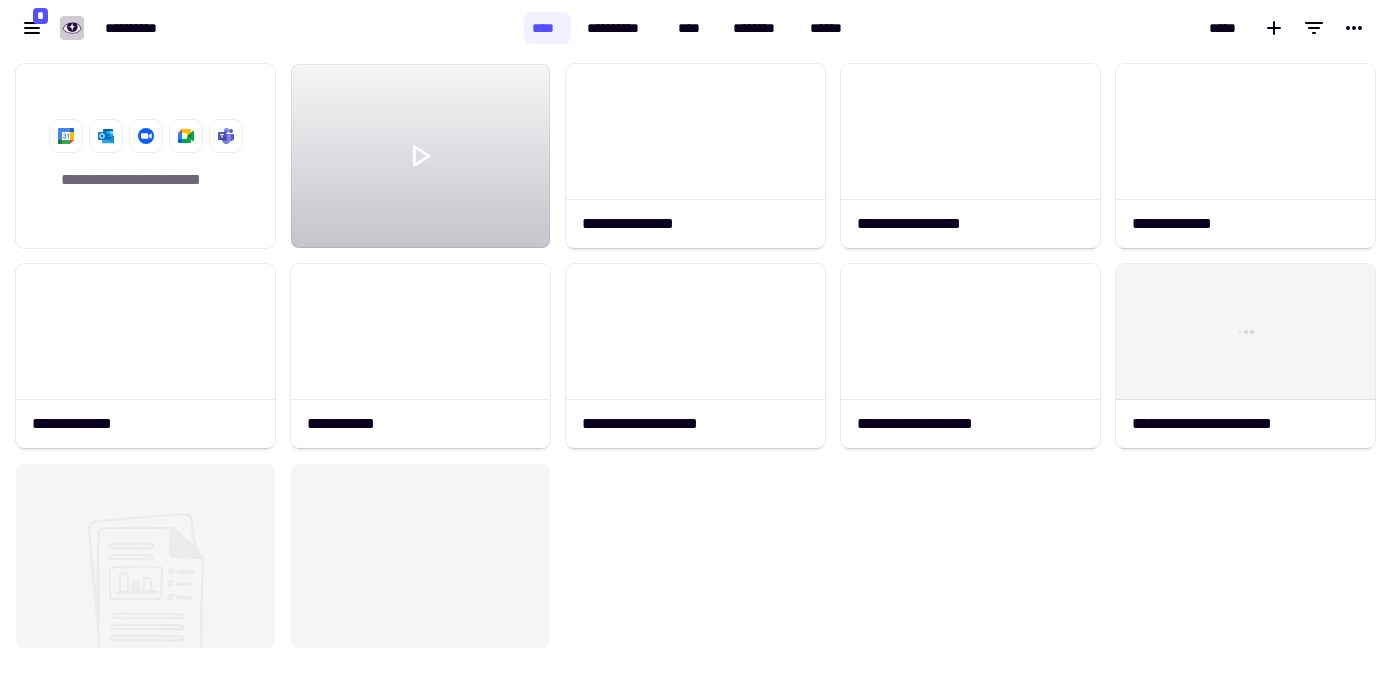 scroll, scrollTop: 16, scrollLeft: 16, axis: both 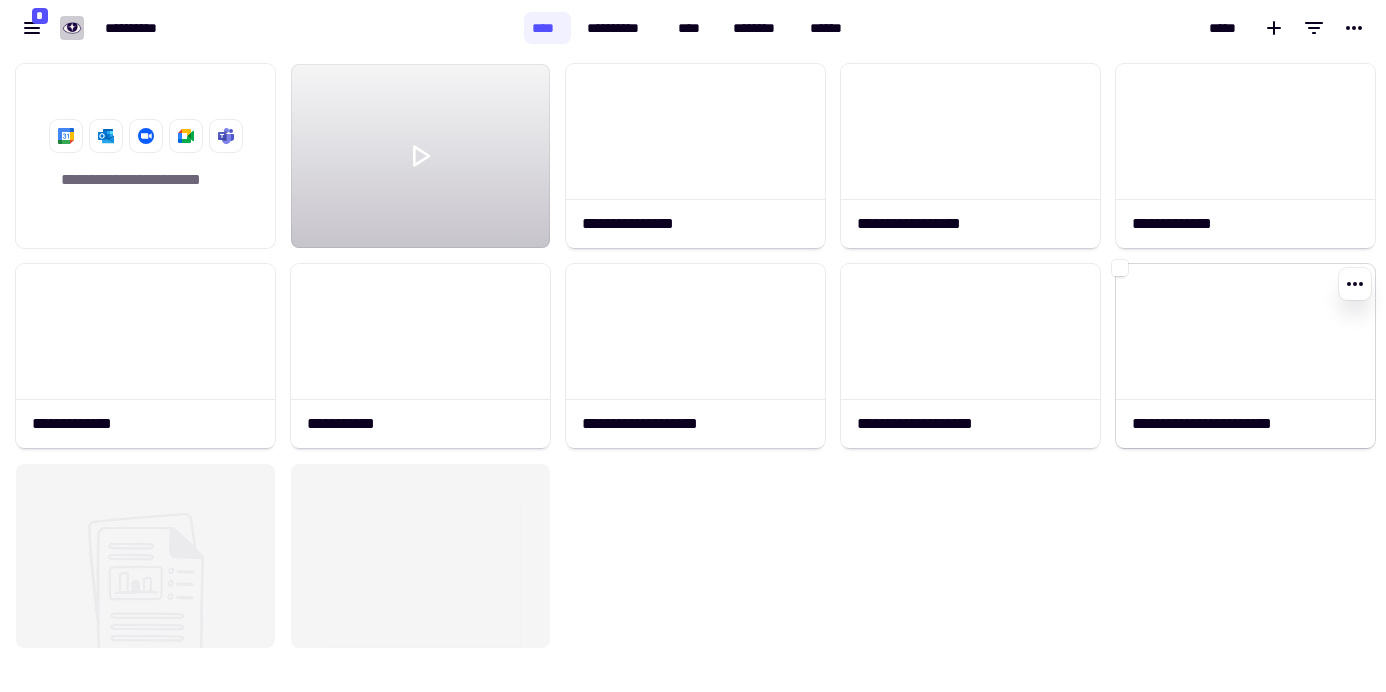 click 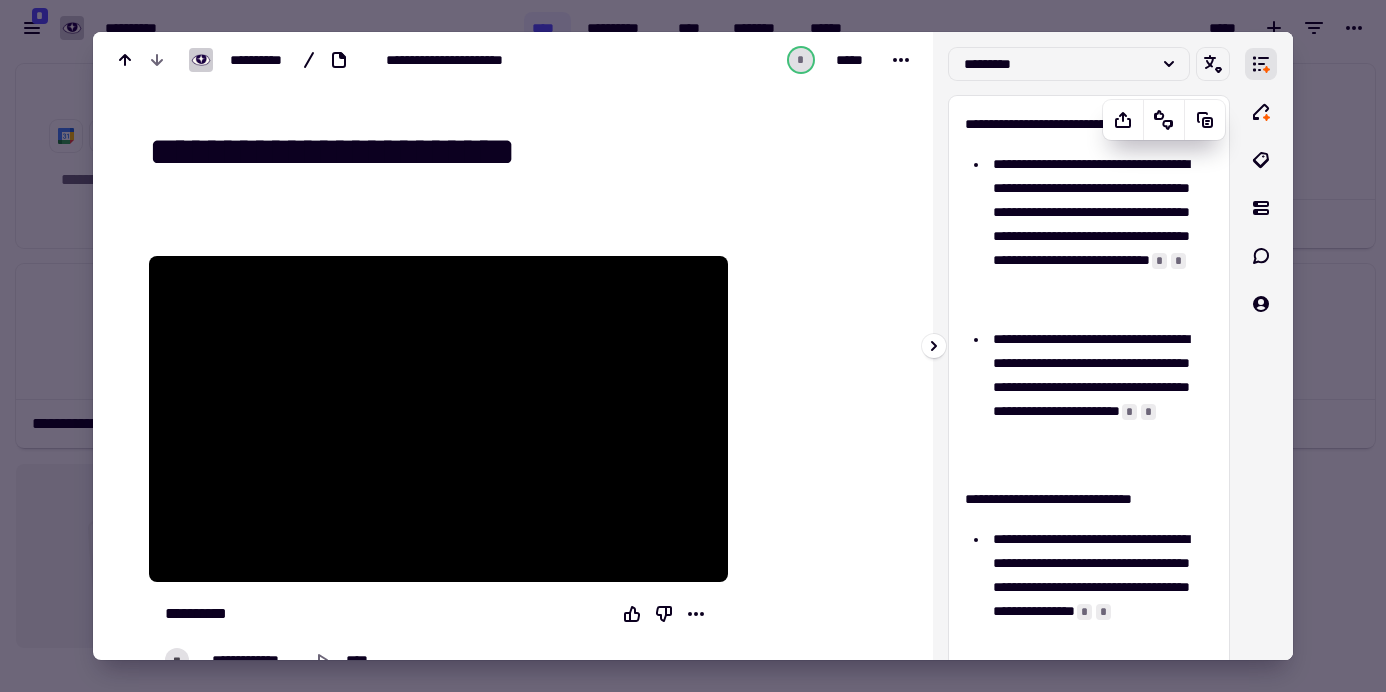 scroll, scrollTop: 647, scrollLeft: 0, axis: vertical 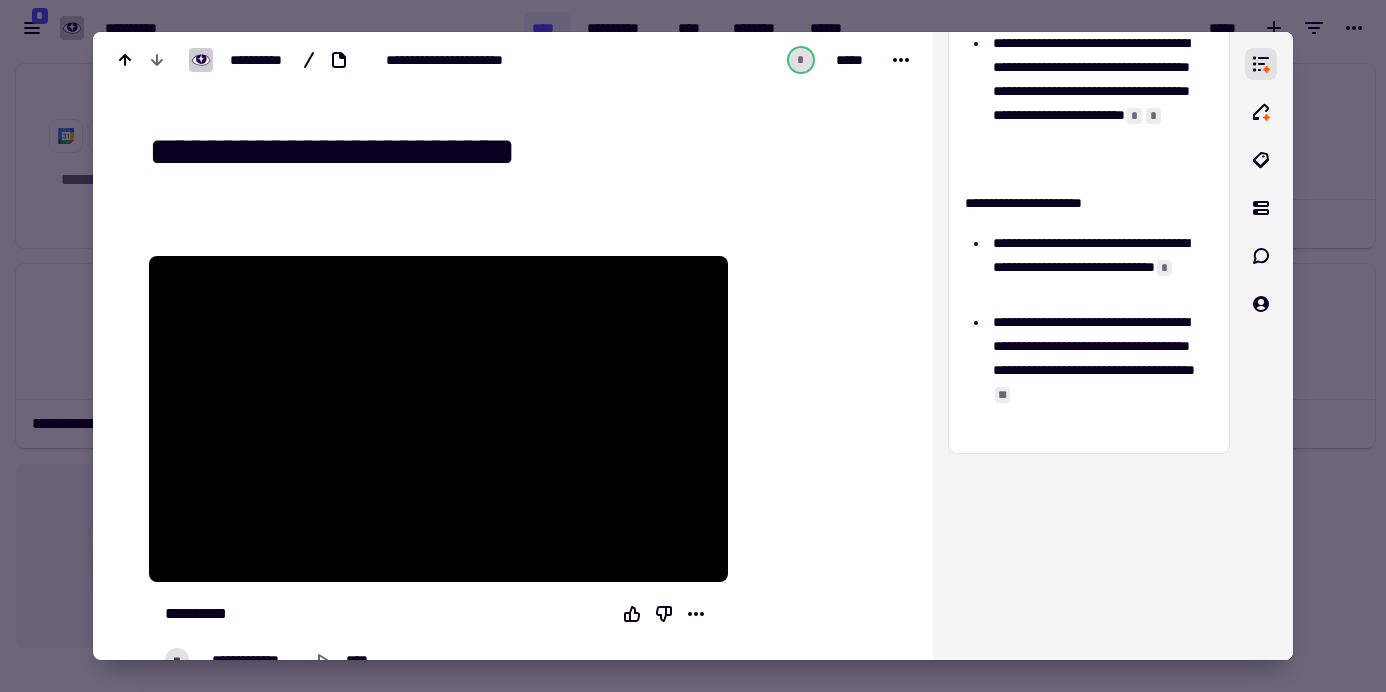 click at bounding box center (693, 346) 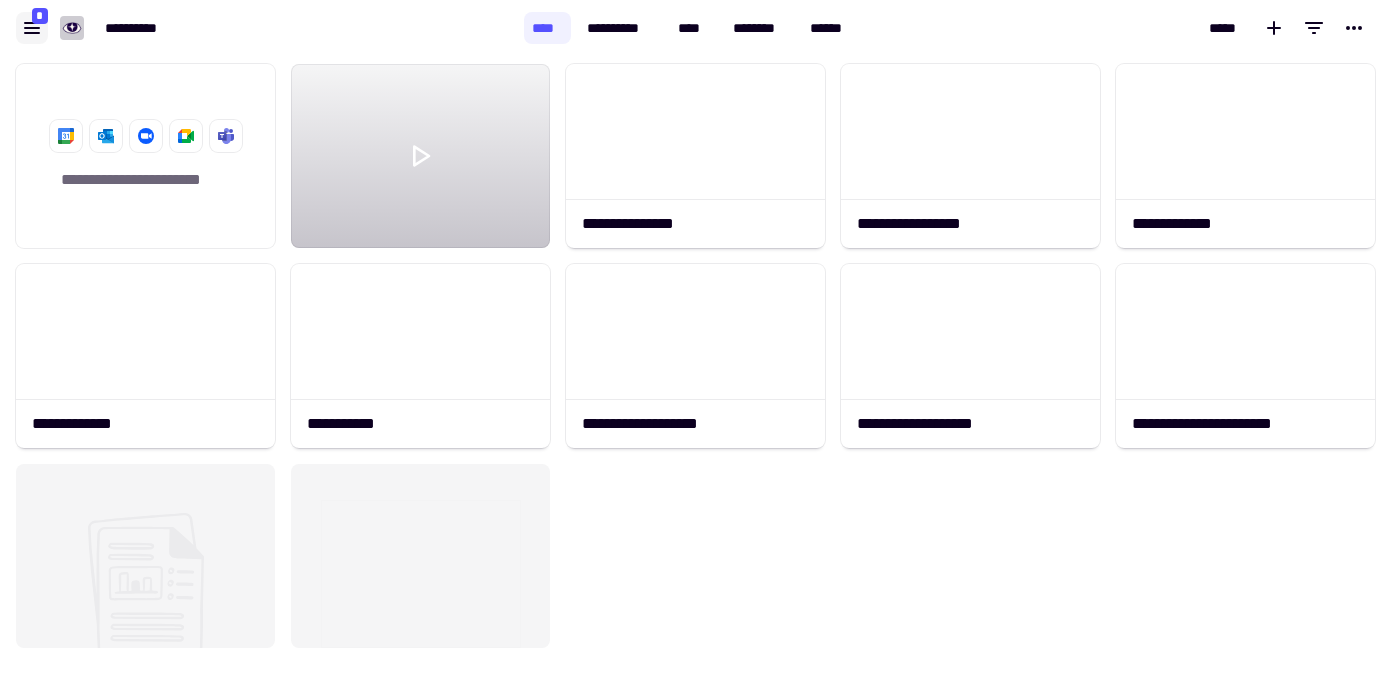 click 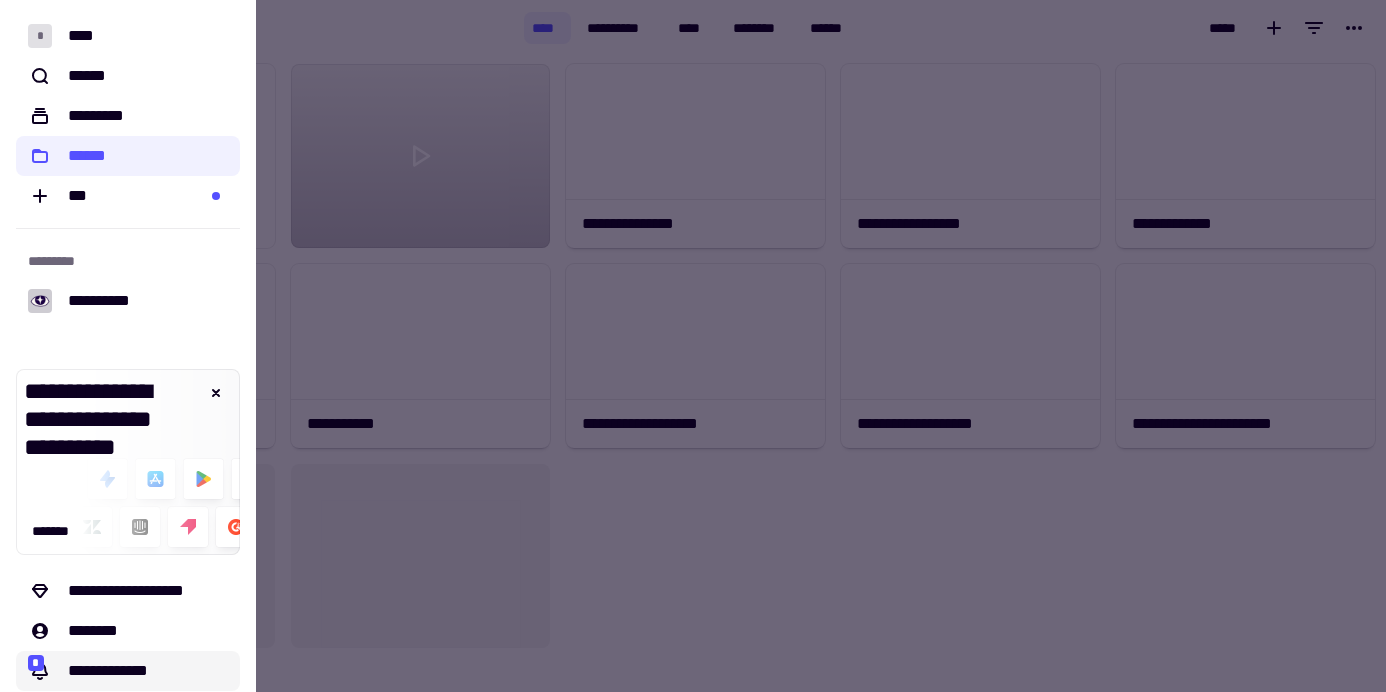 click on "**********" 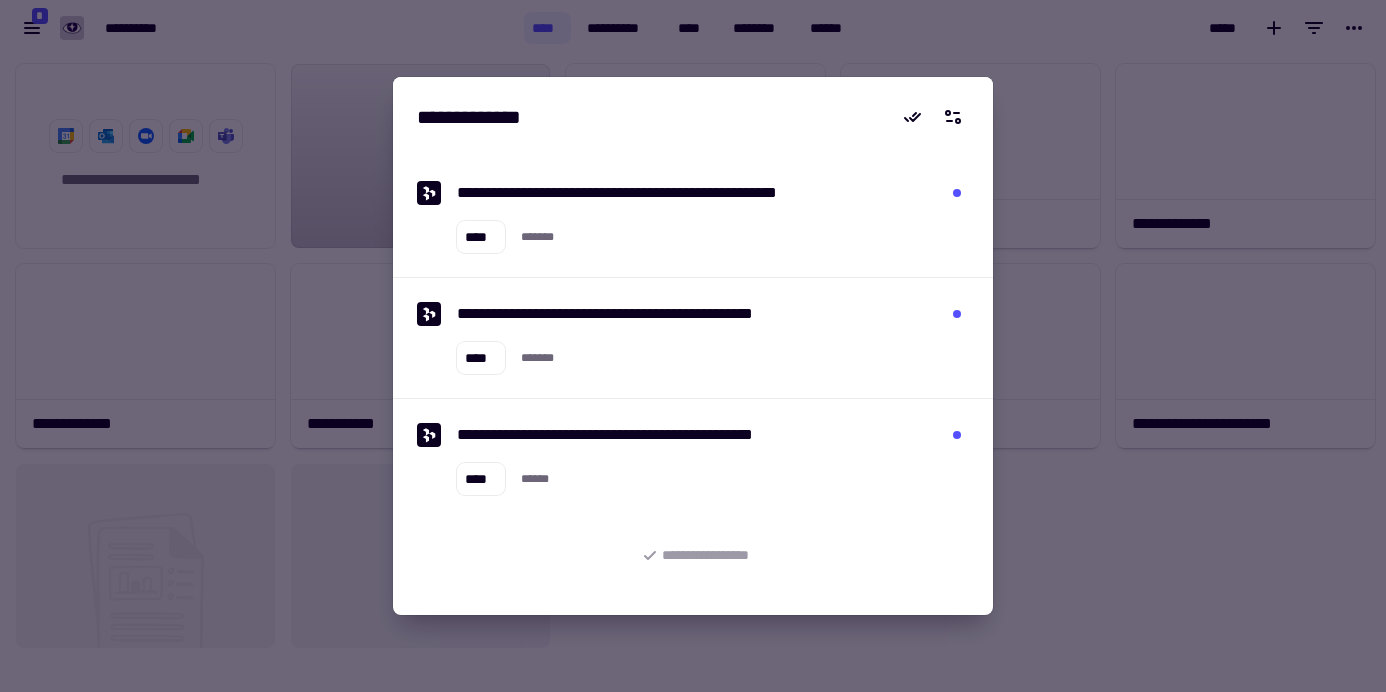 click on "**********" at bounding box center (693, 567) 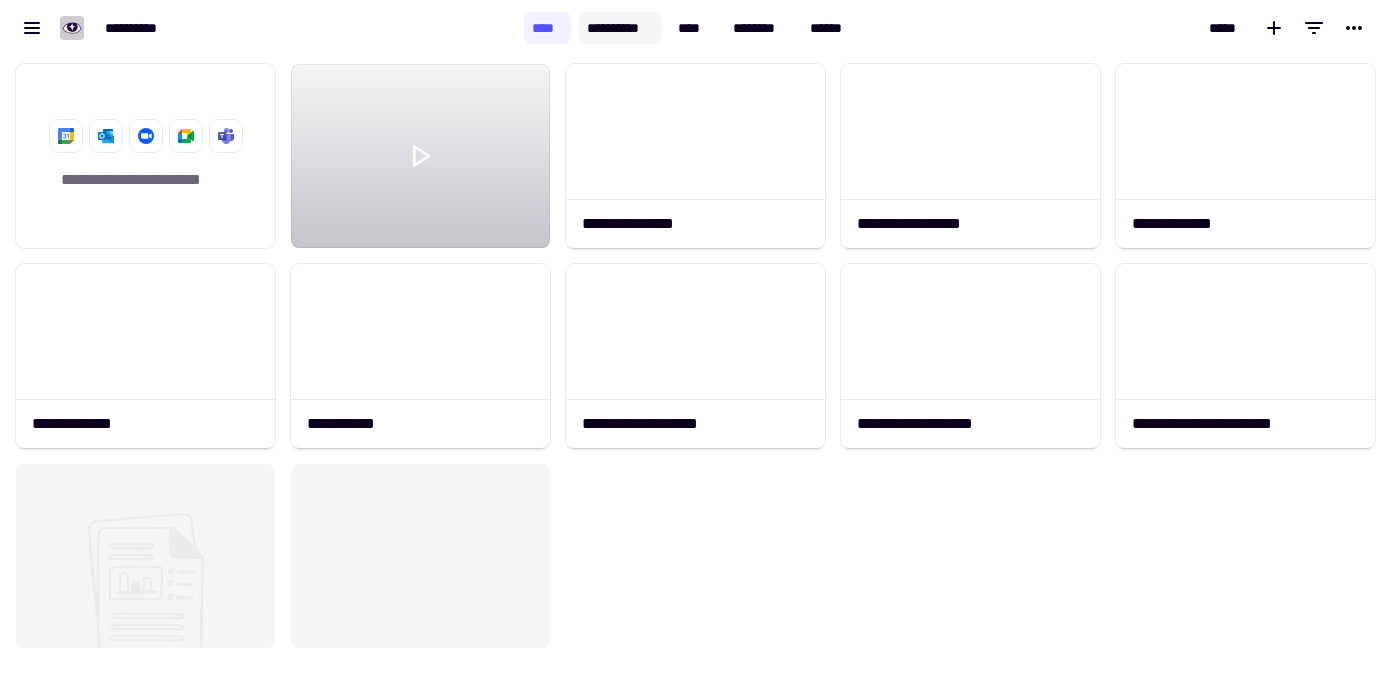 click on "**********" 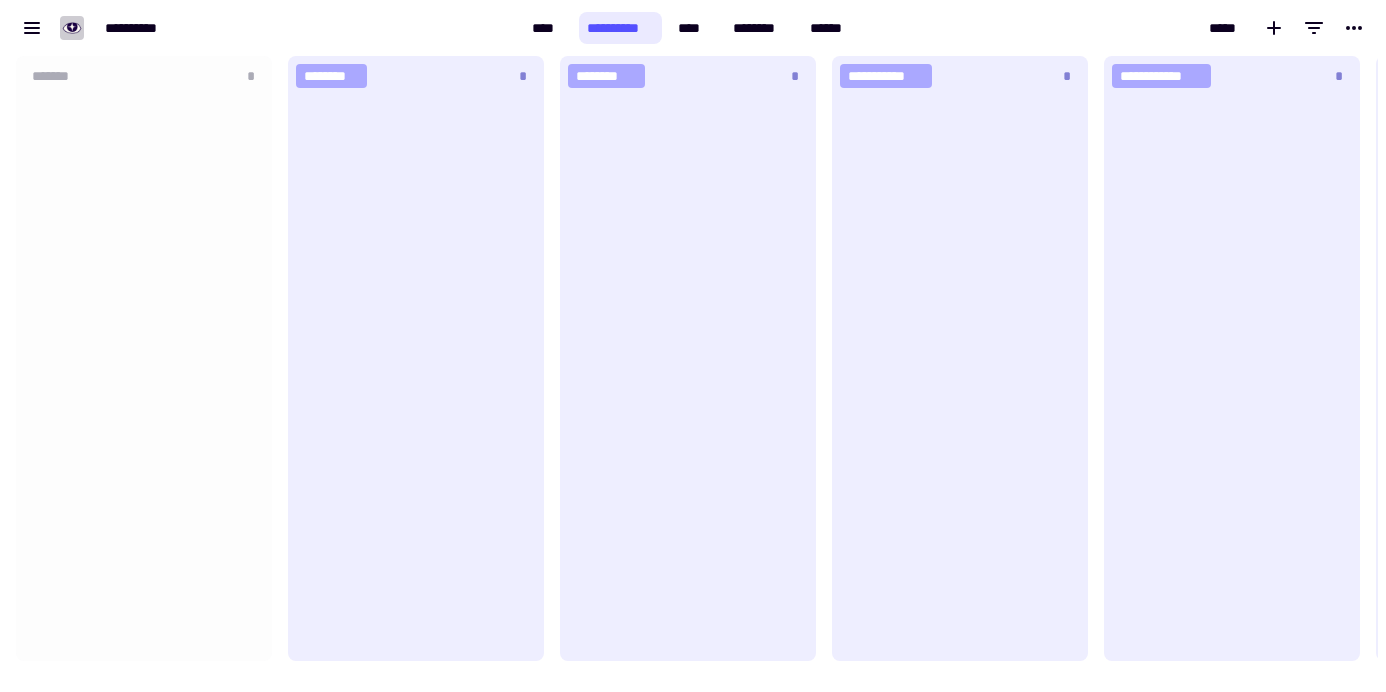 scroll, scrollTop: 16, scrollLeft: 16, axis: both 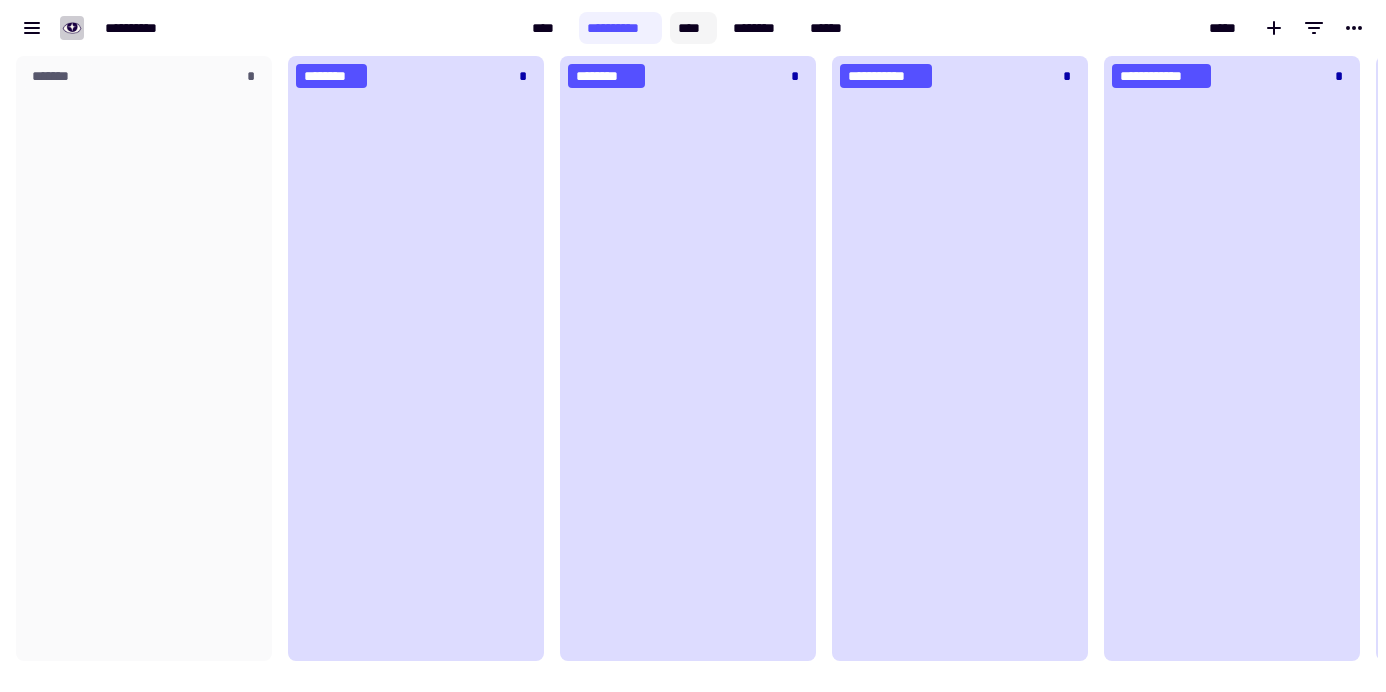 click on "****" 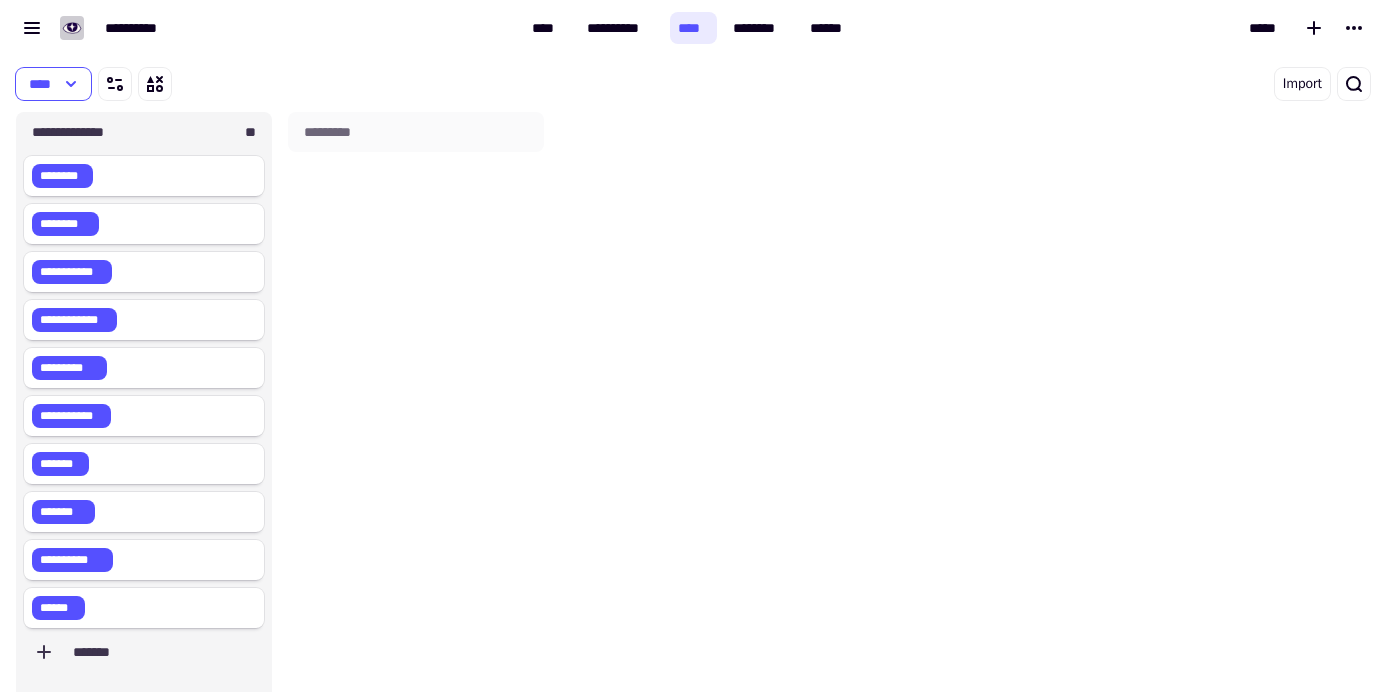 scroll, scrollTop: 16, scrollLeft: 16, axis: both 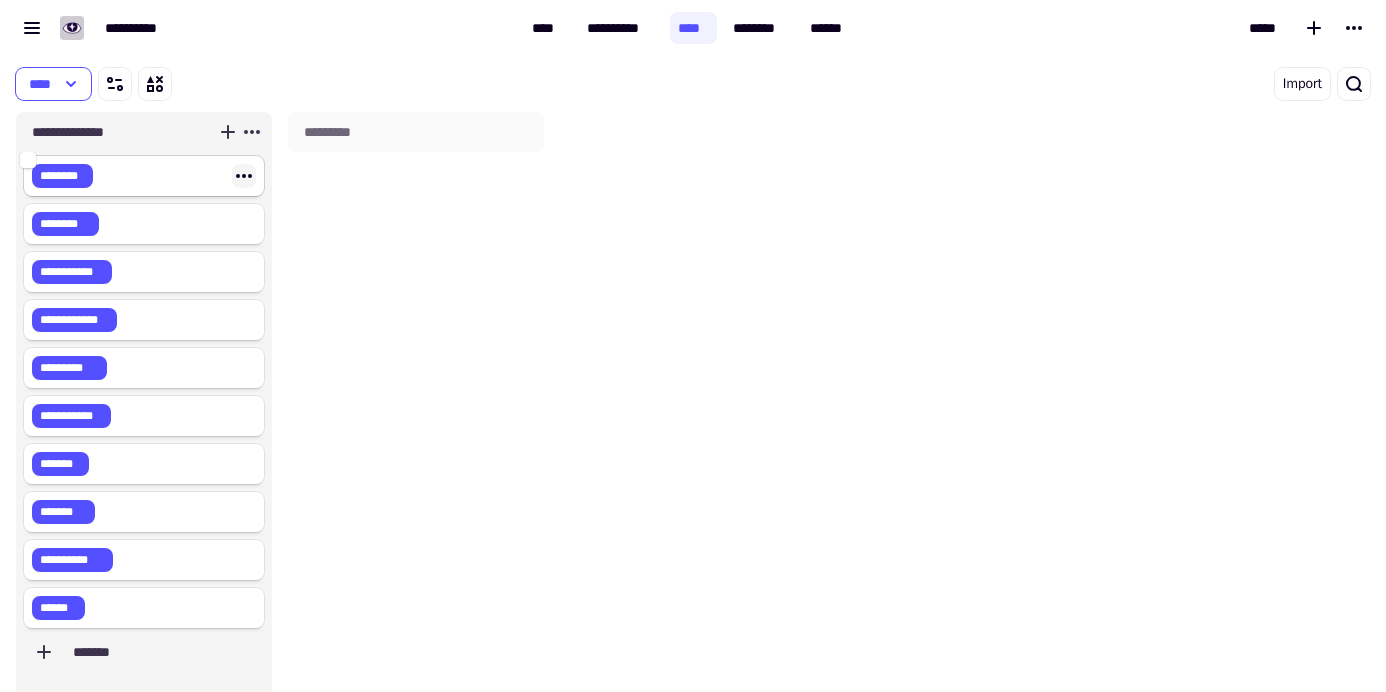 click 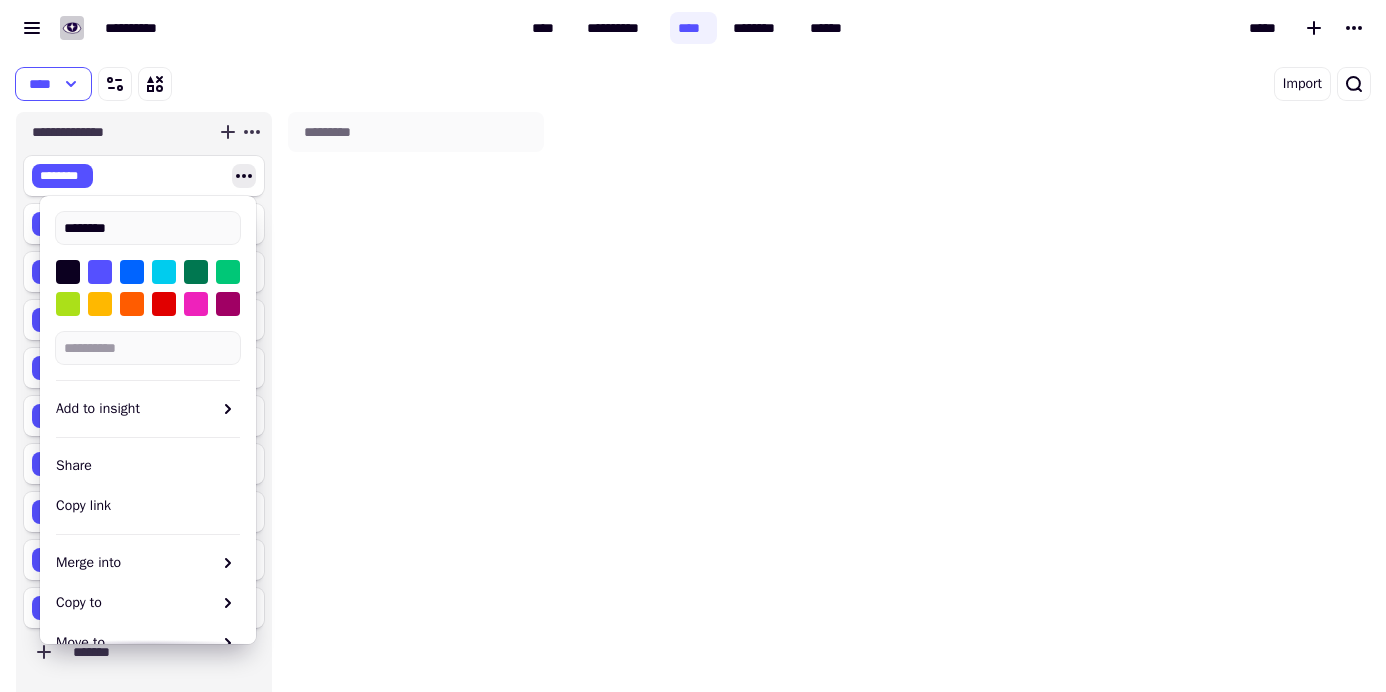 click at bounding box center (68, 304) 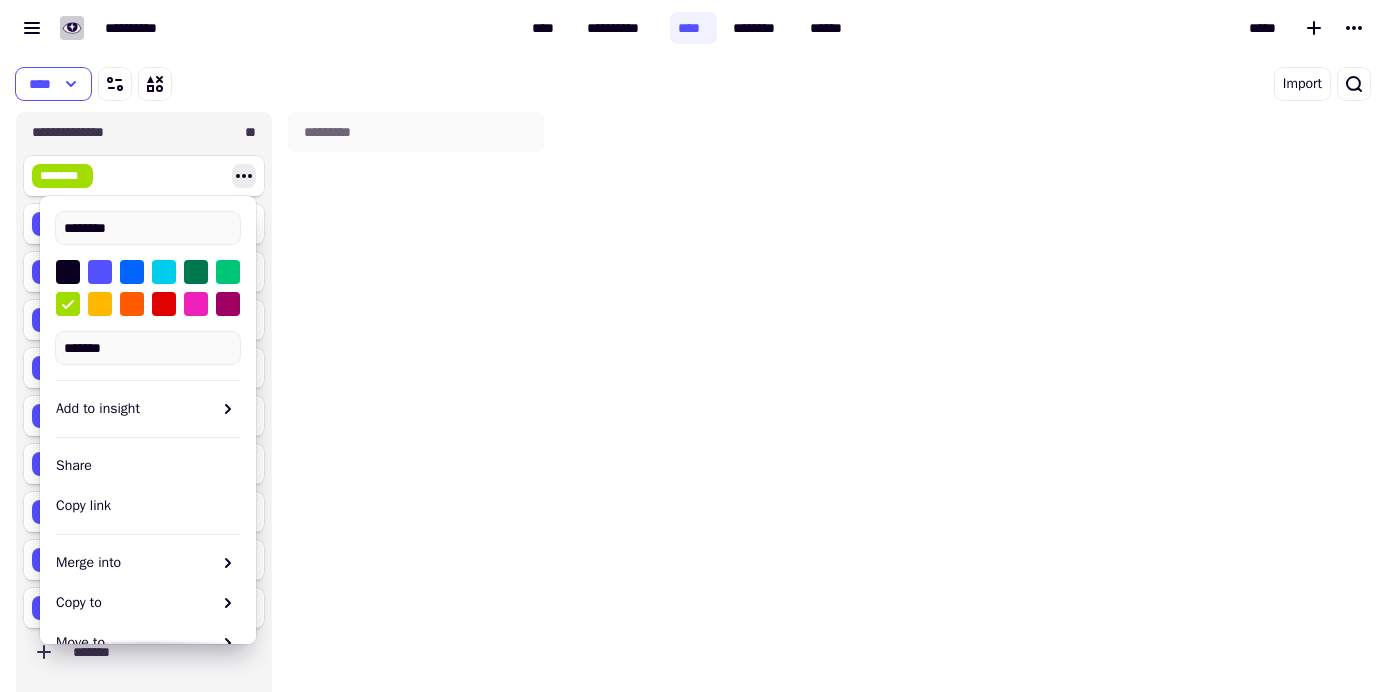 click on "*********" at bounding box center (420, 422) 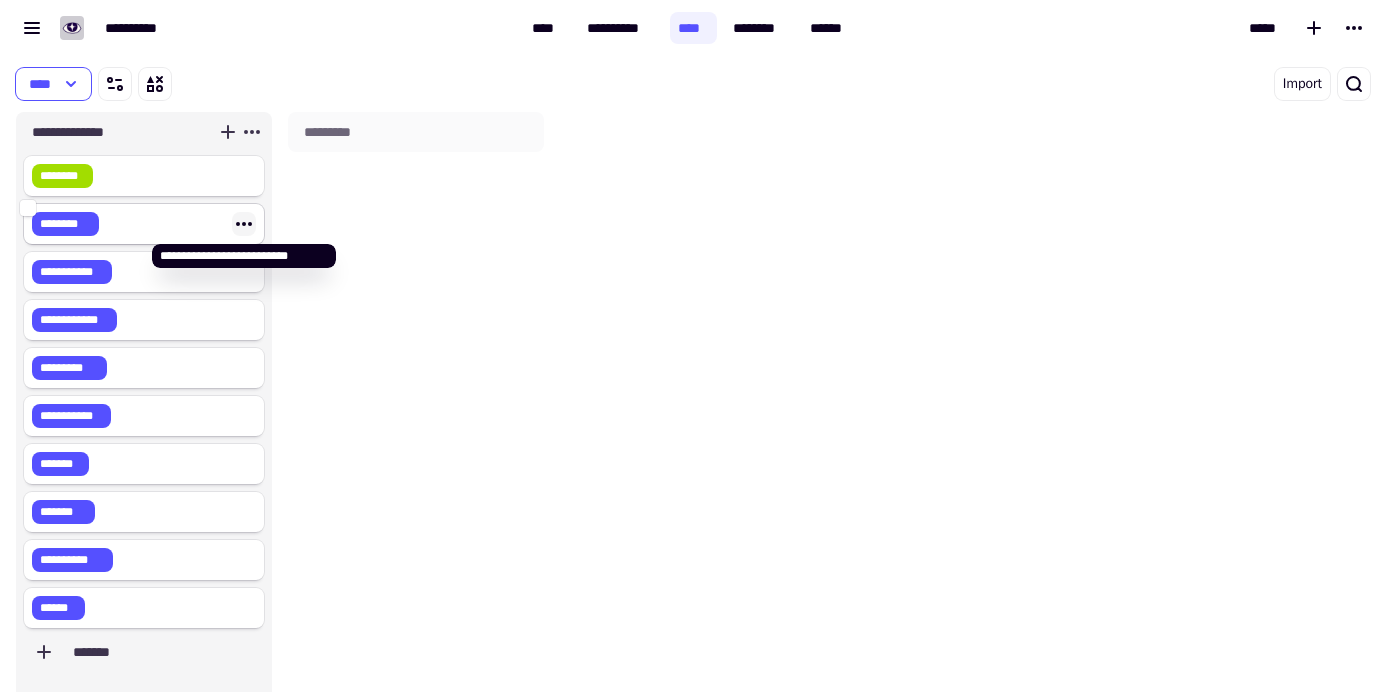 click 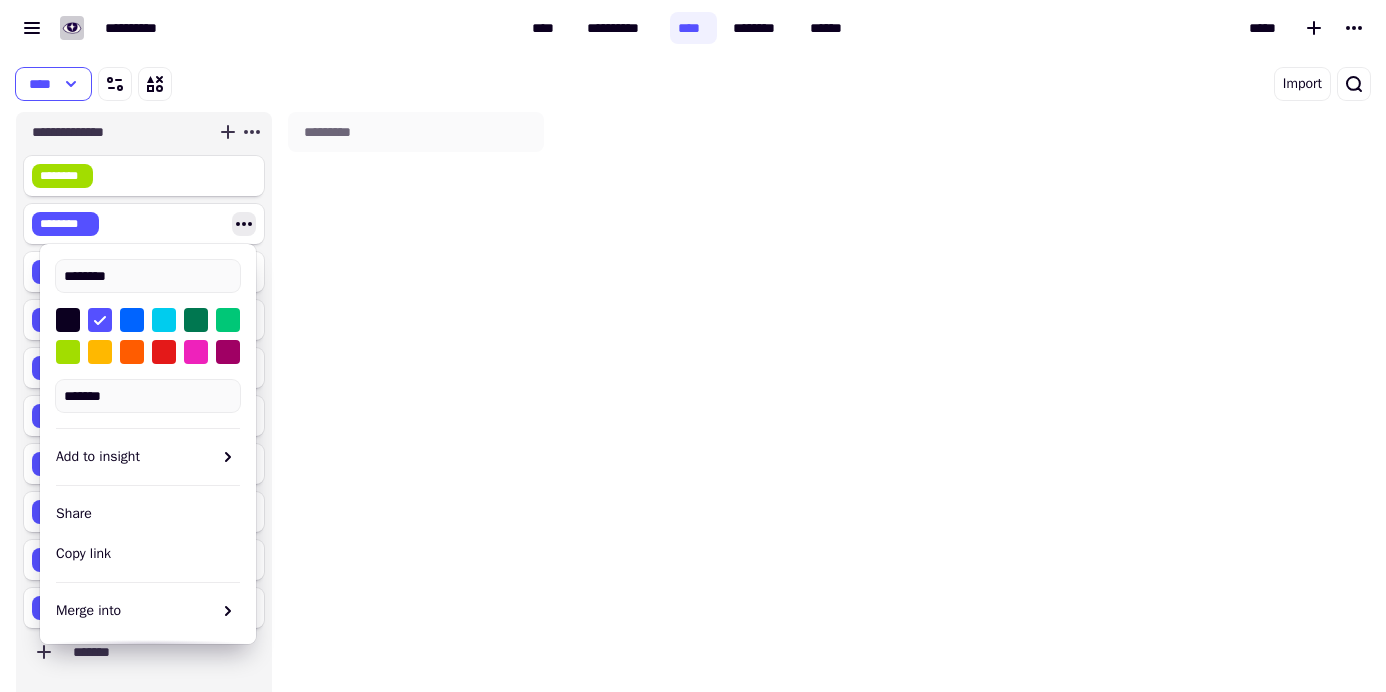 click at bounding box center [164, 352] 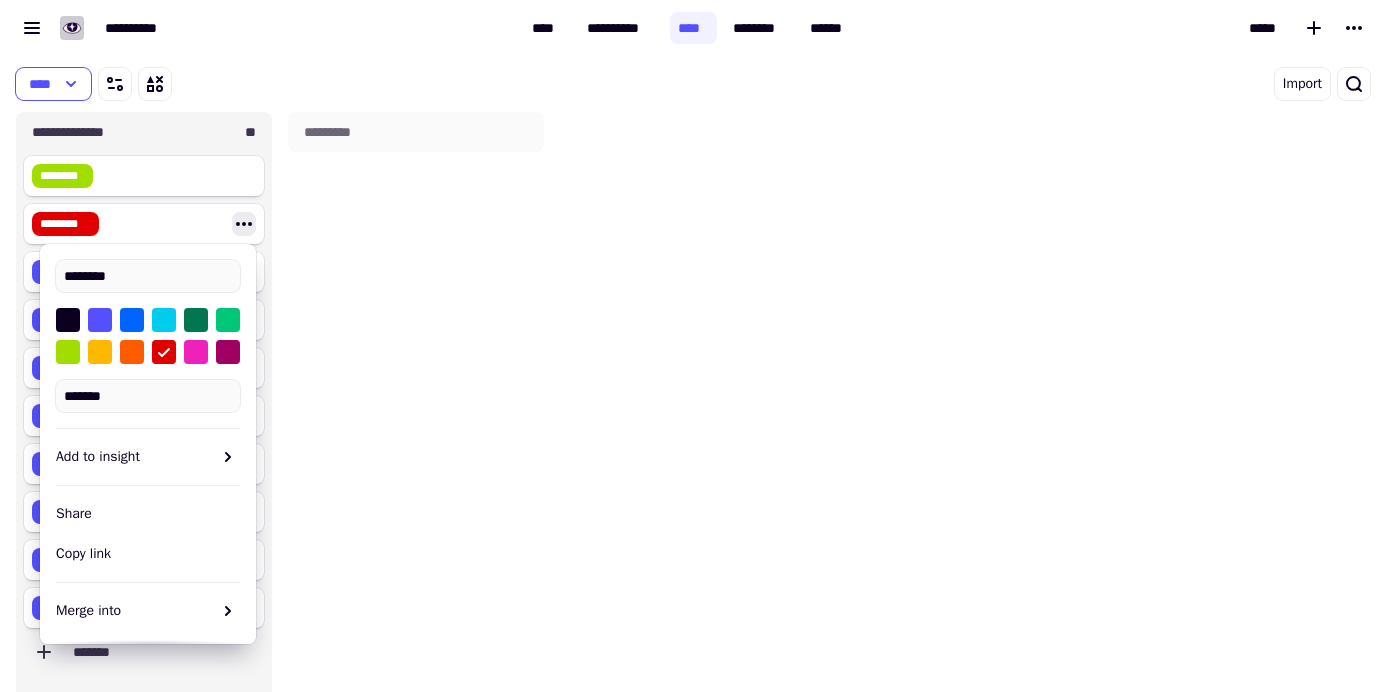 click on "*********" at bounding box center (416, 422) 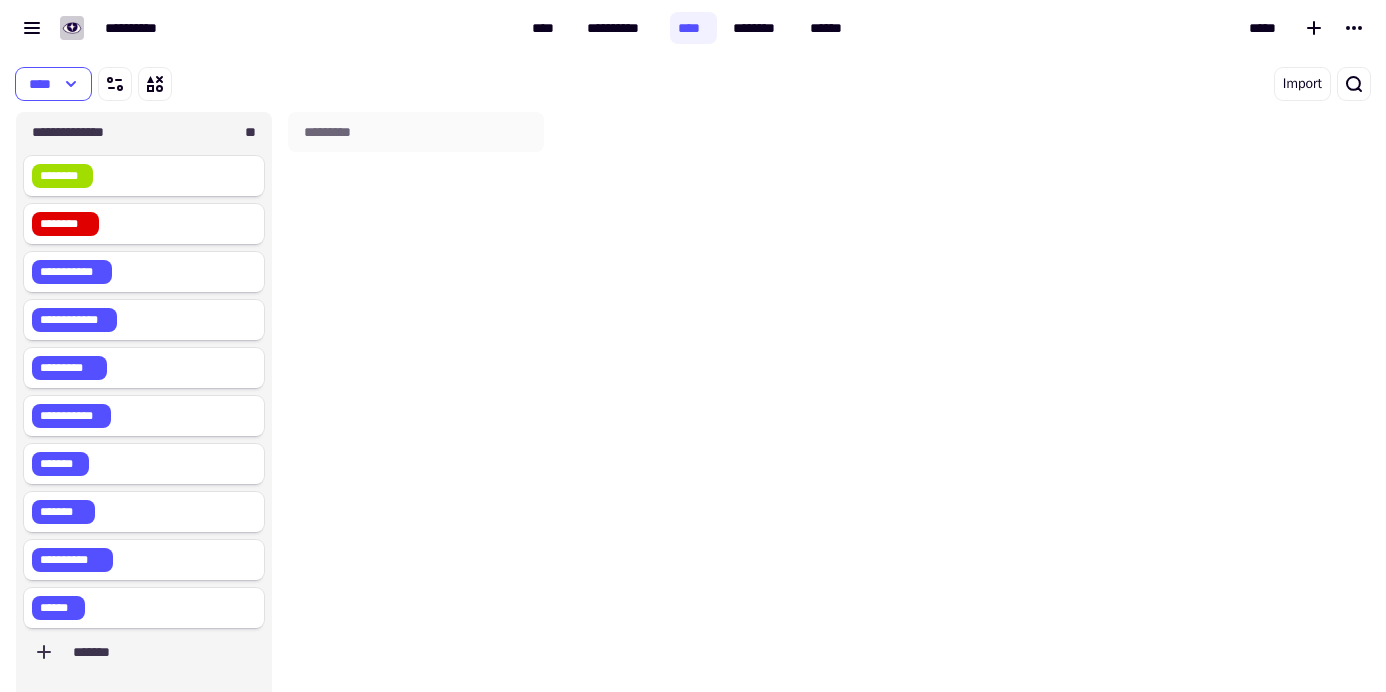 click on "*********" at bounding box center [416, 422] 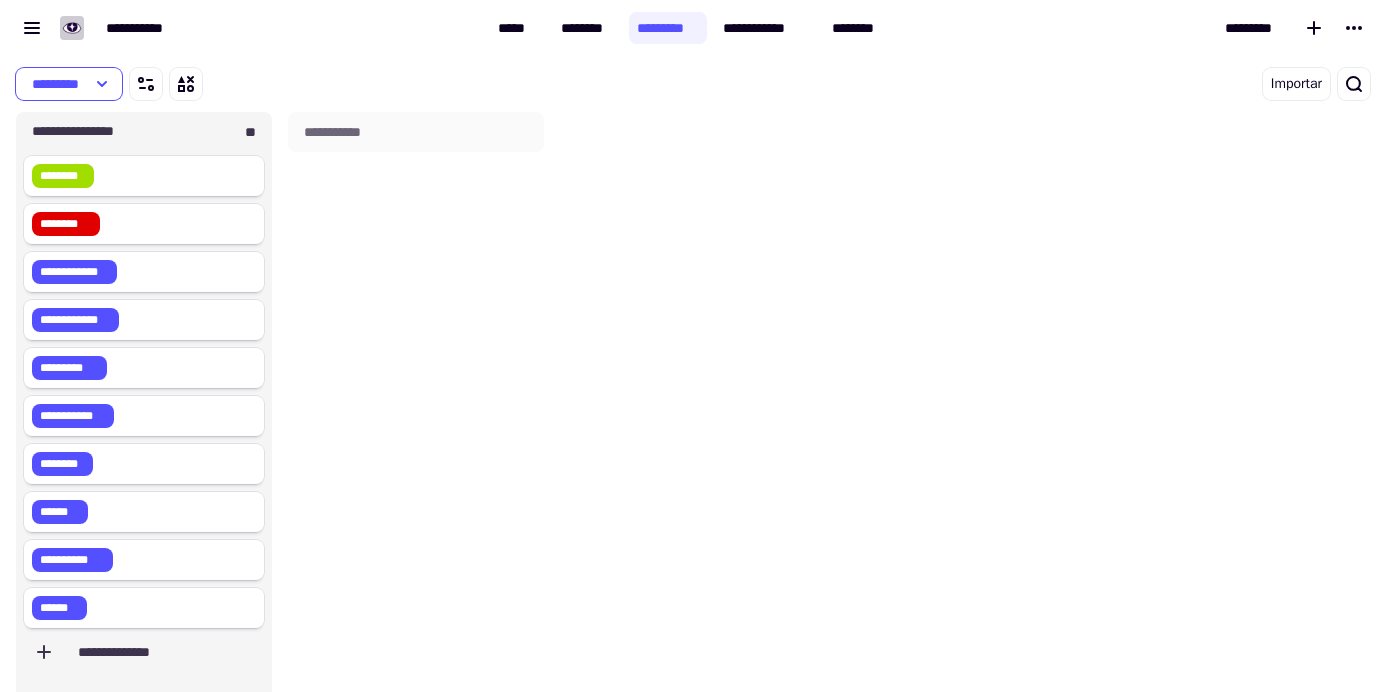click on "**********" at bounding box center [416, 422] 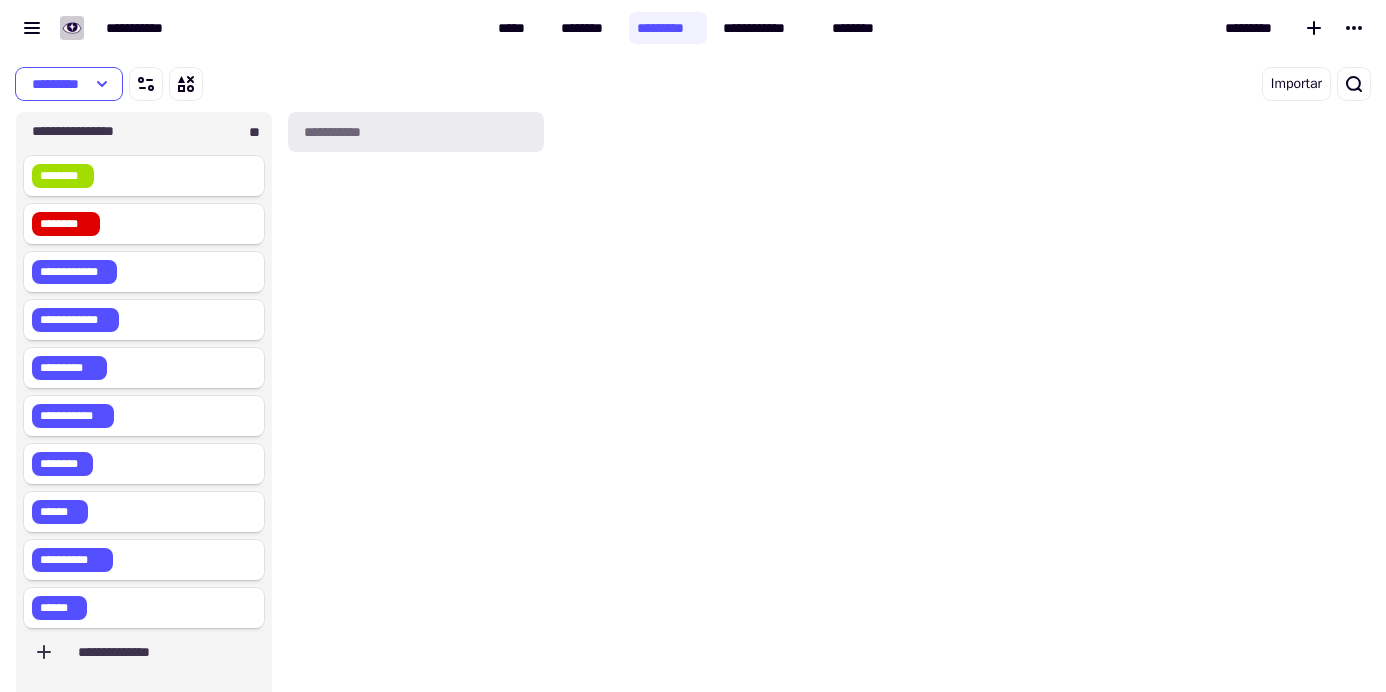 click on "**********" at bounding box center [332, 132] 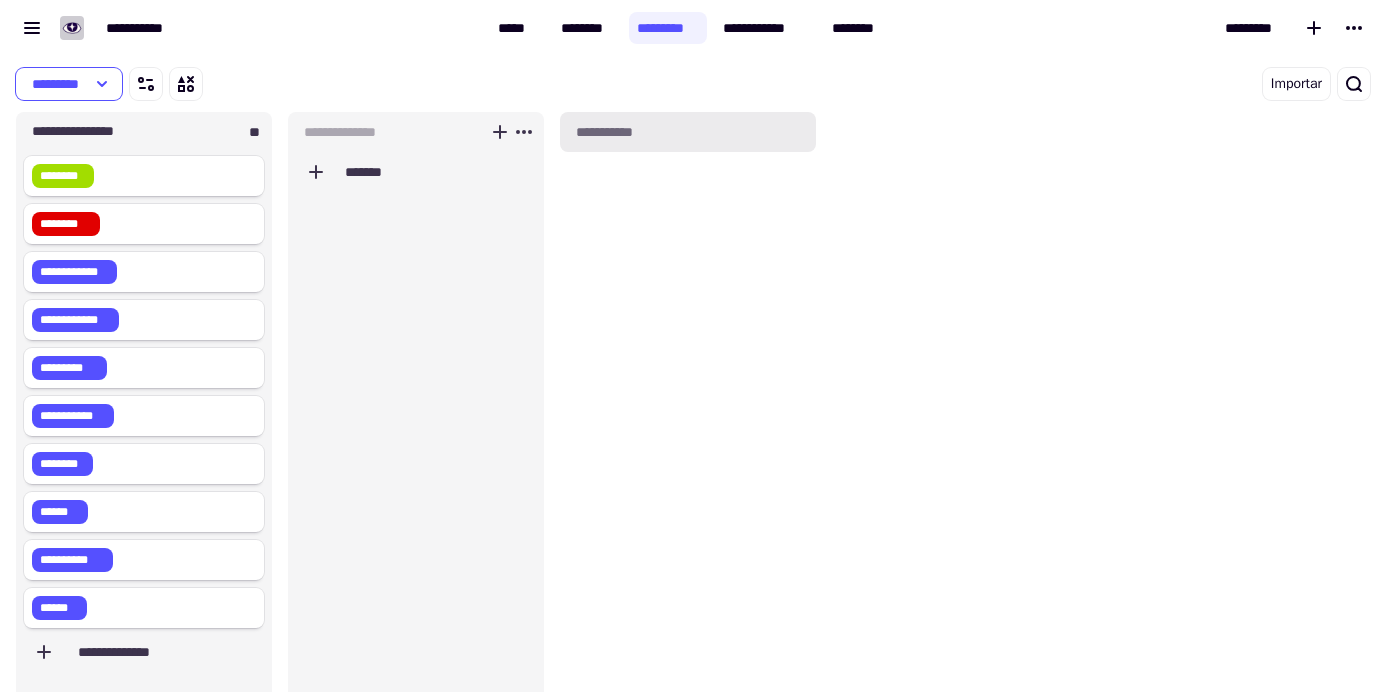 scroll, scrollTop: 16, scrollLeft: 16, axis: both 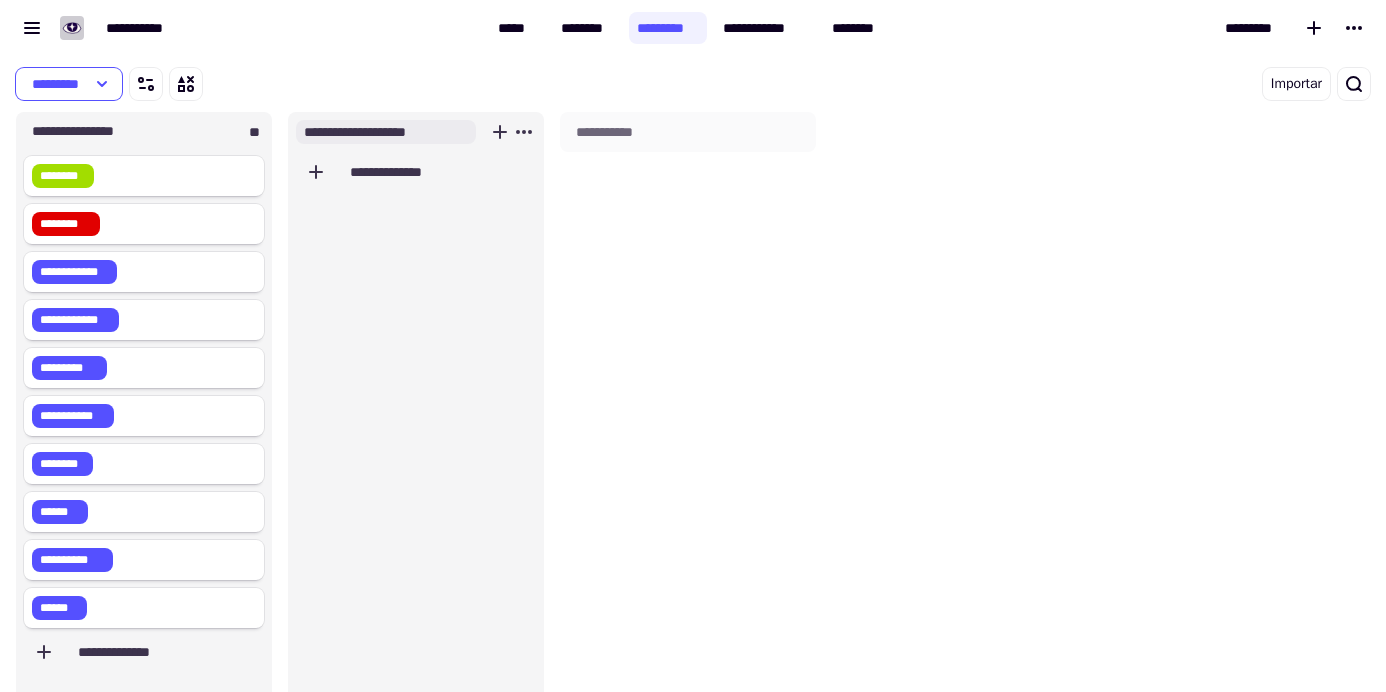type on "**********" 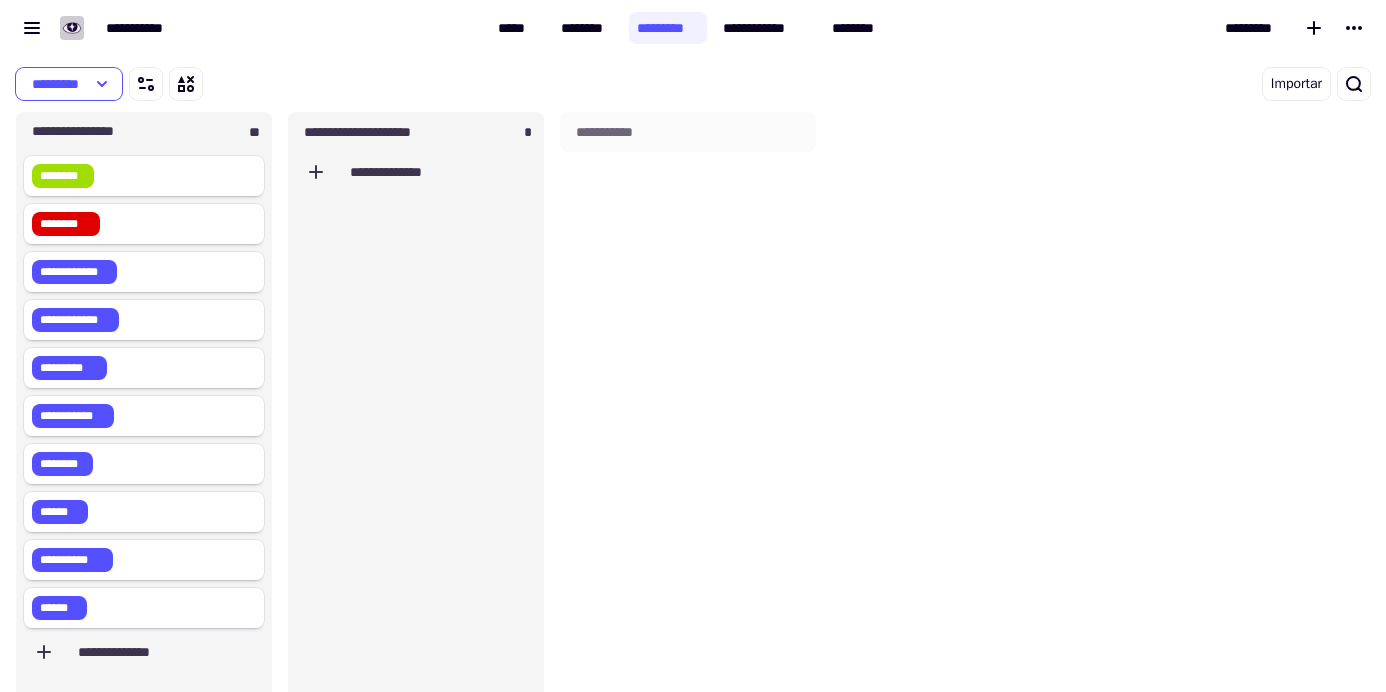 click on "**********" at bounding box center (688, 422) 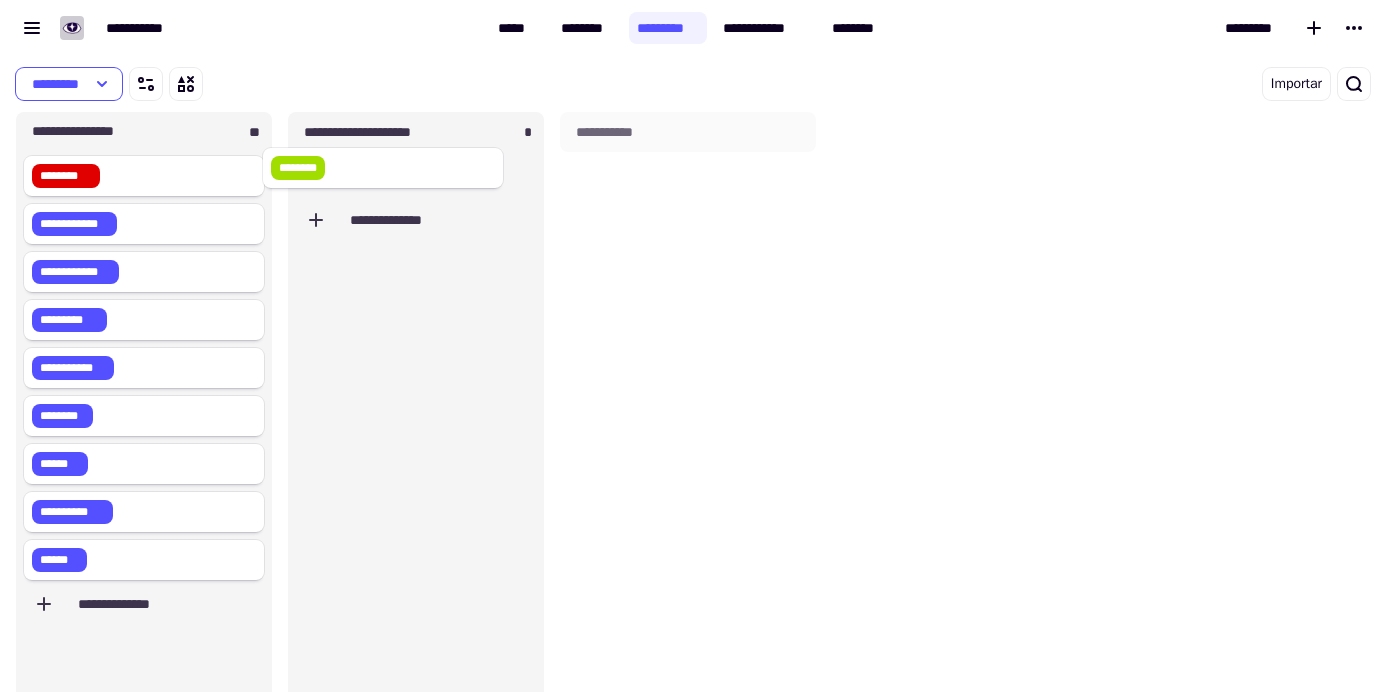 drag, startPoint x: 117, startPoint y: 169, endPoint x: 363, endPoint y: 159, distance: 246.20317 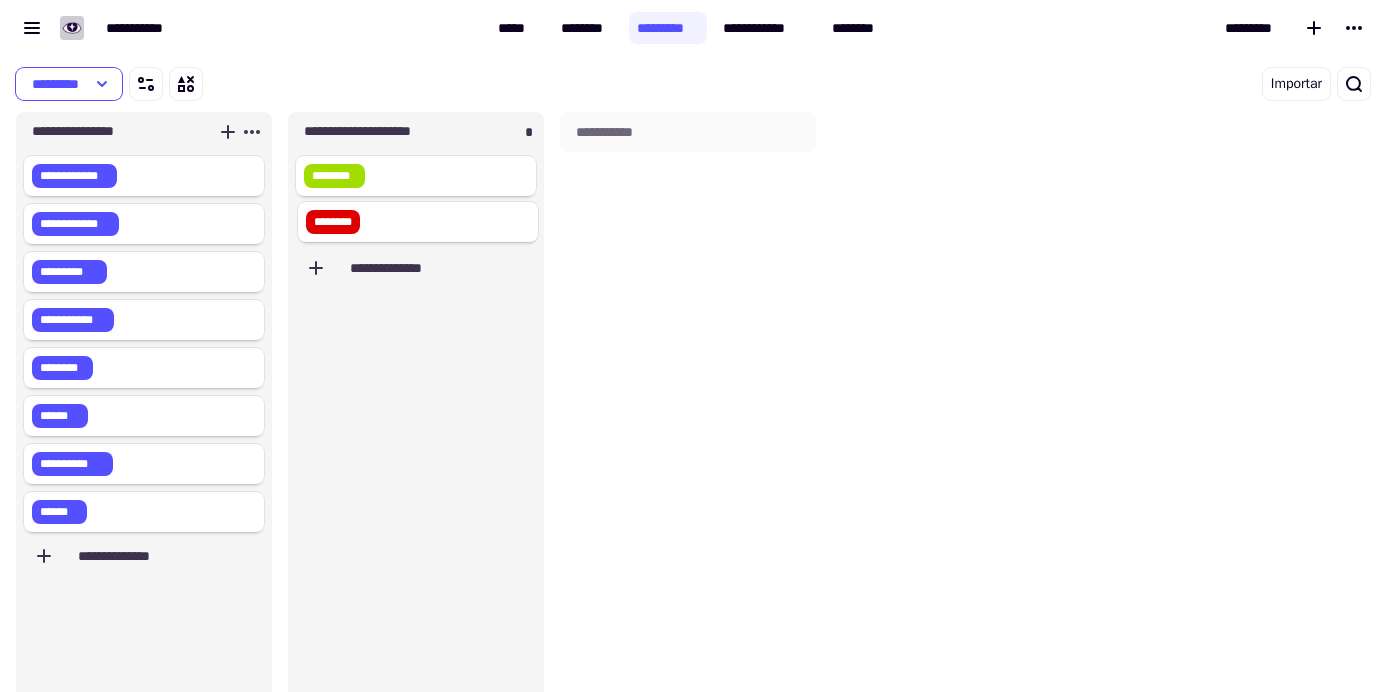 drag, startPoint x: 122, startPoint y: 176, endPoint x: 406, endPoint y: 222, distance: 287.70123 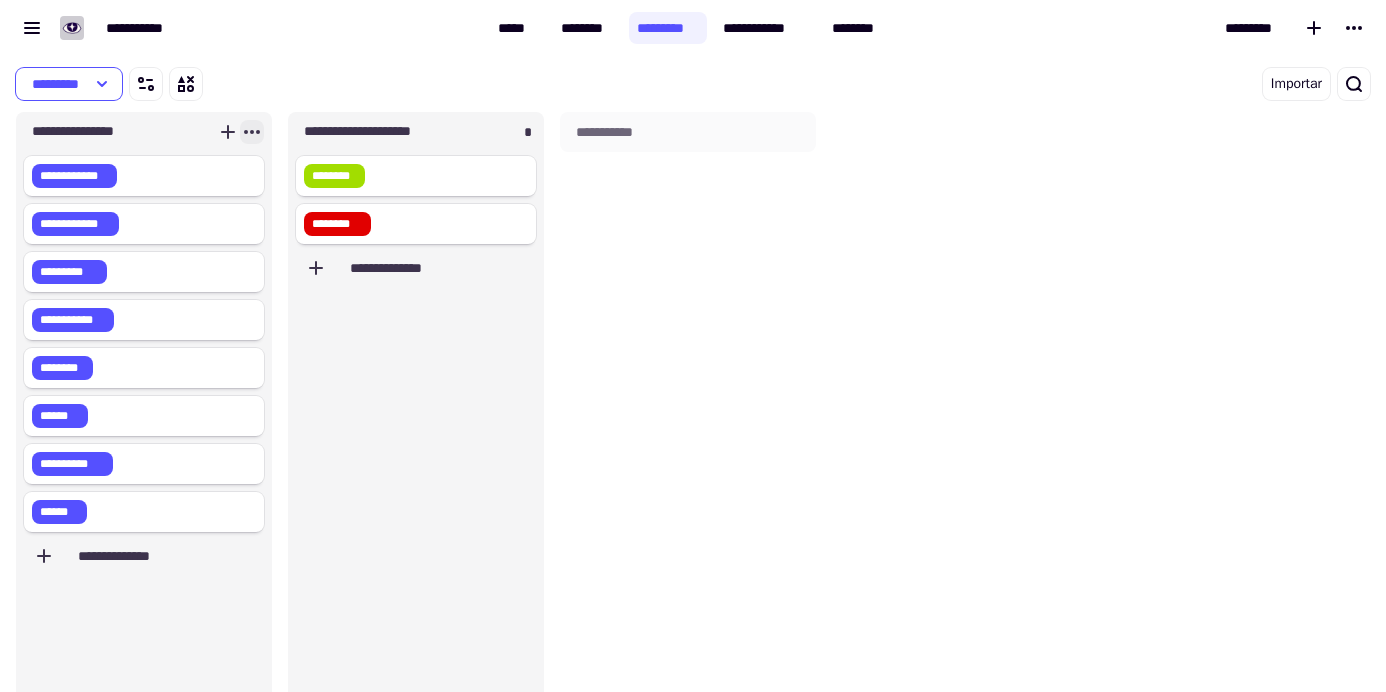click 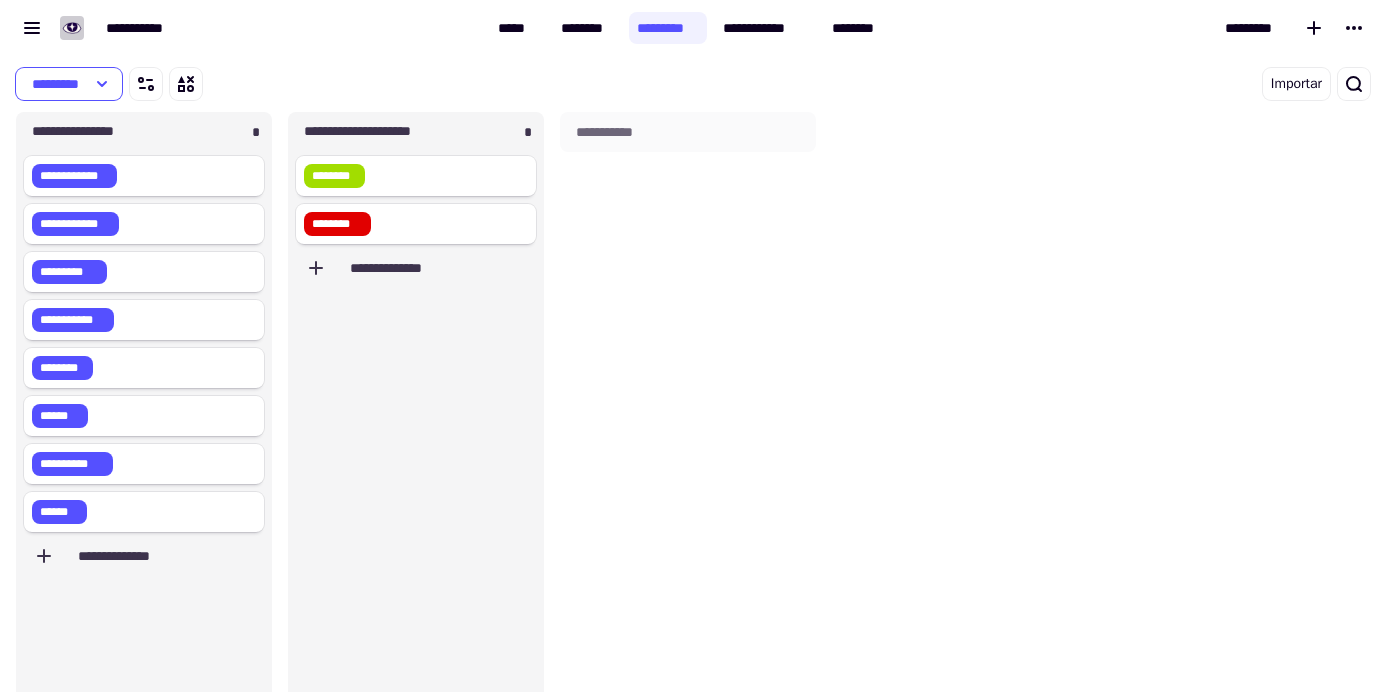 click on "**********" at bounding box center (688, 422) 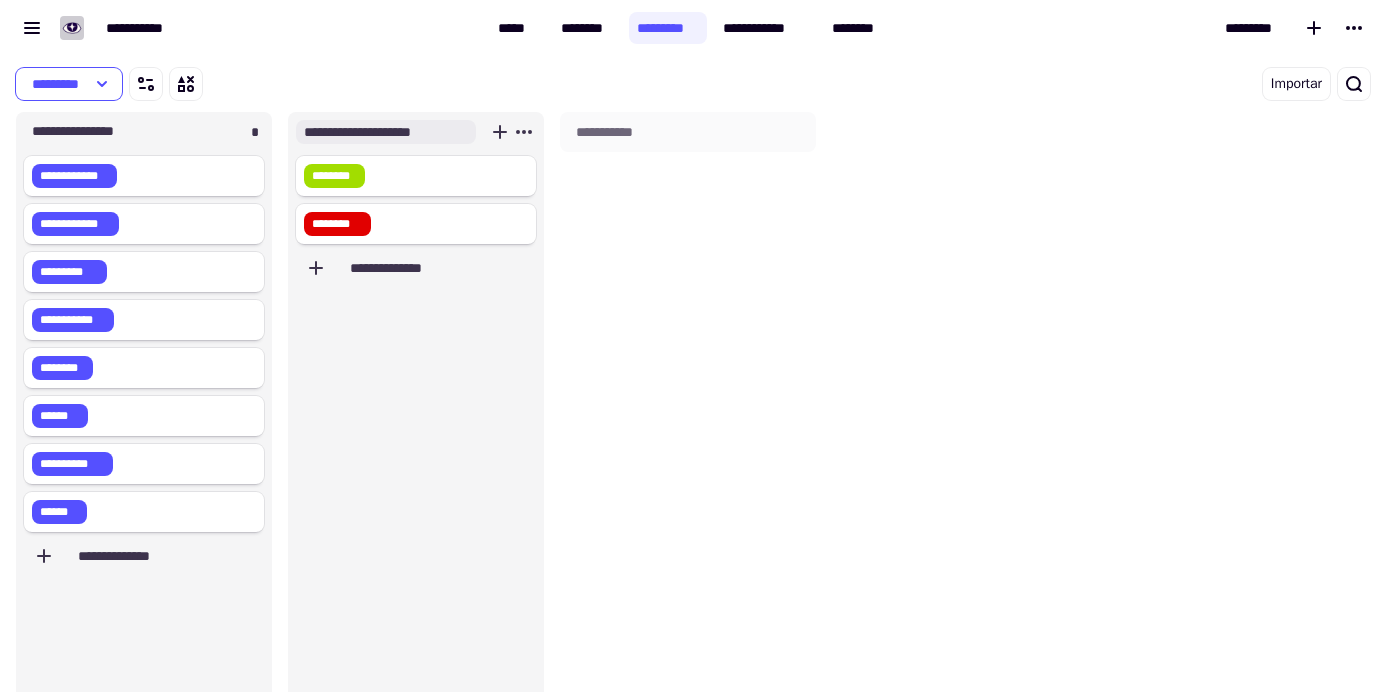 click on "**********" at bounding box center [386, 132] 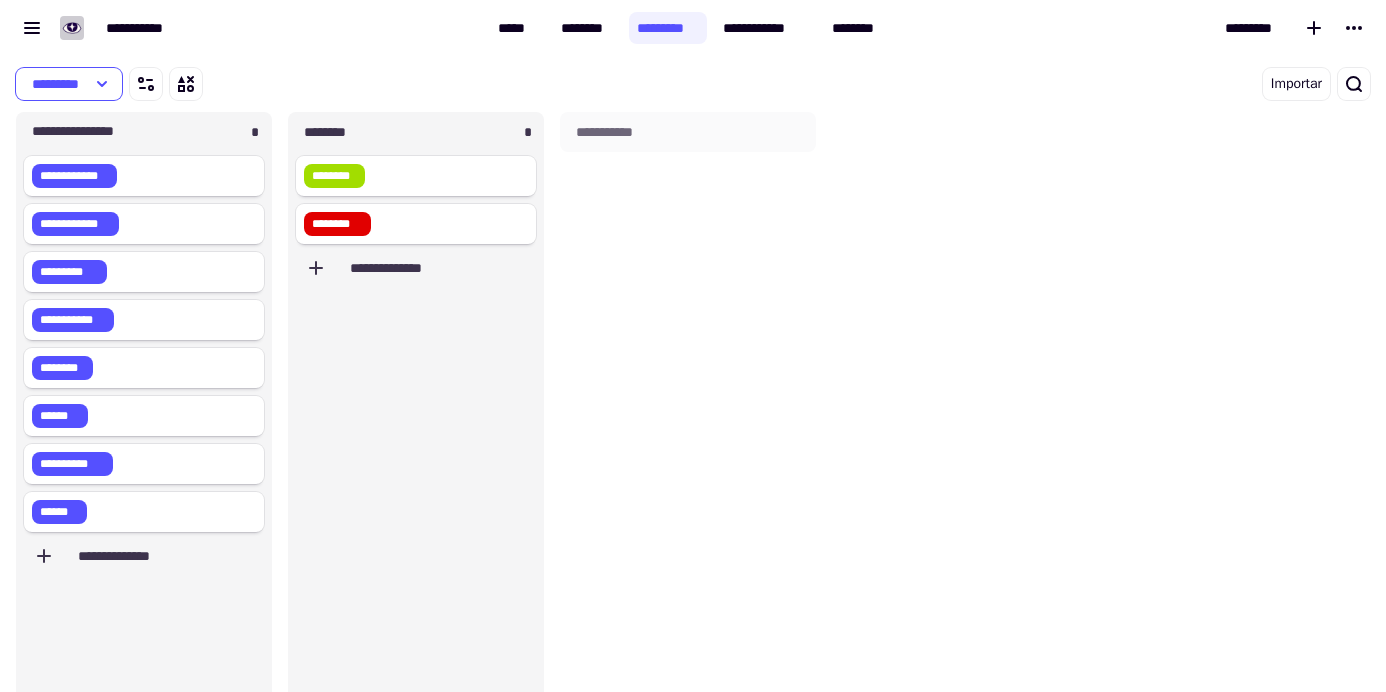 click on "**********" at bounding box center (688, 422) 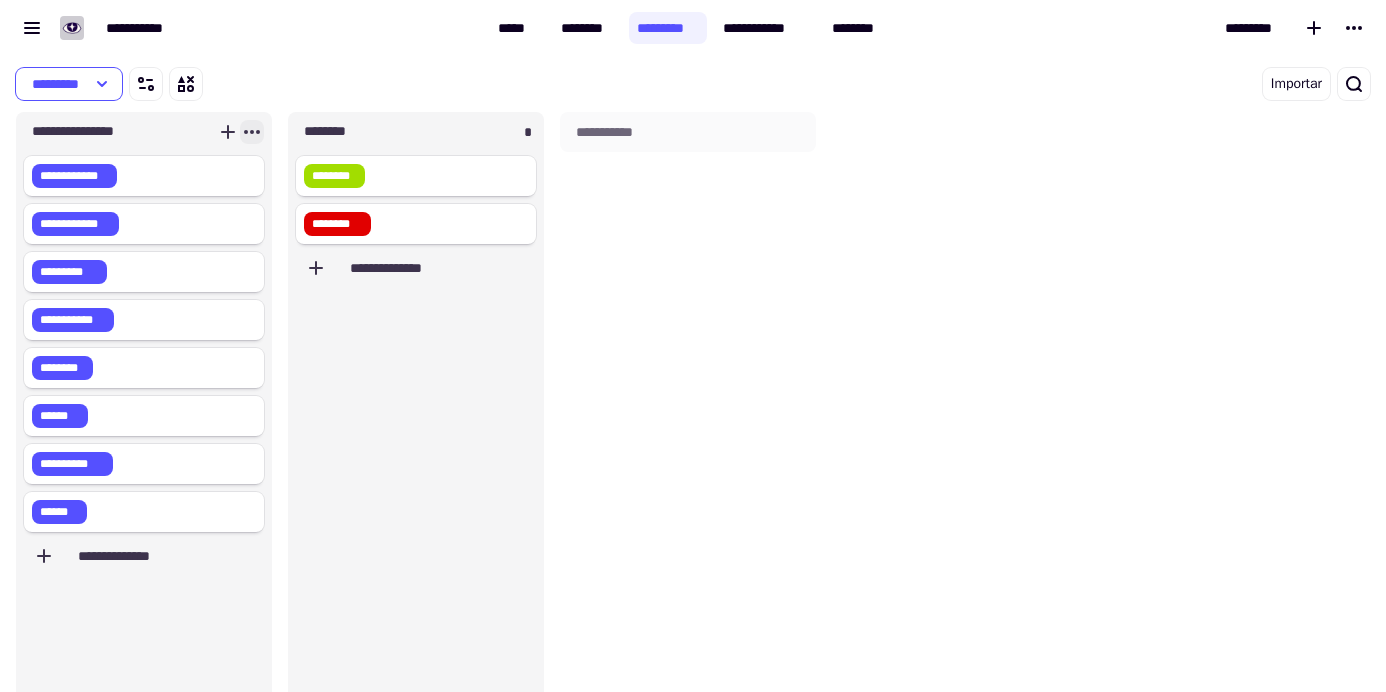 click 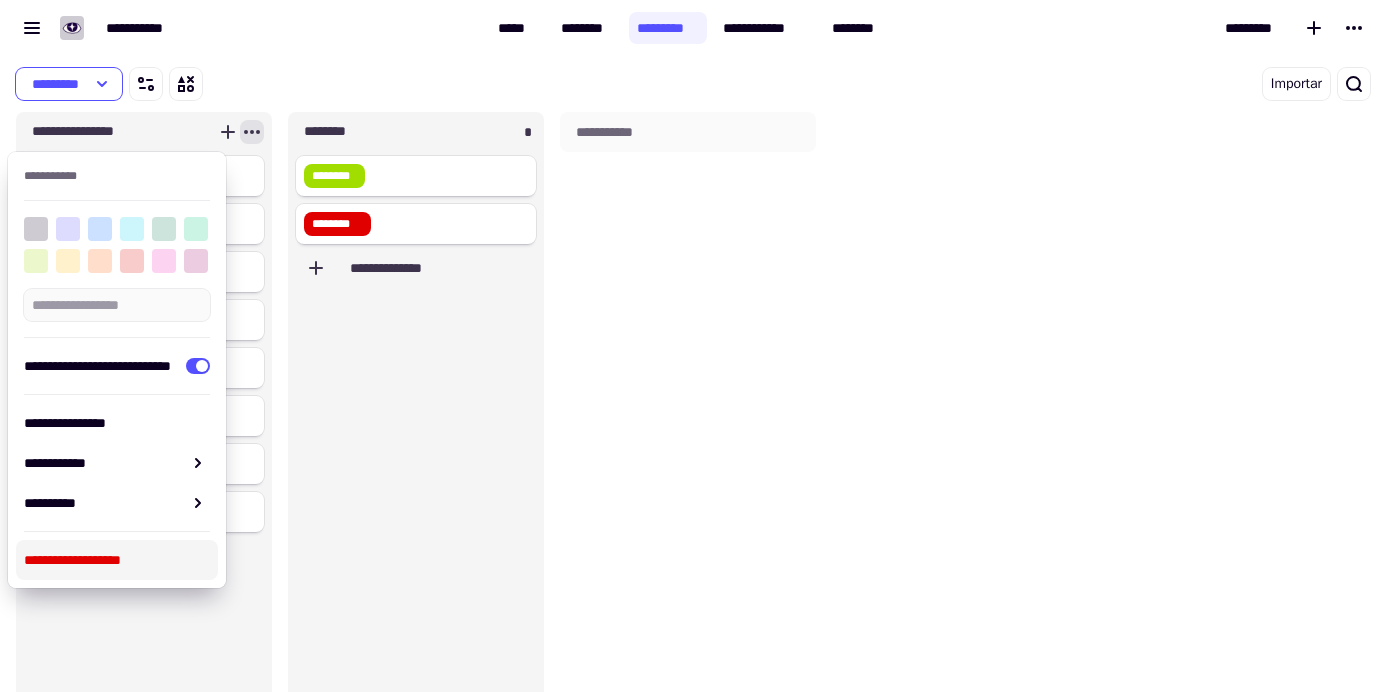 click on "**********" at bounding box center [72, 560] 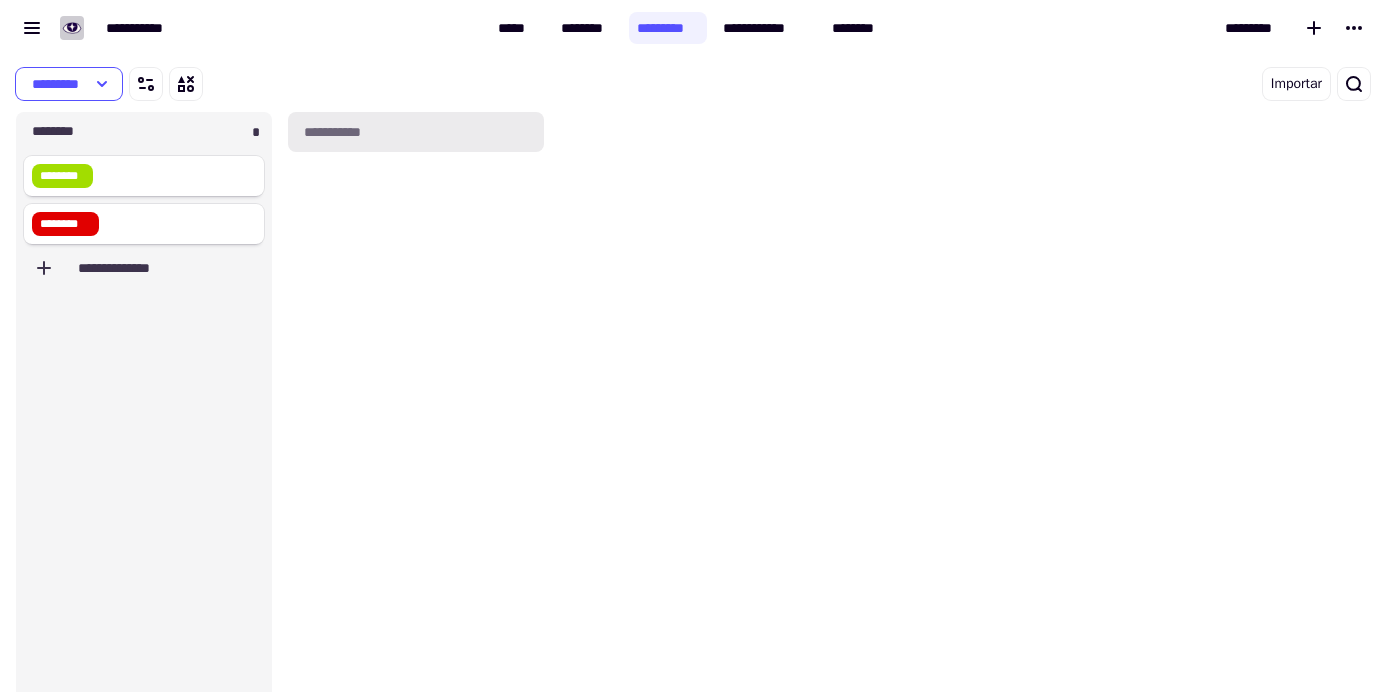 click on "**********" at bounding box center (416, 132) 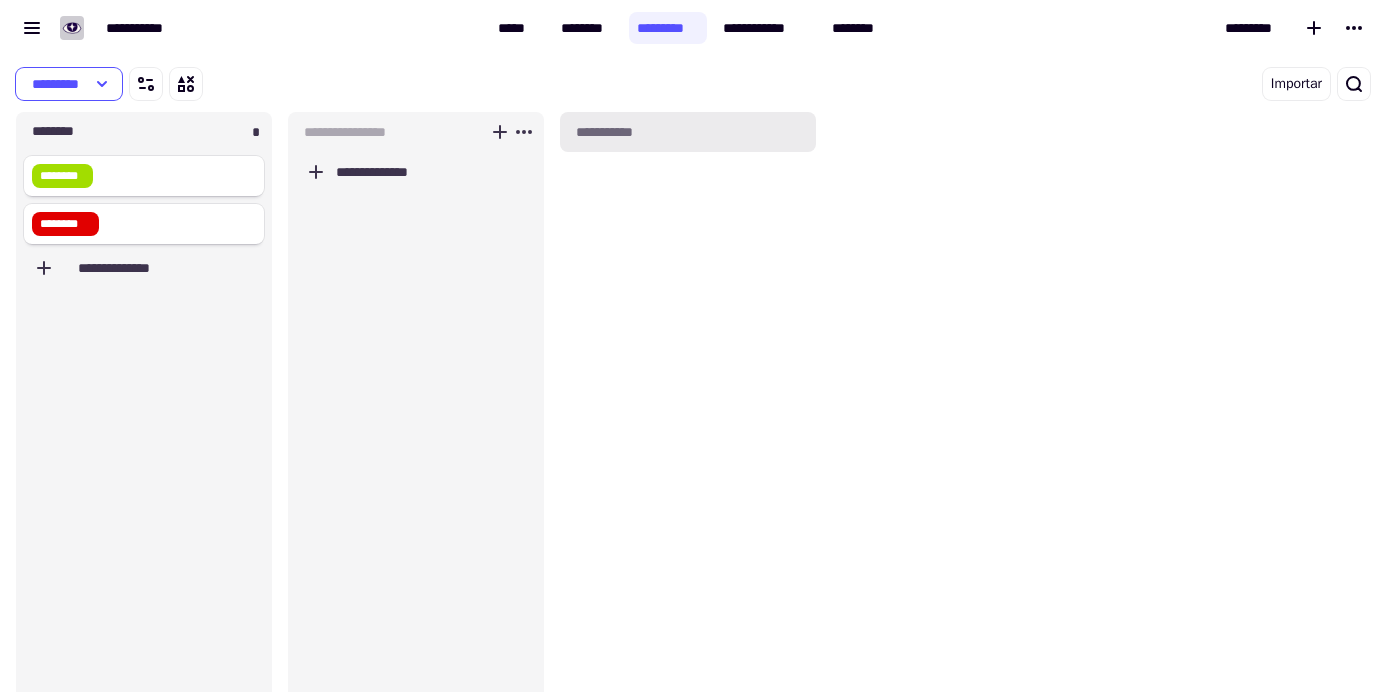 scroll, scrollTop: 16, scrollLeft: 16, axis: both 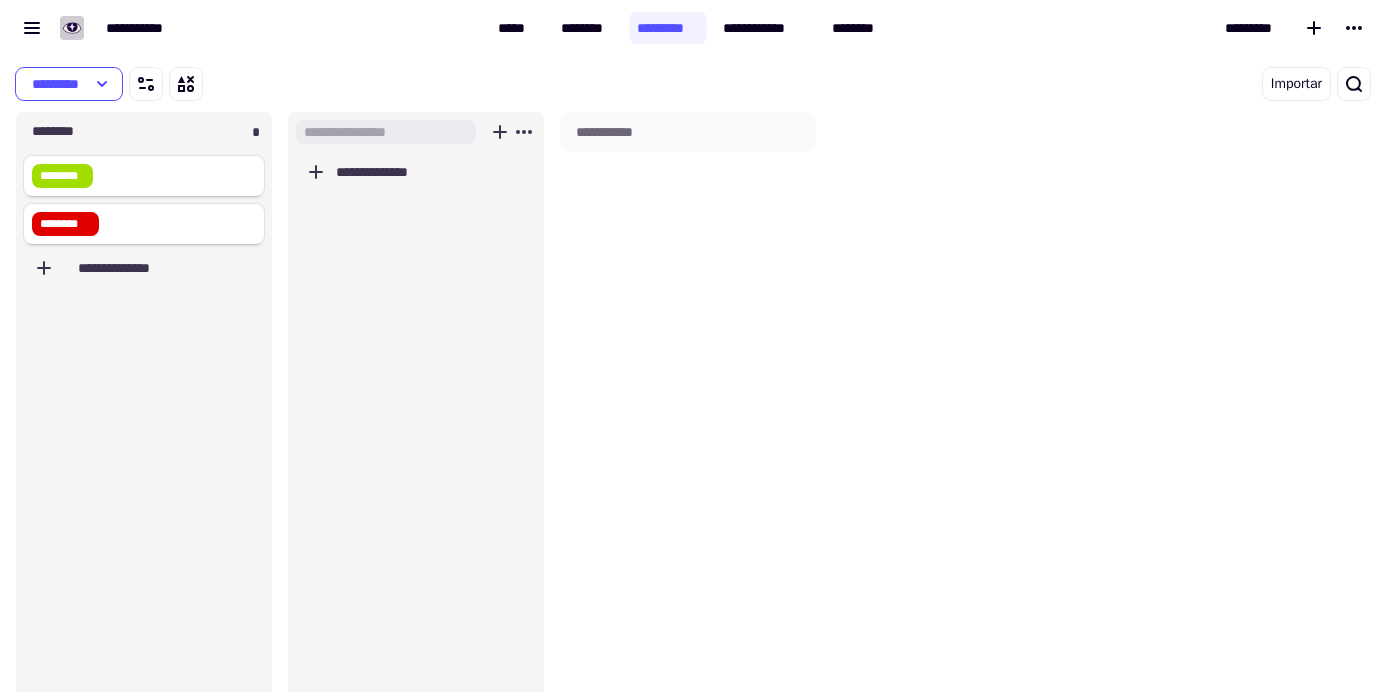 type on "**********" 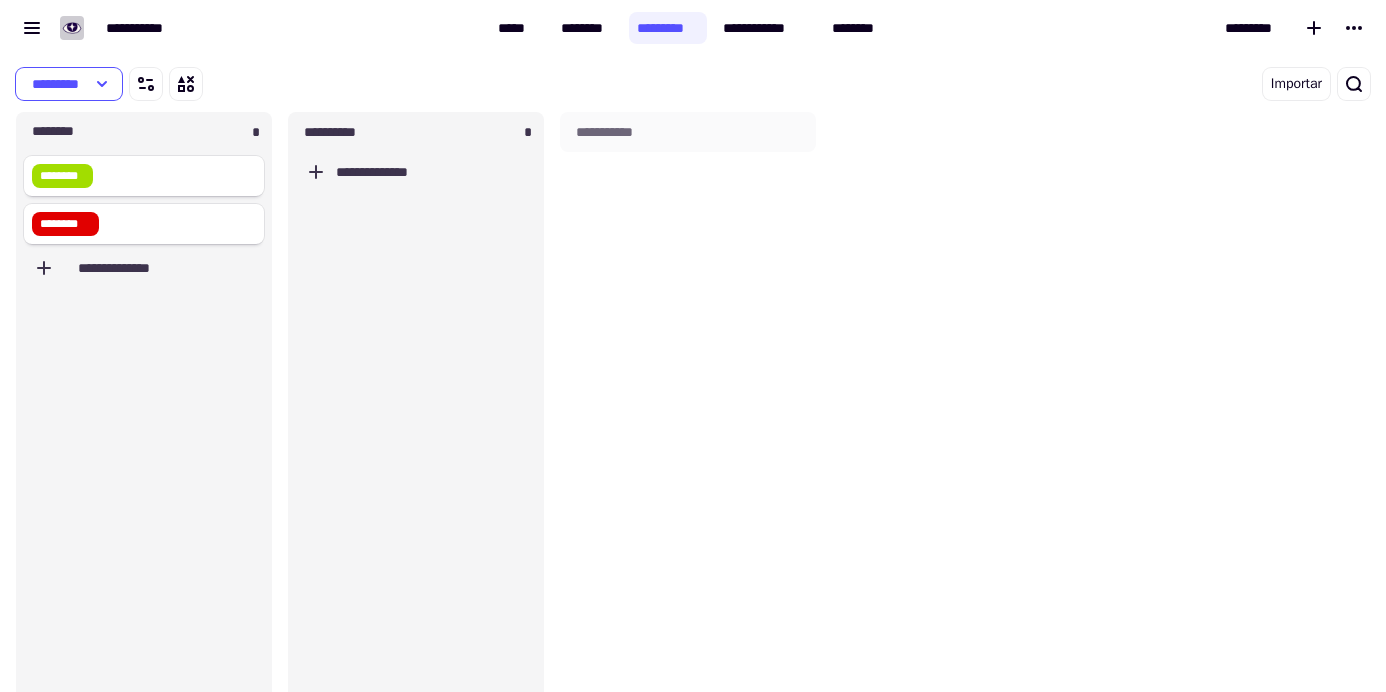 click on "**********" at bounding box center [688, 422] 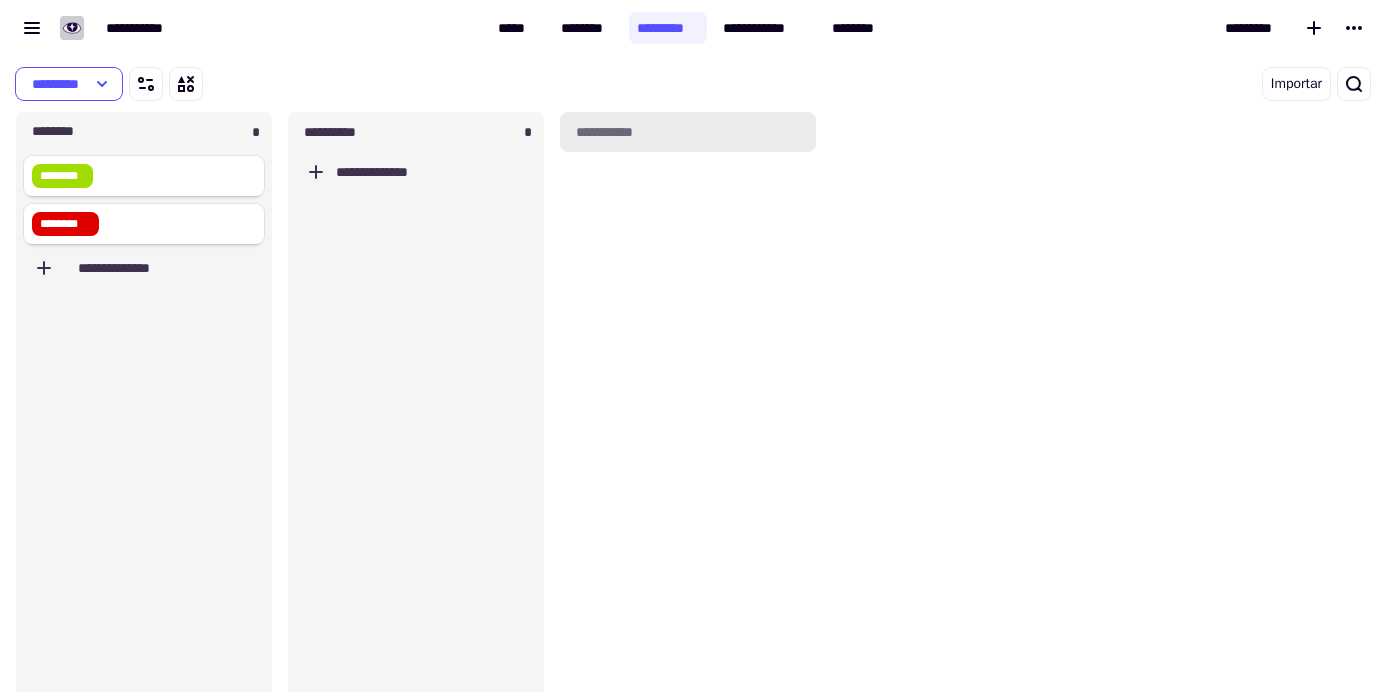 click on "**********" at bounding box center [604, 132] 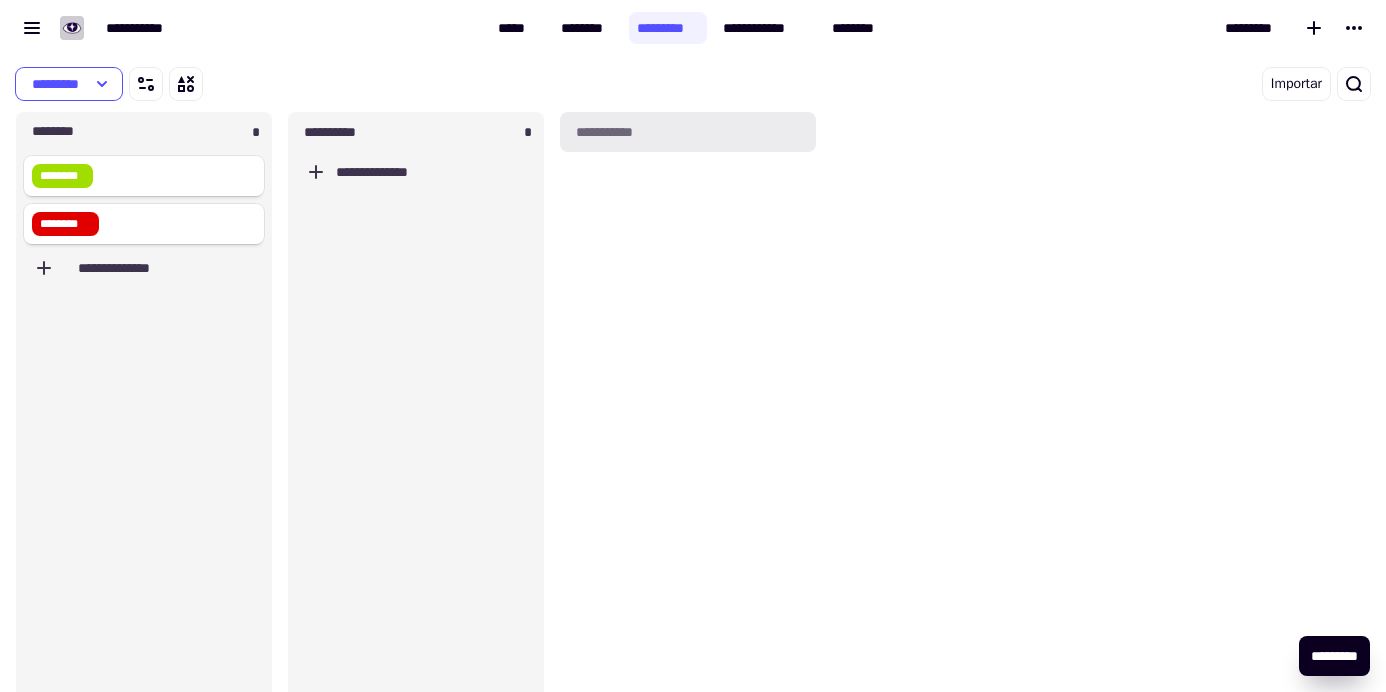 type 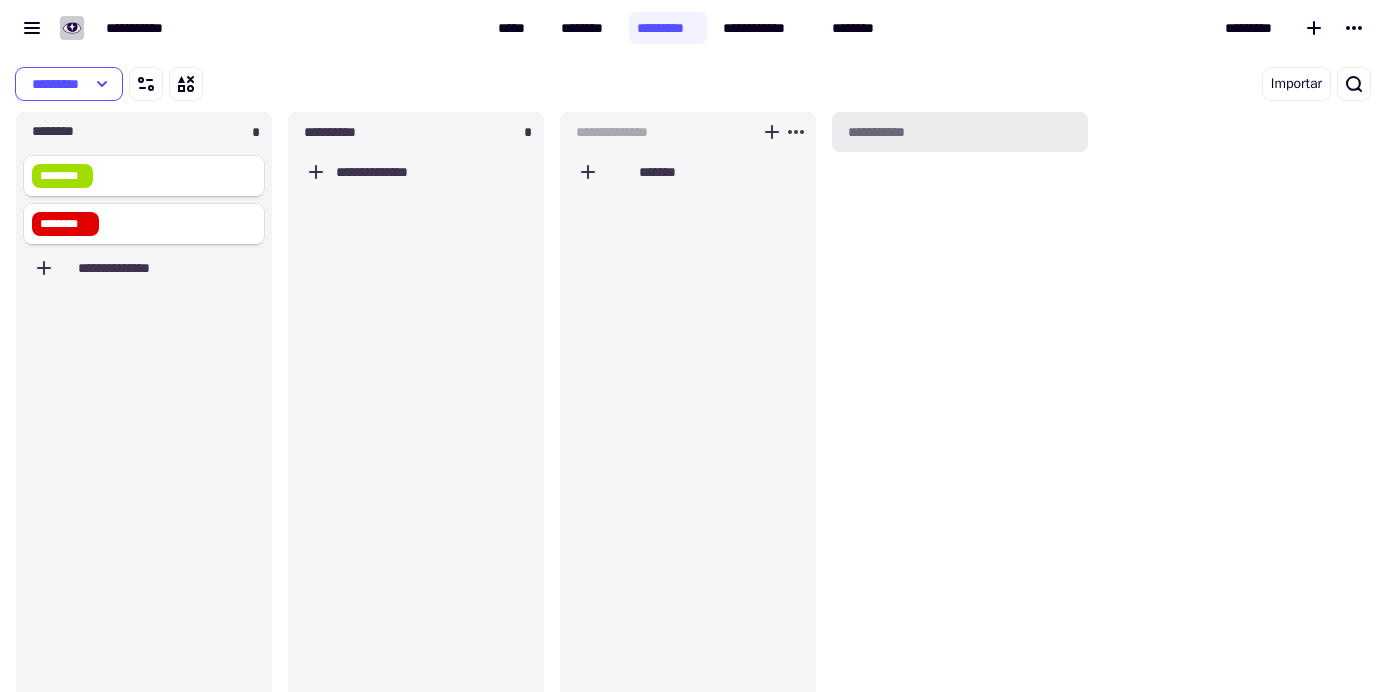 type on "**********" 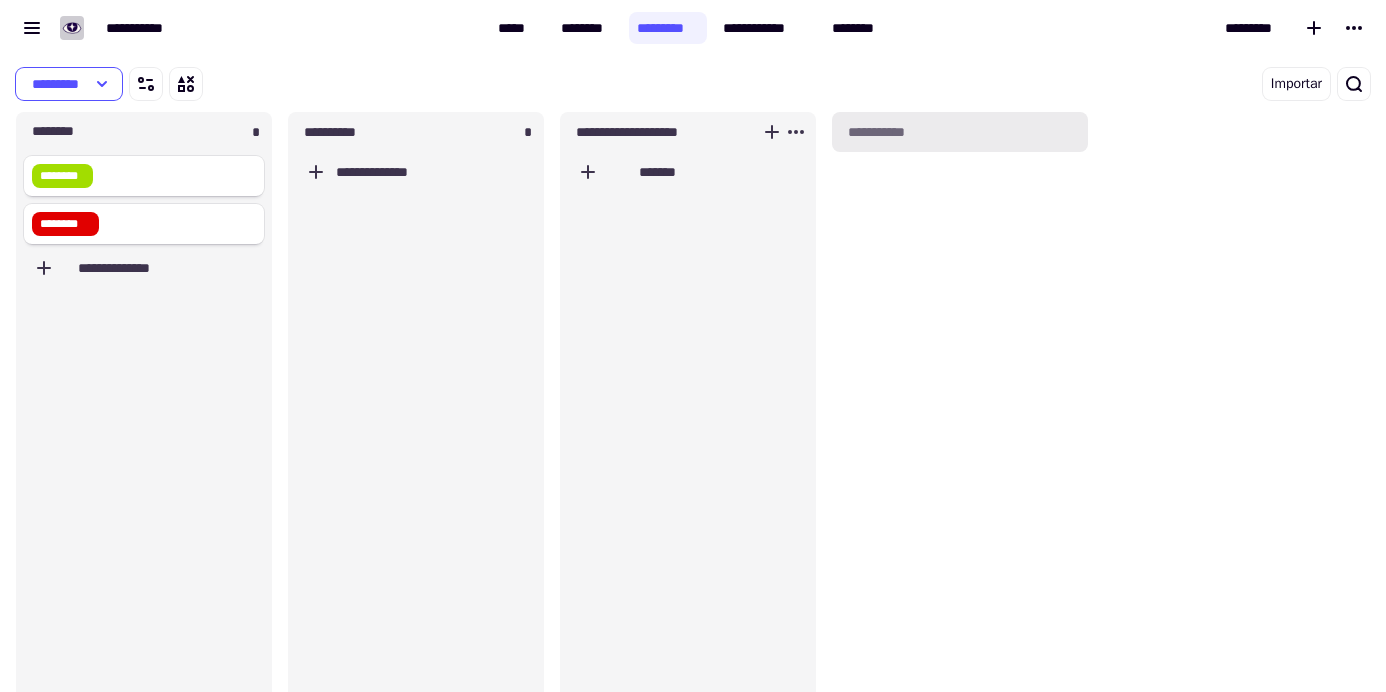 scroll, scrollTop: 16, scrollLeft: 16, axis: both 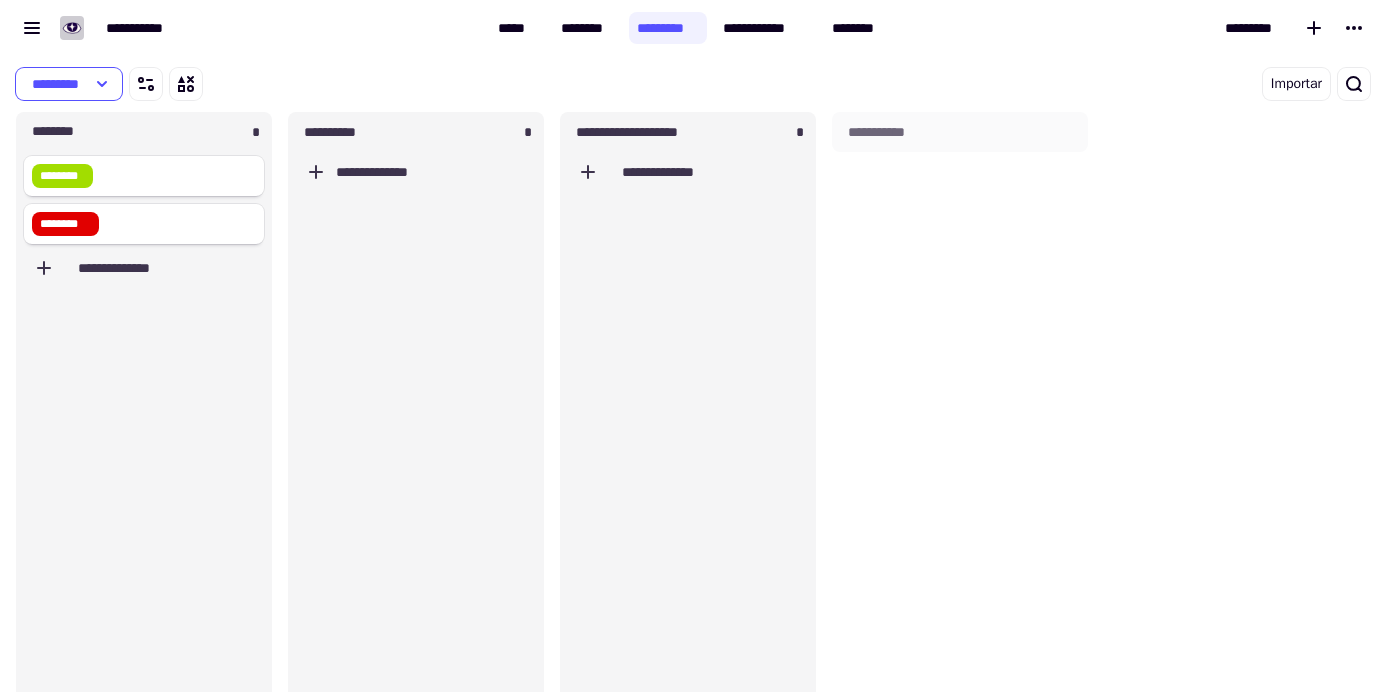 click on "**********" at bounding box center [960, 422] 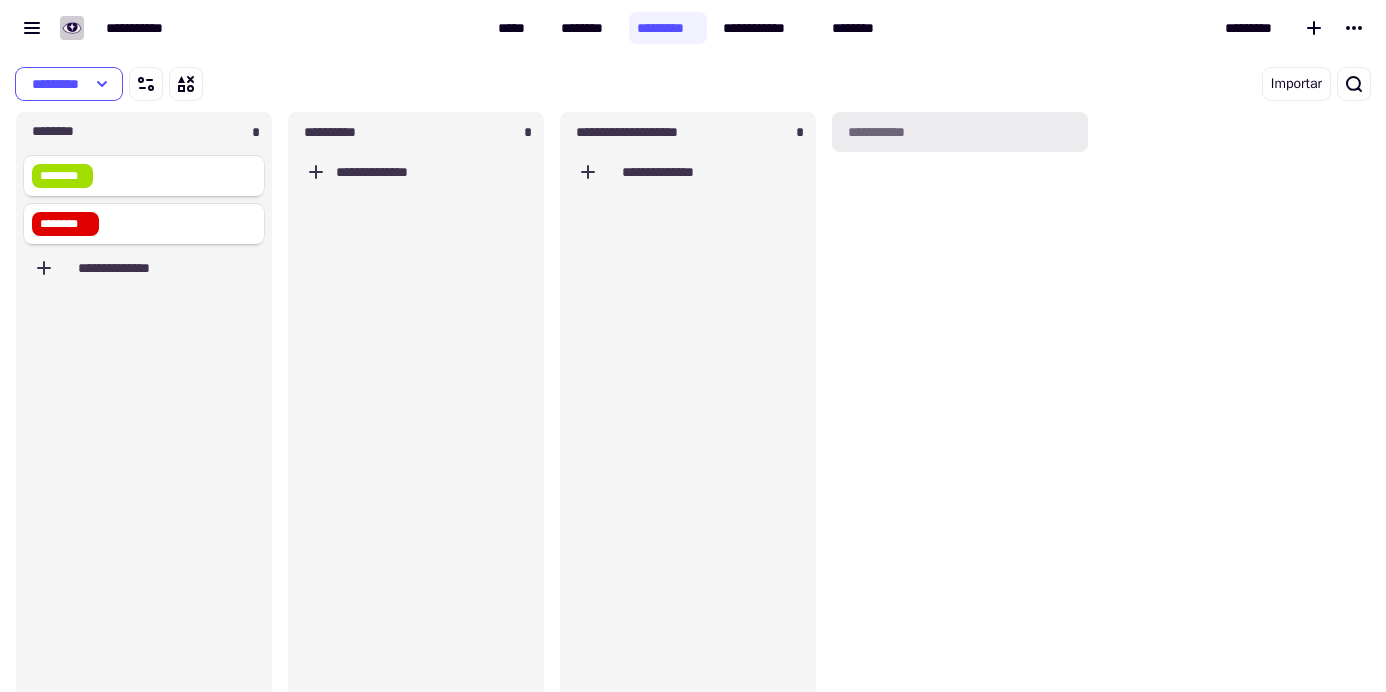 click on "**********" at bounding box center [960, 132] 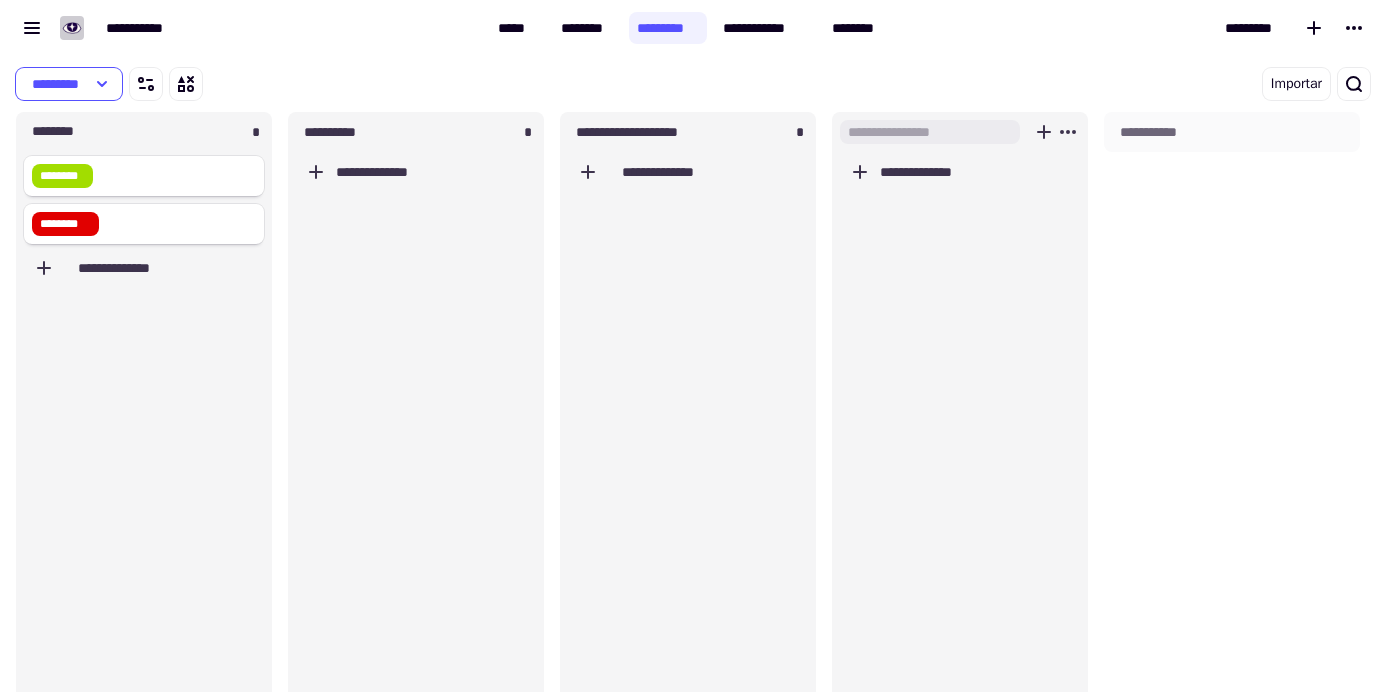 scroll, scrollTop: 16, scrollLeft: 16, axis: both 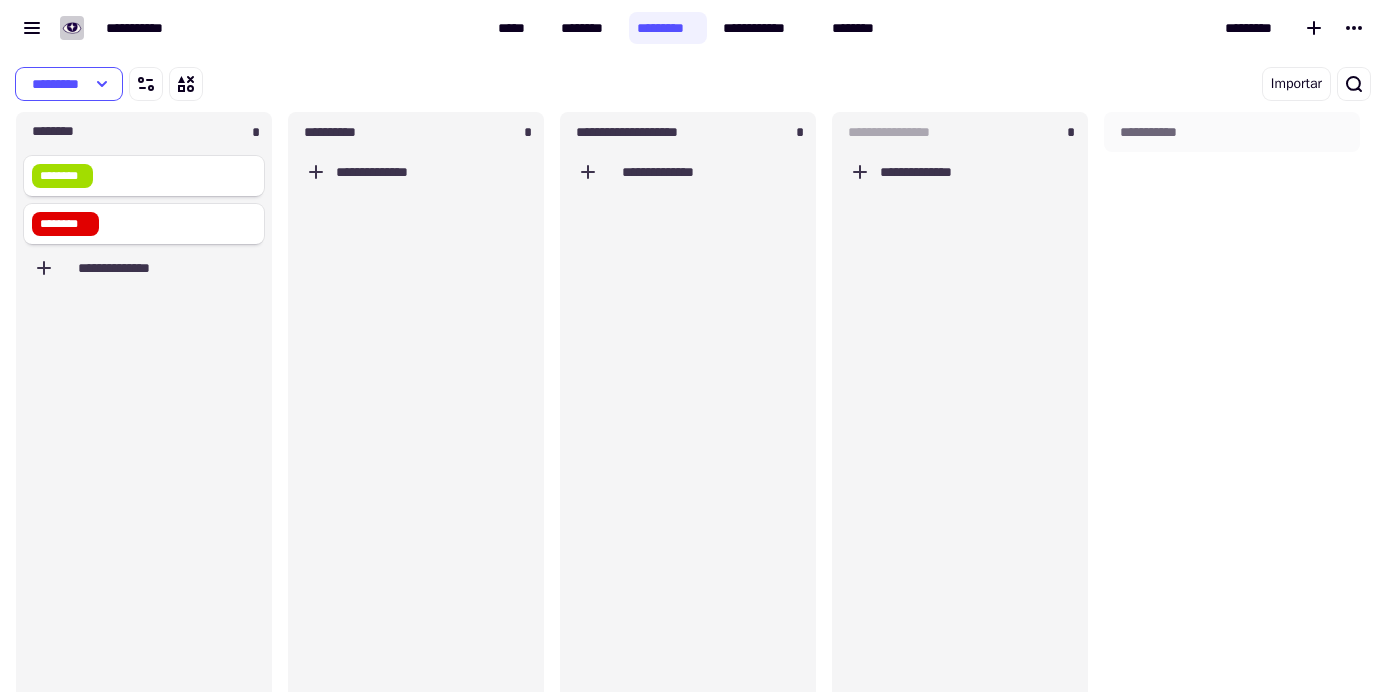 type on "**********" 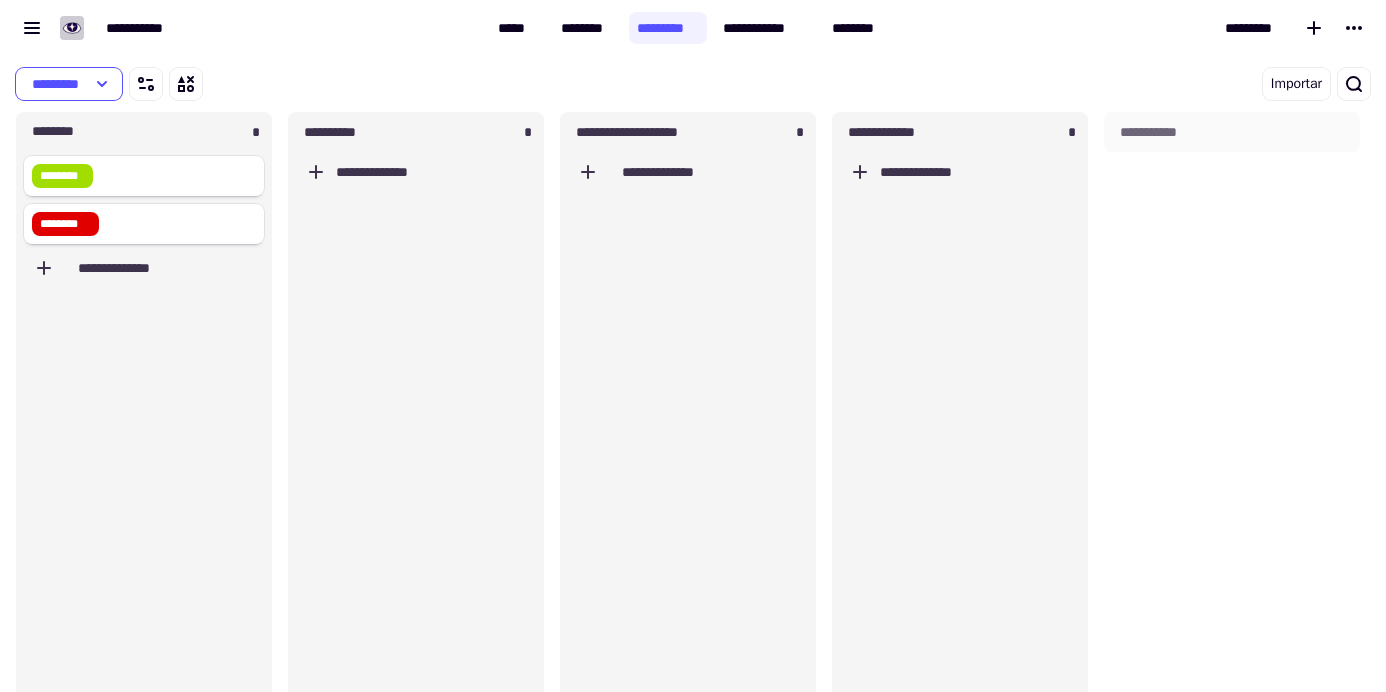 click on "**********" at bounding box center [1232, 422] 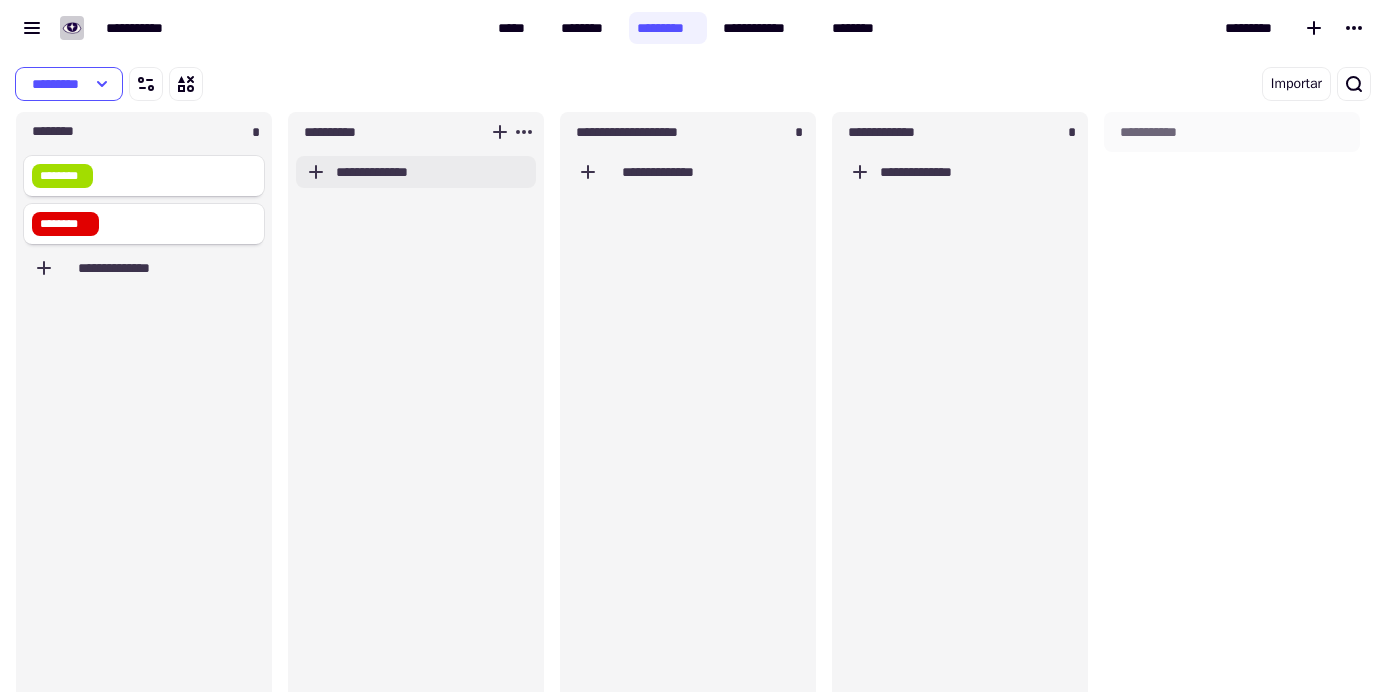 click on "**********" 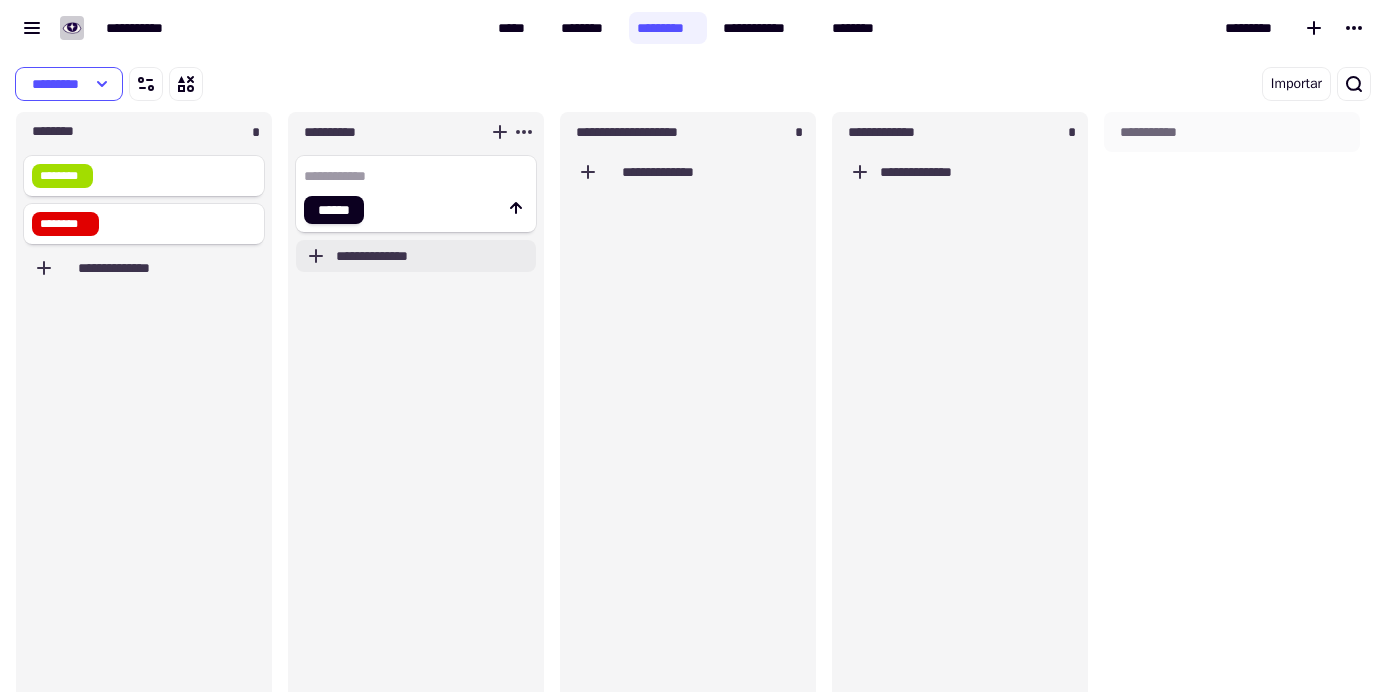 type on "**********" 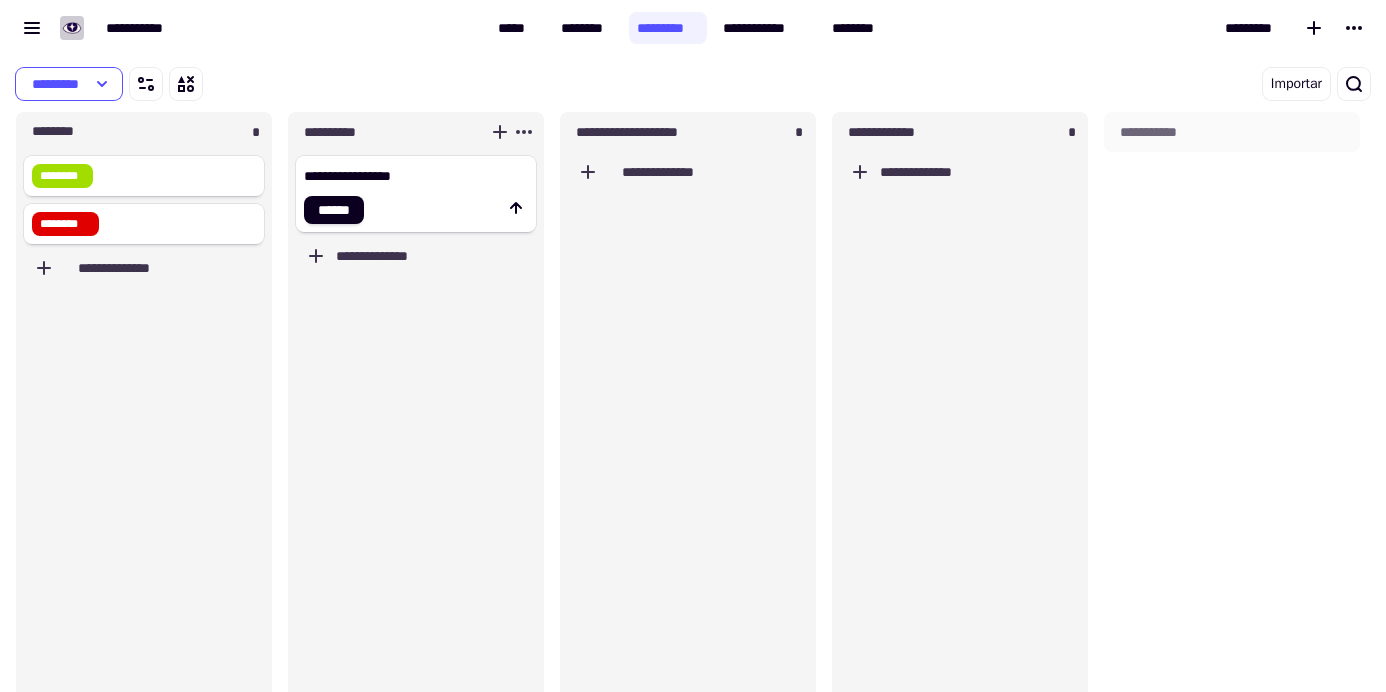 click on "**********" 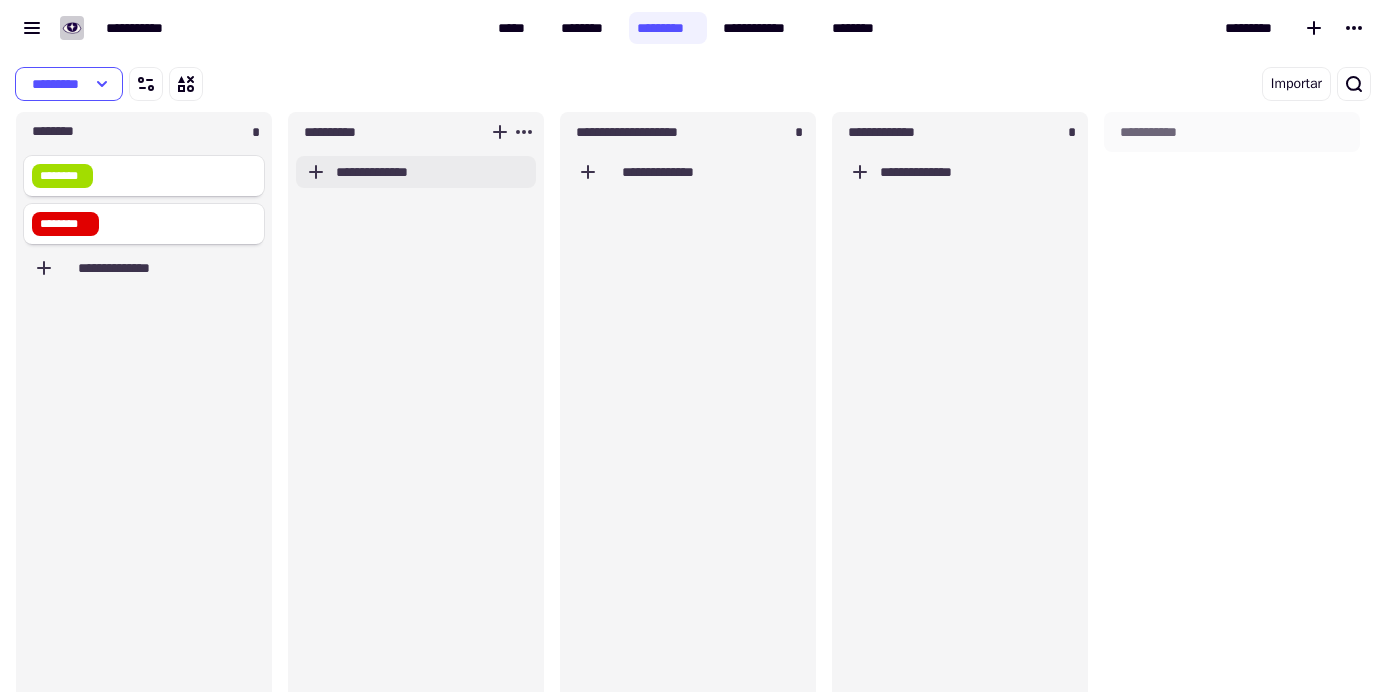 click on "**********" 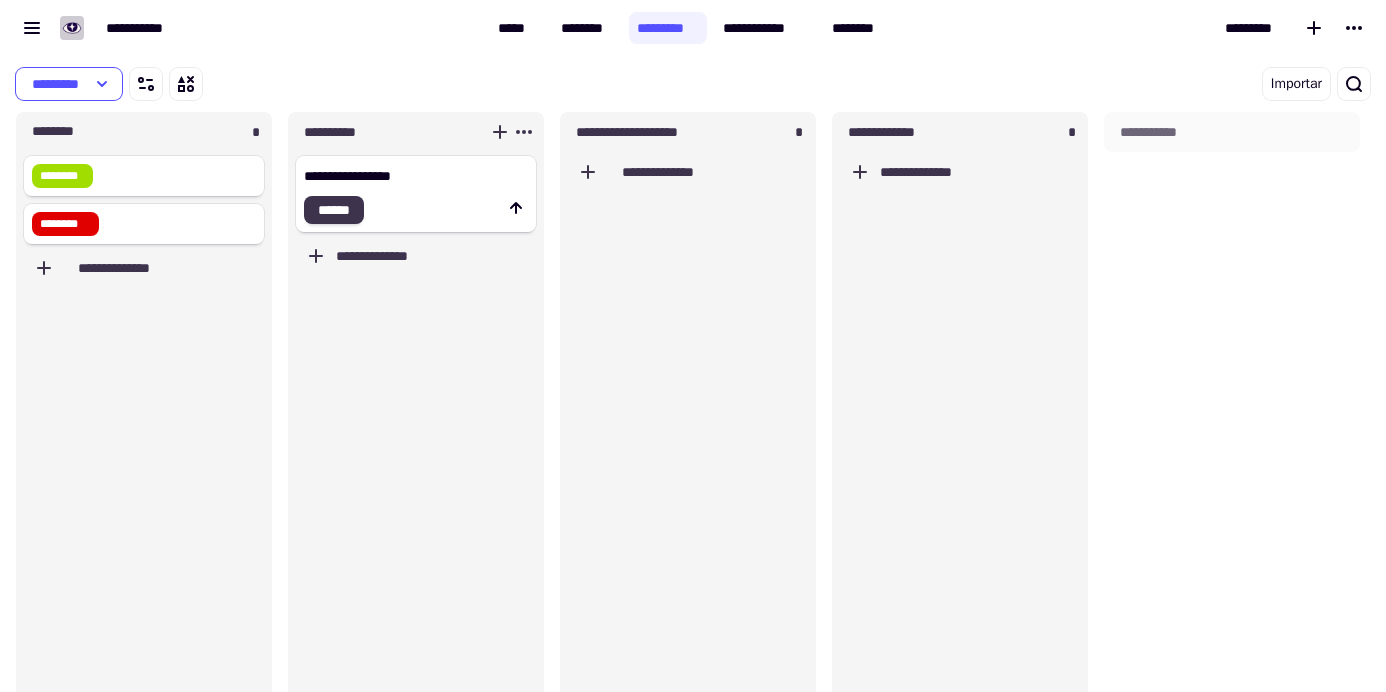 type on "**********" 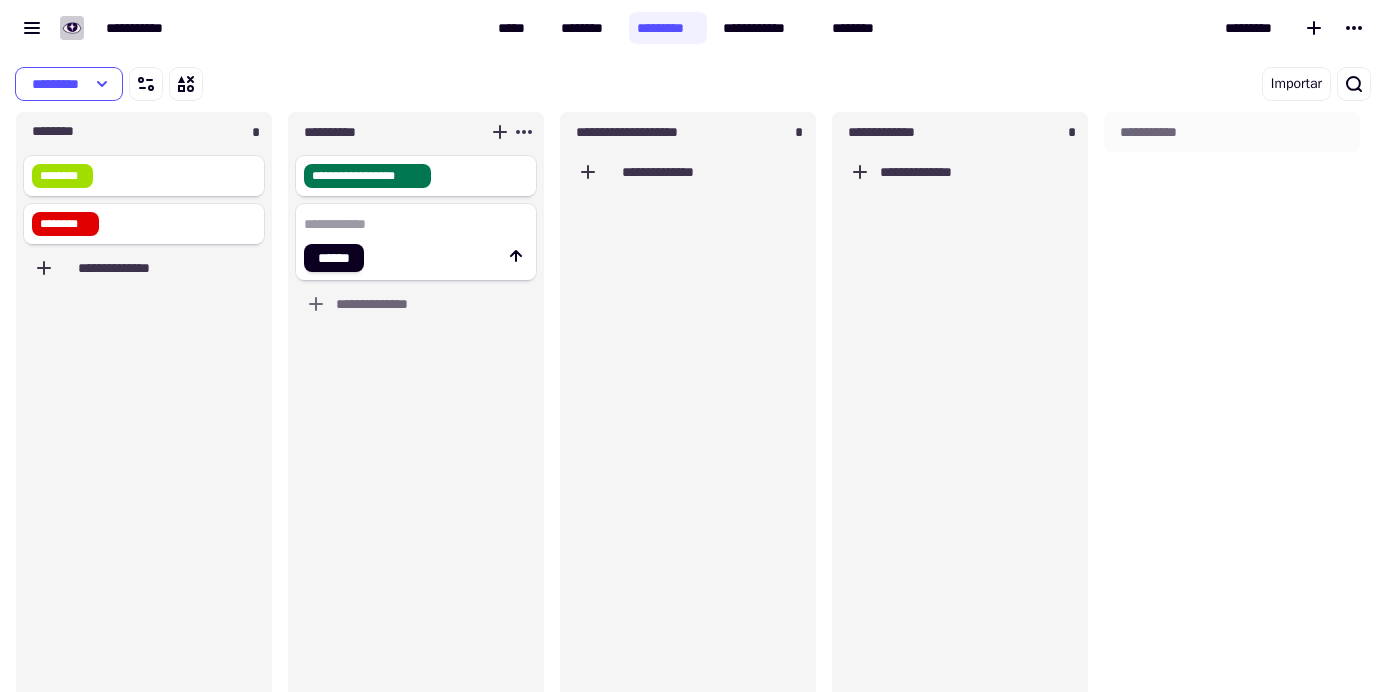 click 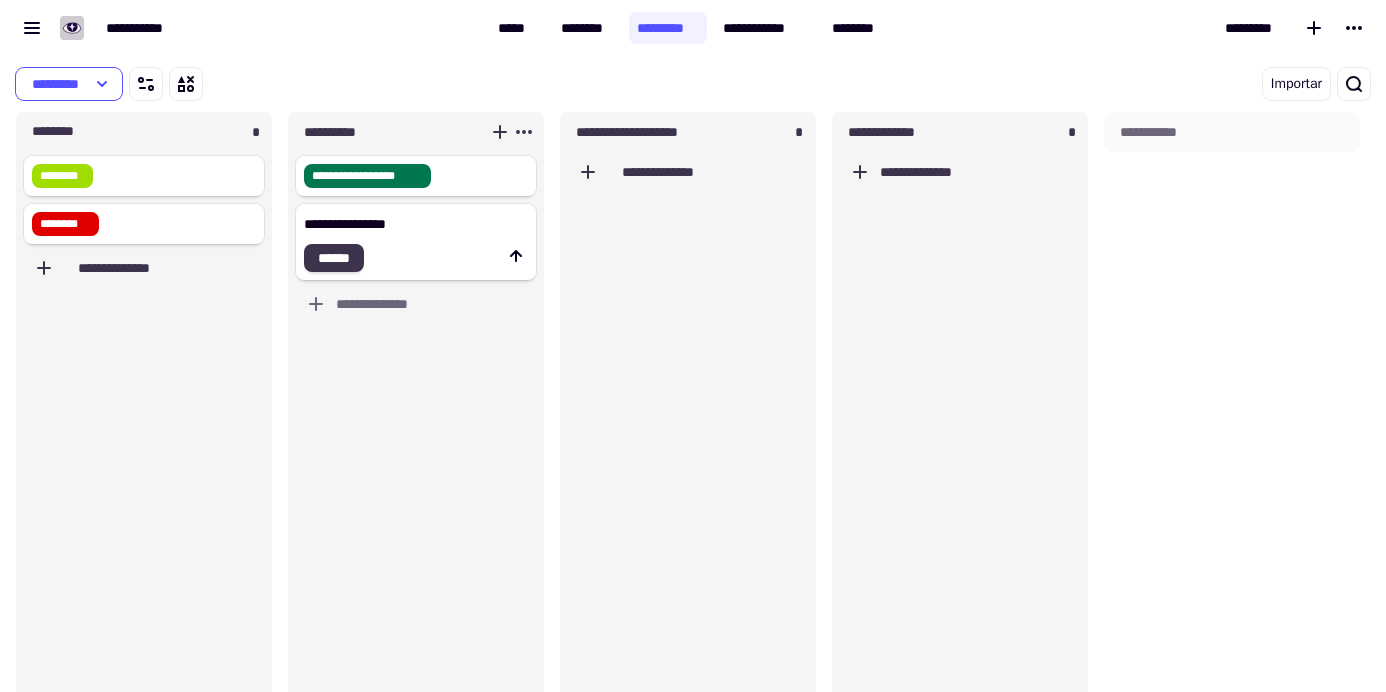 type on "**********" 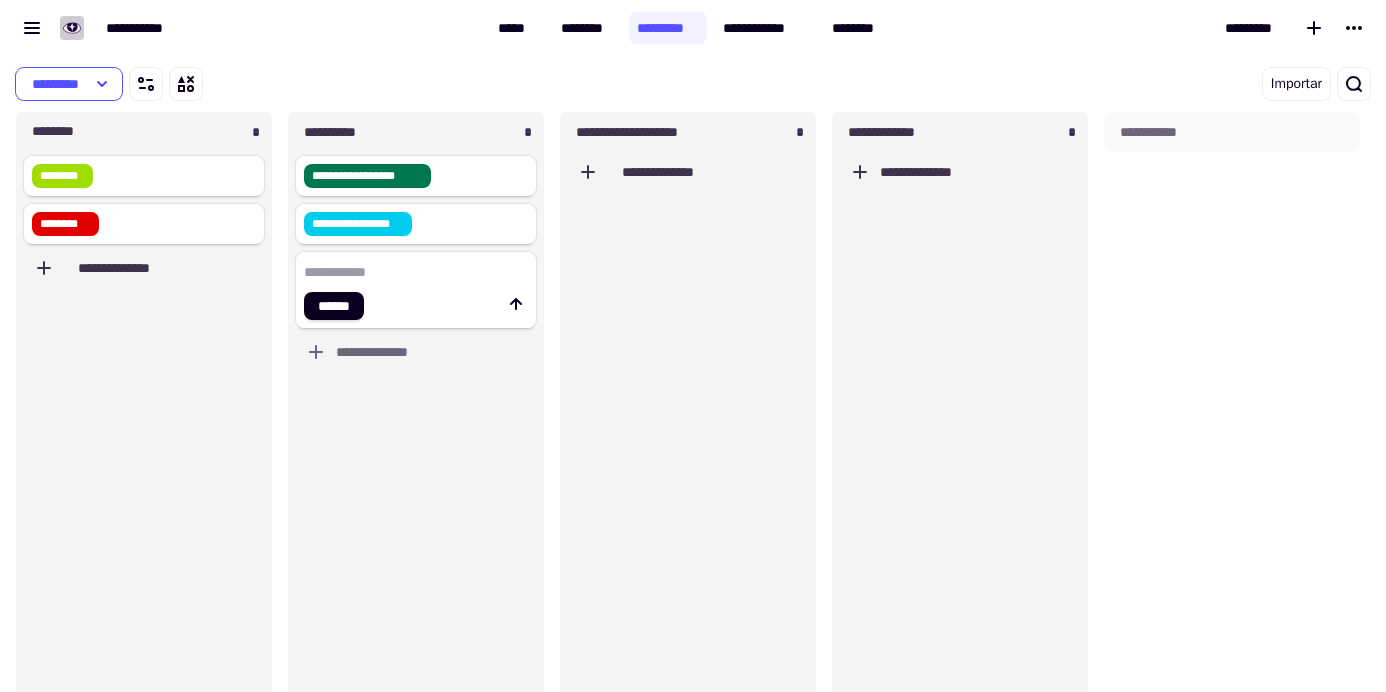 click on "*********" at bounding box center [370, 84] 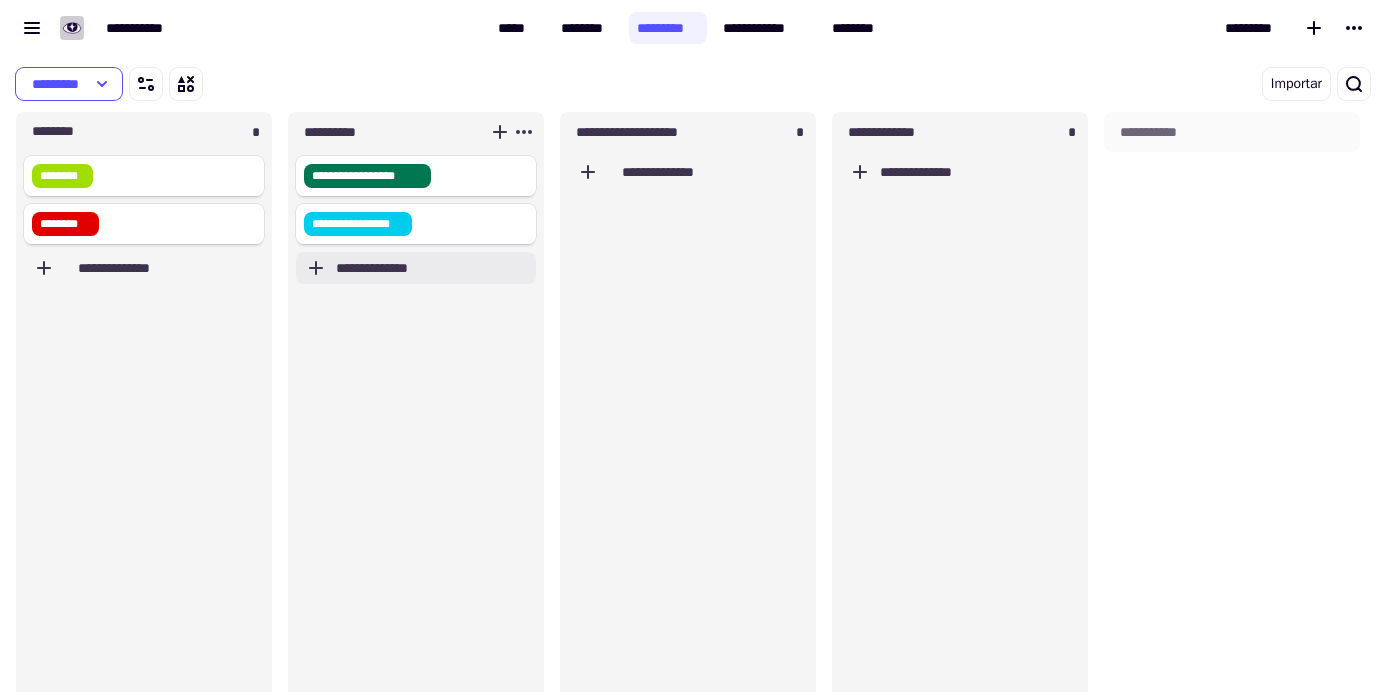 click on "**********" 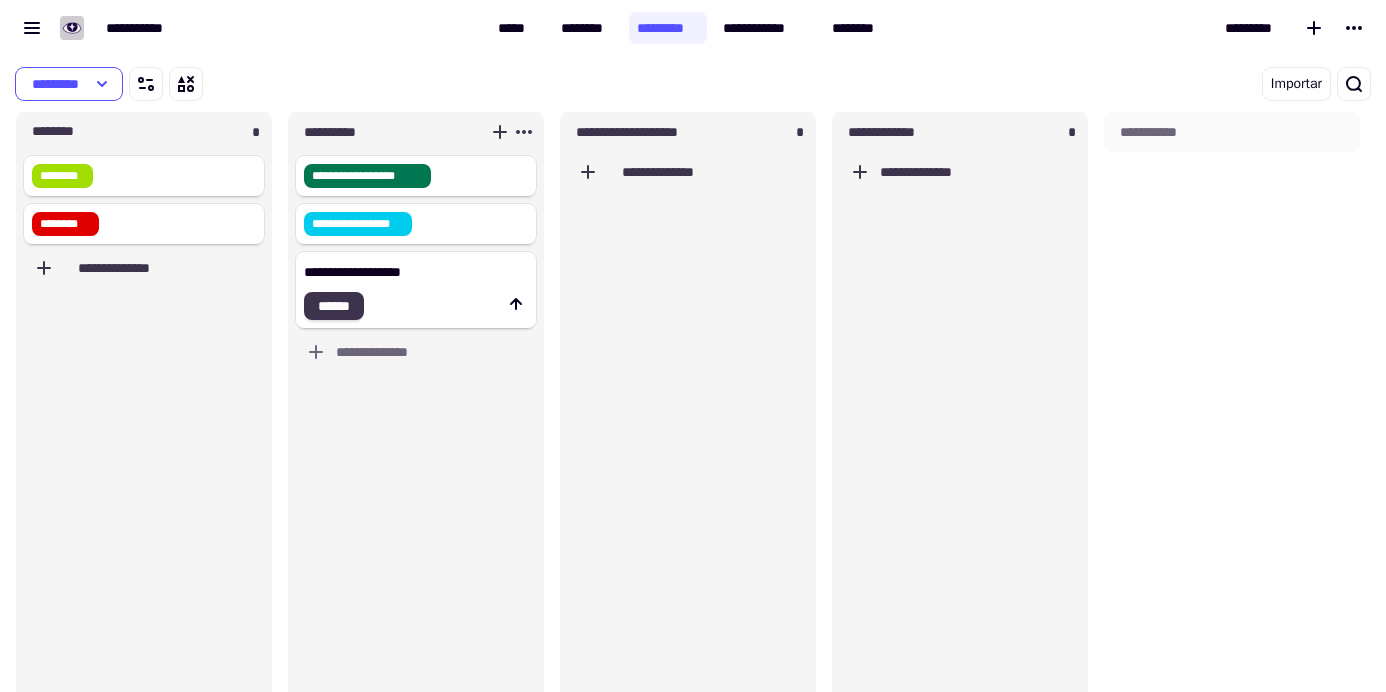 type on "**********" 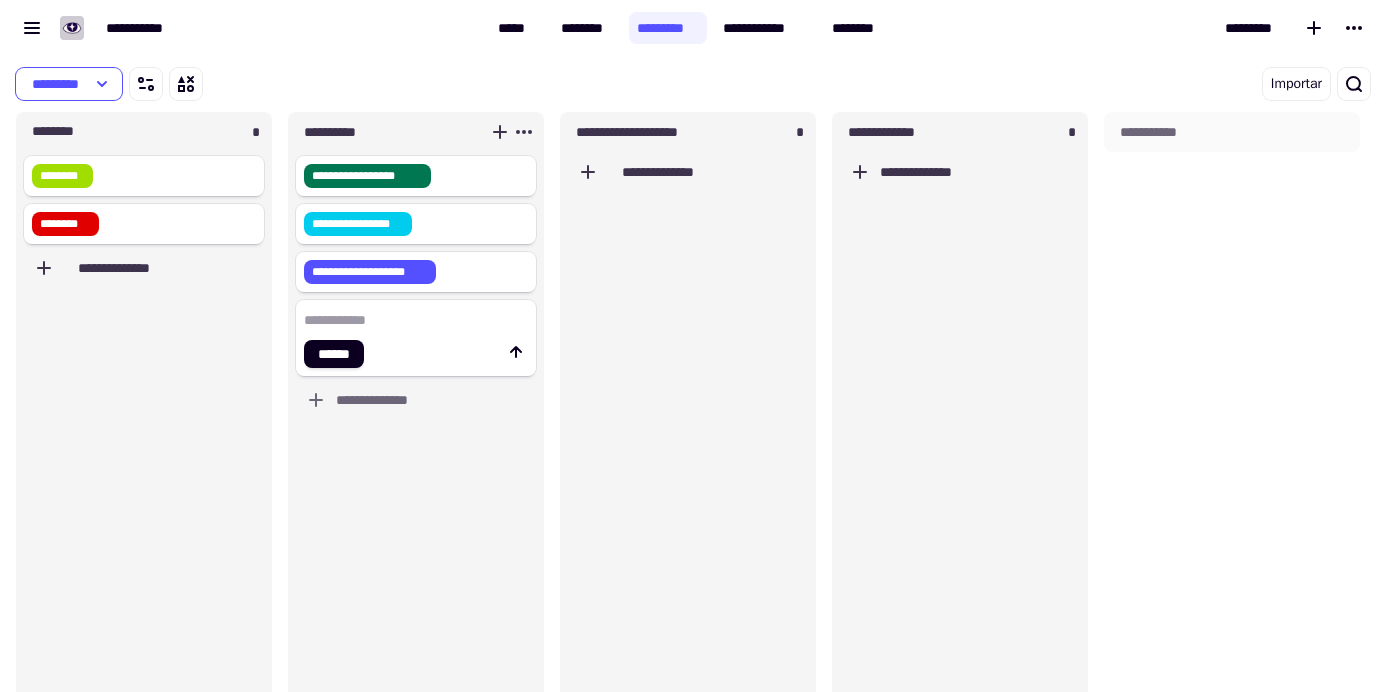 click 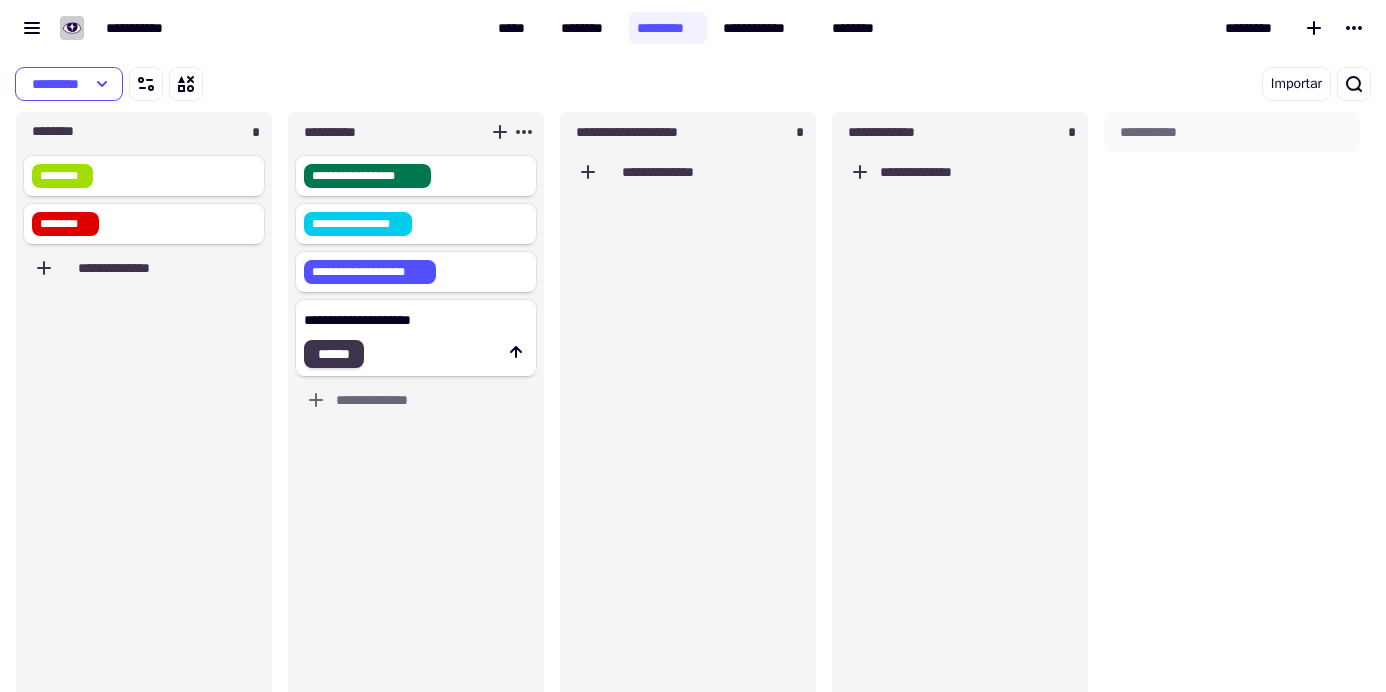 type on "**********" 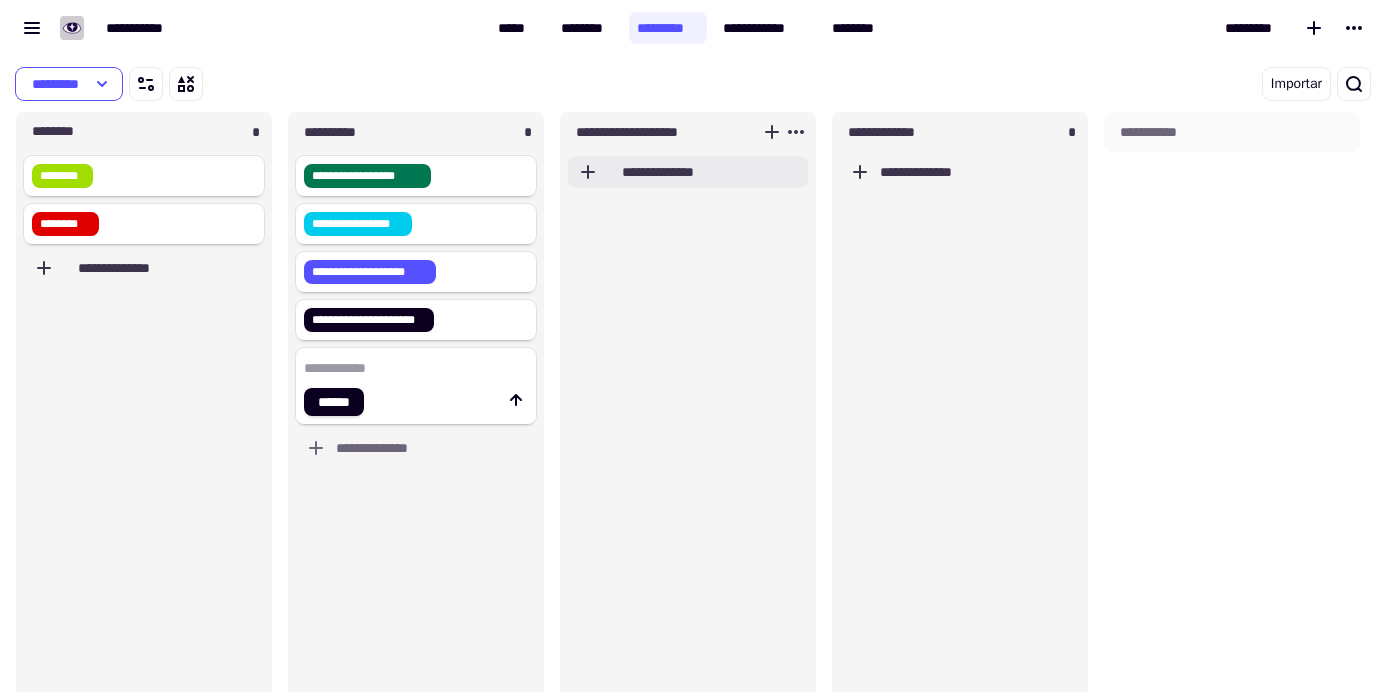 click on "**********" 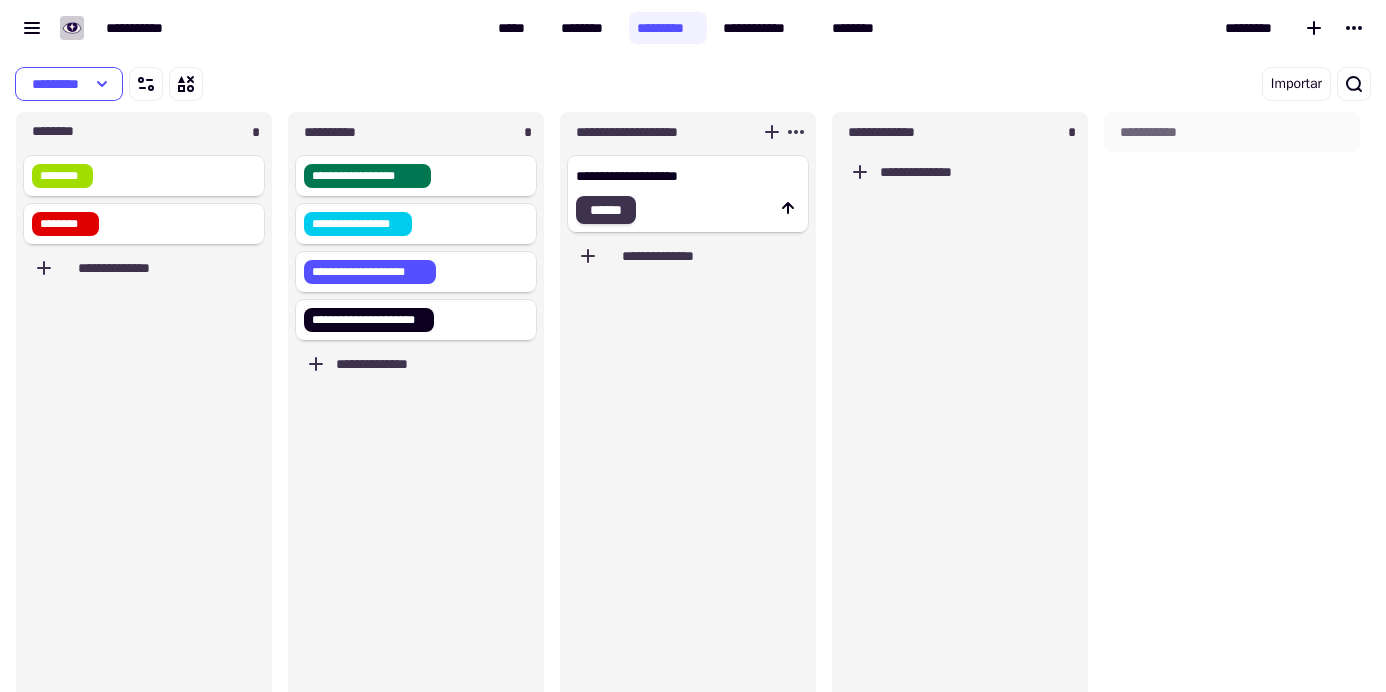 type on "**********" 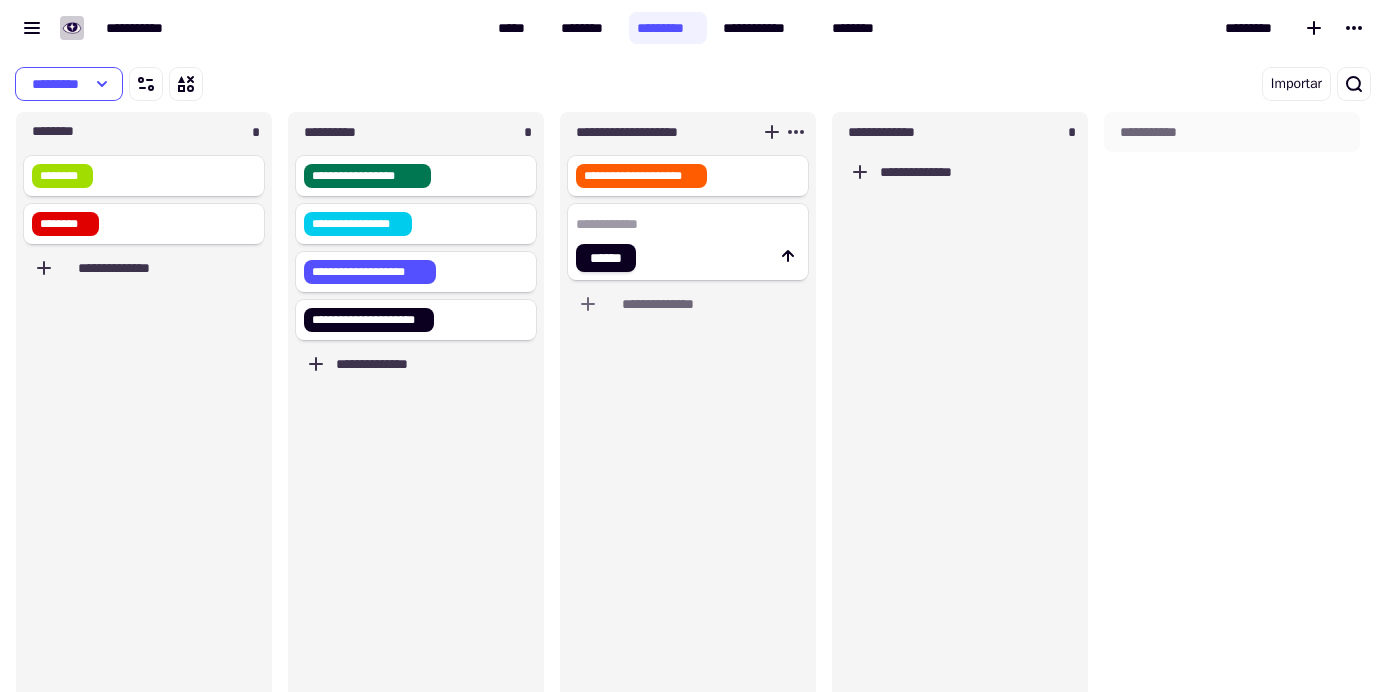 click 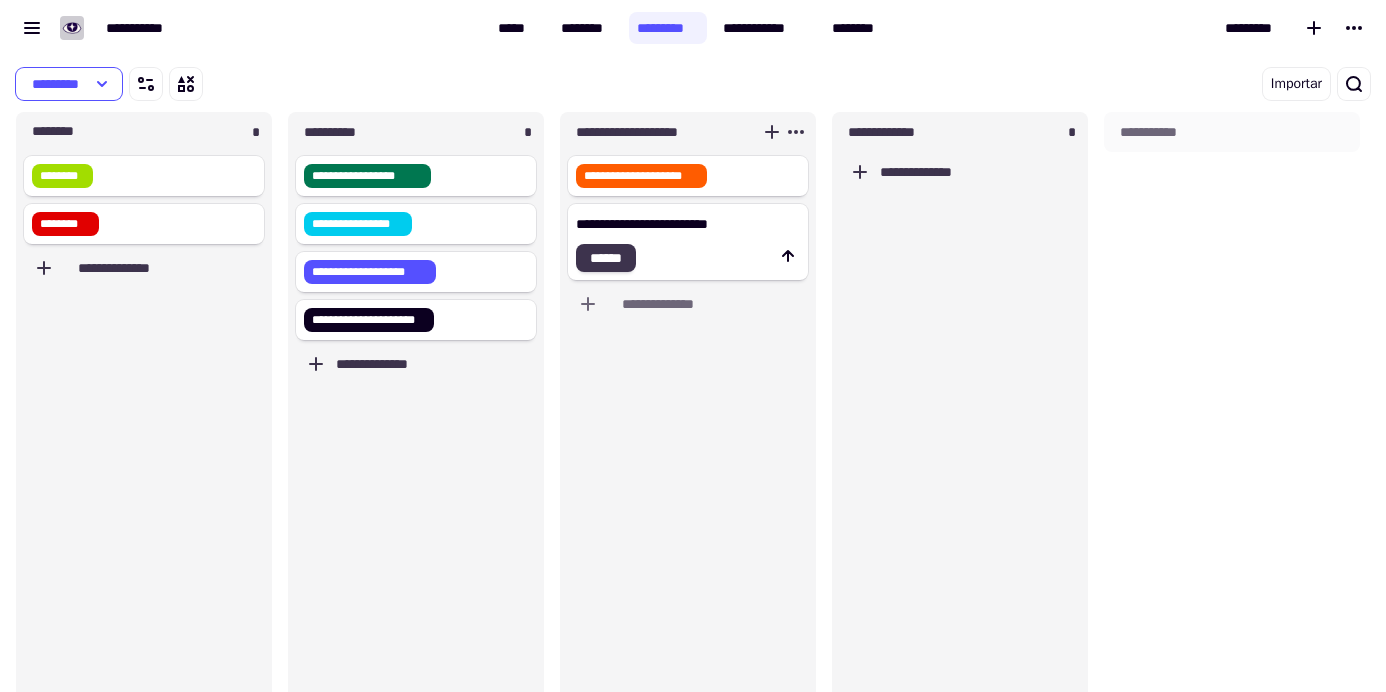 type on "**********" 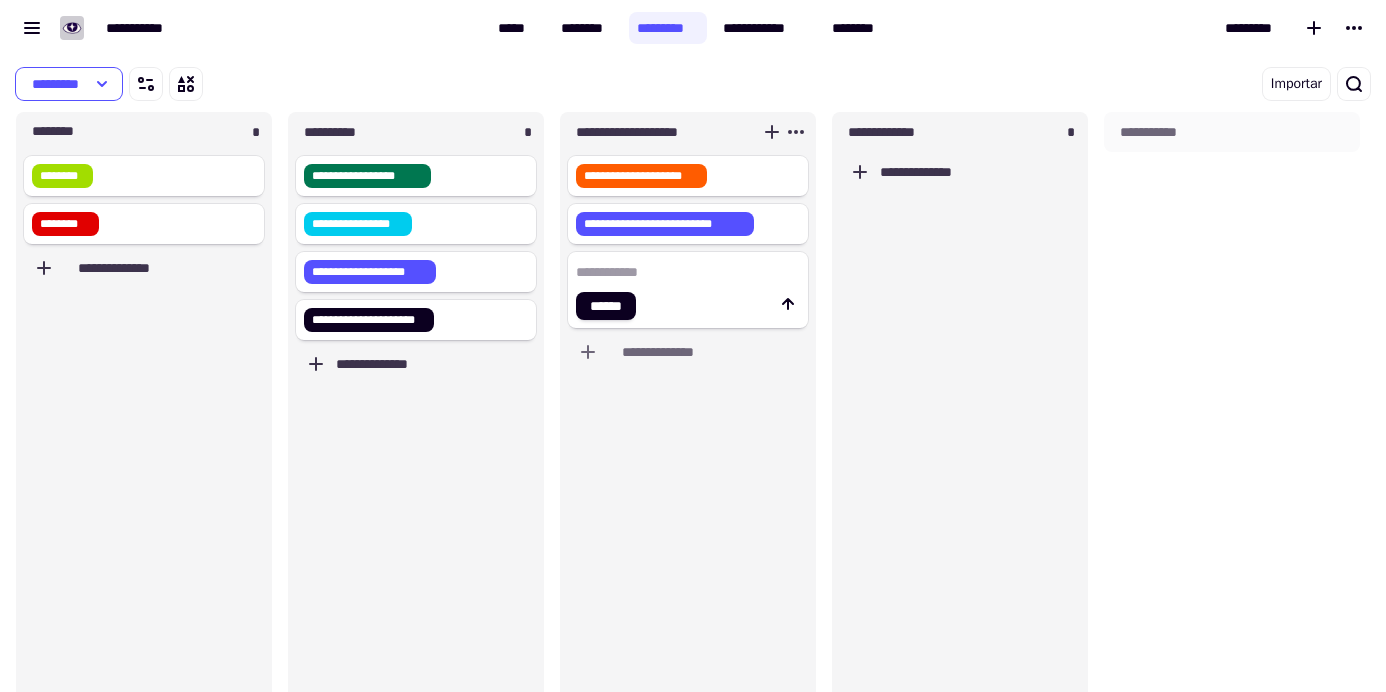 click 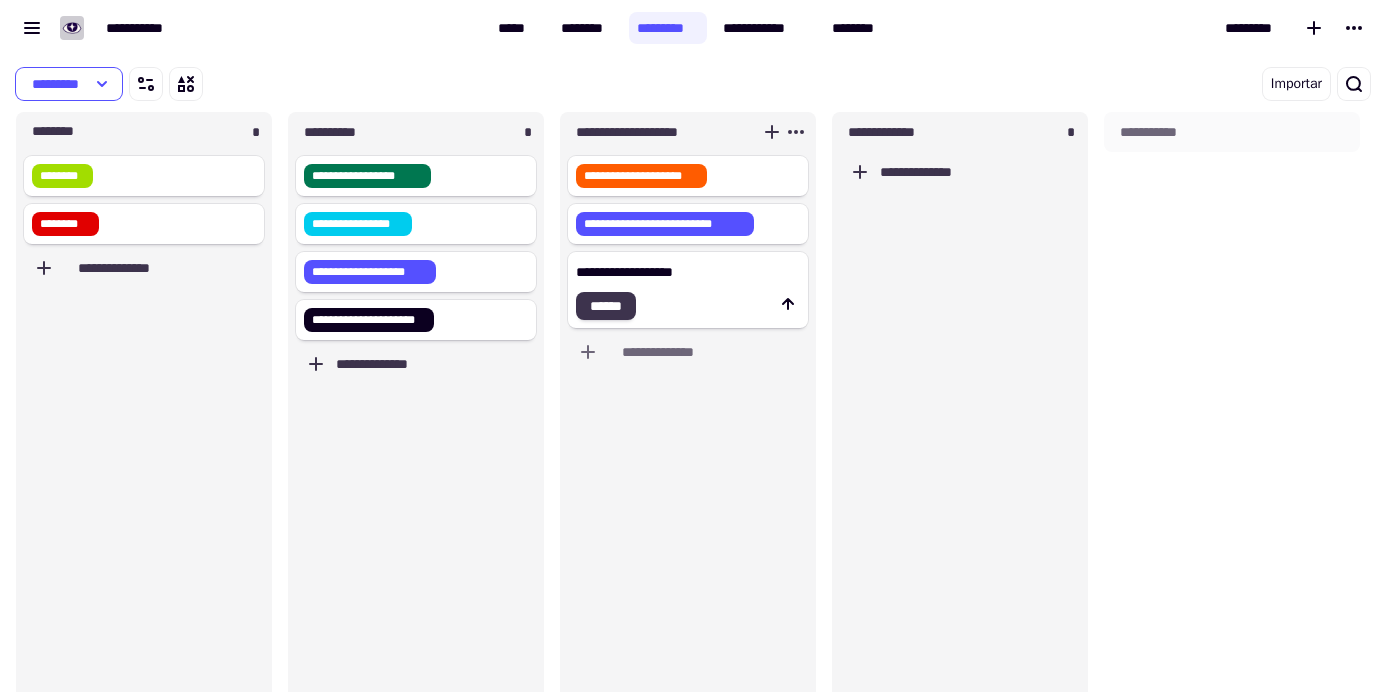 type on "**********" 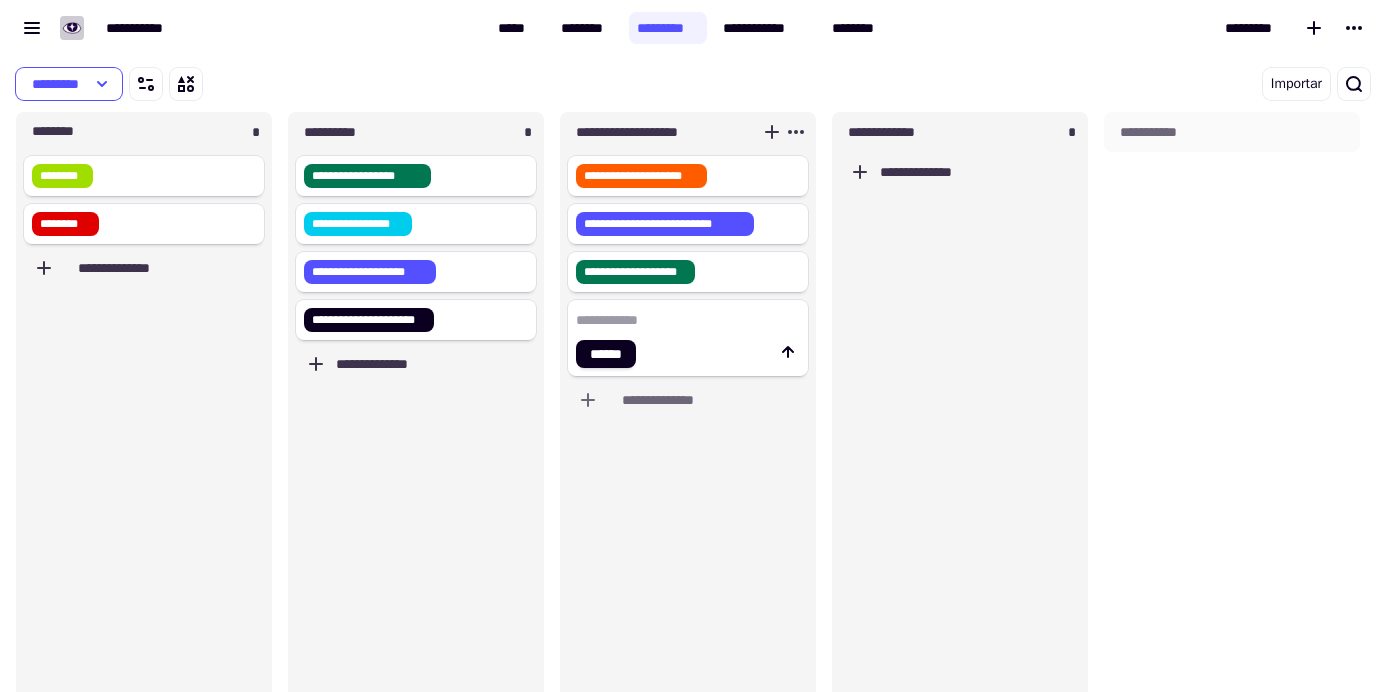 click 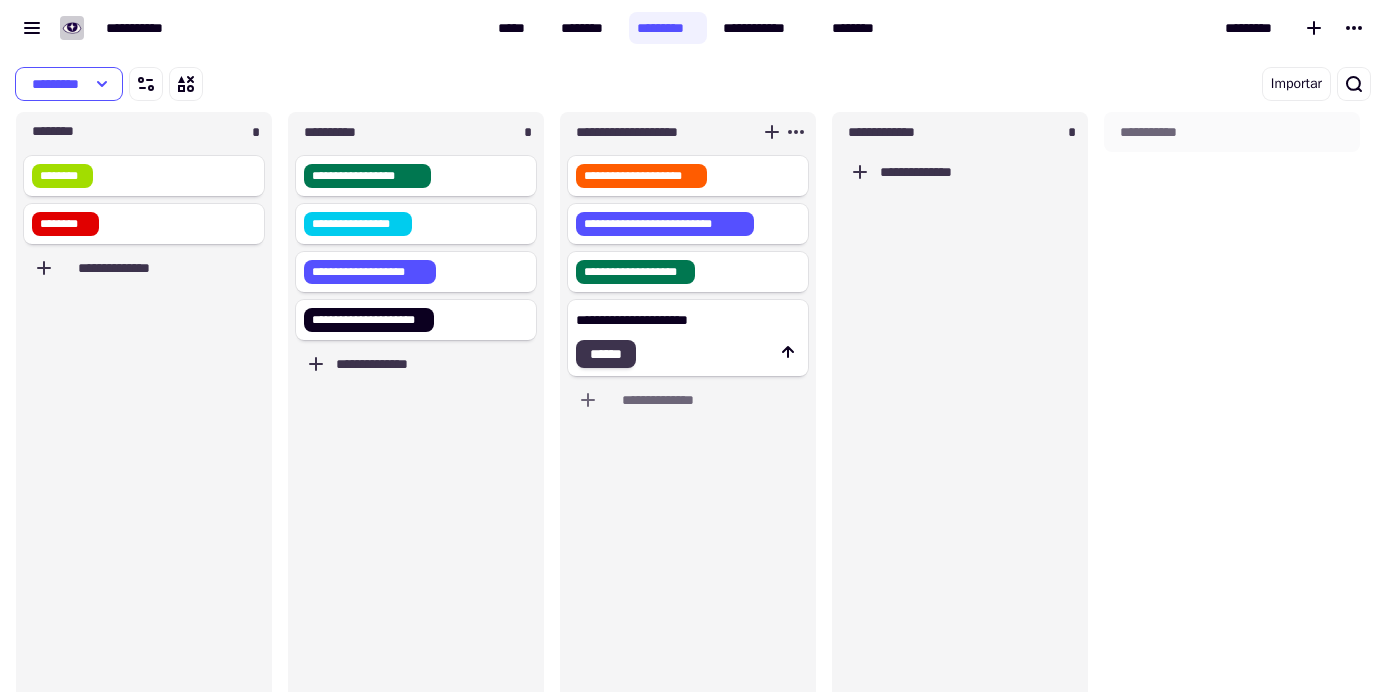 type on "**********" 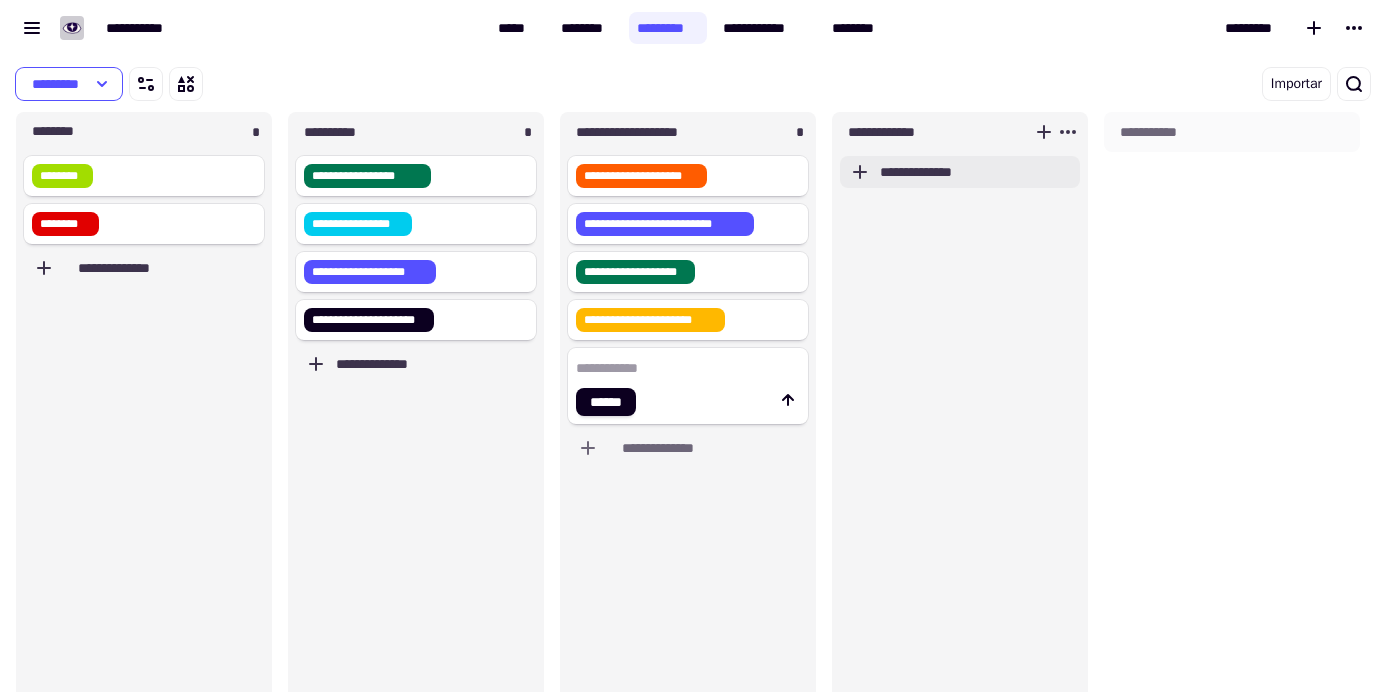 click on "**********" 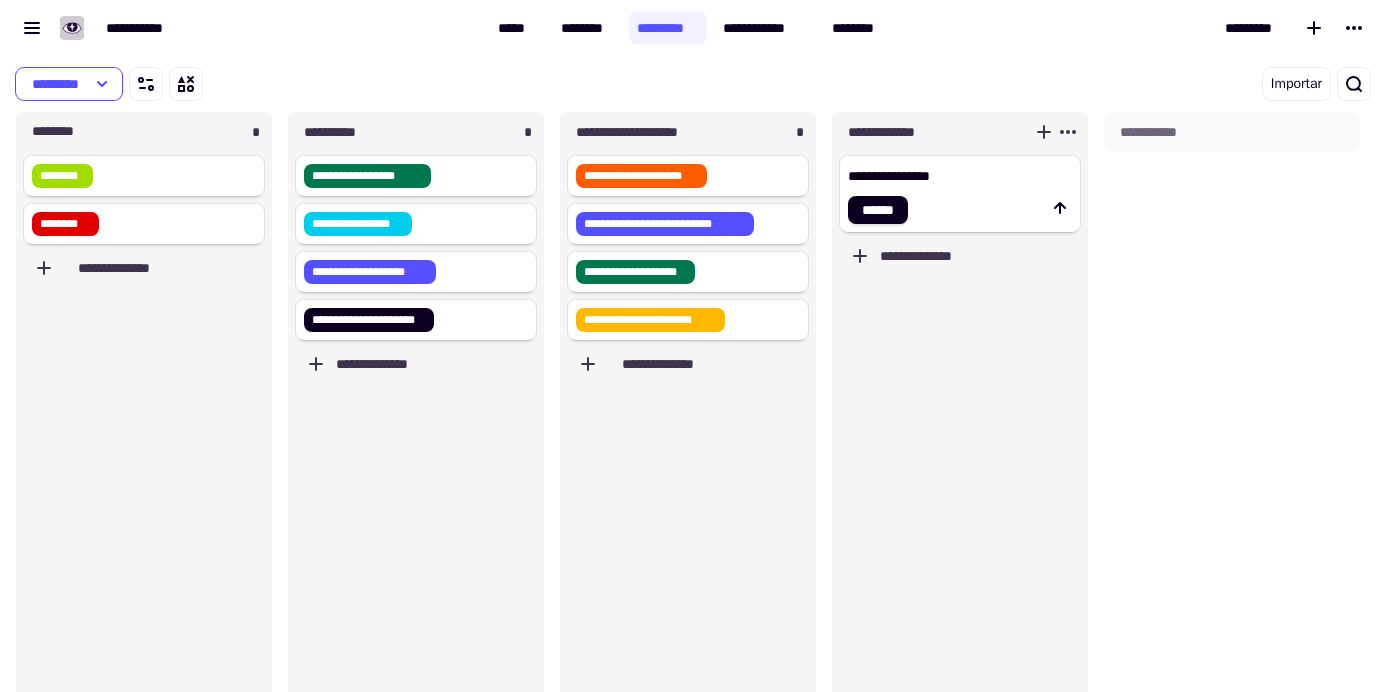 click on "**********" 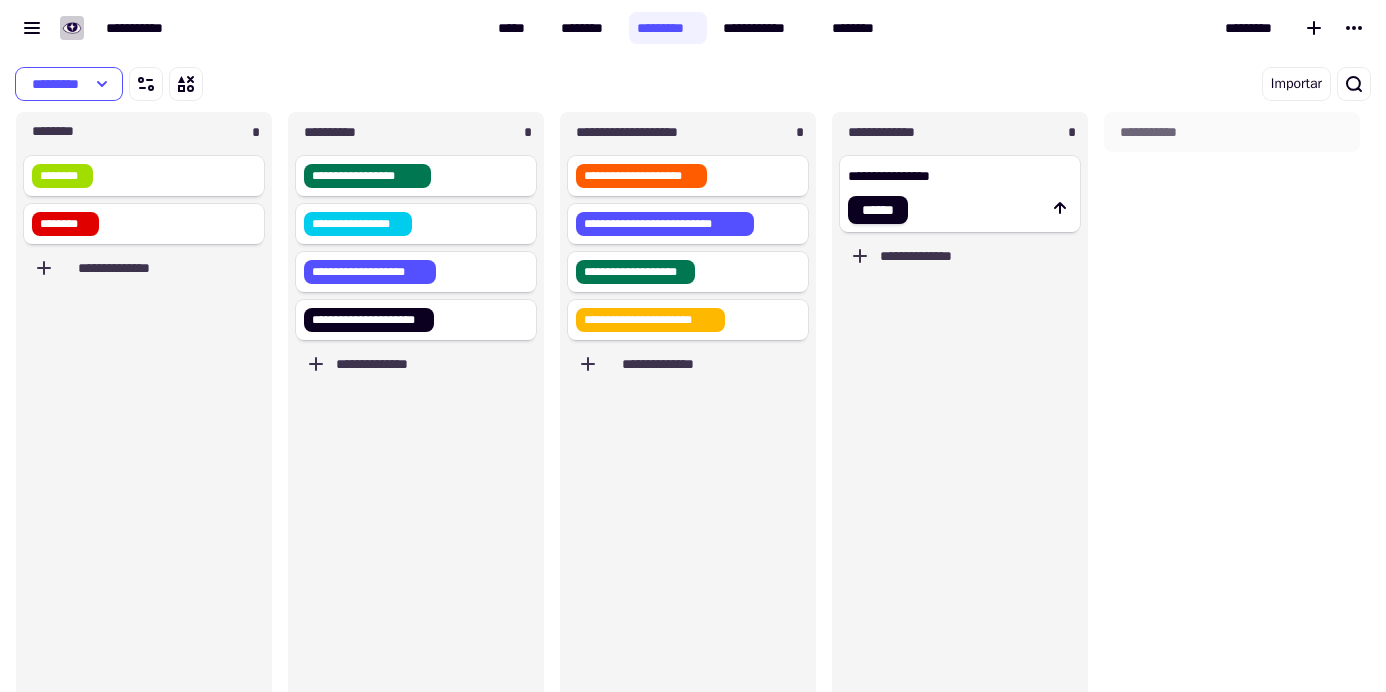 type on "**********" 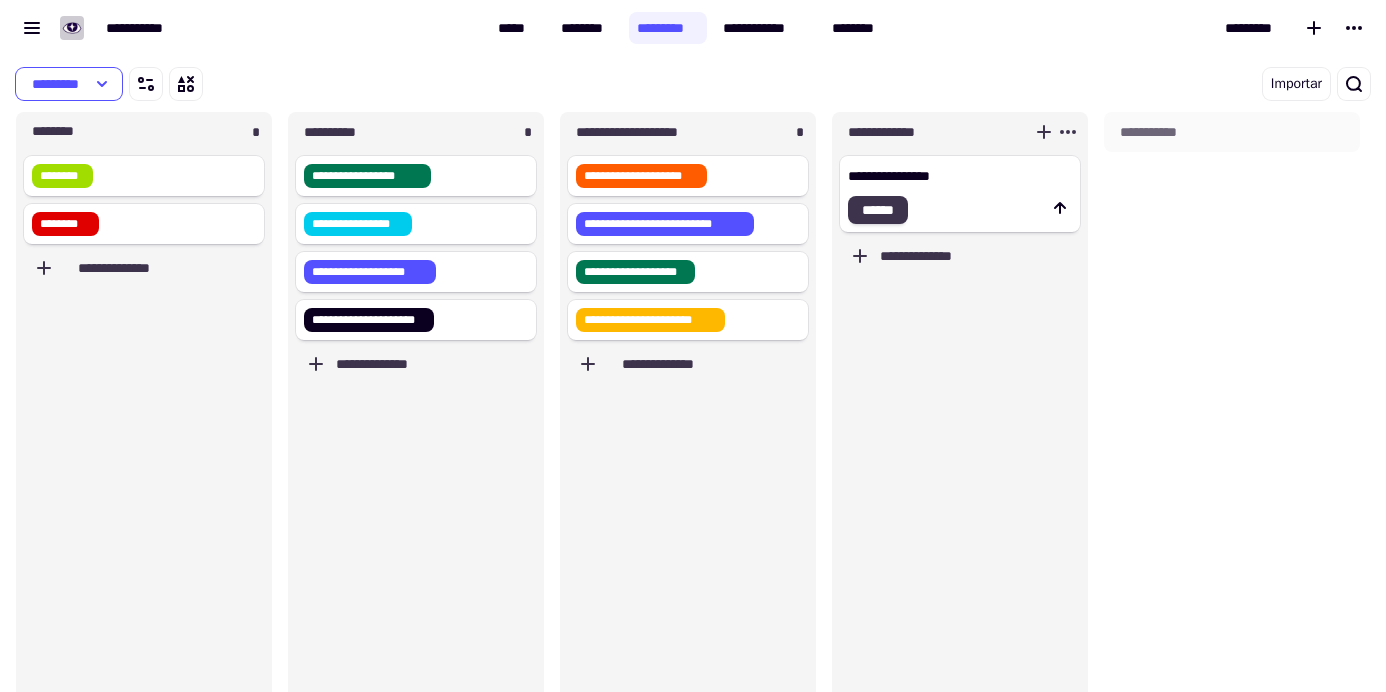 click on "******" 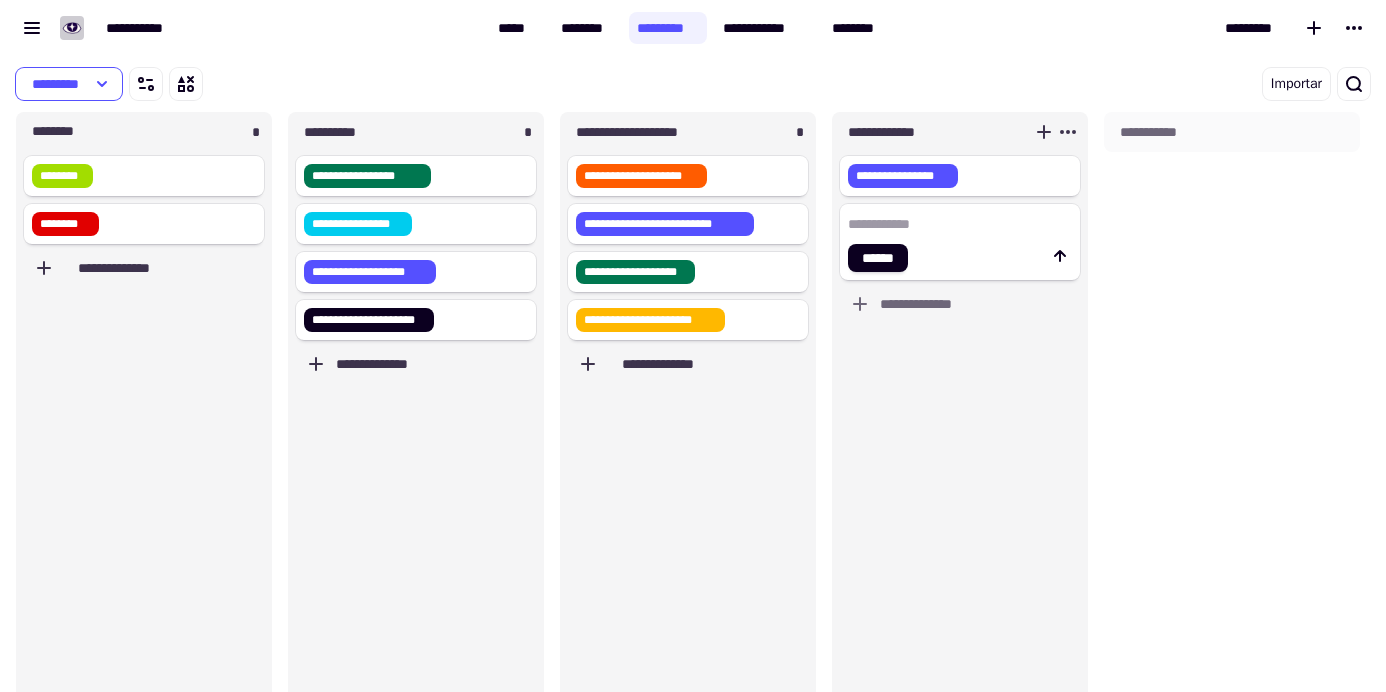 click 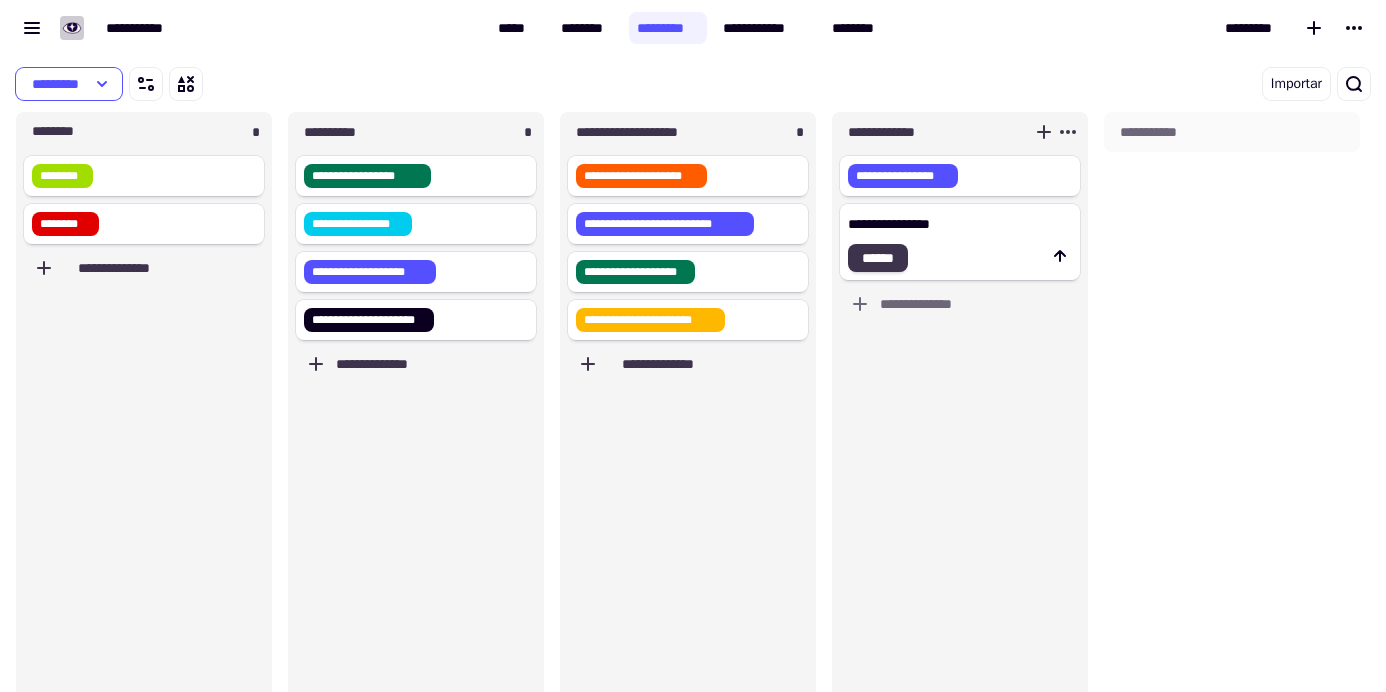type on "**********" 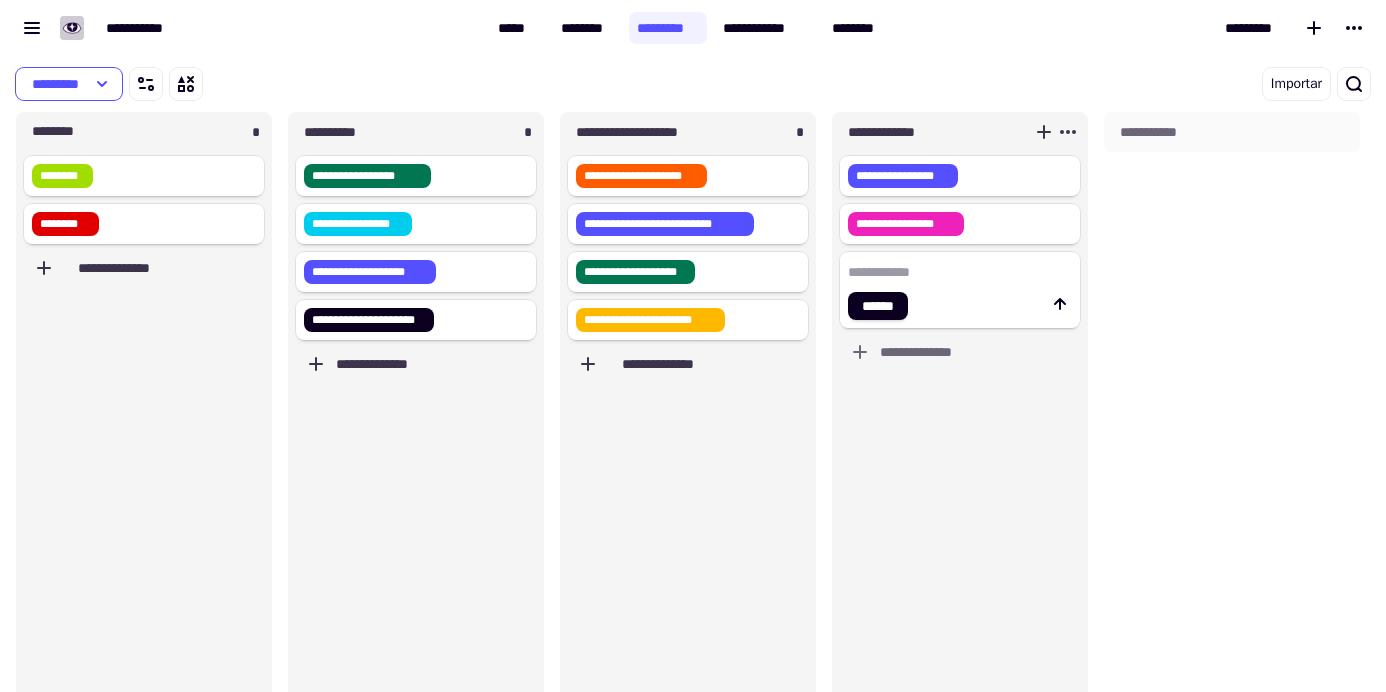 click 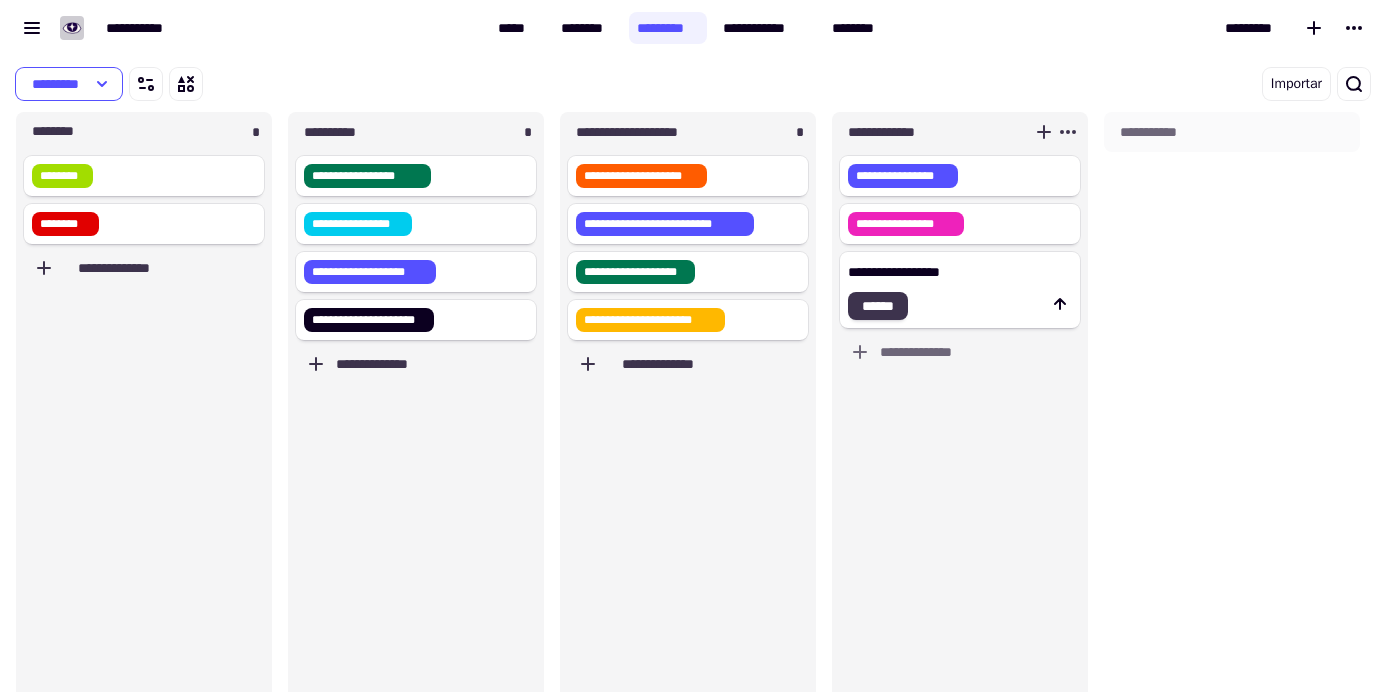 type on "**********" 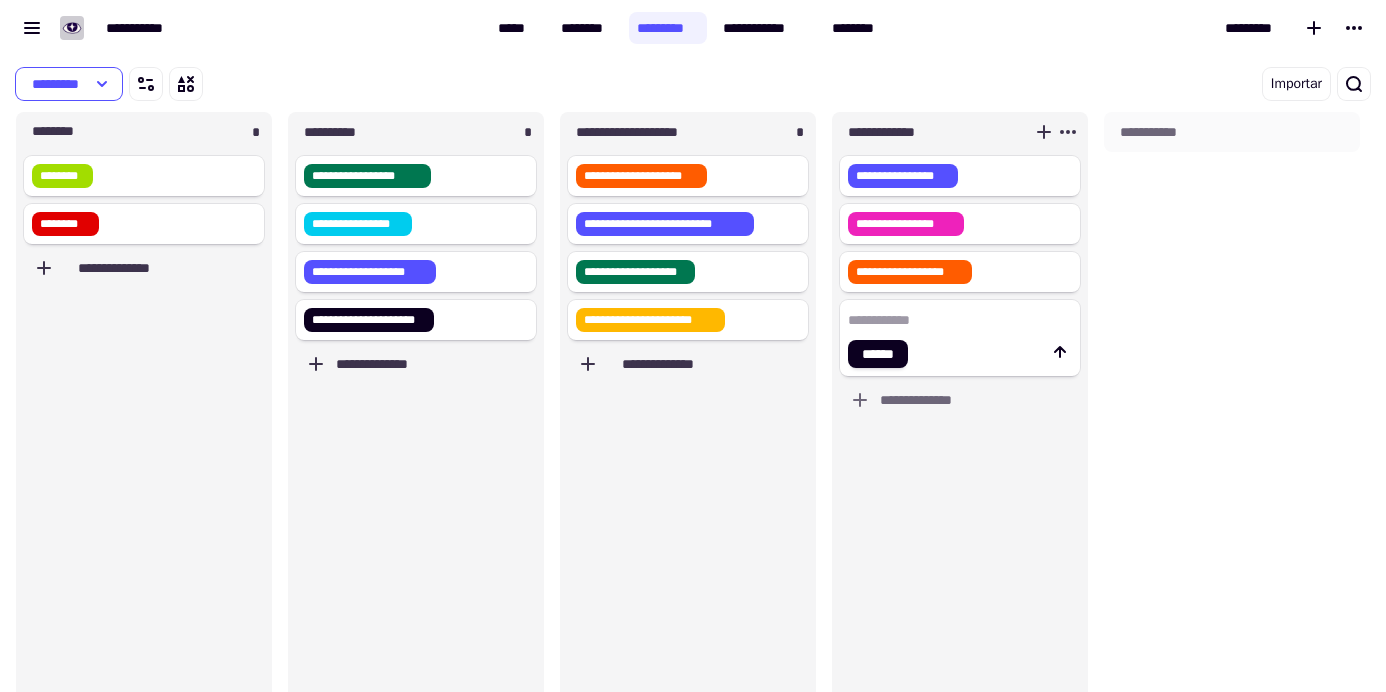 click 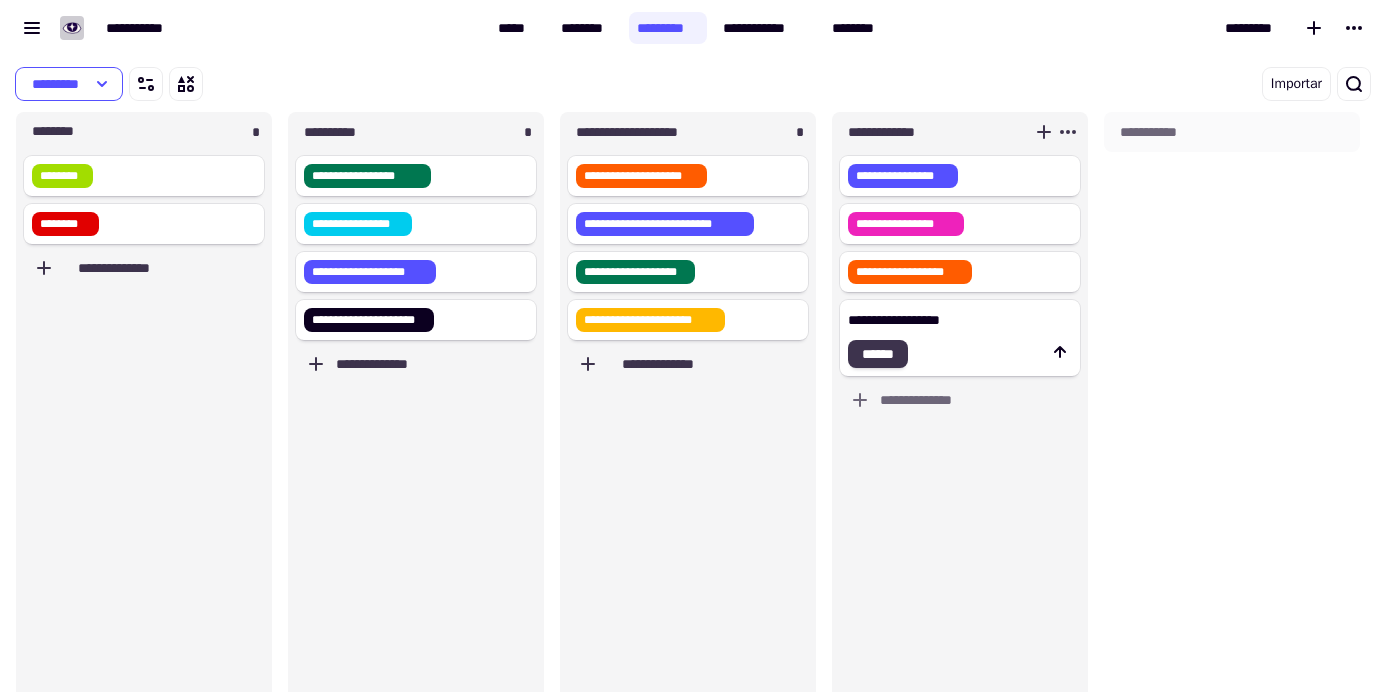 type on "**********" 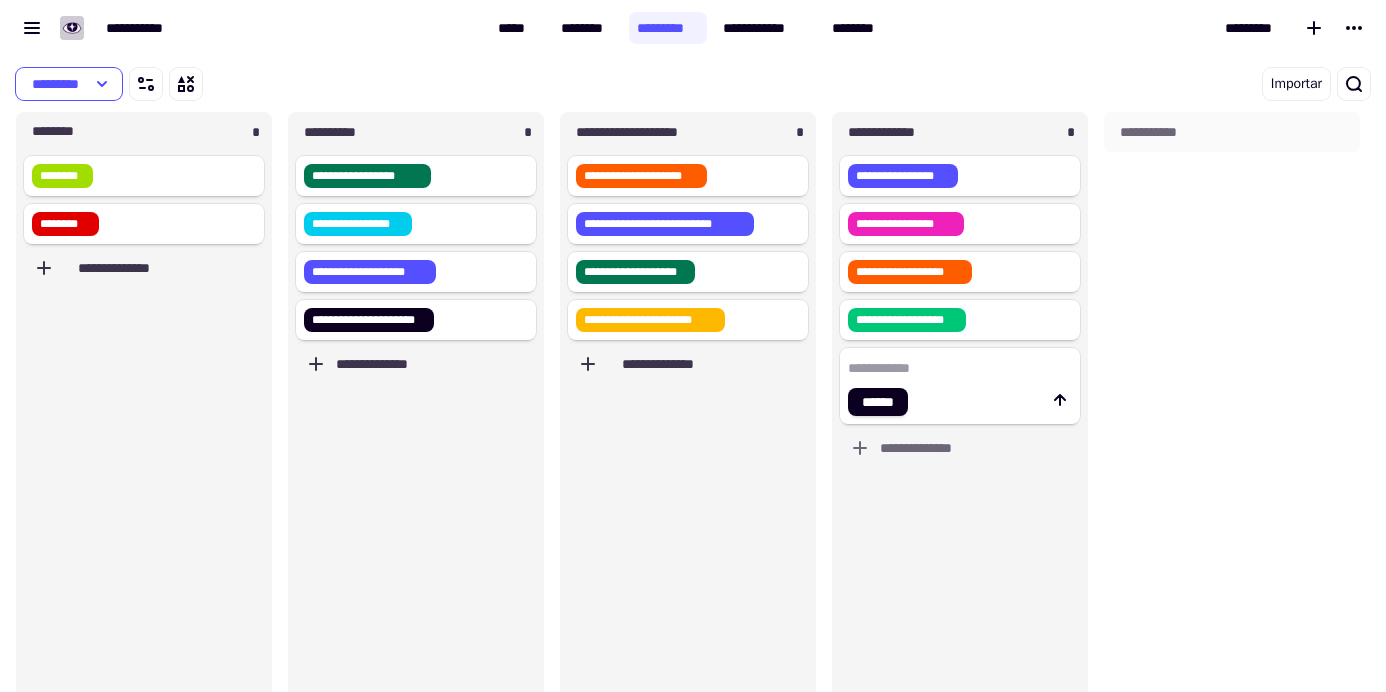 click on "Importar" at bounding box center [1055, 84] 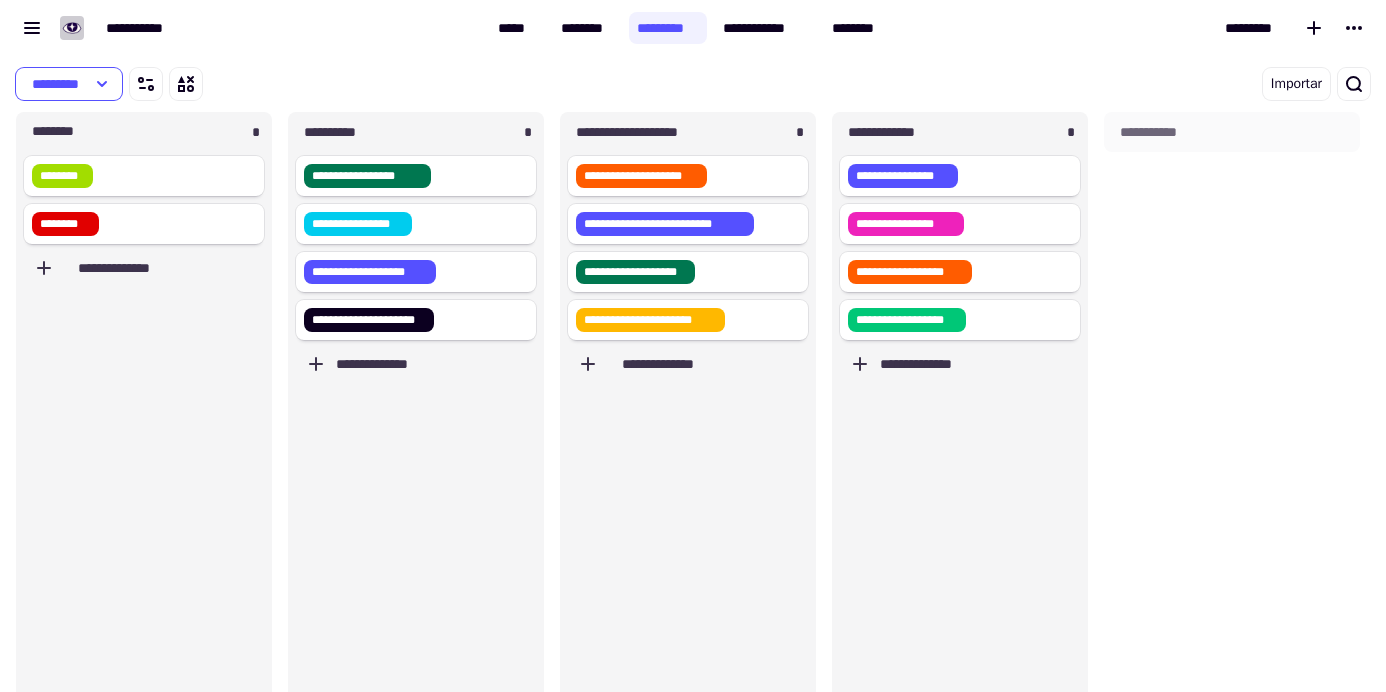 scroll, scrollTop: 0, scrollLeft: 13, axis: horizontal 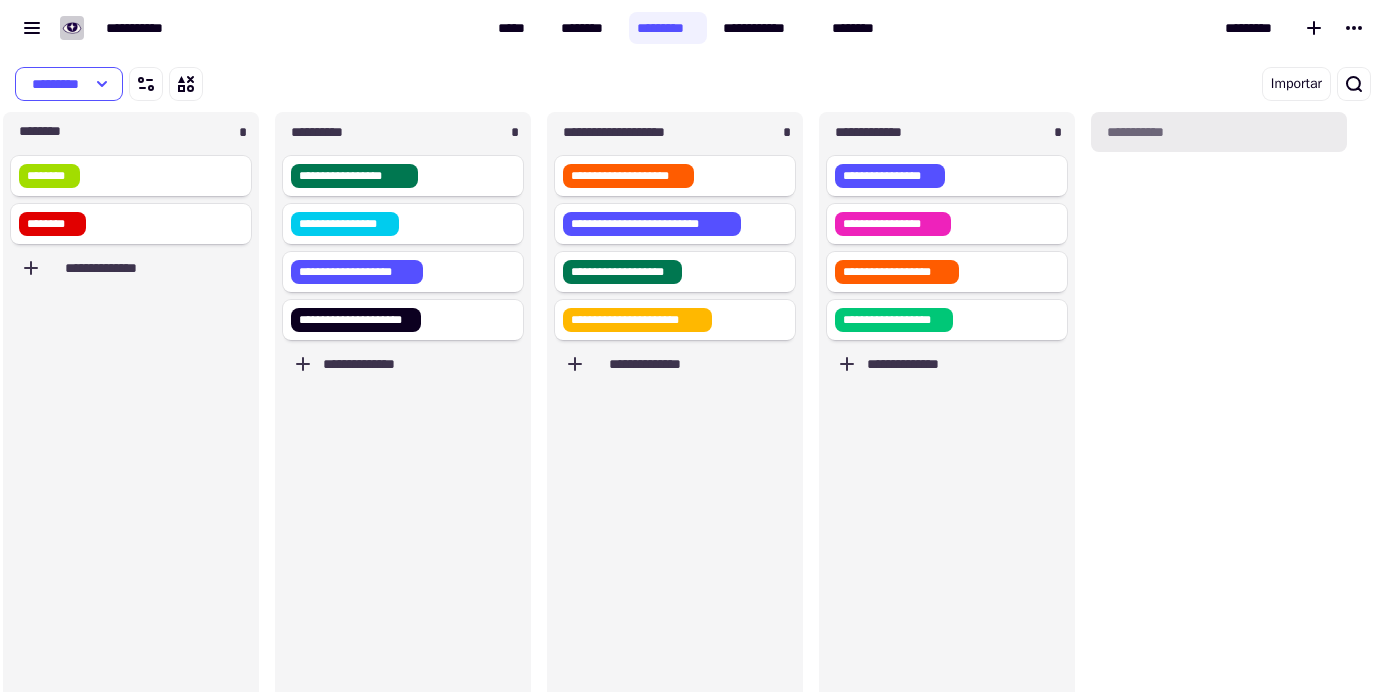 click on "**********" at bounding box center (1135, 132) 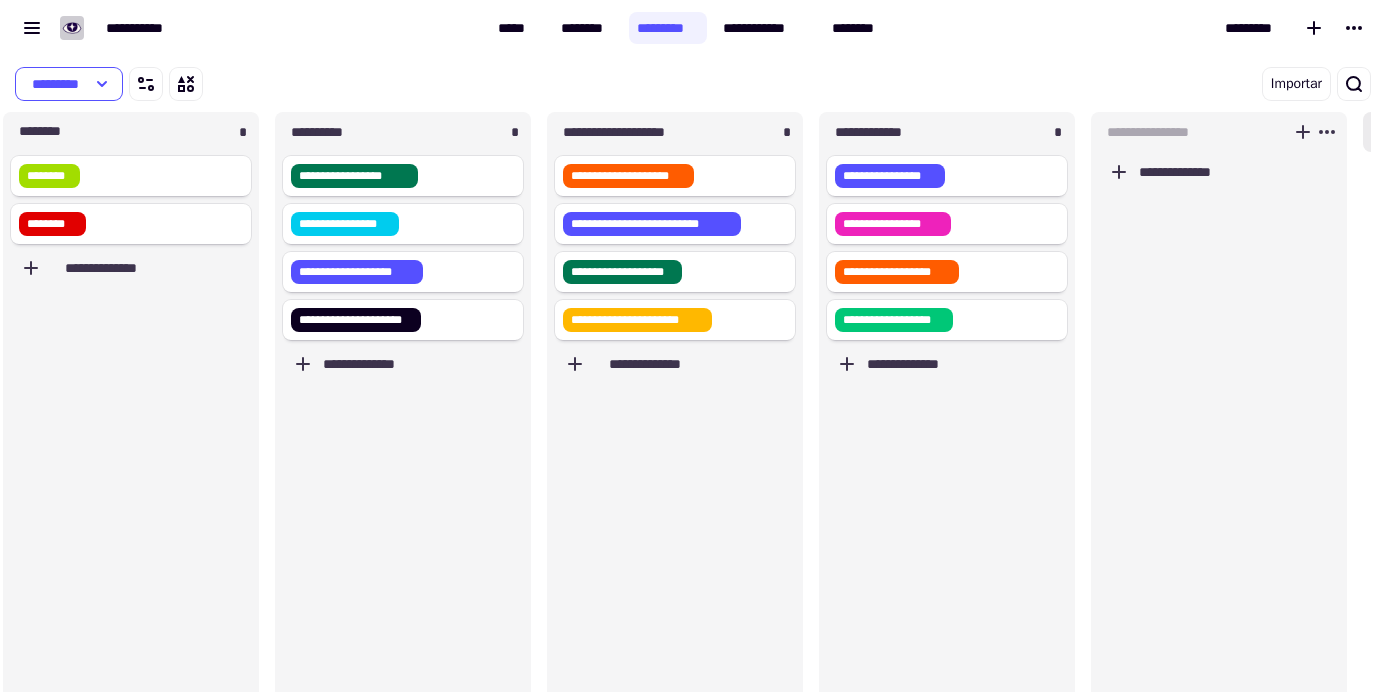scroll, scrollTop: 16, scrollLeft: 16, axis: both 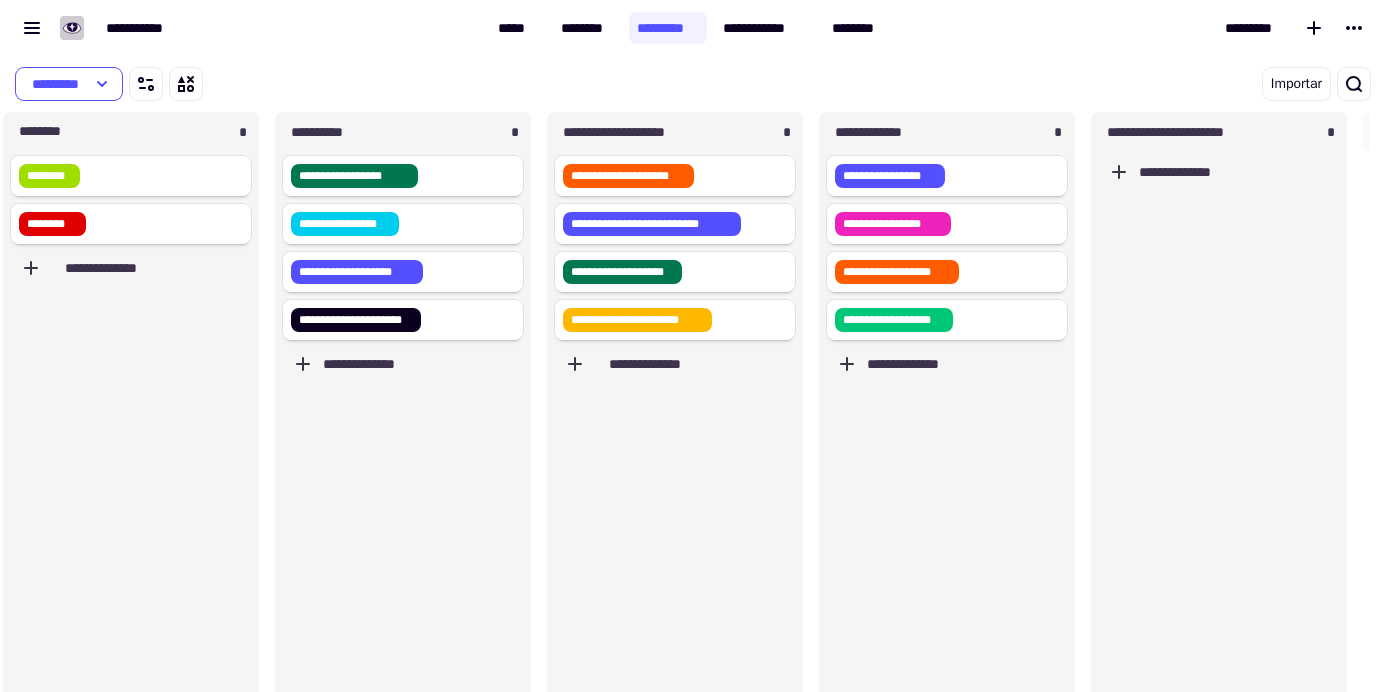 click on "Importar" at bounding box center [1055, 84] 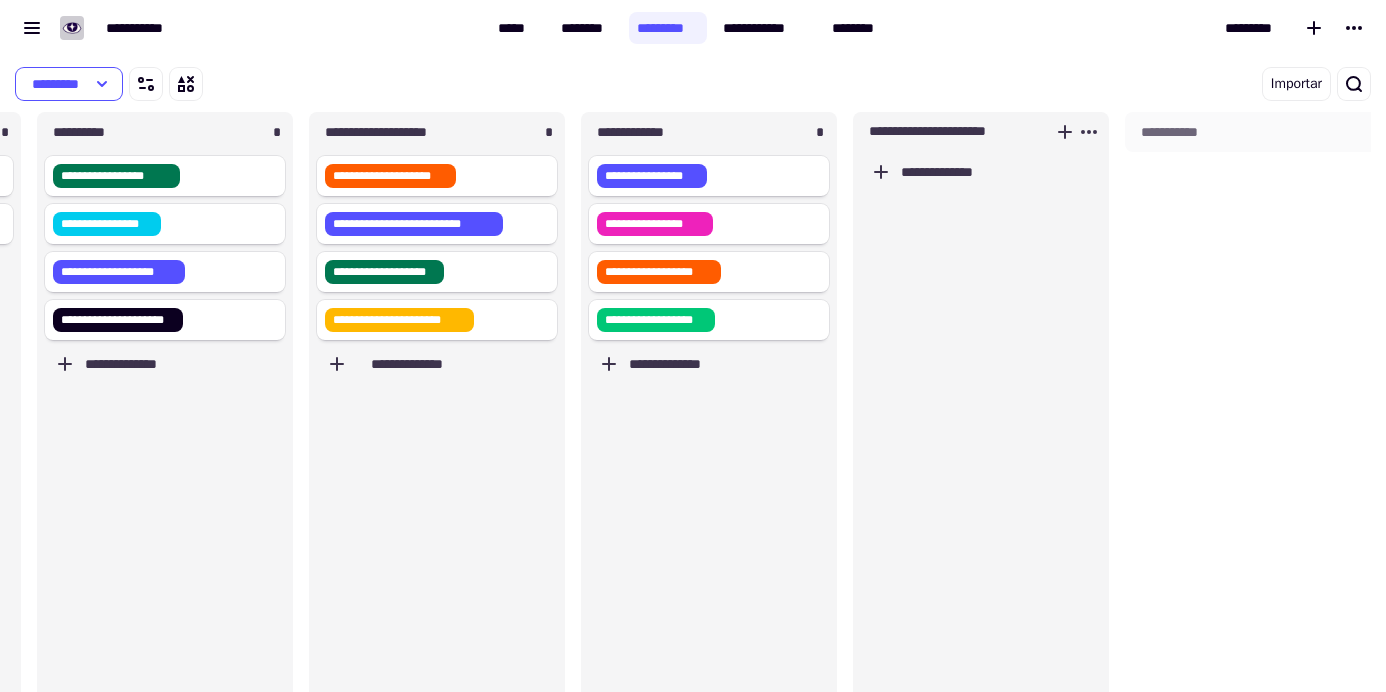 scroll, scrollTop: 0, scrollLeft: 285, axis: horizontal 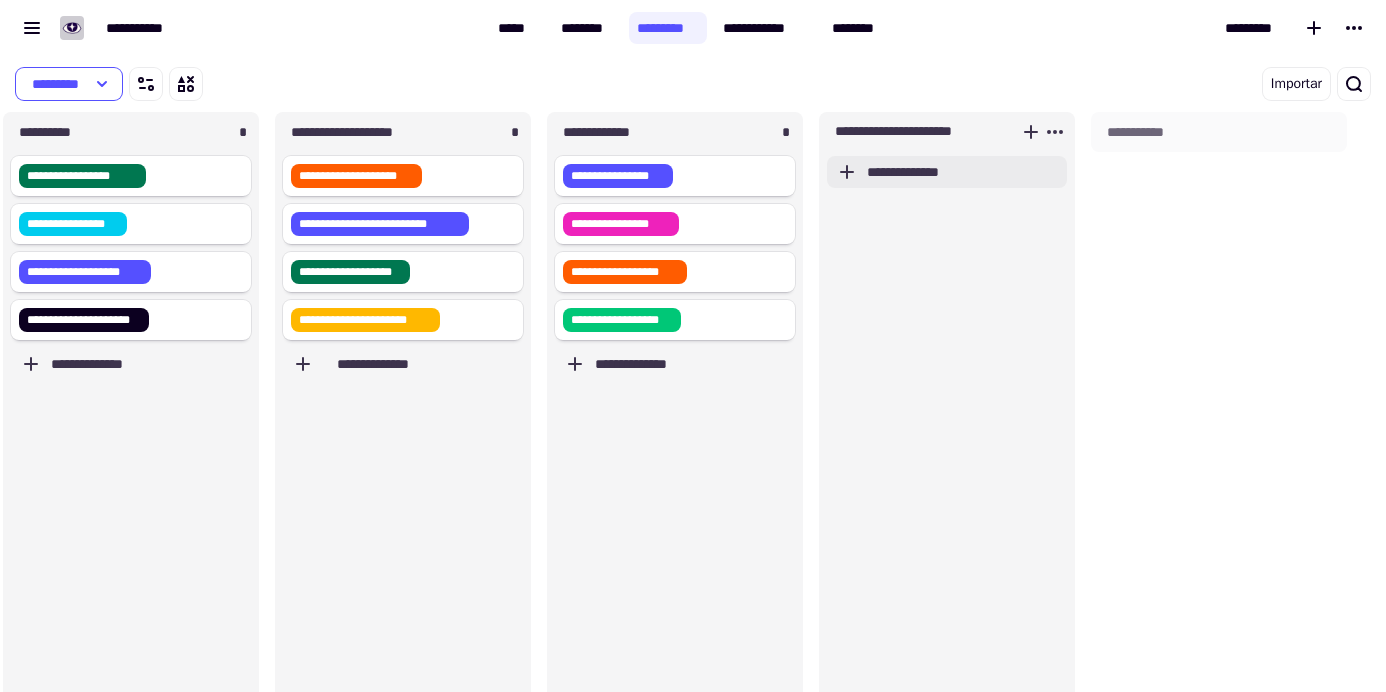 click on "**********" 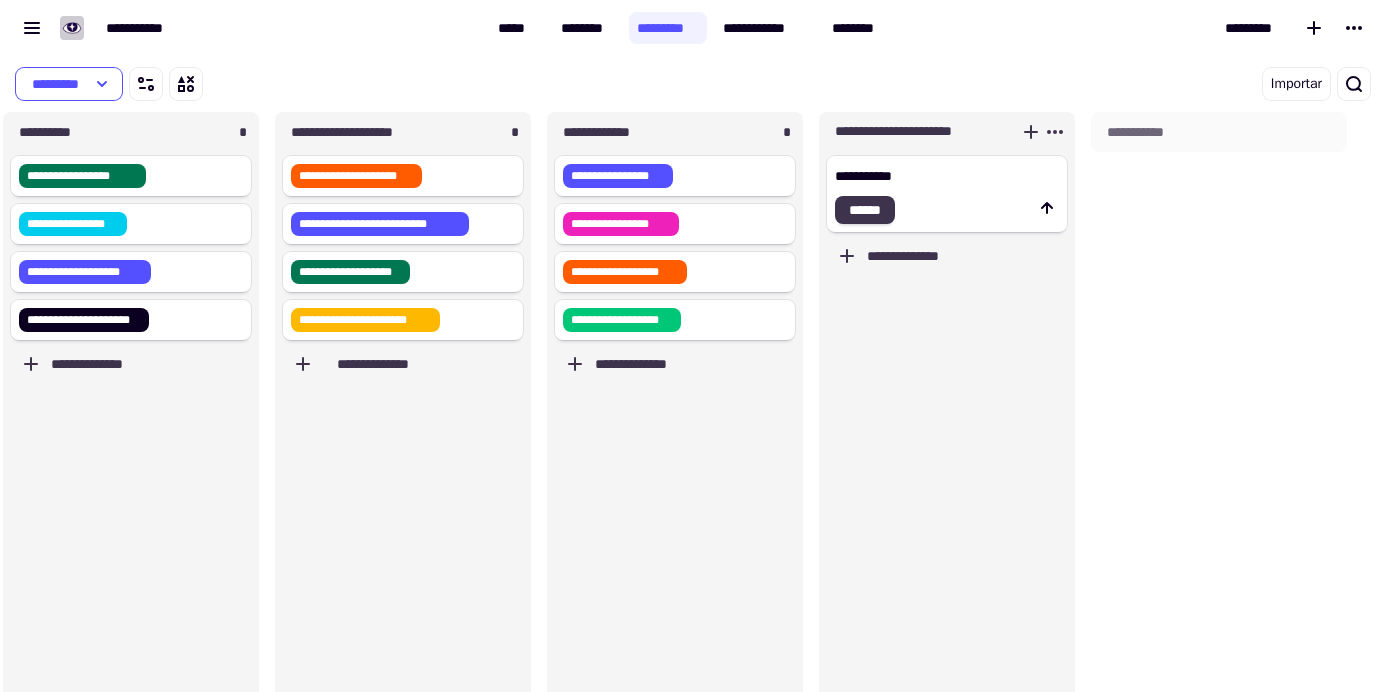 type on "**********" 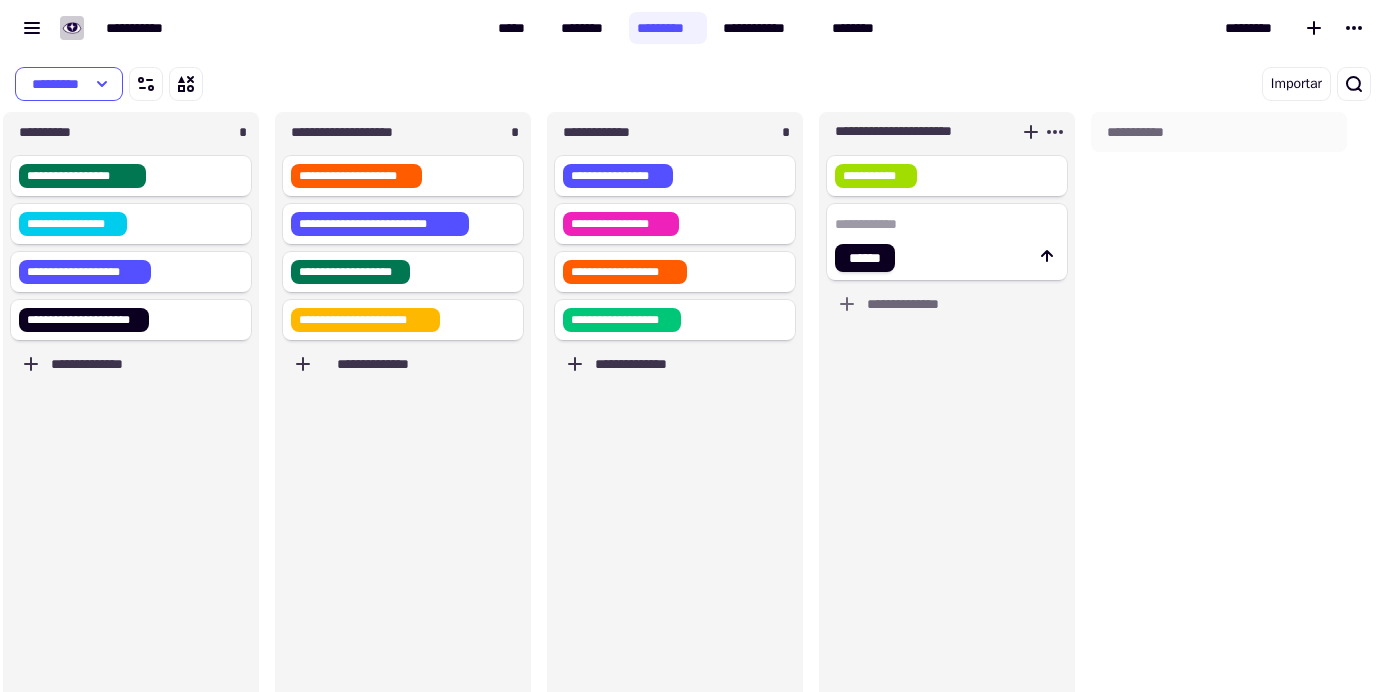click 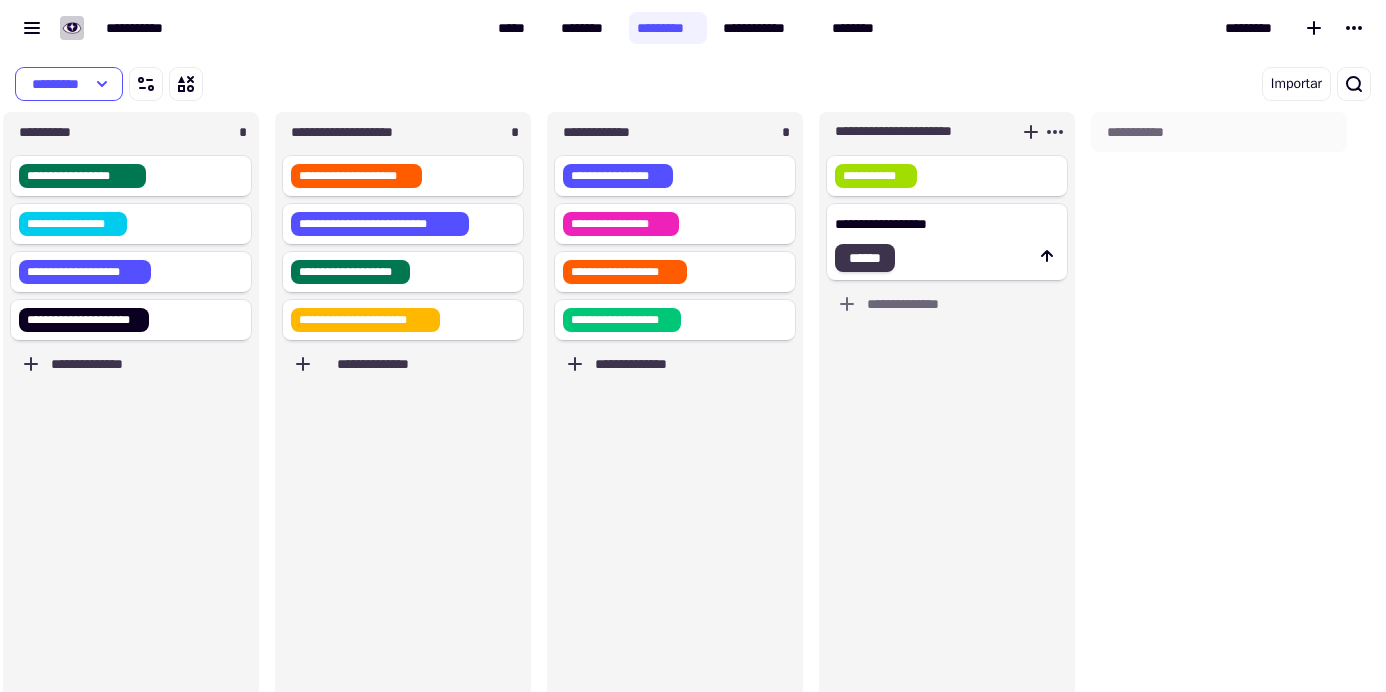 type on "**********" 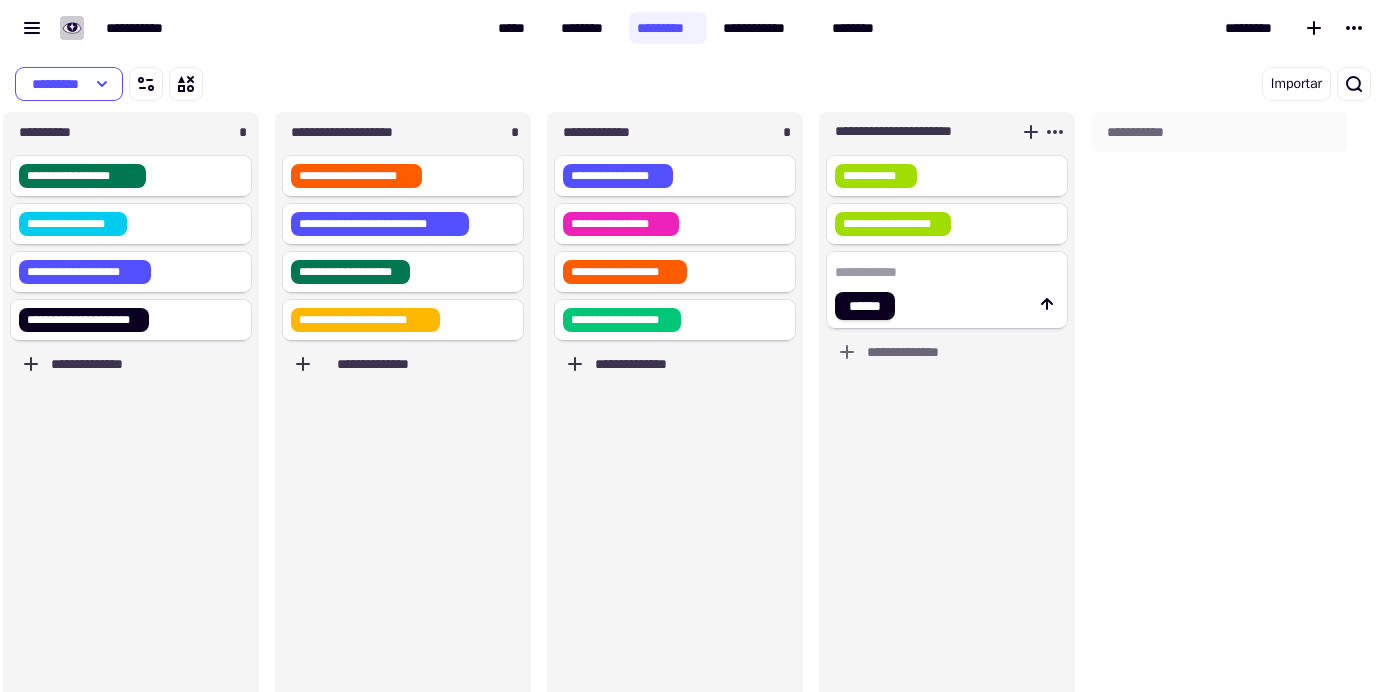 click 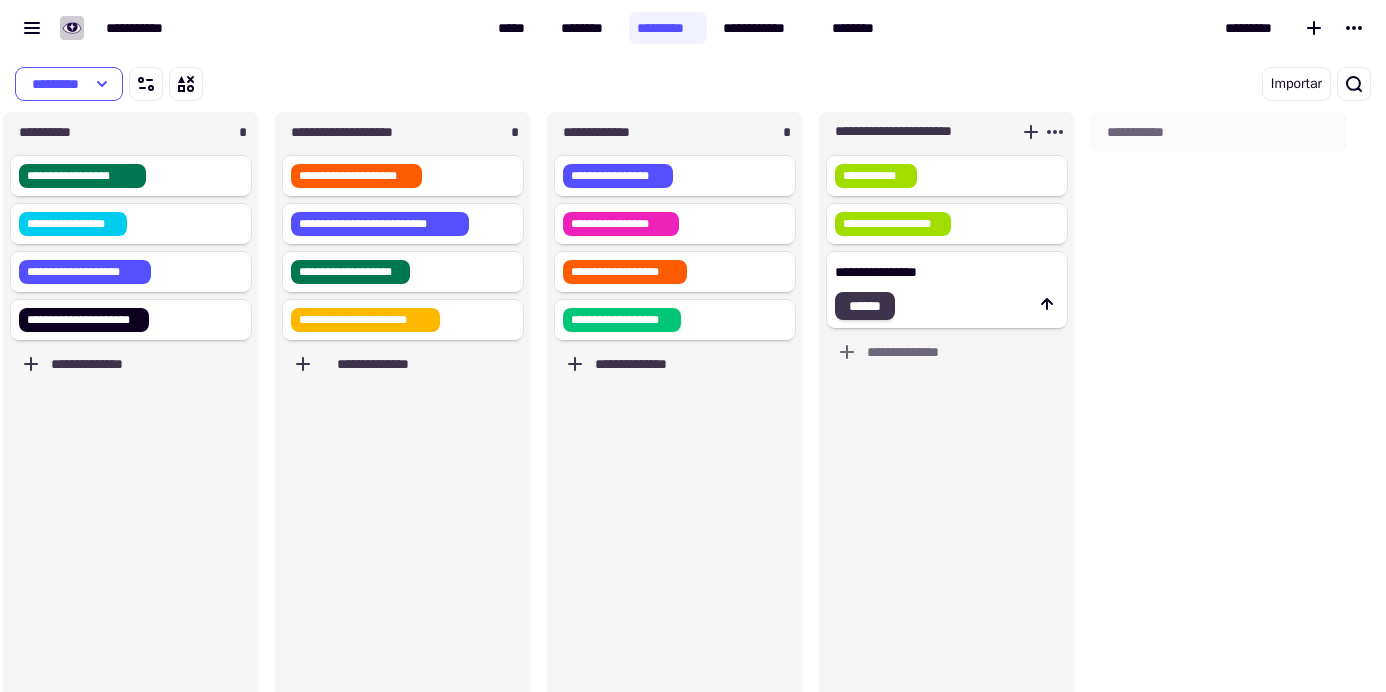 type on "**********" 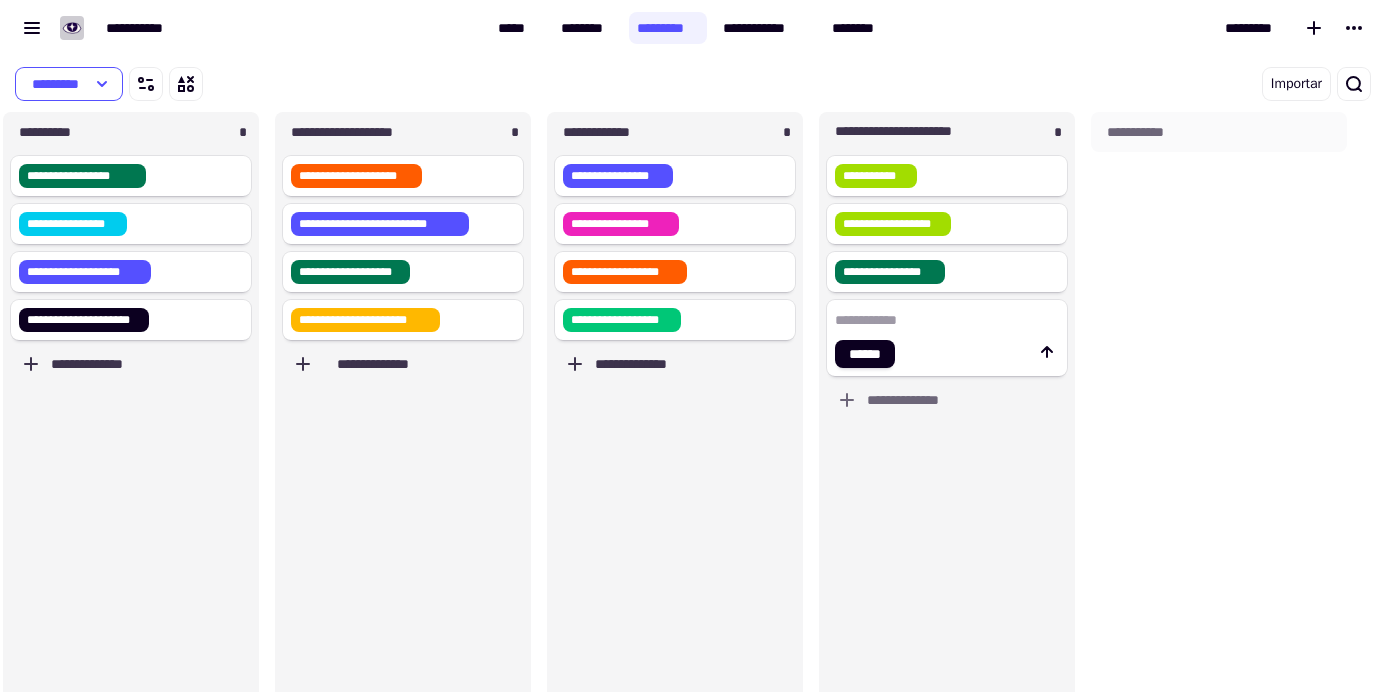click on "Importar" at bounding box center (1055, 84) 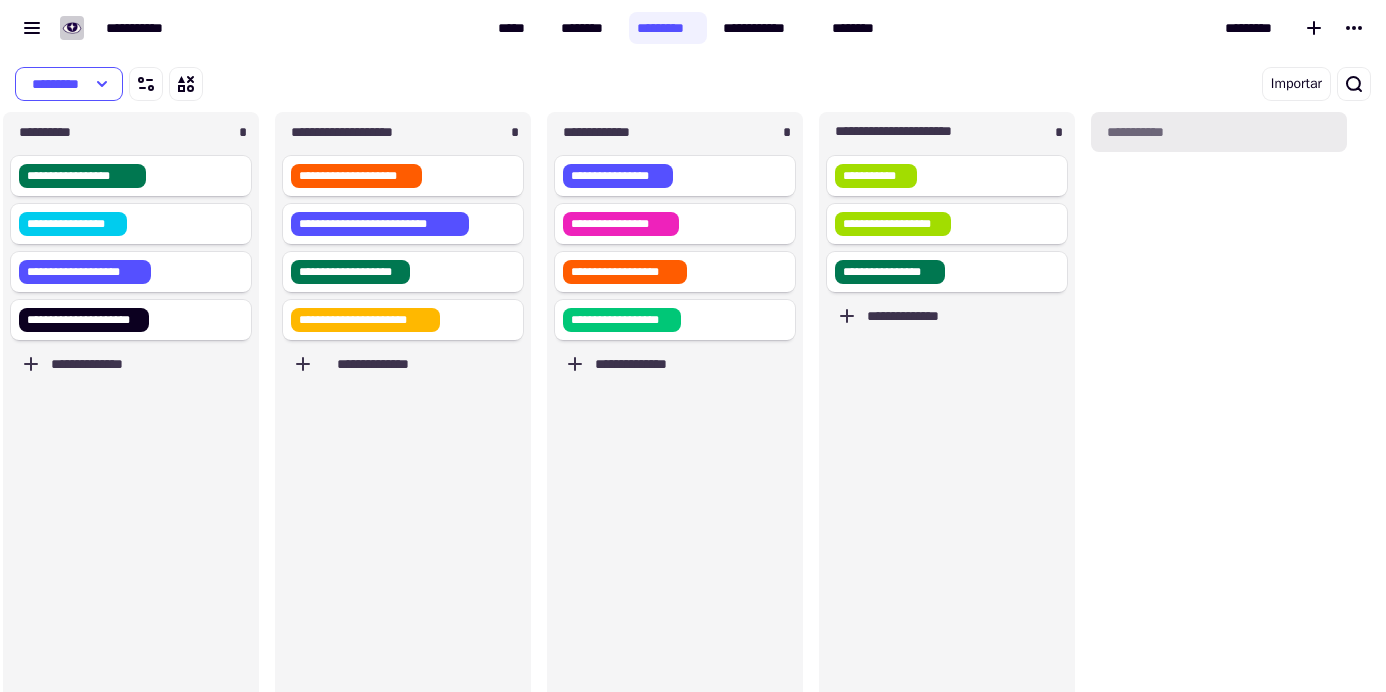 click on "**********" at bounding box center [1135, 132] 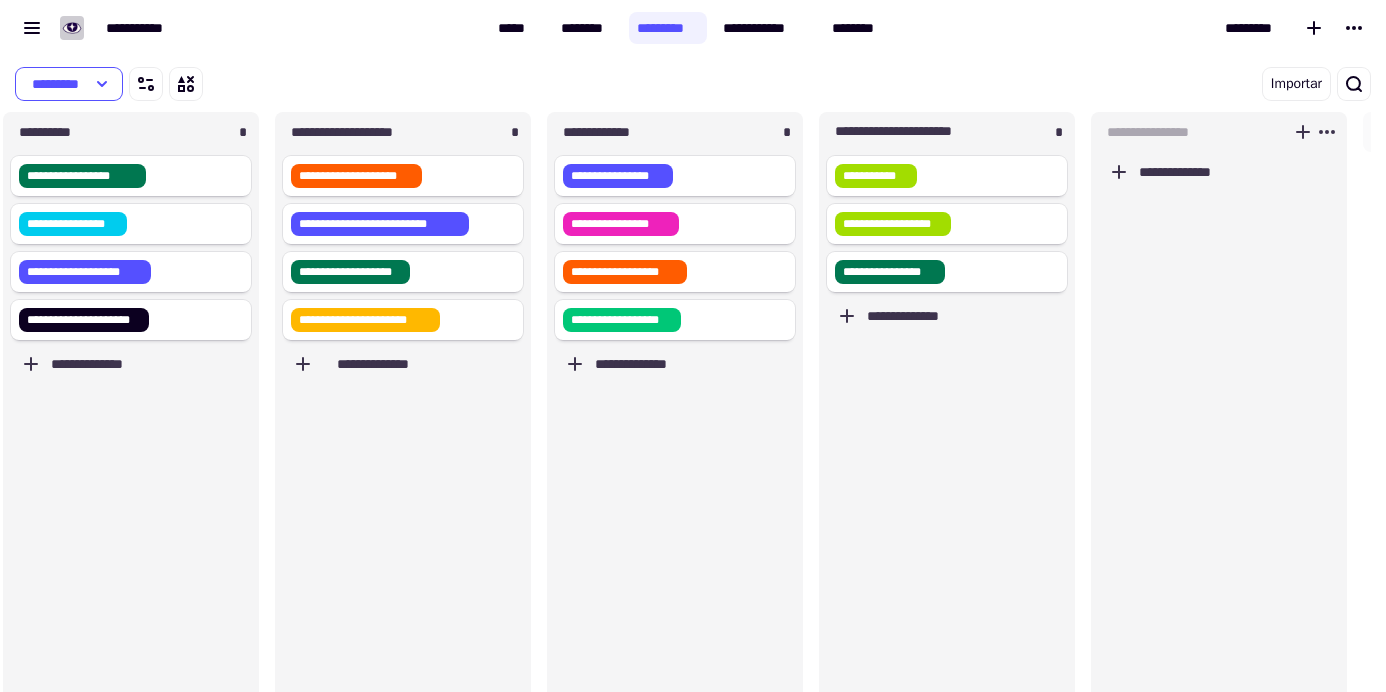 scroll, scrollTop: 16, scrollLeft: 16, axis: both 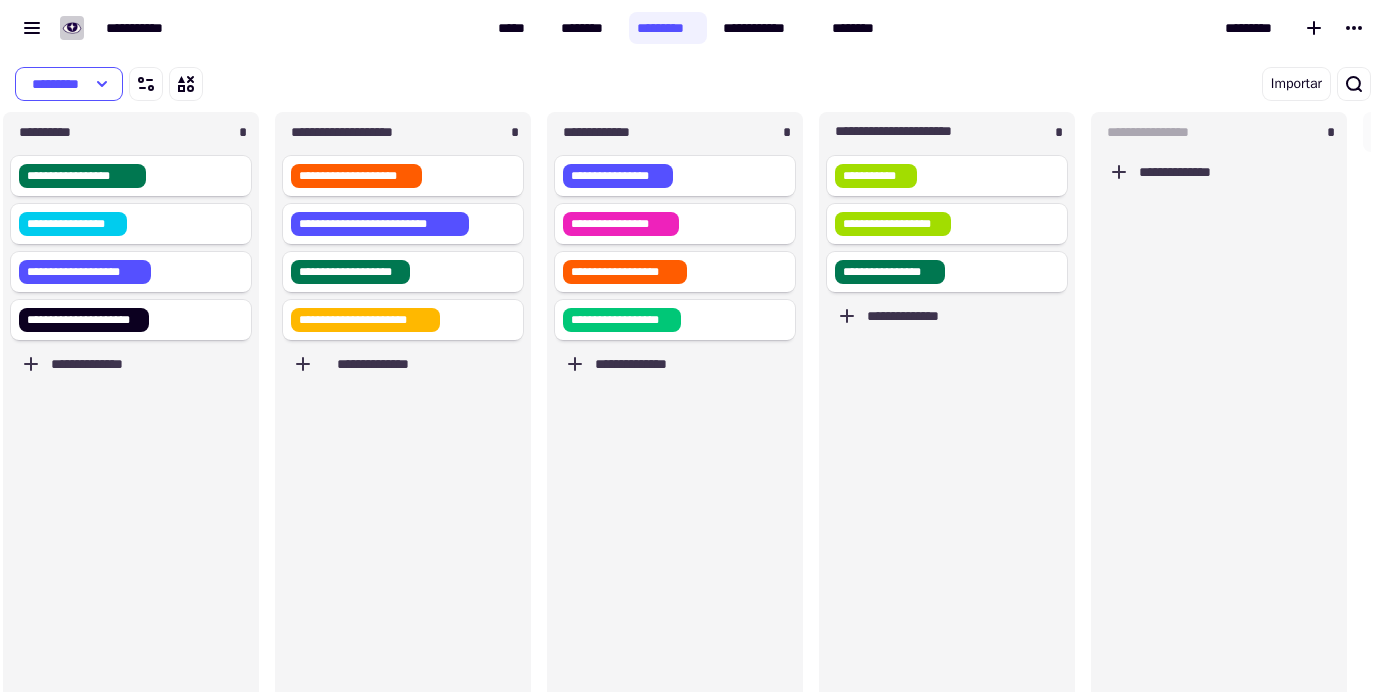 type on "**********" 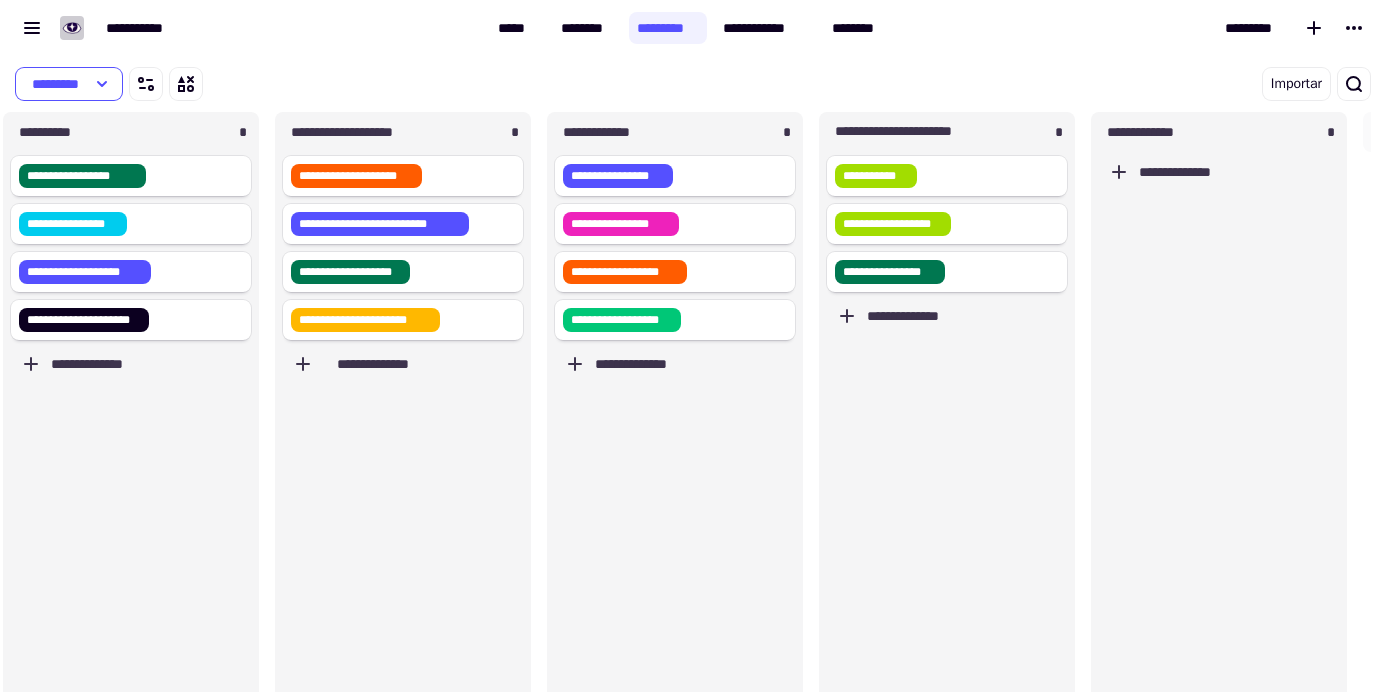 click on "Importar" at bounding box center [1055, 84] 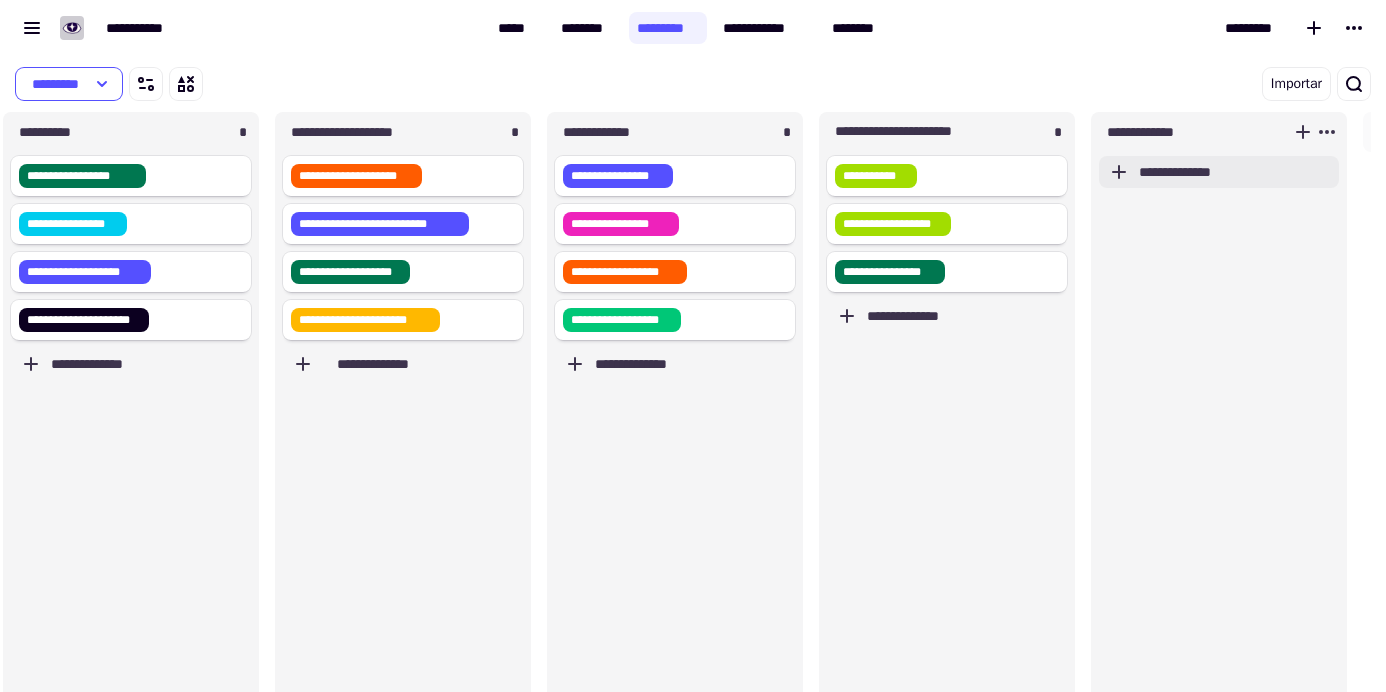 click on "**********" 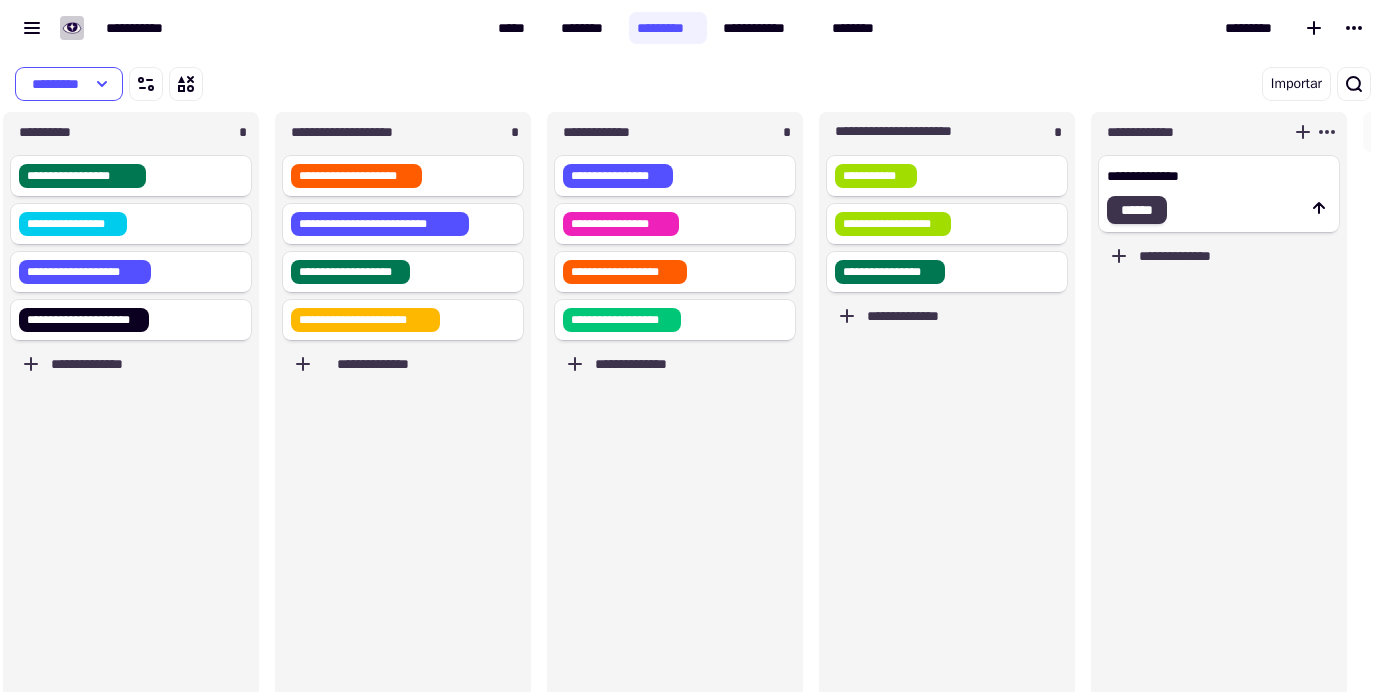 type on "**********" 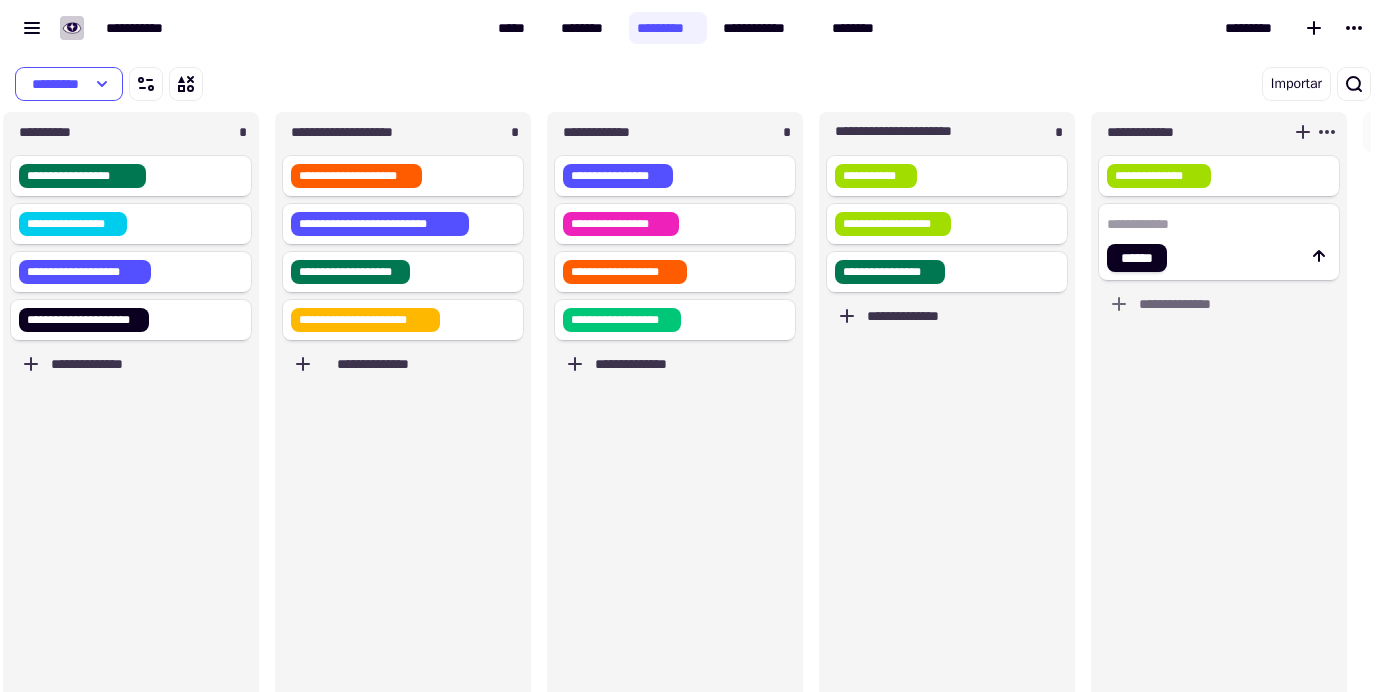 click 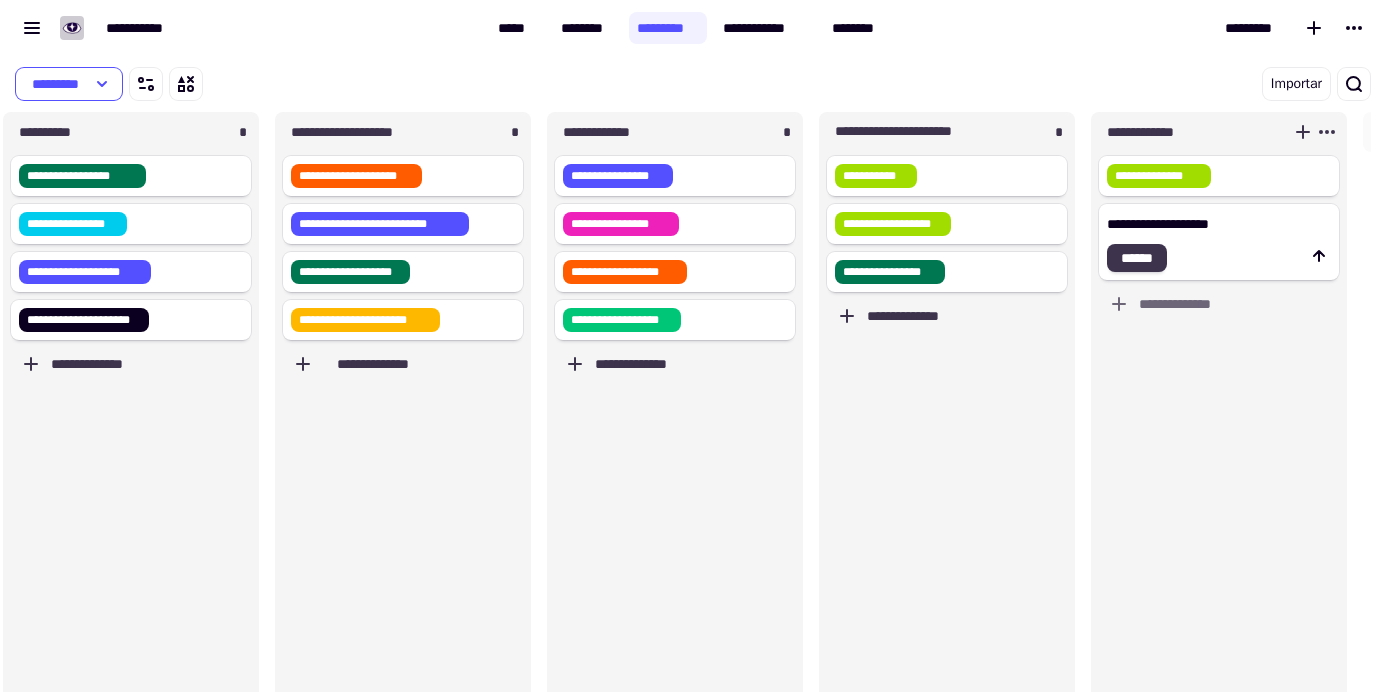 type on "**********" 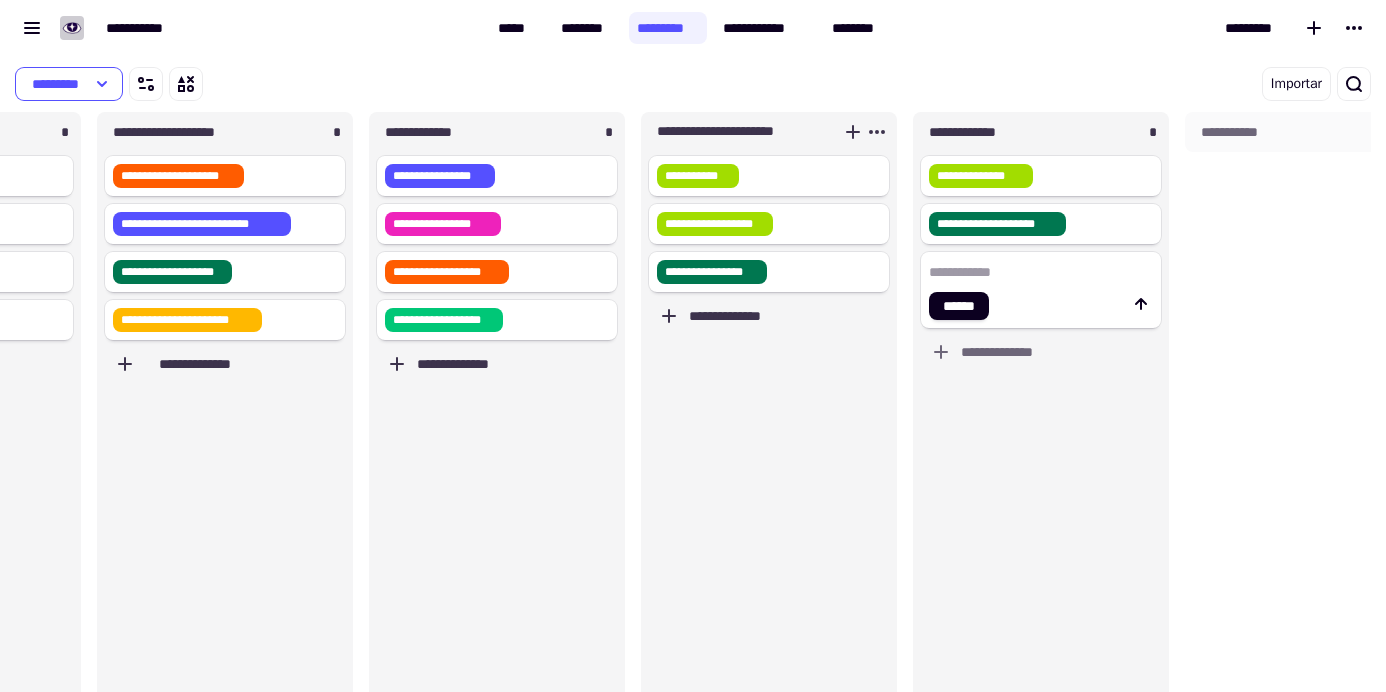 scroll, scrollTop: 0, scrollLeft: 557, axis: horizontal 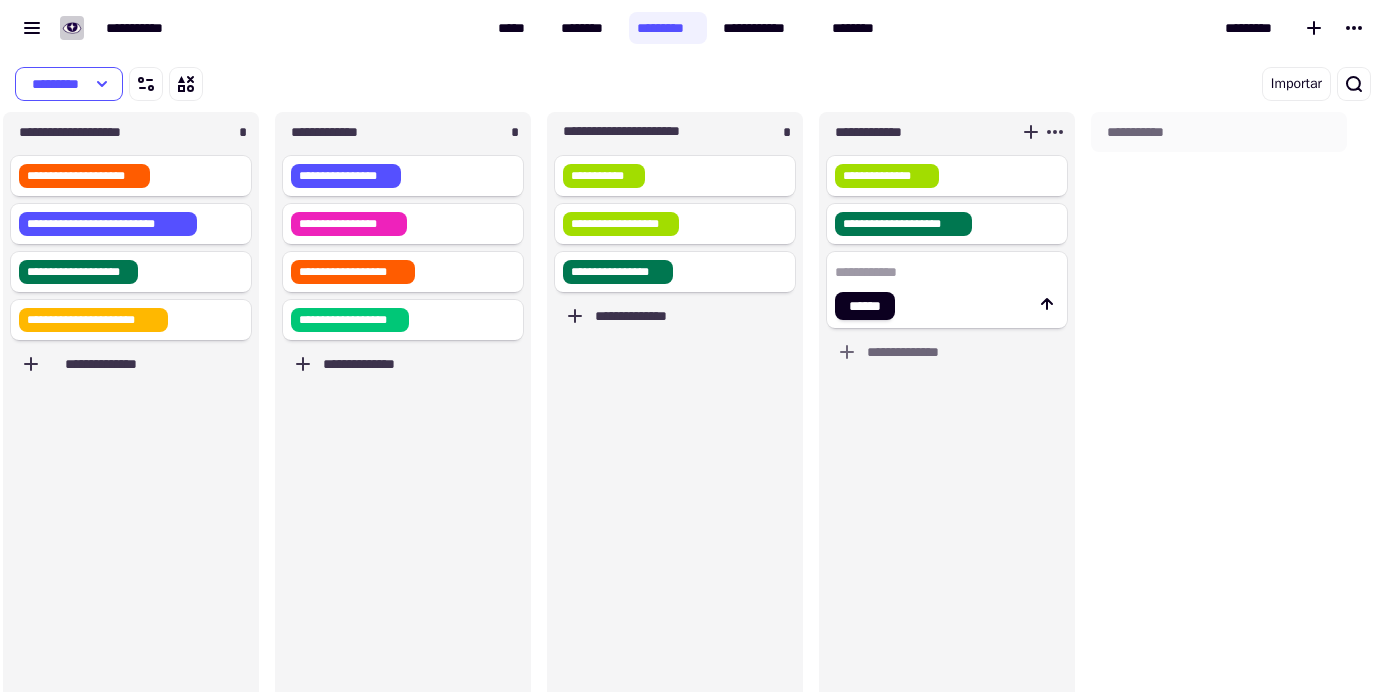 click 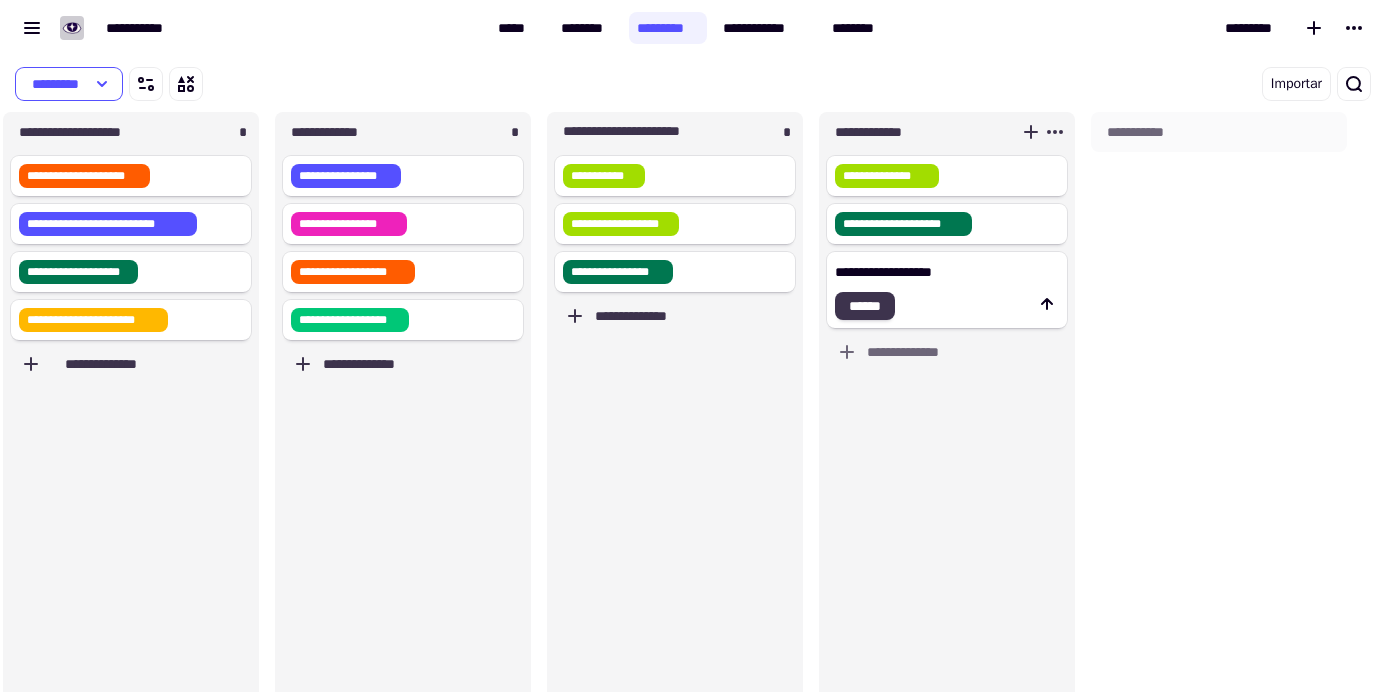 type on "**********" 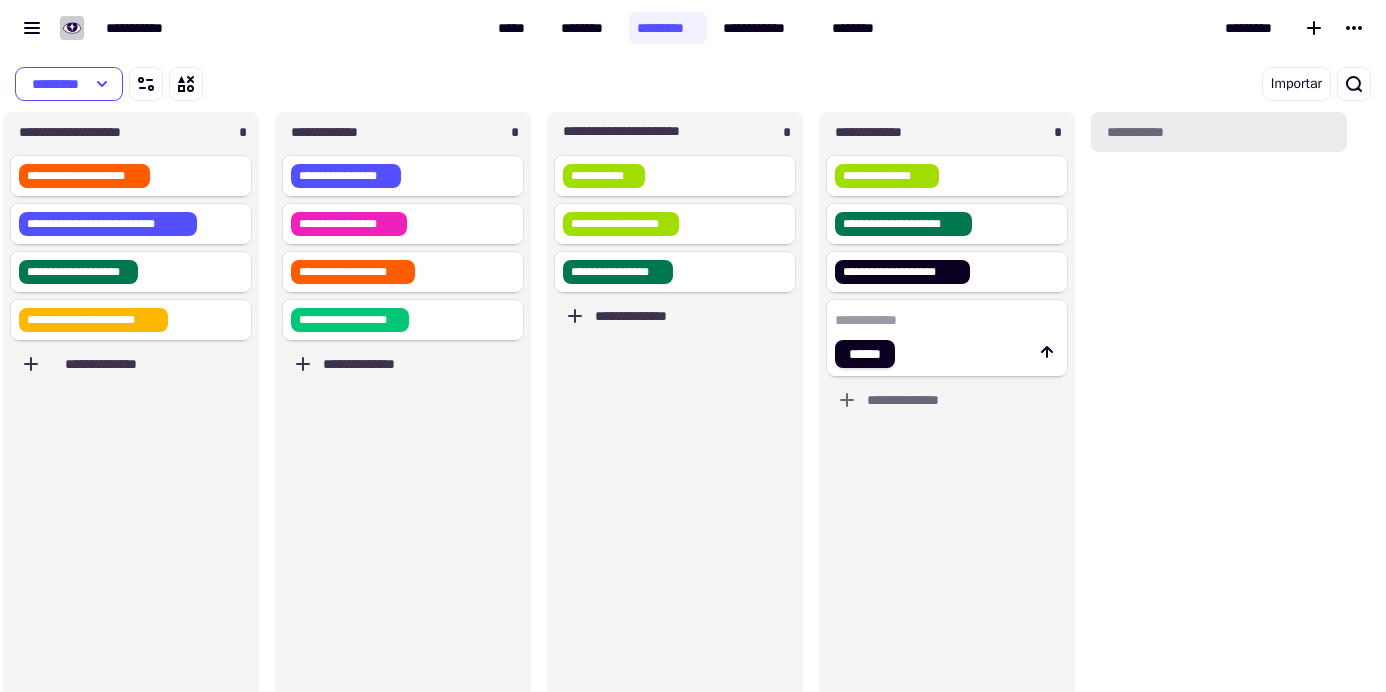 click on "**********" at bounding box center [1135, 132] 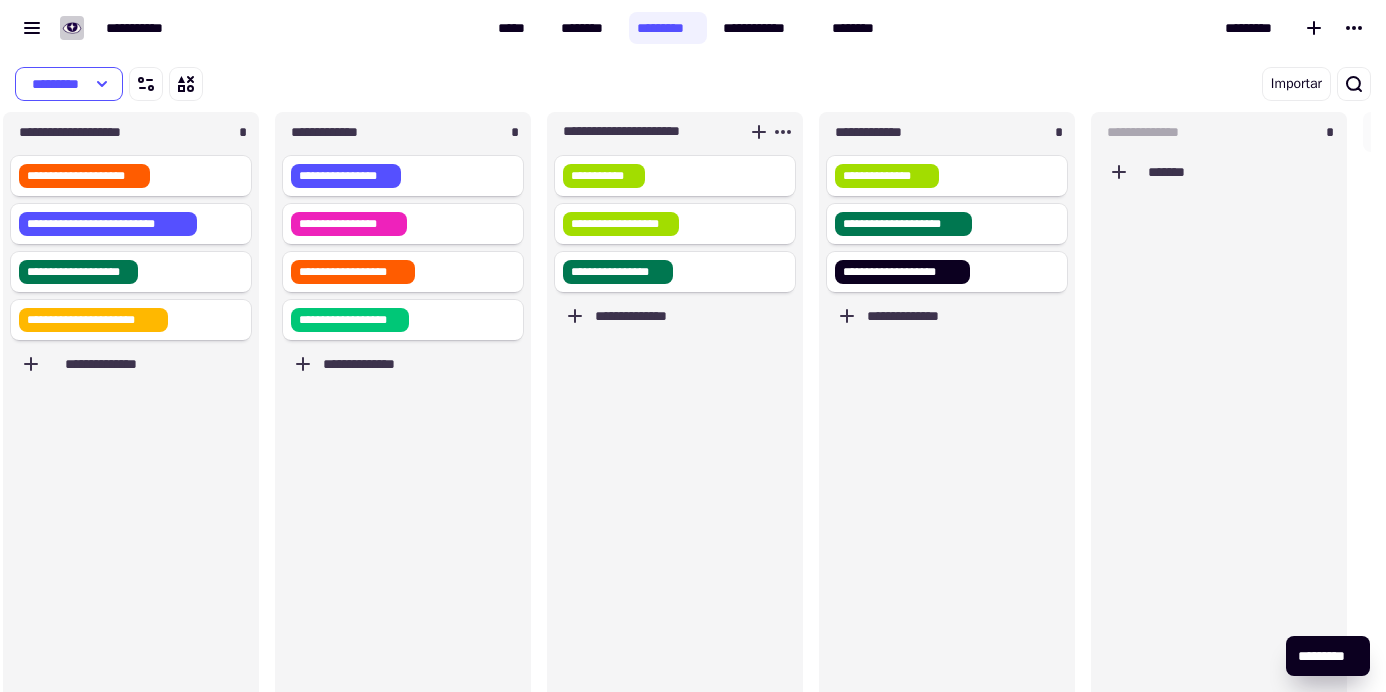 scroll, scrollTop: 16, scrollLeft: 16, axis: both 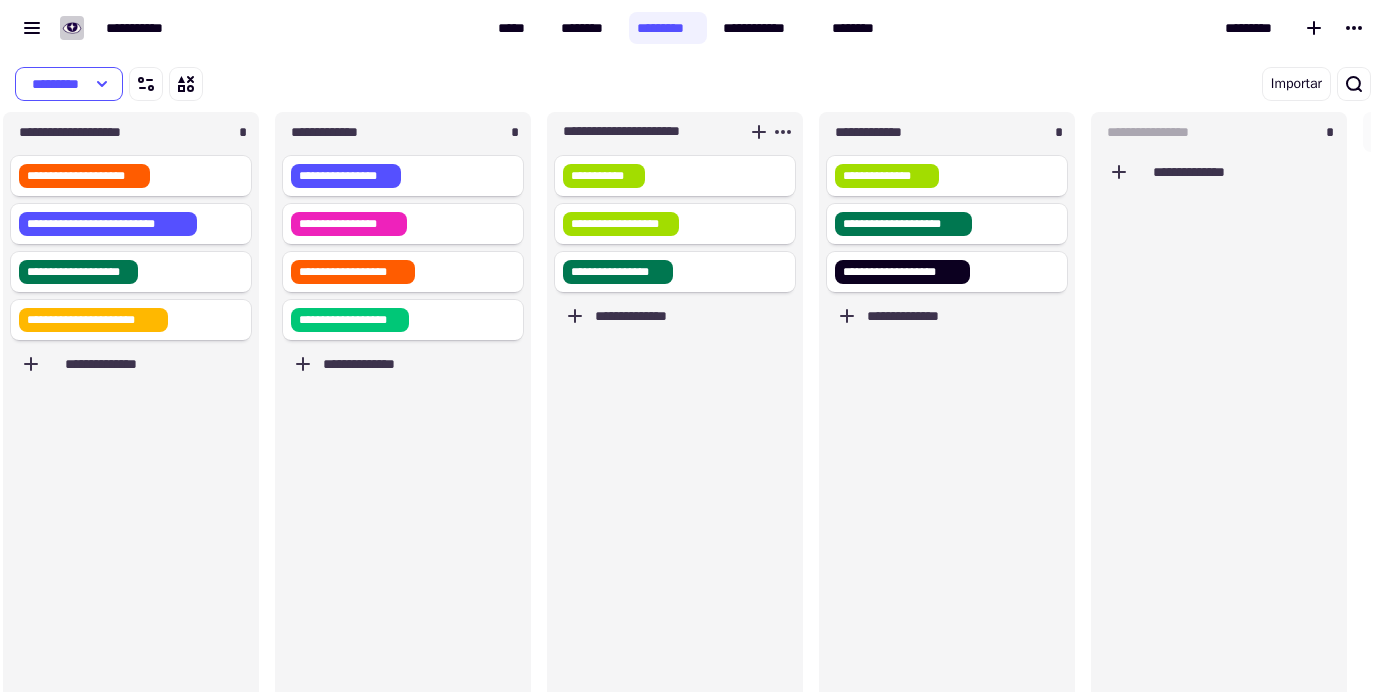 type on "**********" 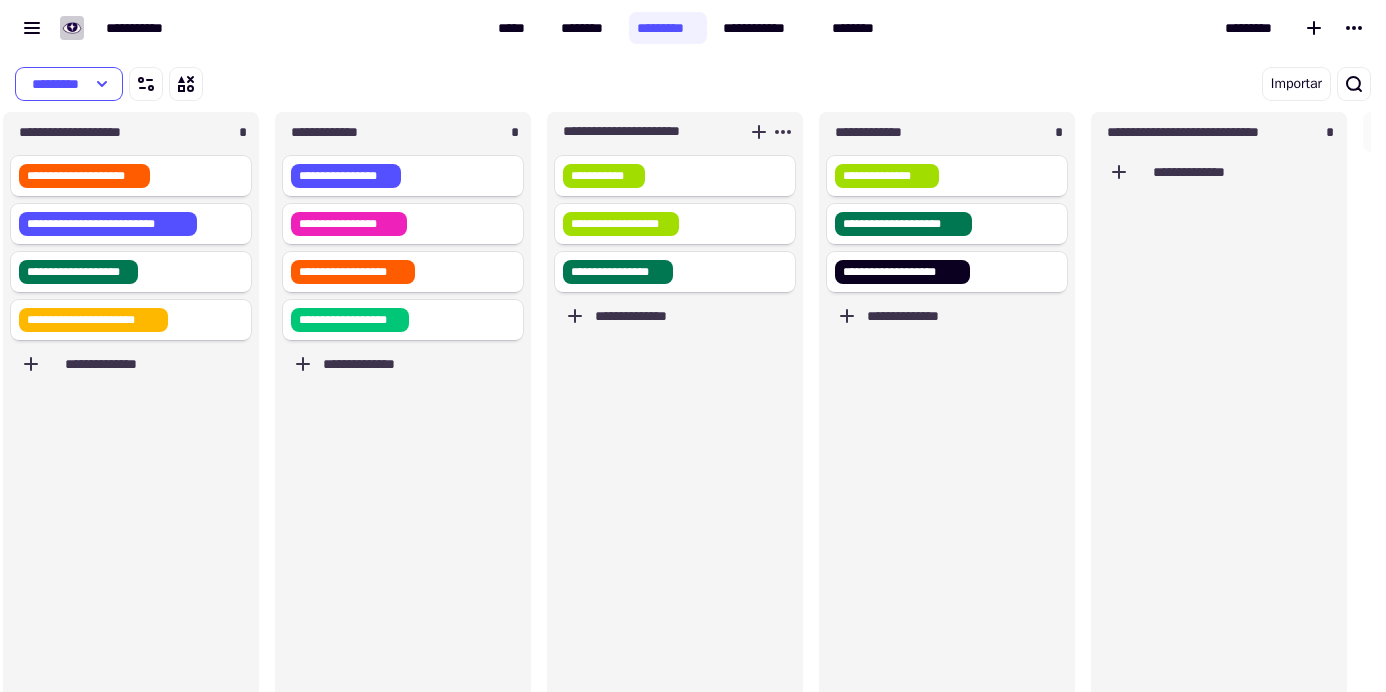 scroll, scrollTop: 0, scrollLeft: 47, axis: horizontal 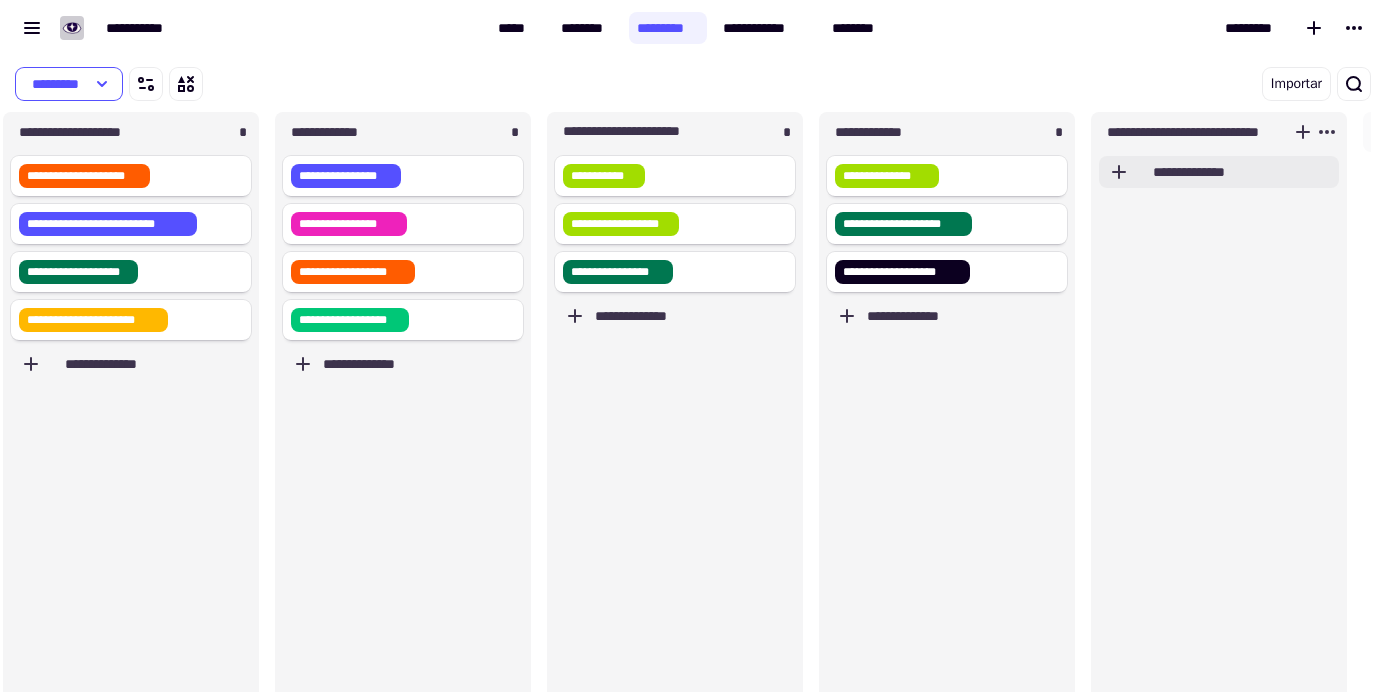 click on "**********" 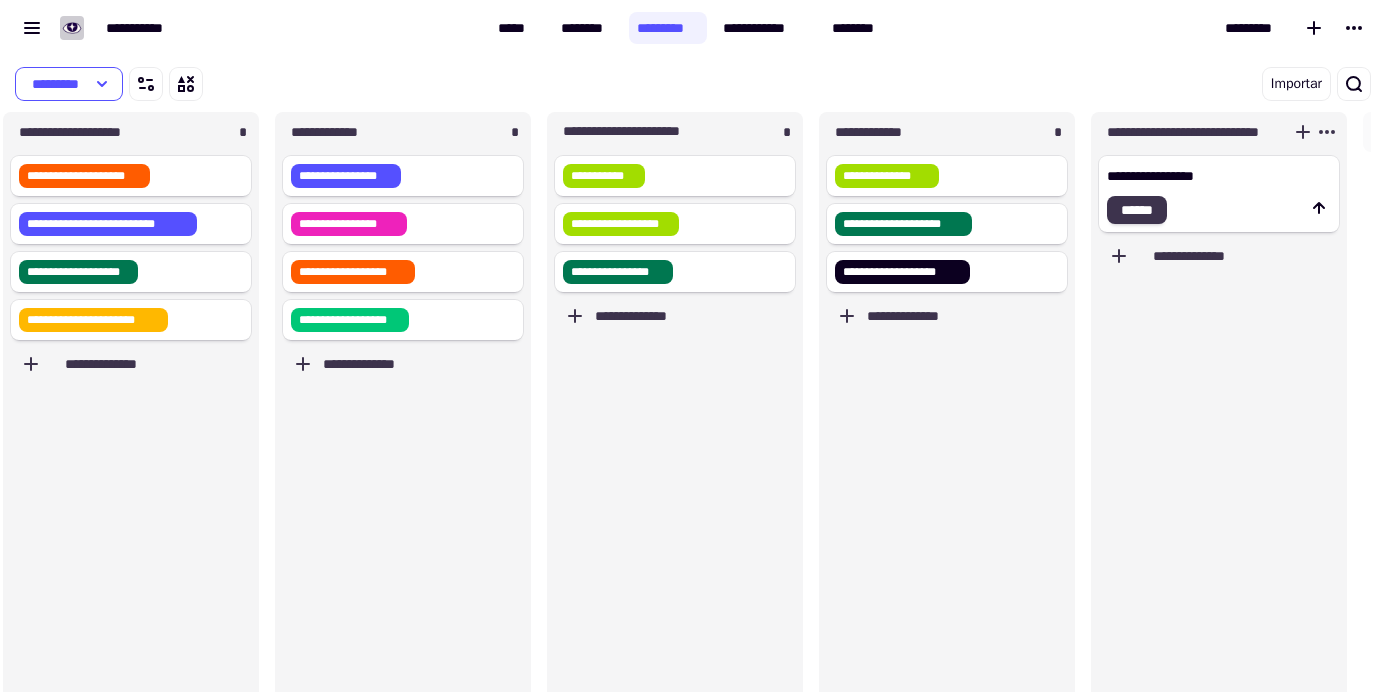 type on "**********" 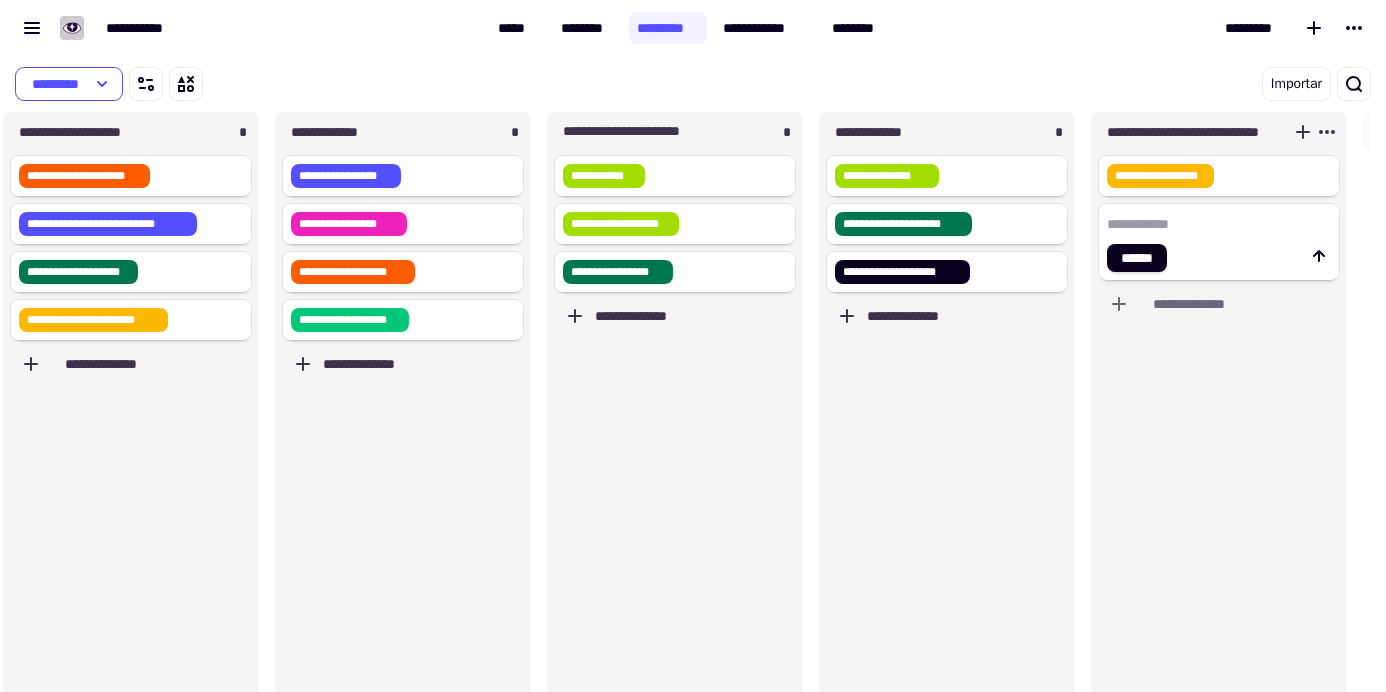 click 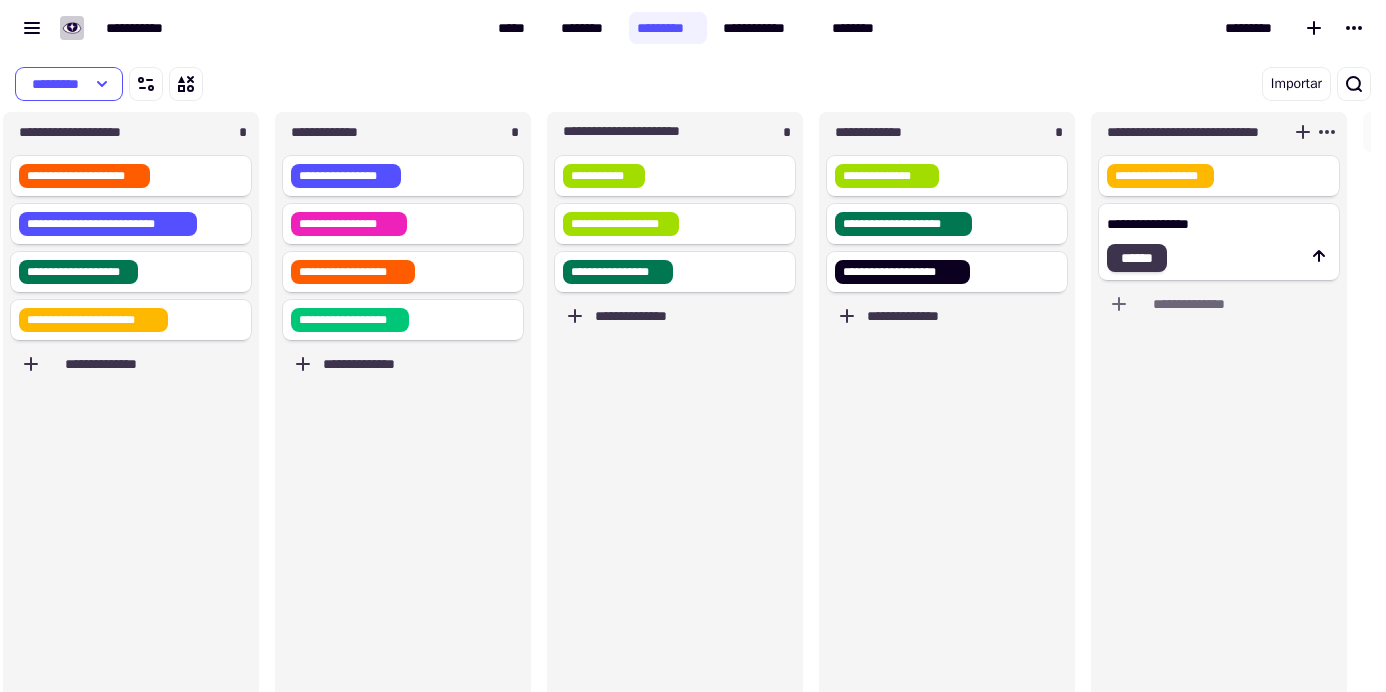 type on "**********" 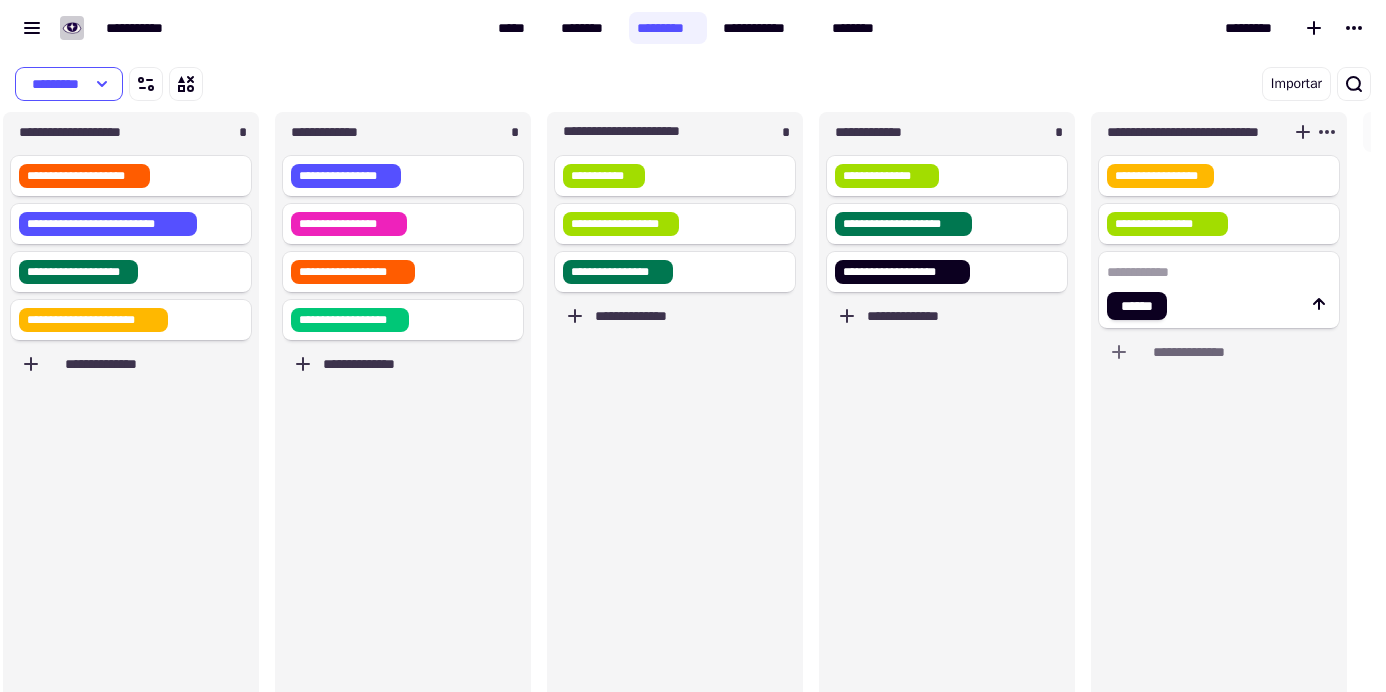 click 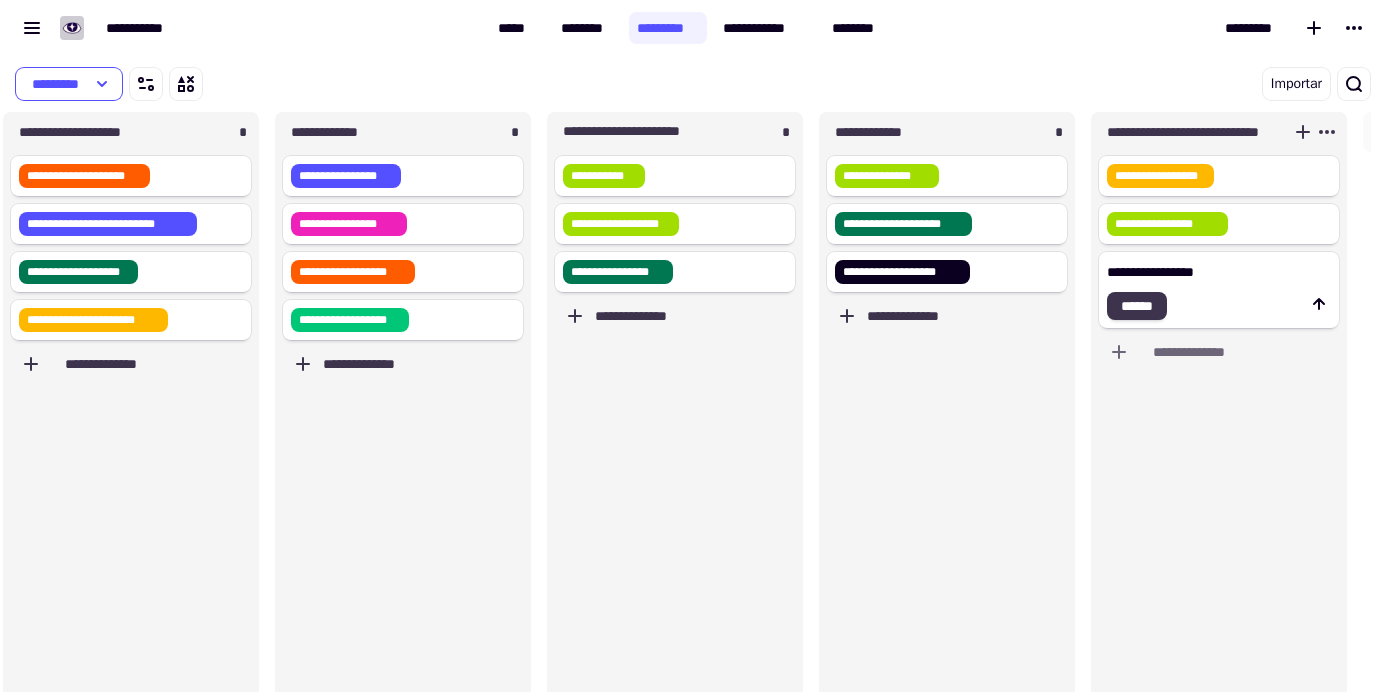 type on "**********" 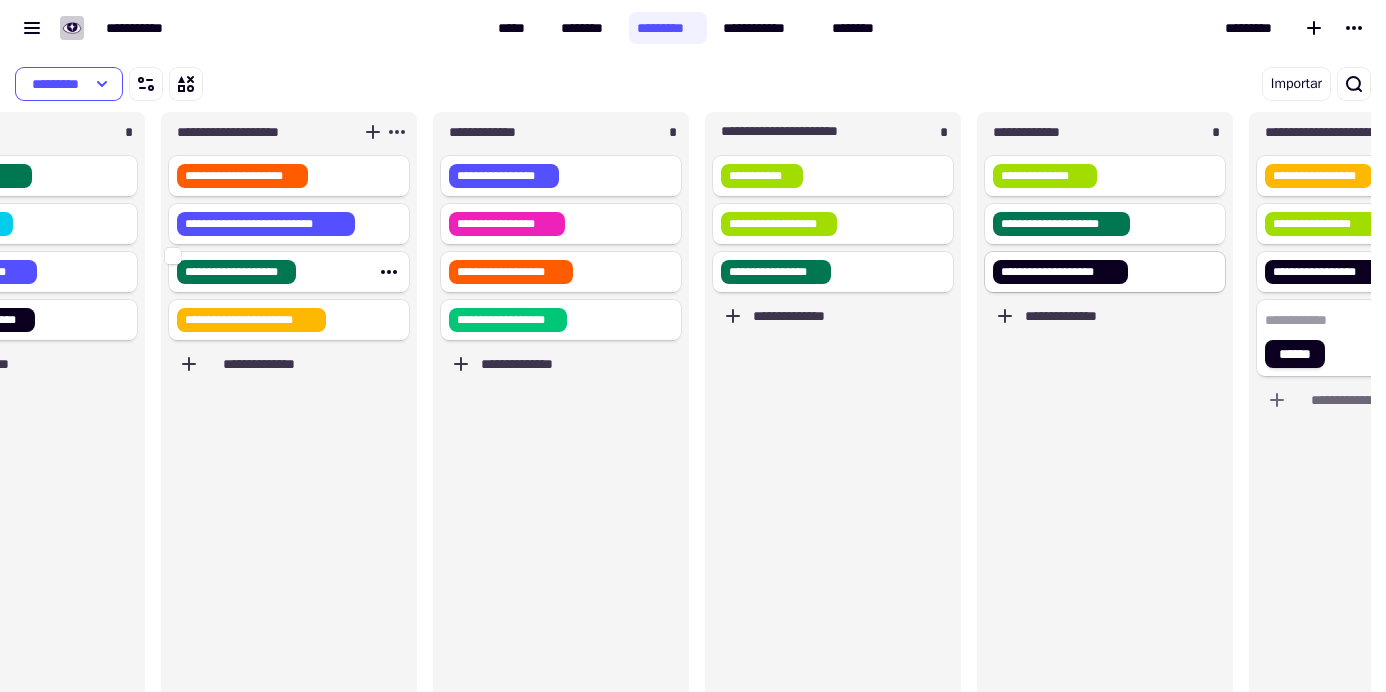 scroll, scrollTop: 0, scrollLeft: 829, axis: horizontal 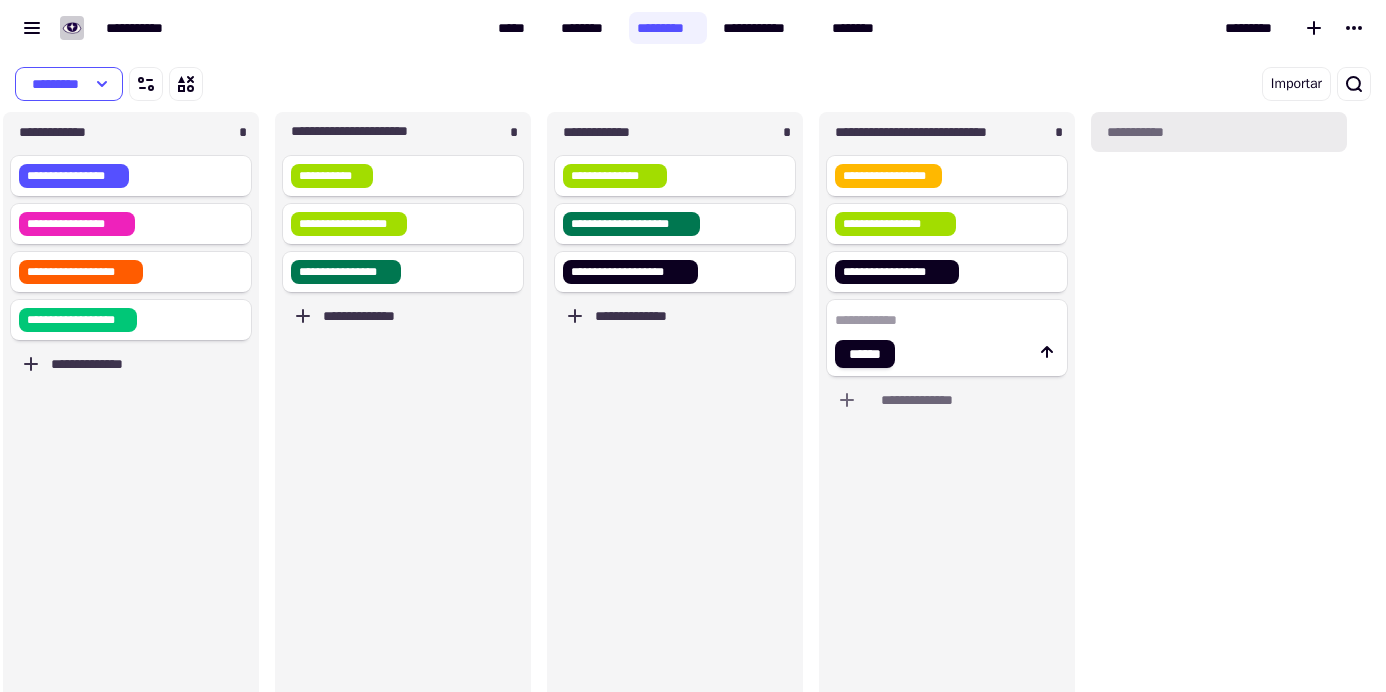 click on "**********" at bounding box center (1135, 132) 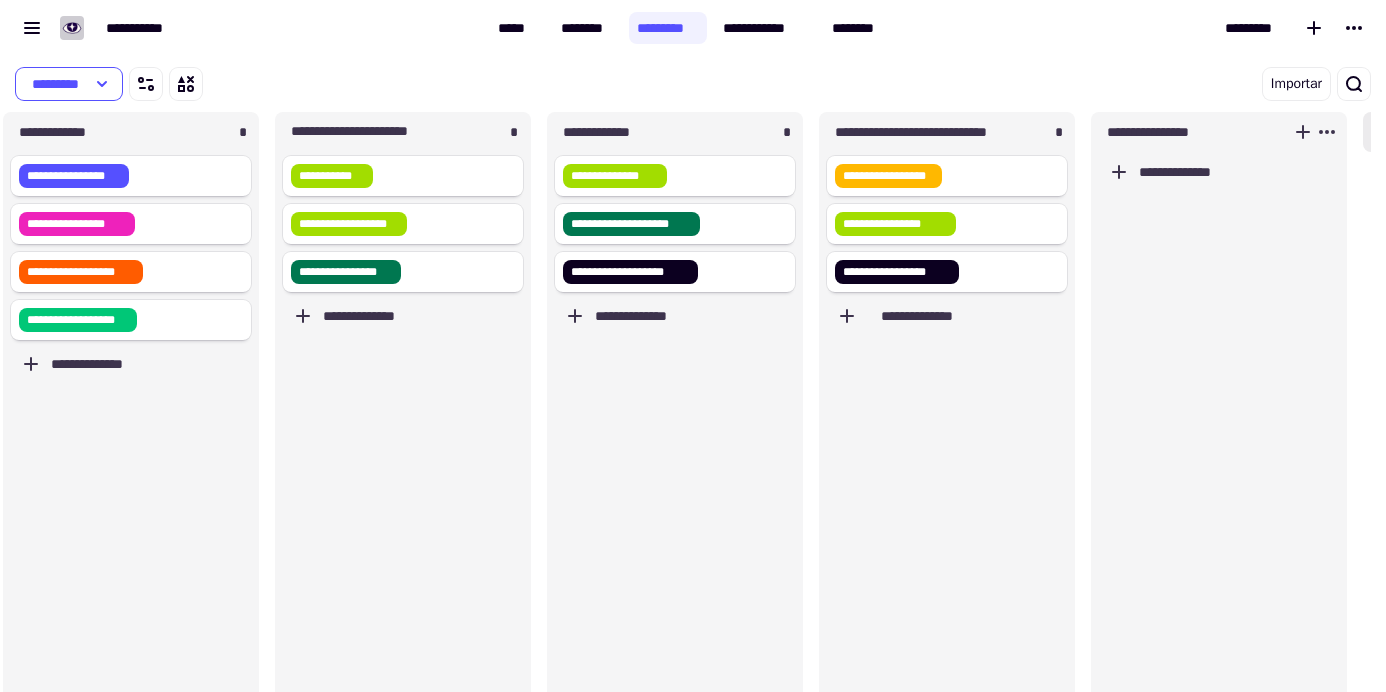 scroll, scrollTop: 16, scrollLeft: 16, axis: both 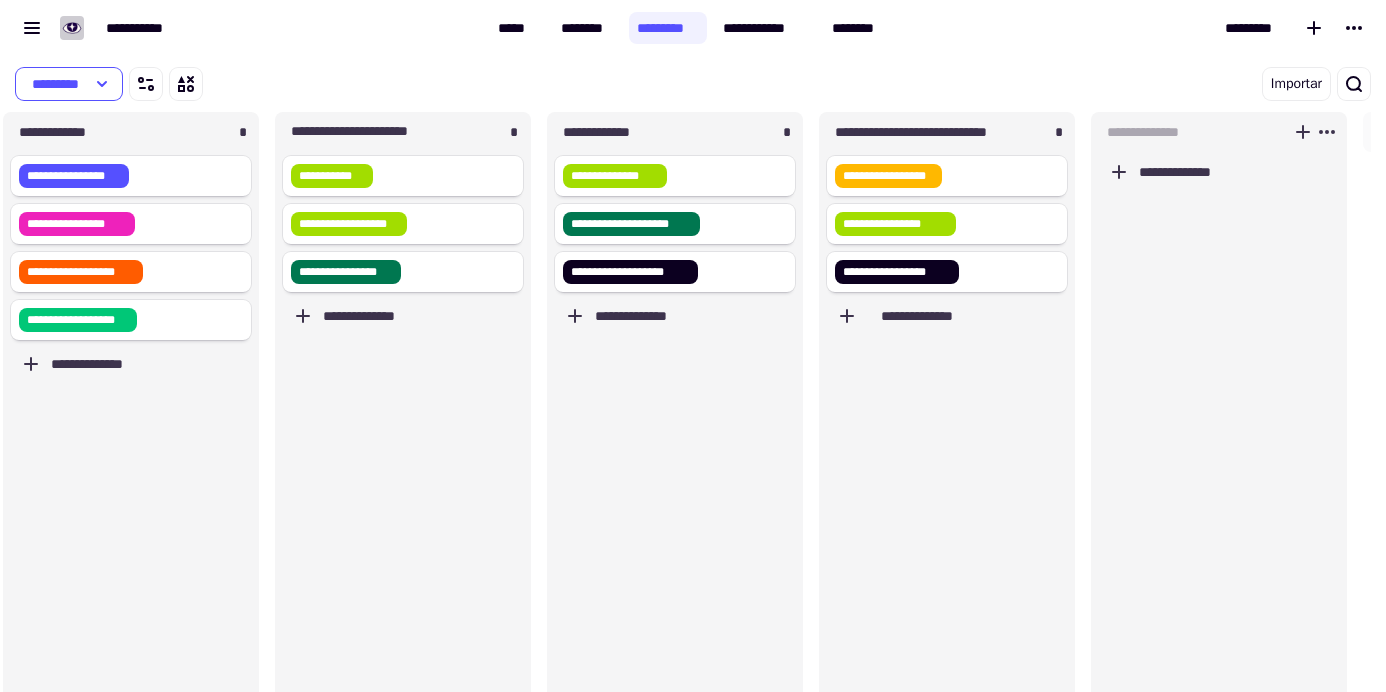 type on "*********" 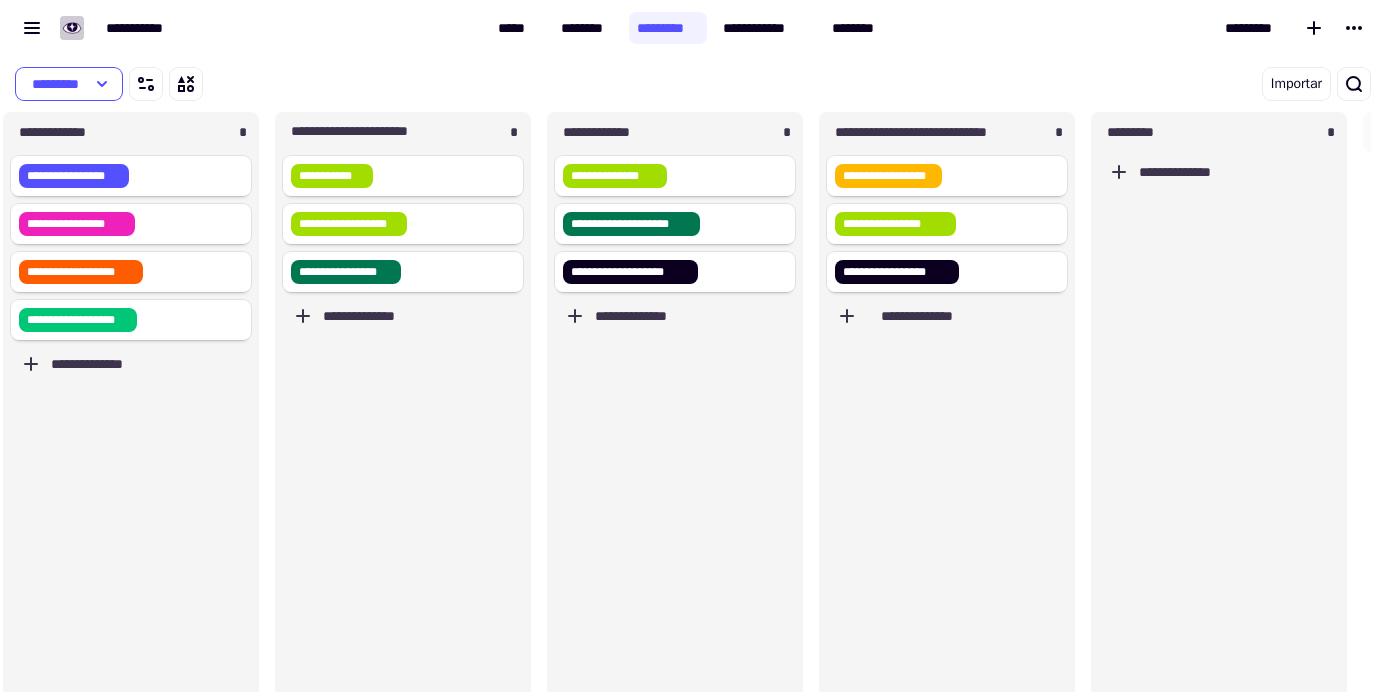 click on "Importar" at bounding box center (1055, 84) 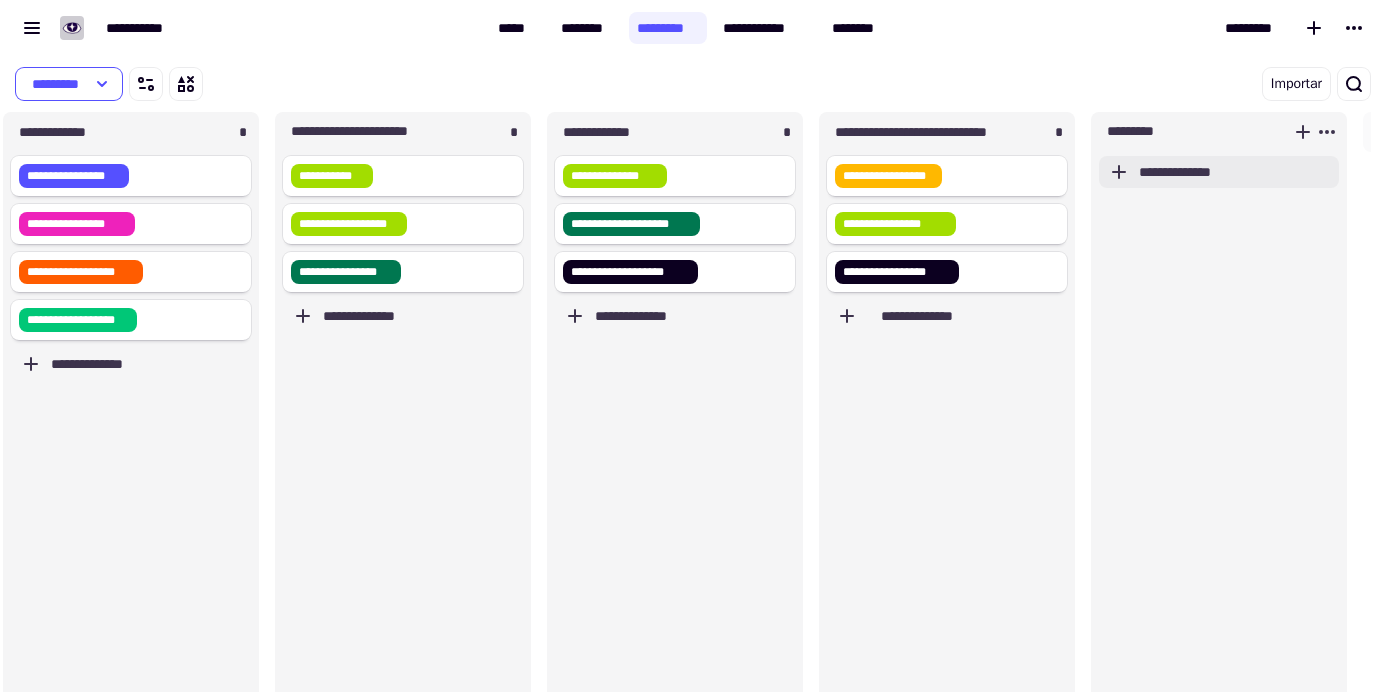 click on "**********" 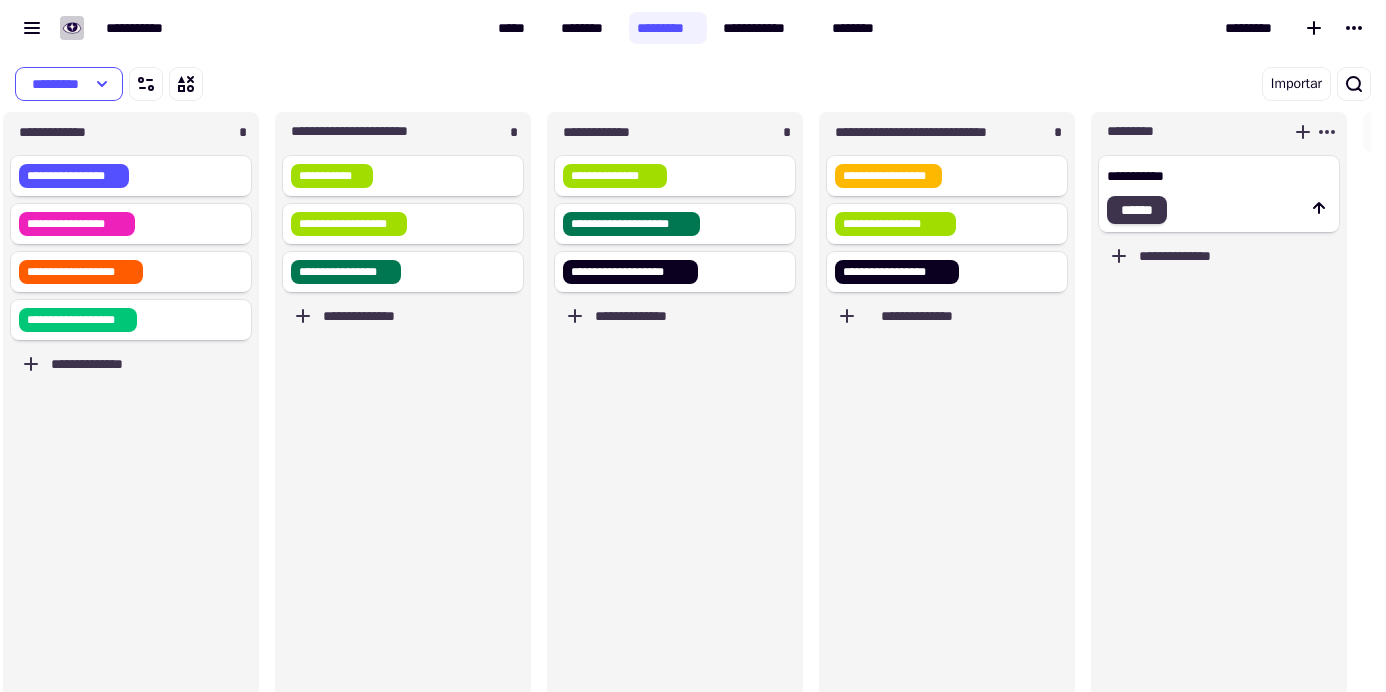 type on "**********" 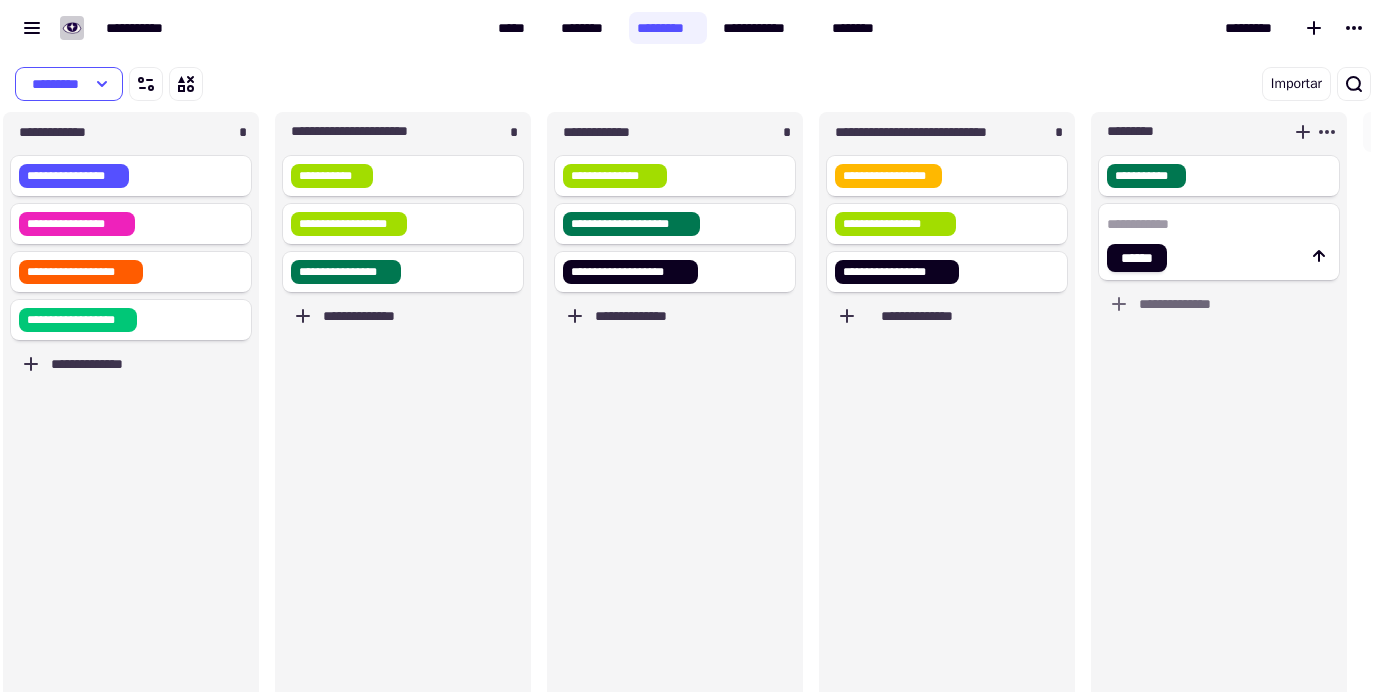 click 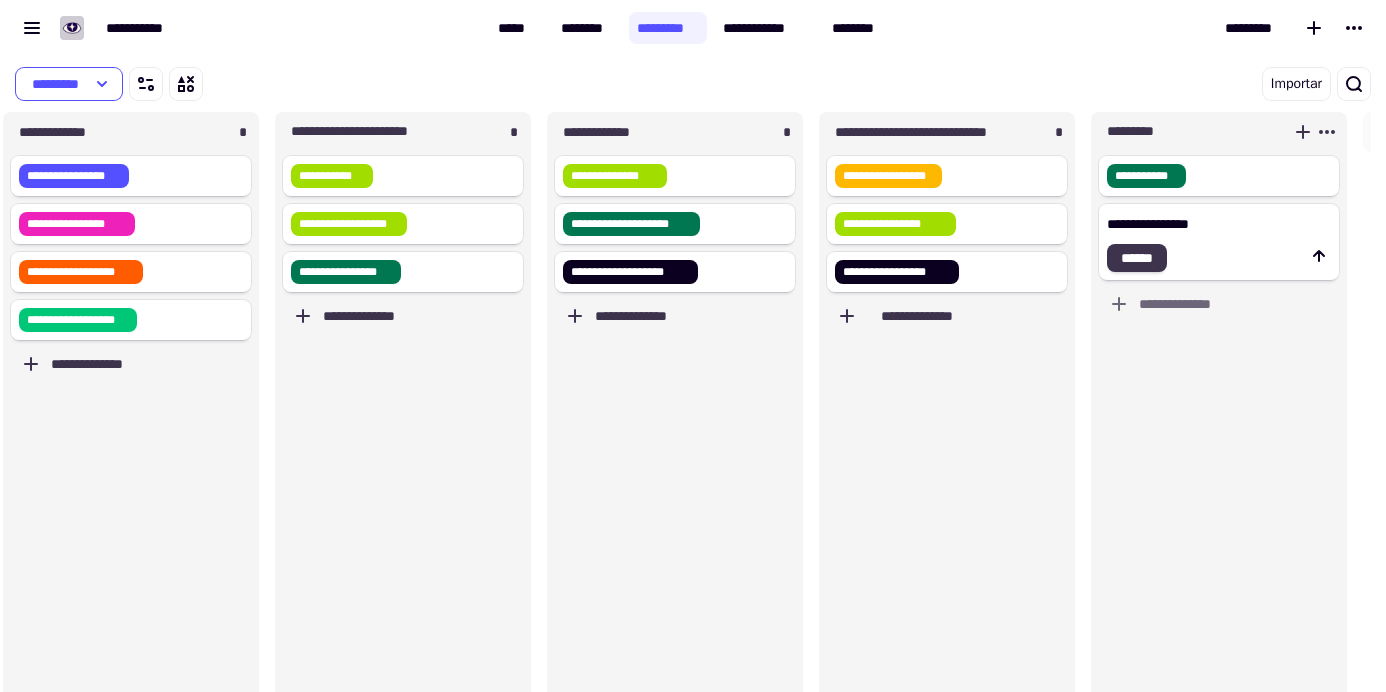 type on "**********" 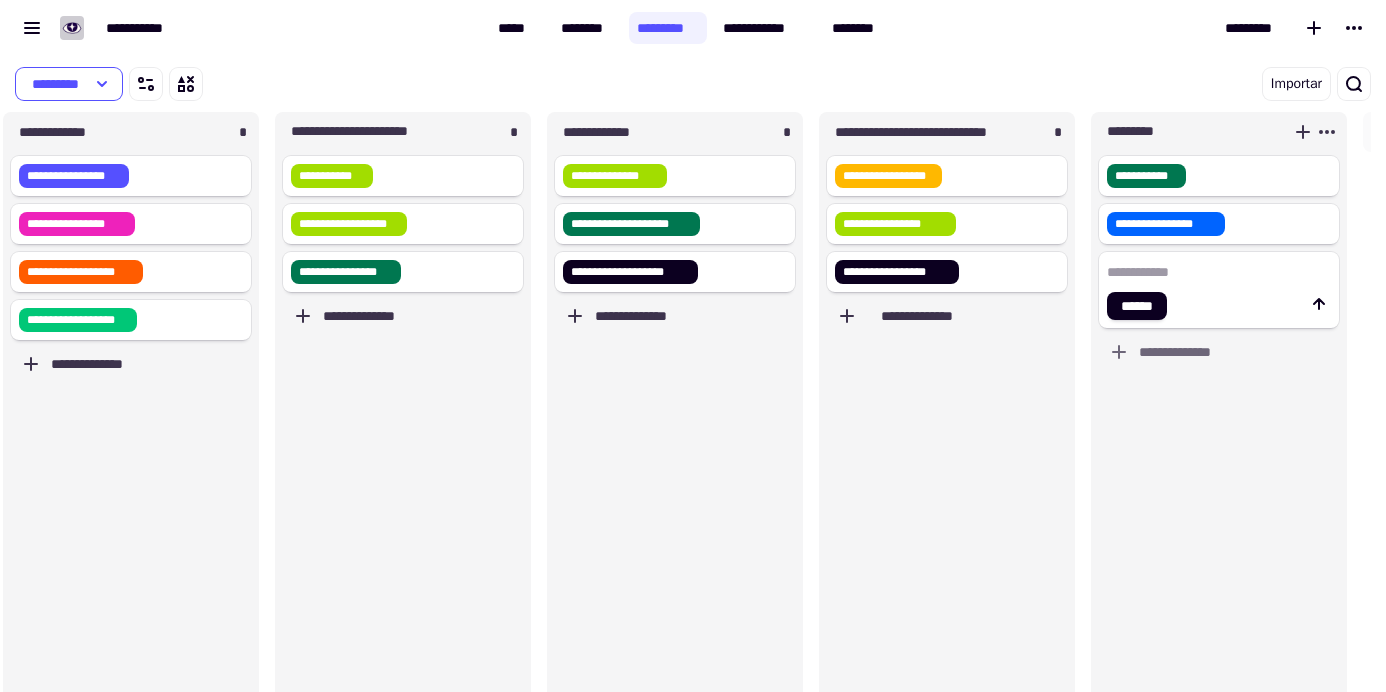 click 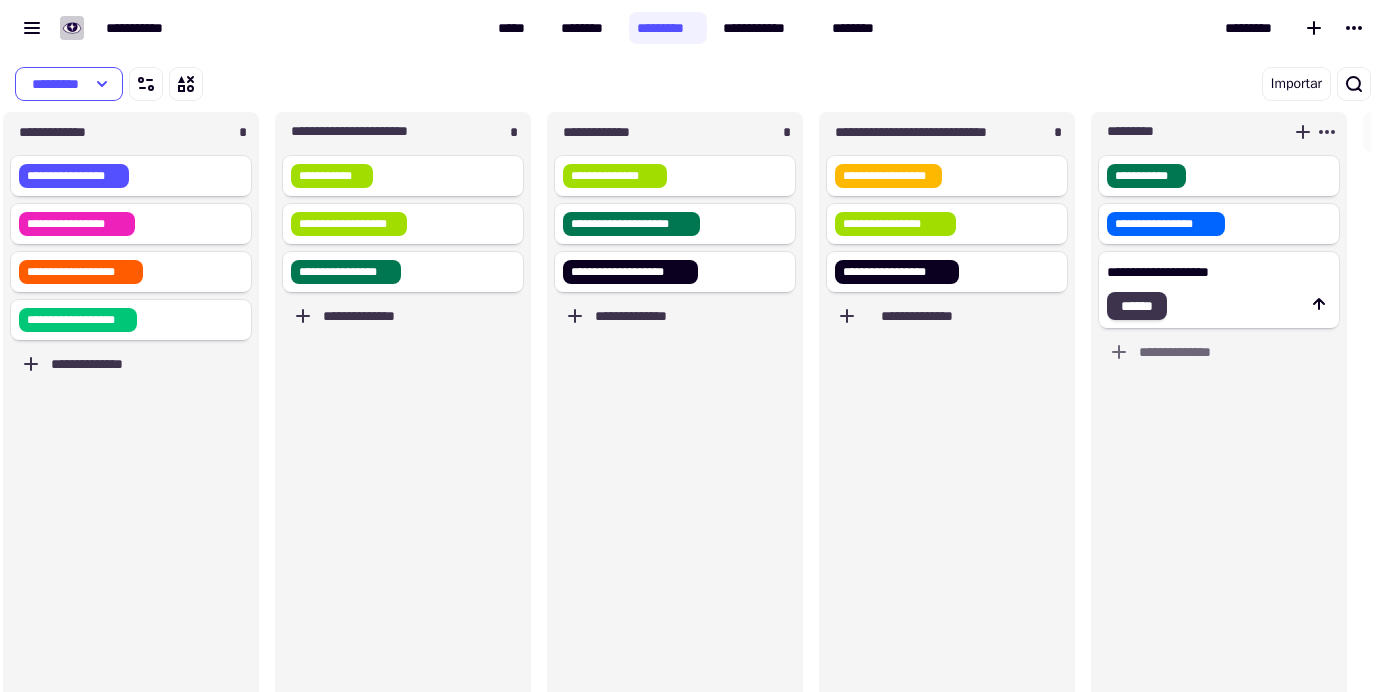 type on "**********" 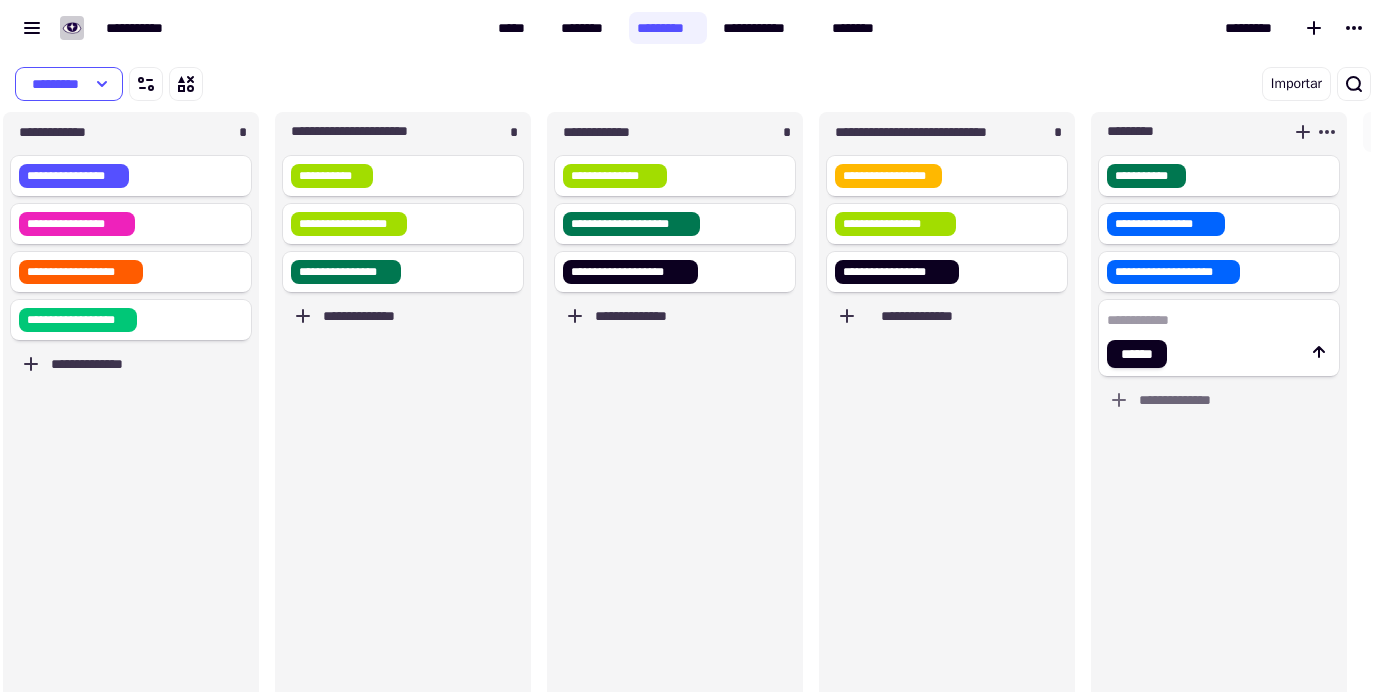 click 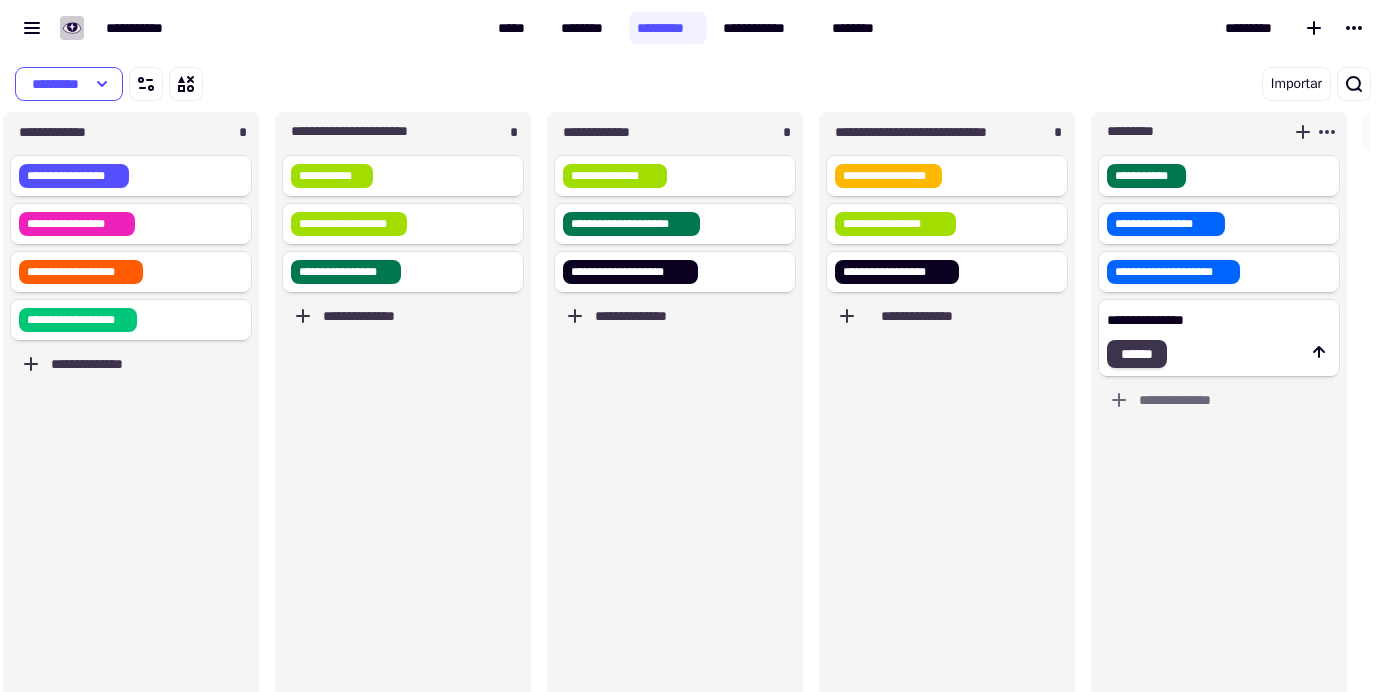 type on "**********" 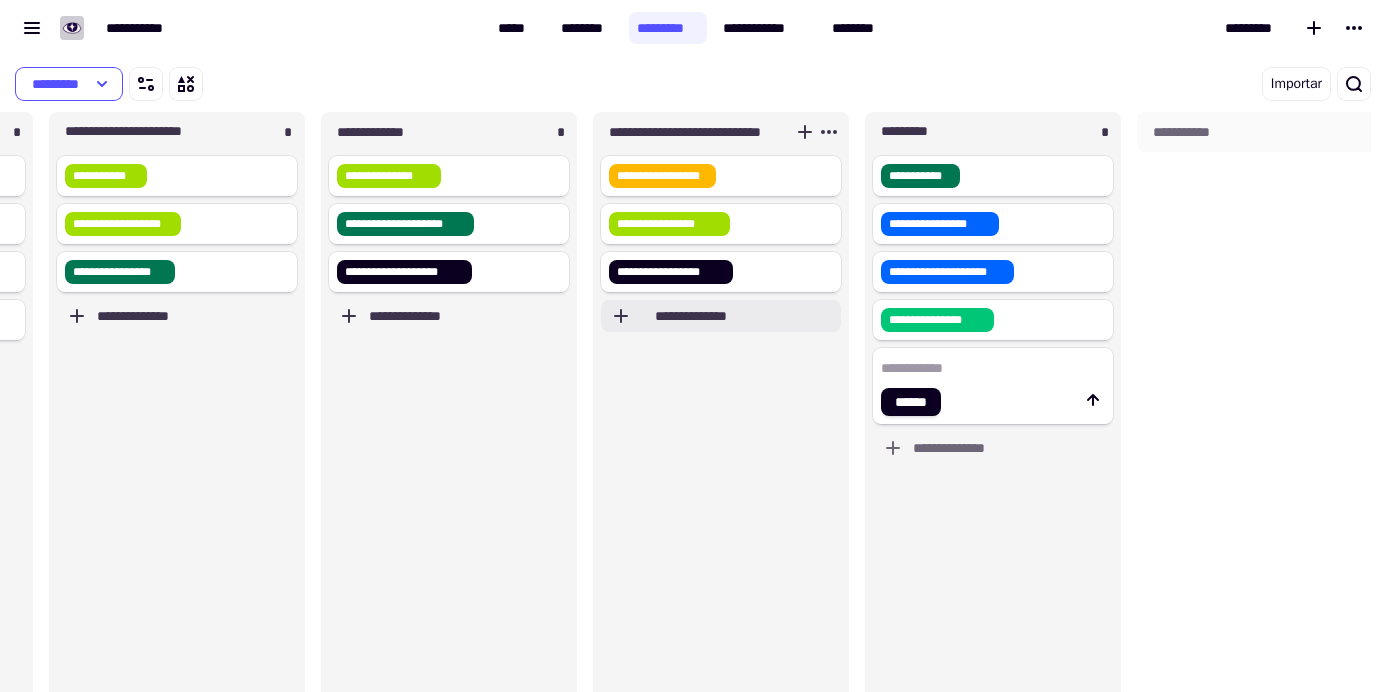 scroll, scrollTop: 0, scrollLeft: 1101, axis: horizontal 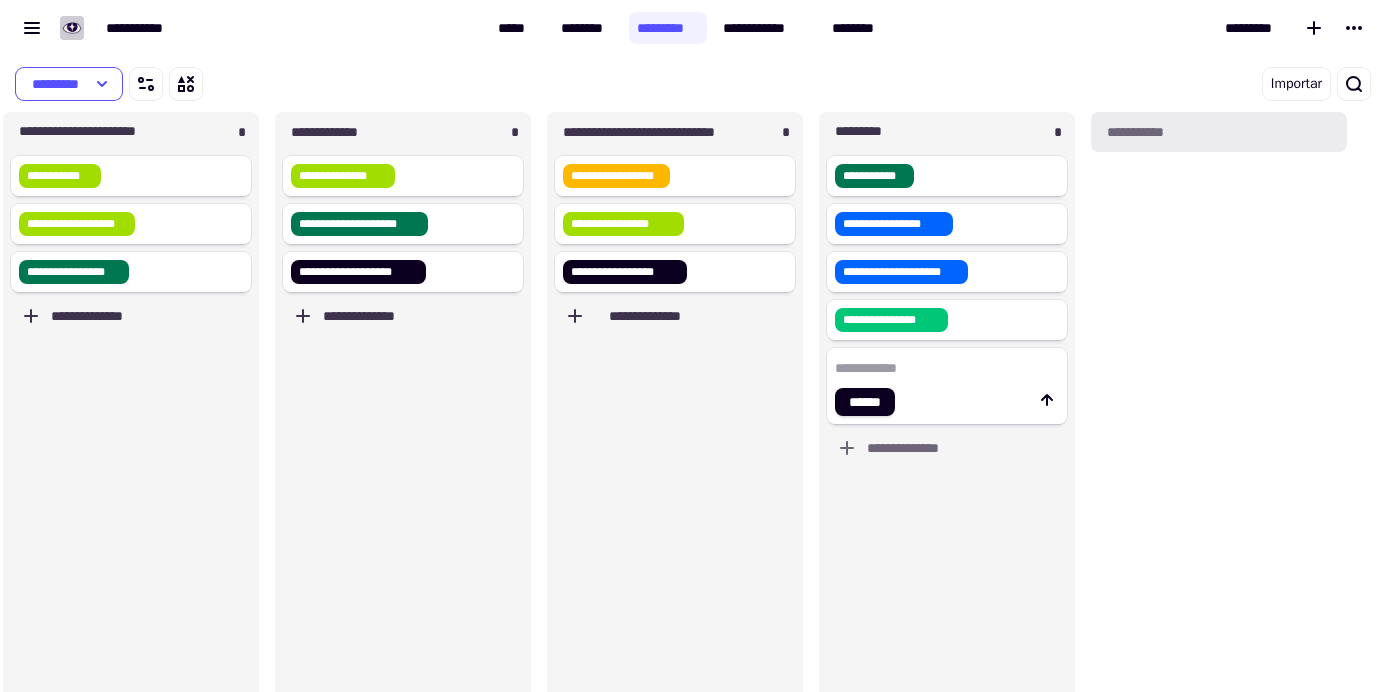 click on "**********" at bounding box center (1135, 132) 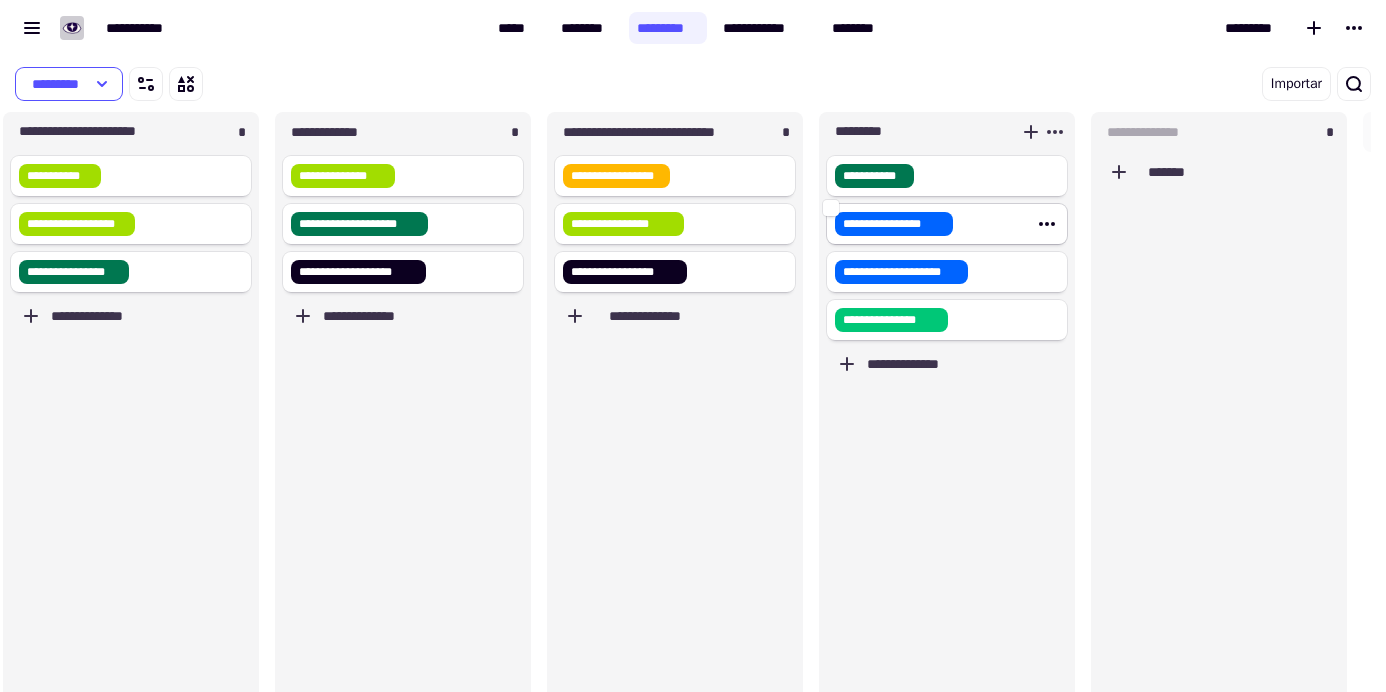 scroll, scrollTop: 16, scrollLeft: 16, axis: both 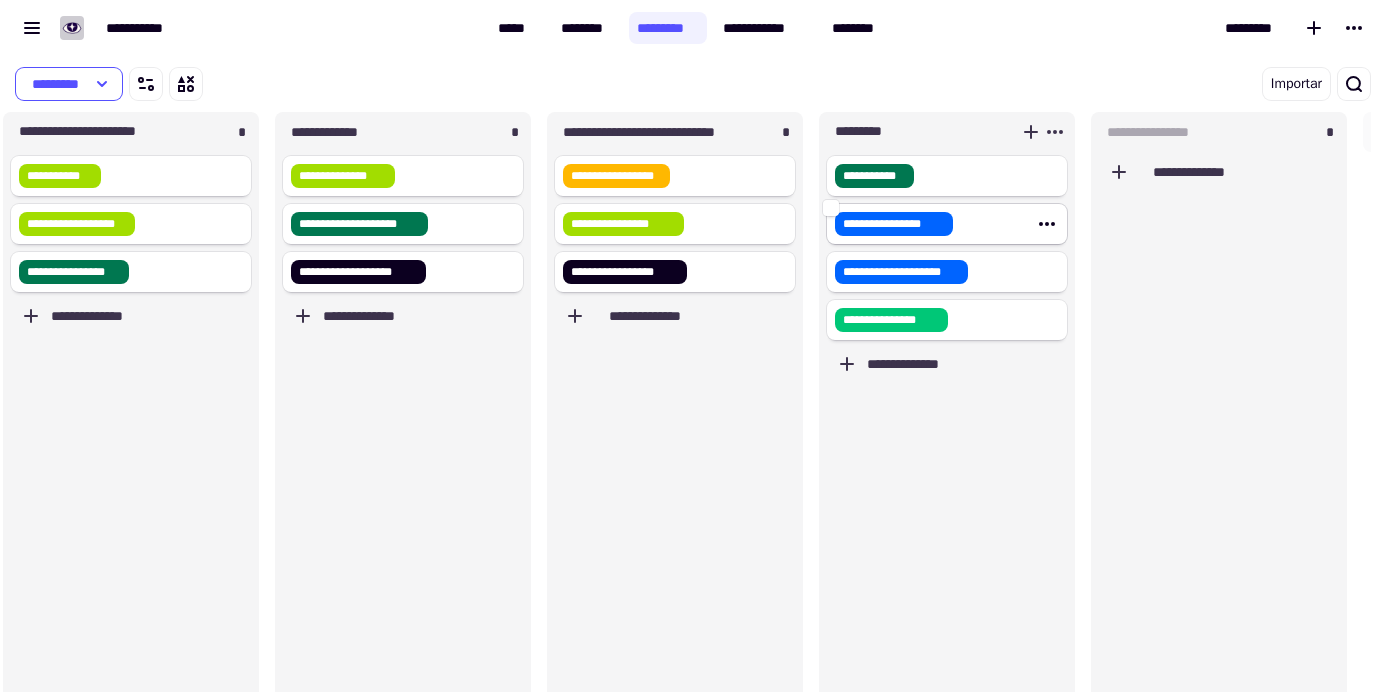 type on "**********" 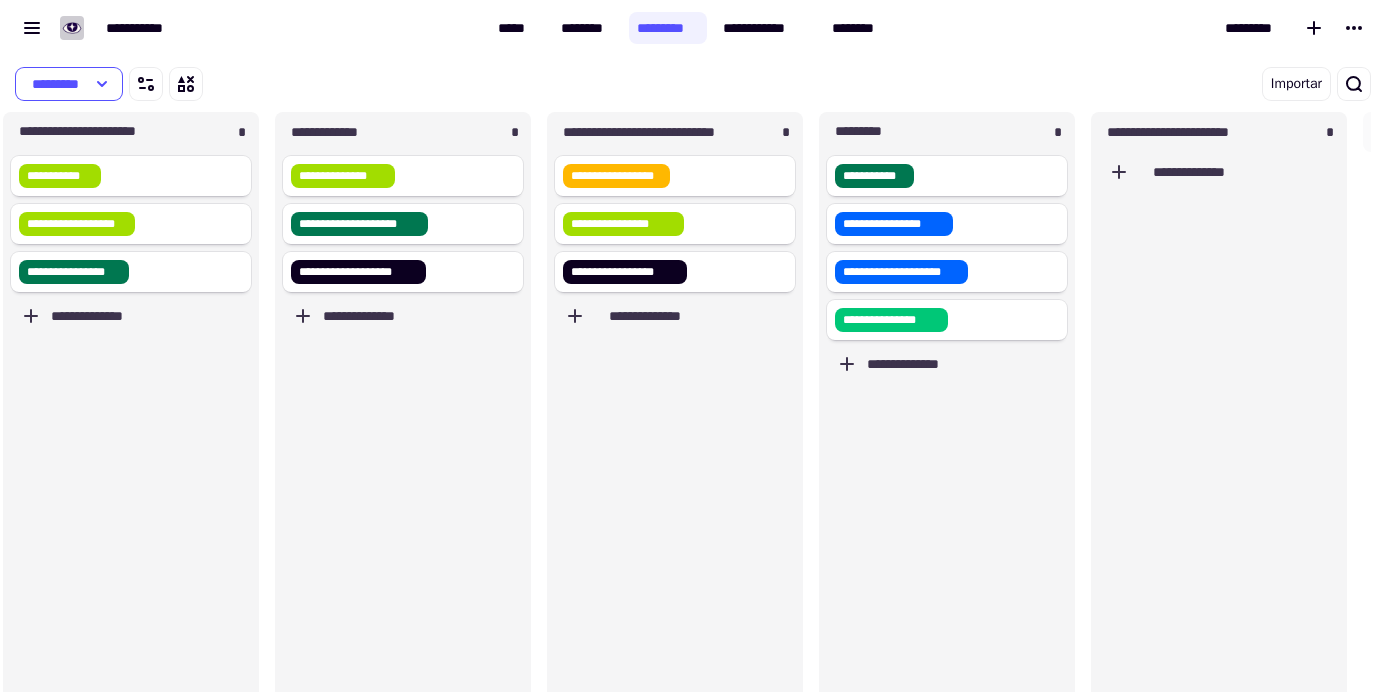 click on "Importar" at bounding box center (1055, 84) 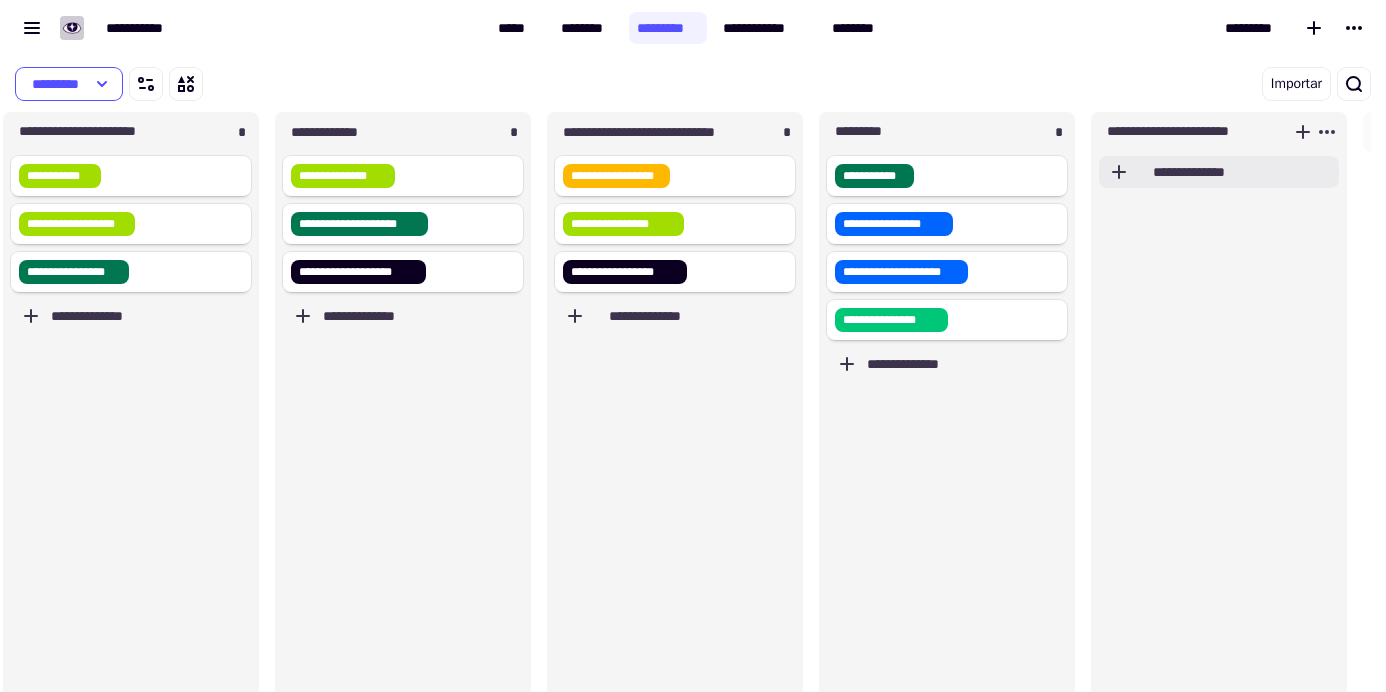 click on "**********" 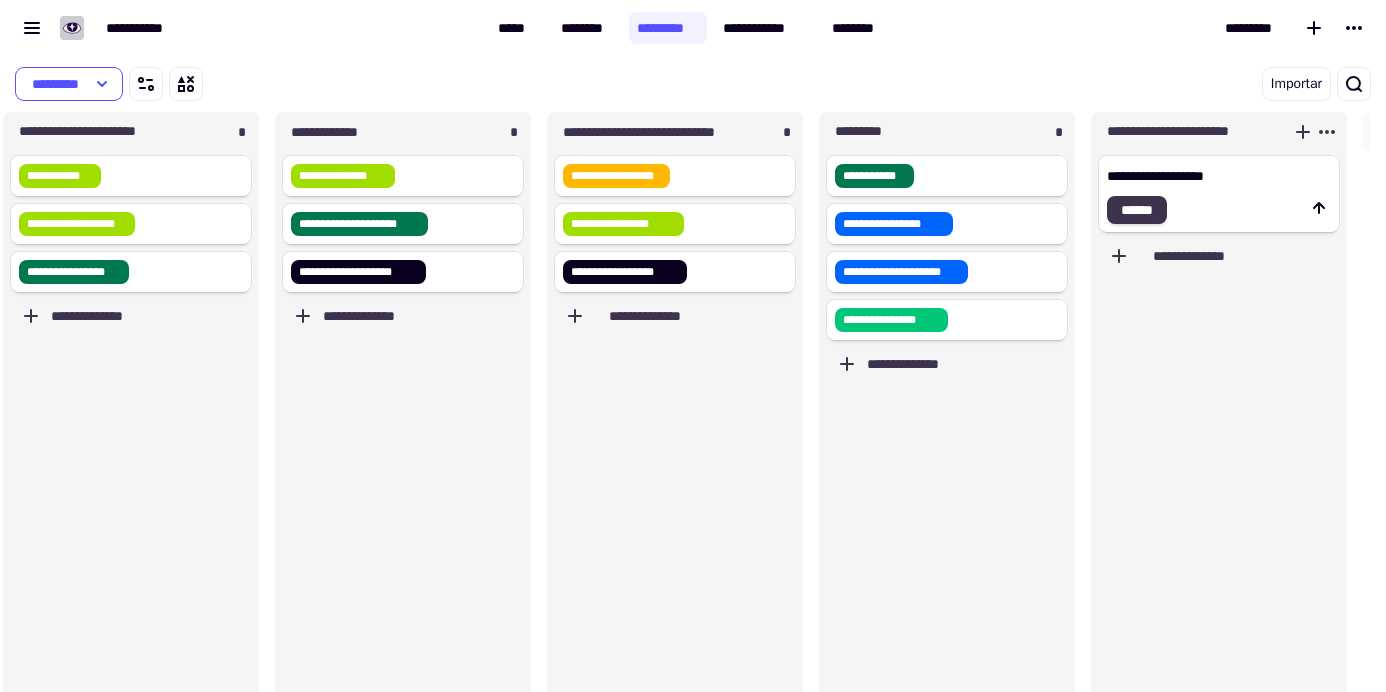 type on "**********" 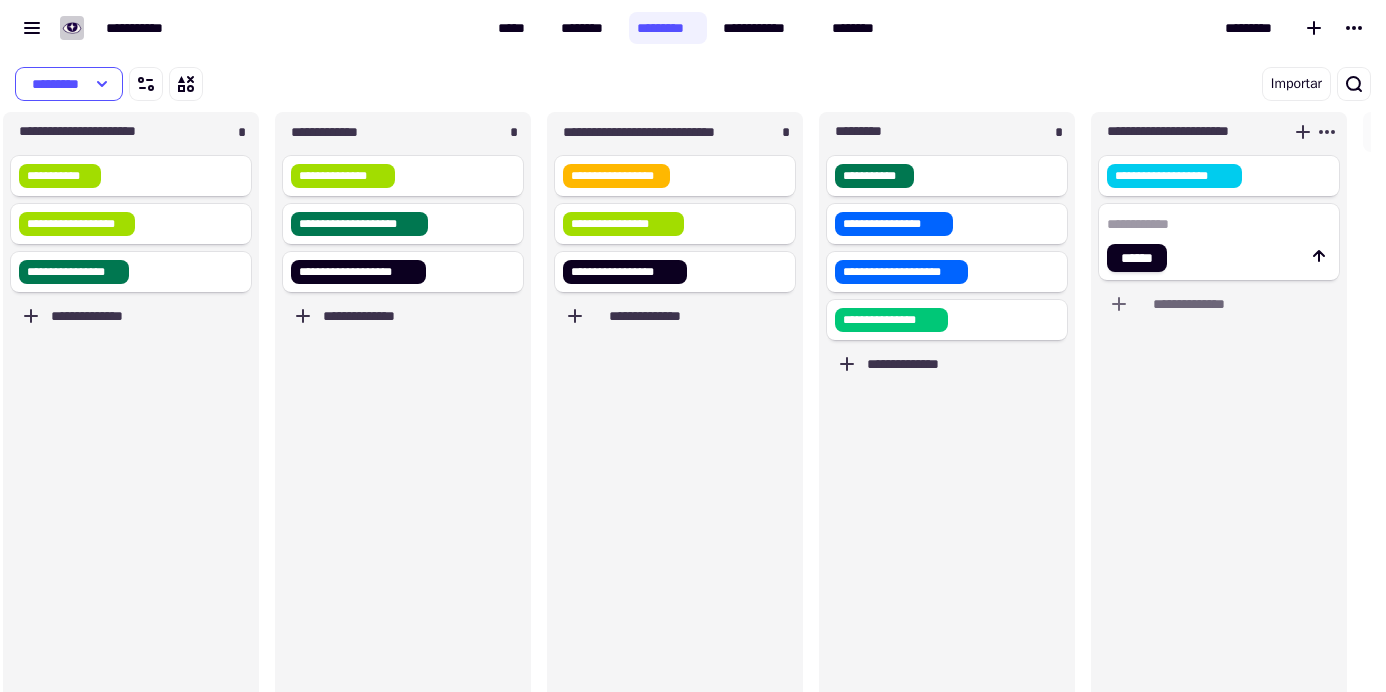 click 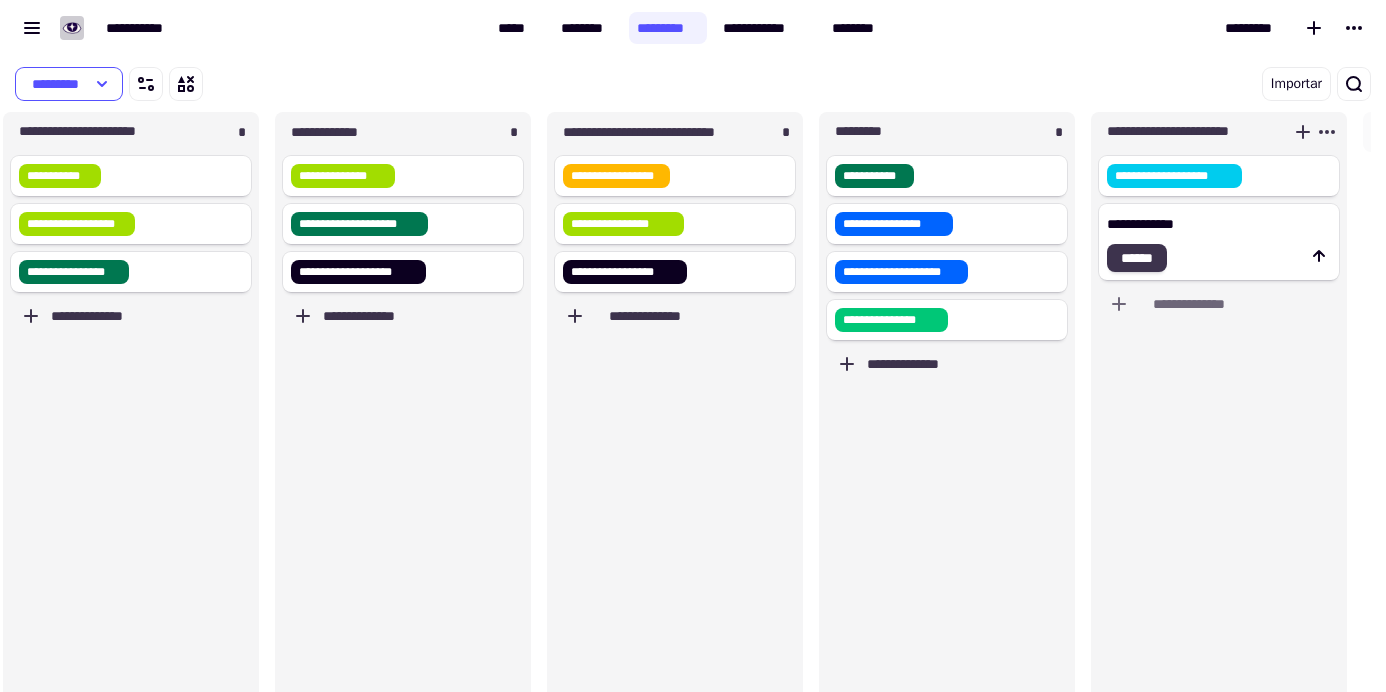 type on "**********" 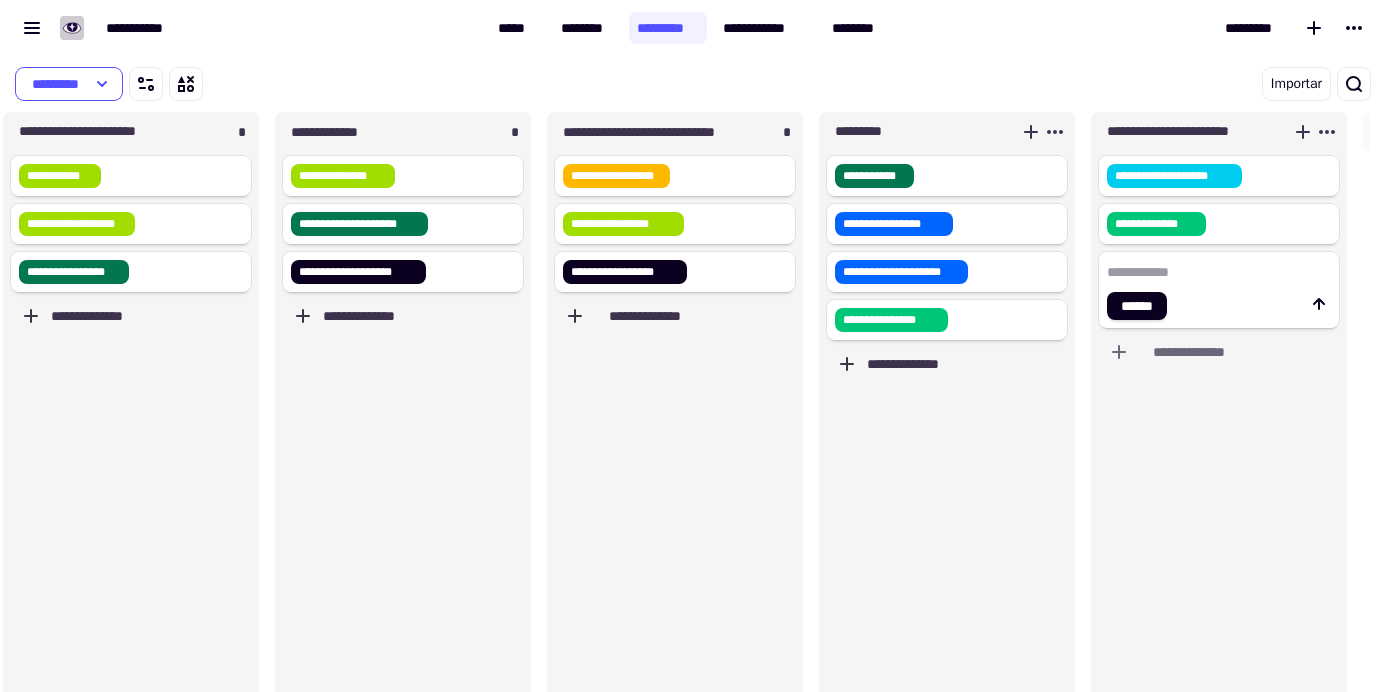 click 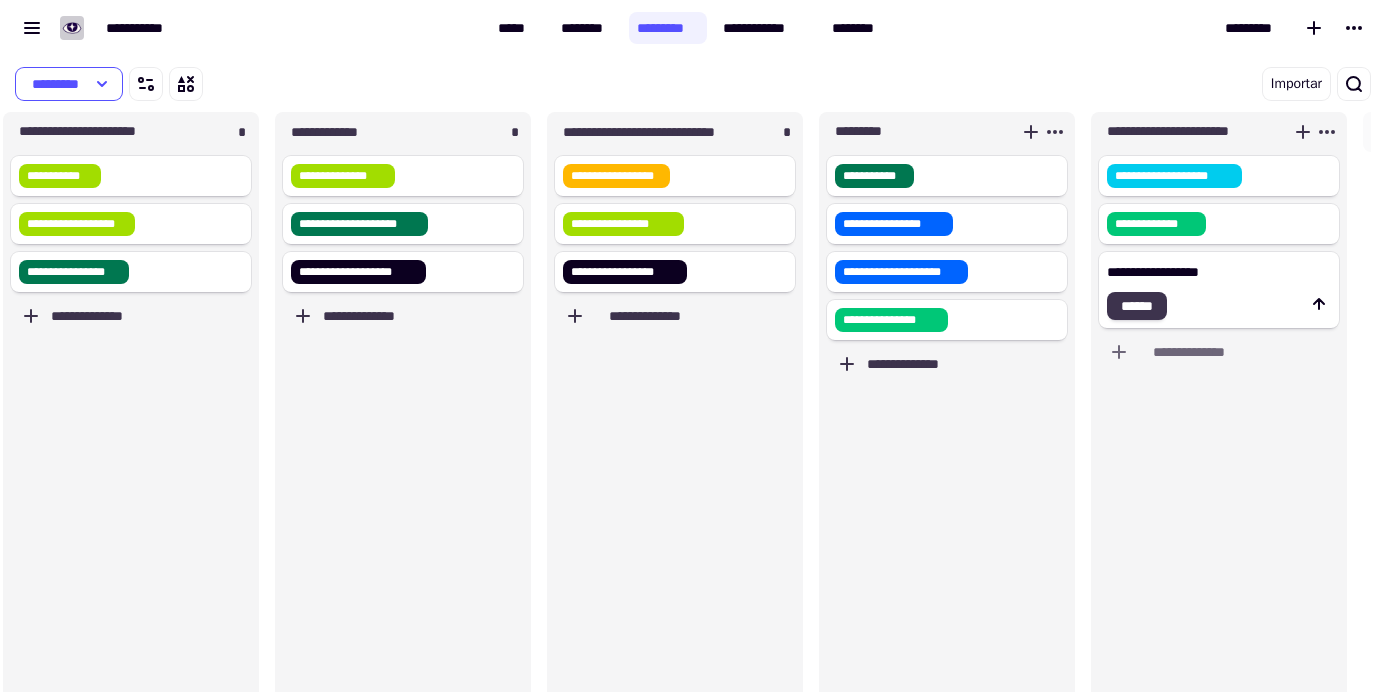 type on "**********" 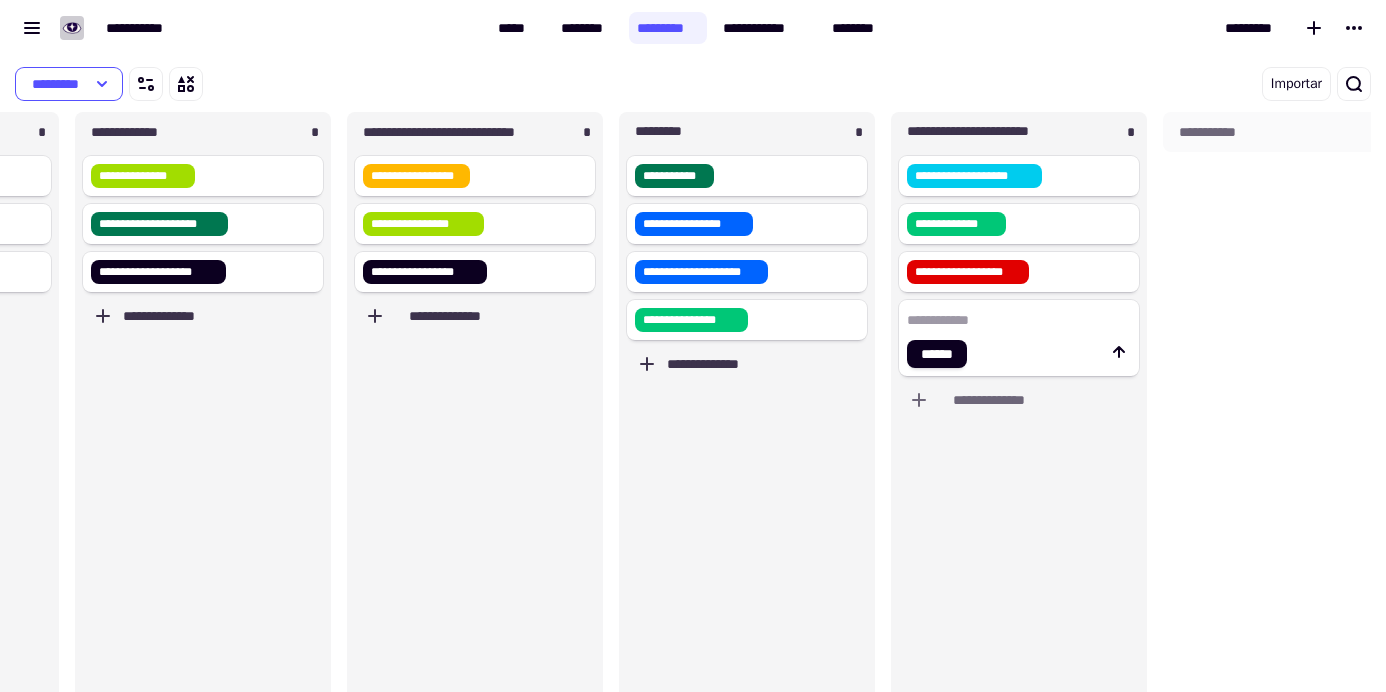 scroll, scrollTop: 0, scrollLeft: 1373, axis: horizontal 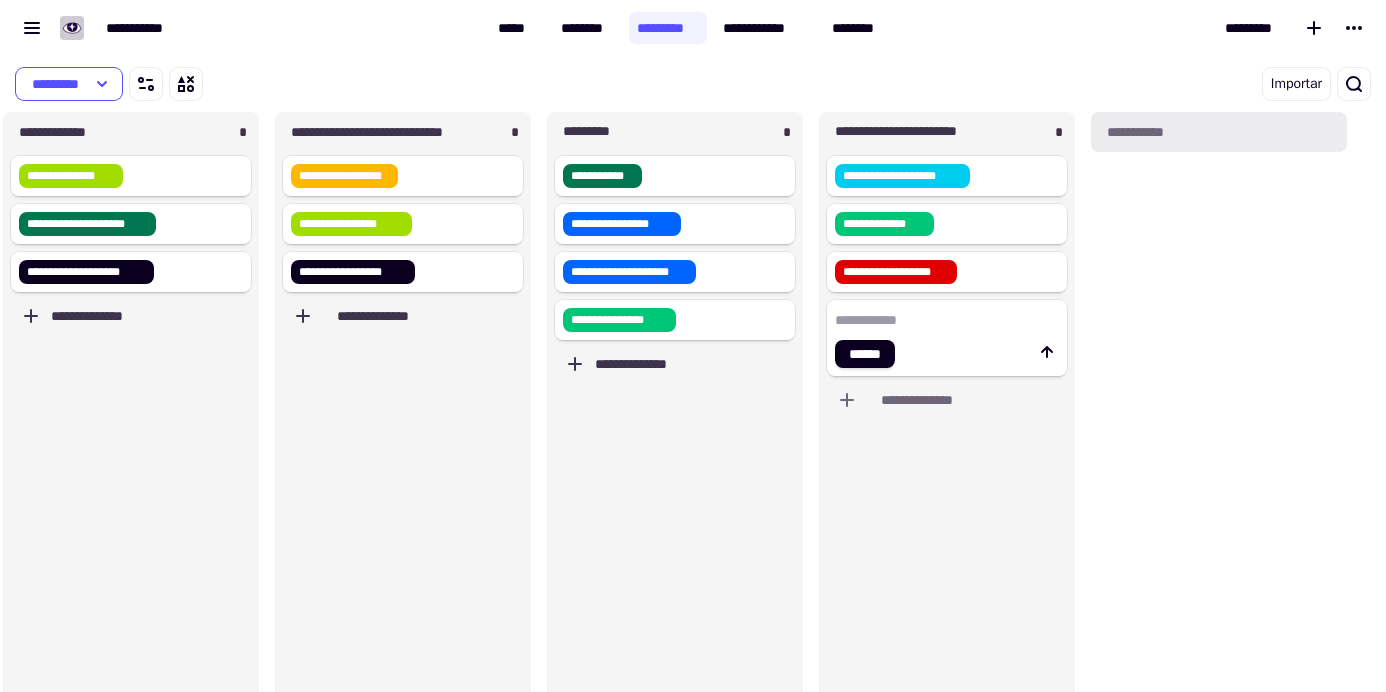 click on "**********" at bounding box center (1219, 132) 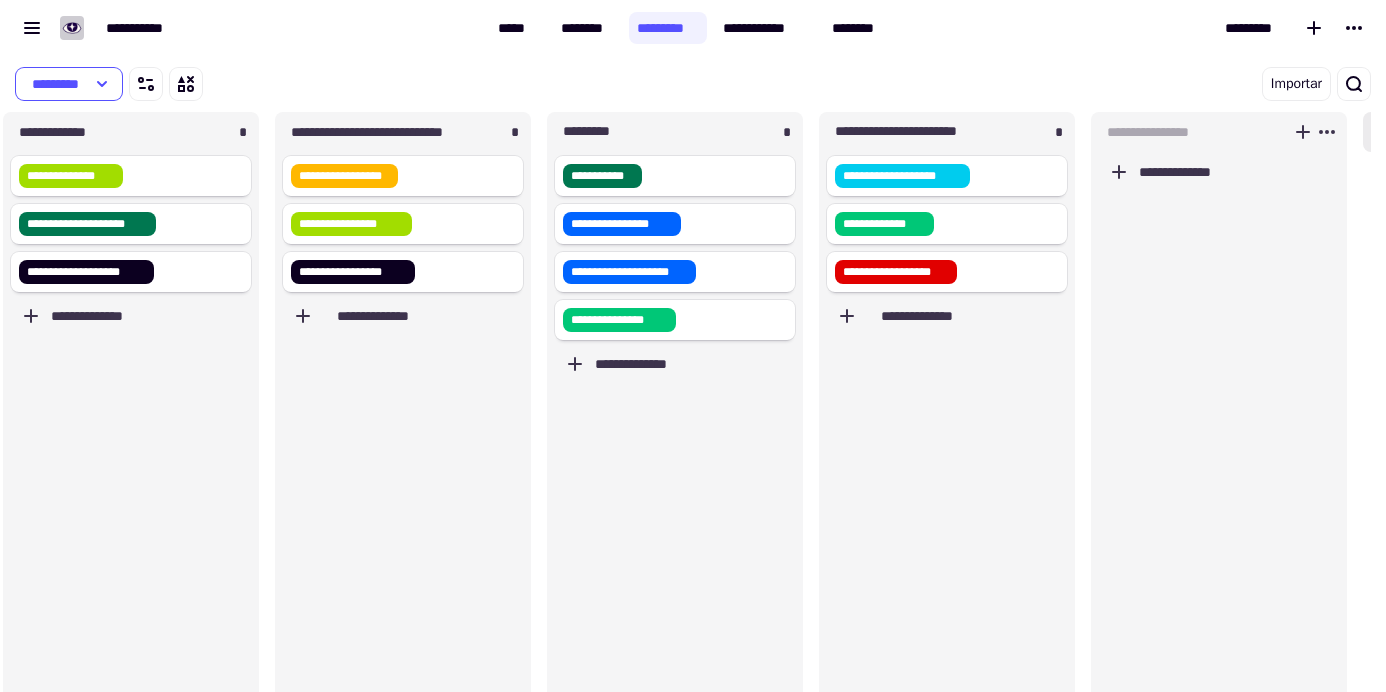scroll, scrollTop: 16, scrollLeft: 16, axis: both 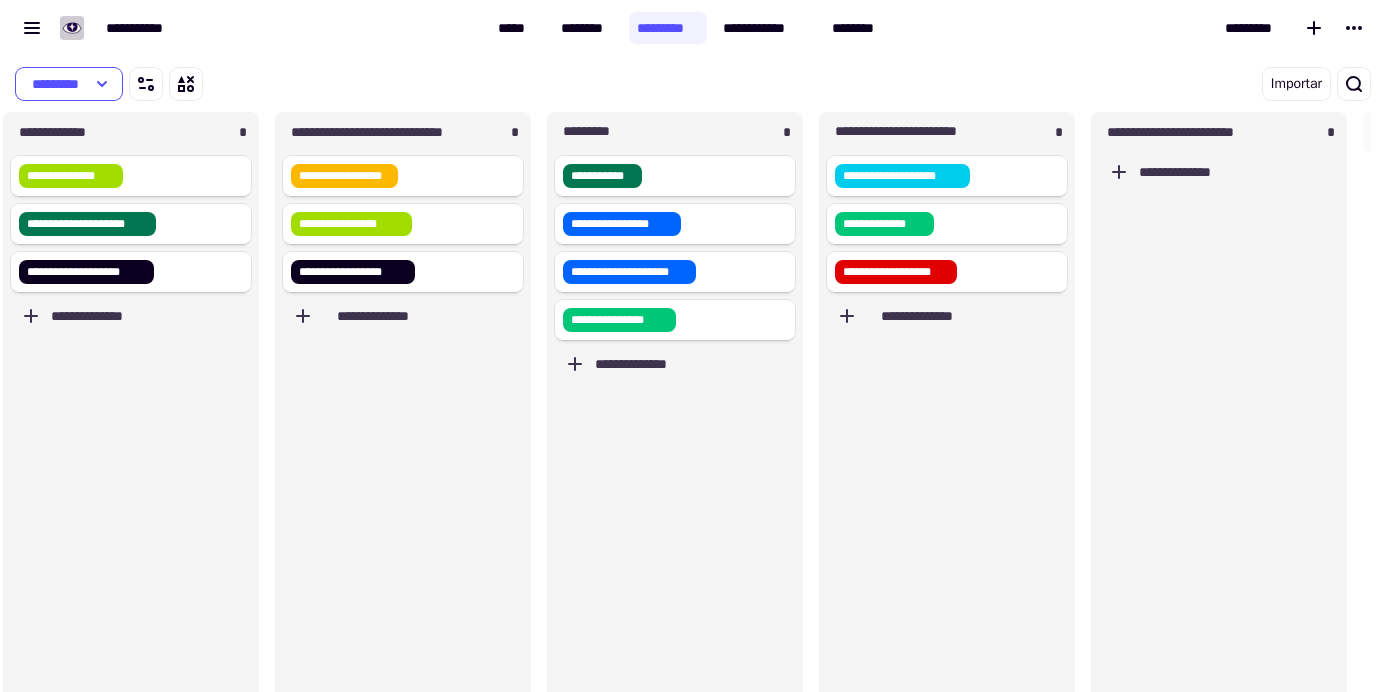 click on "********* Importar" at bounding box center [693, 84] 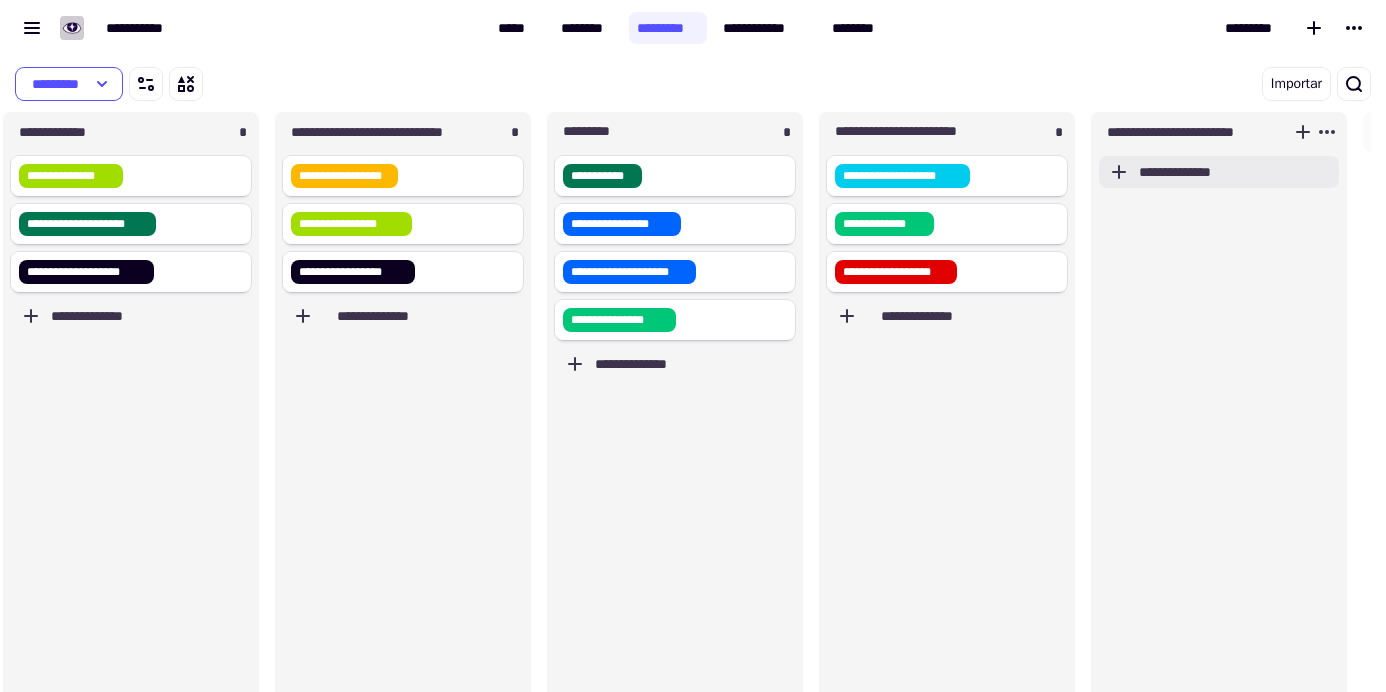 click 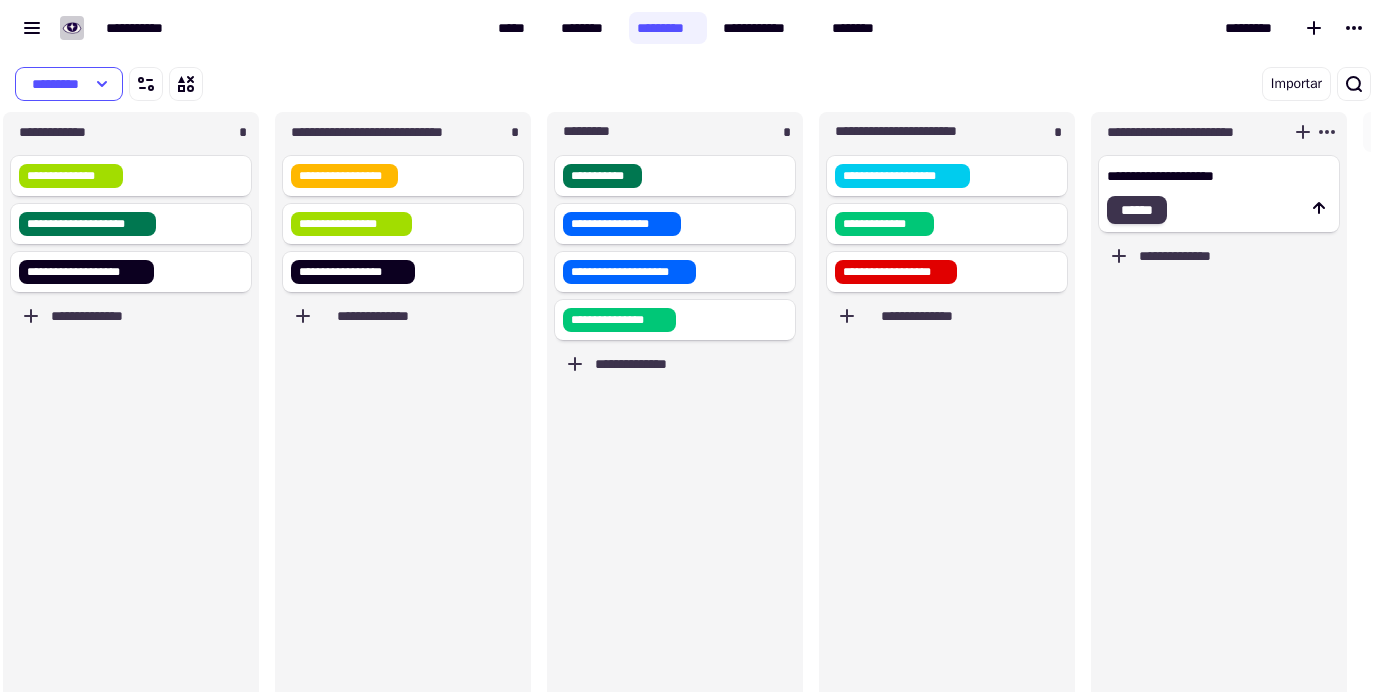 type on "**********" 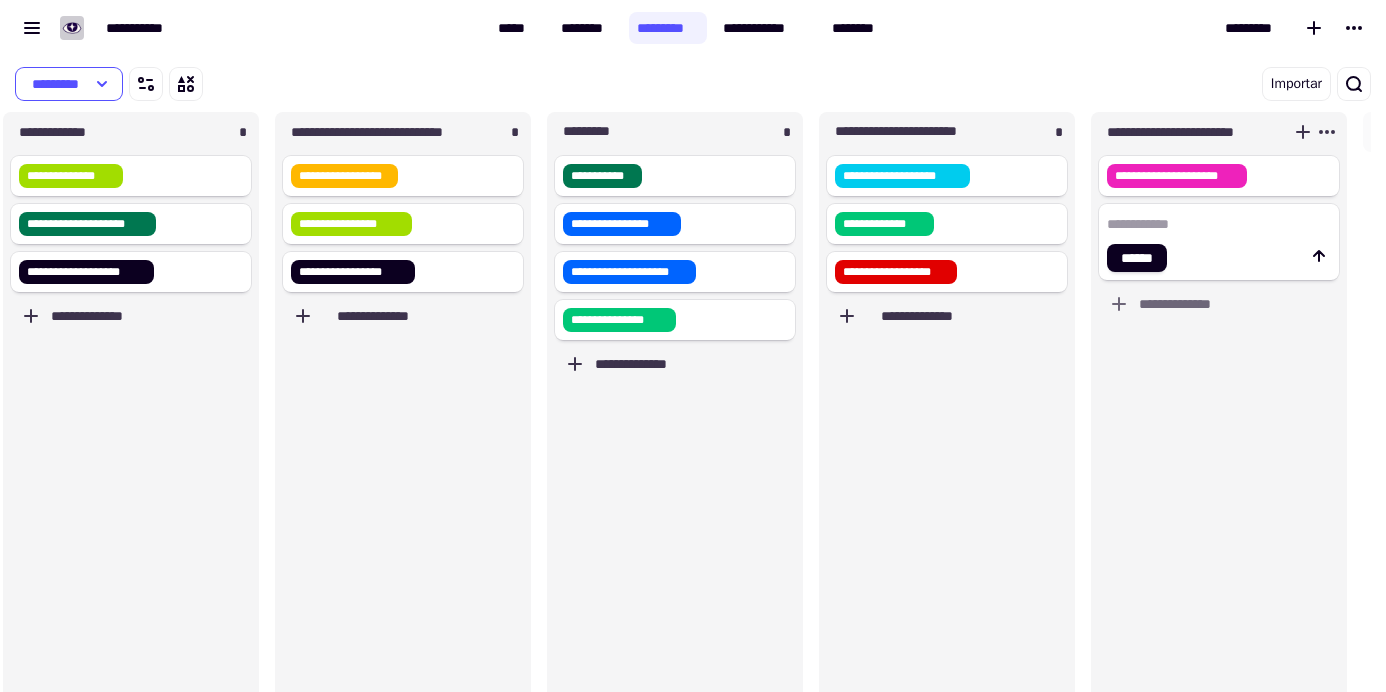 click 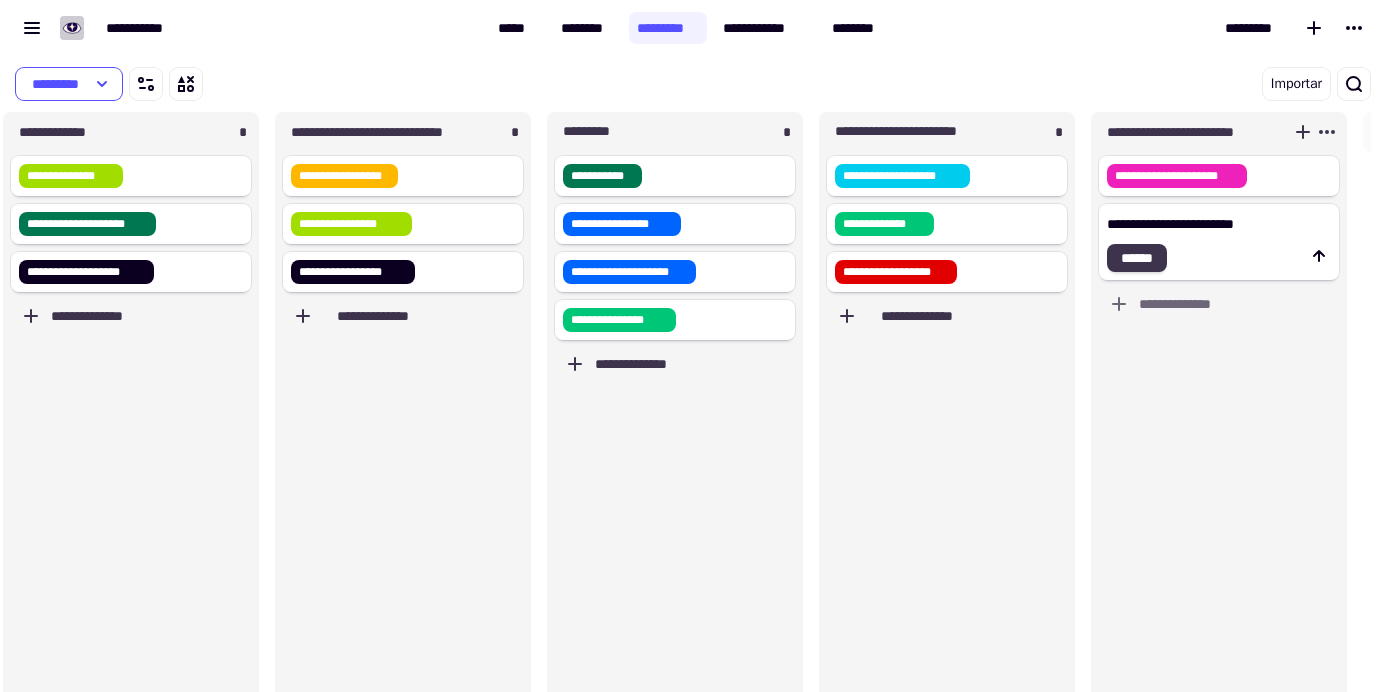type on "**********" 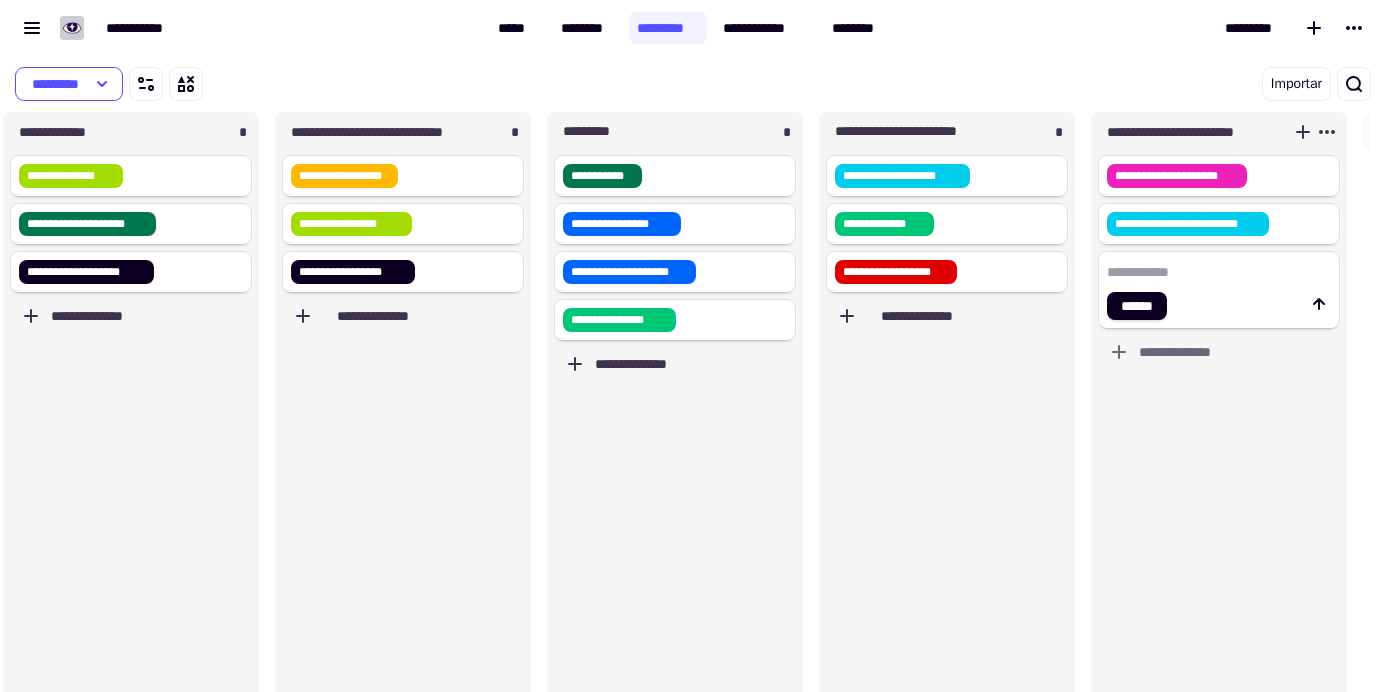 click 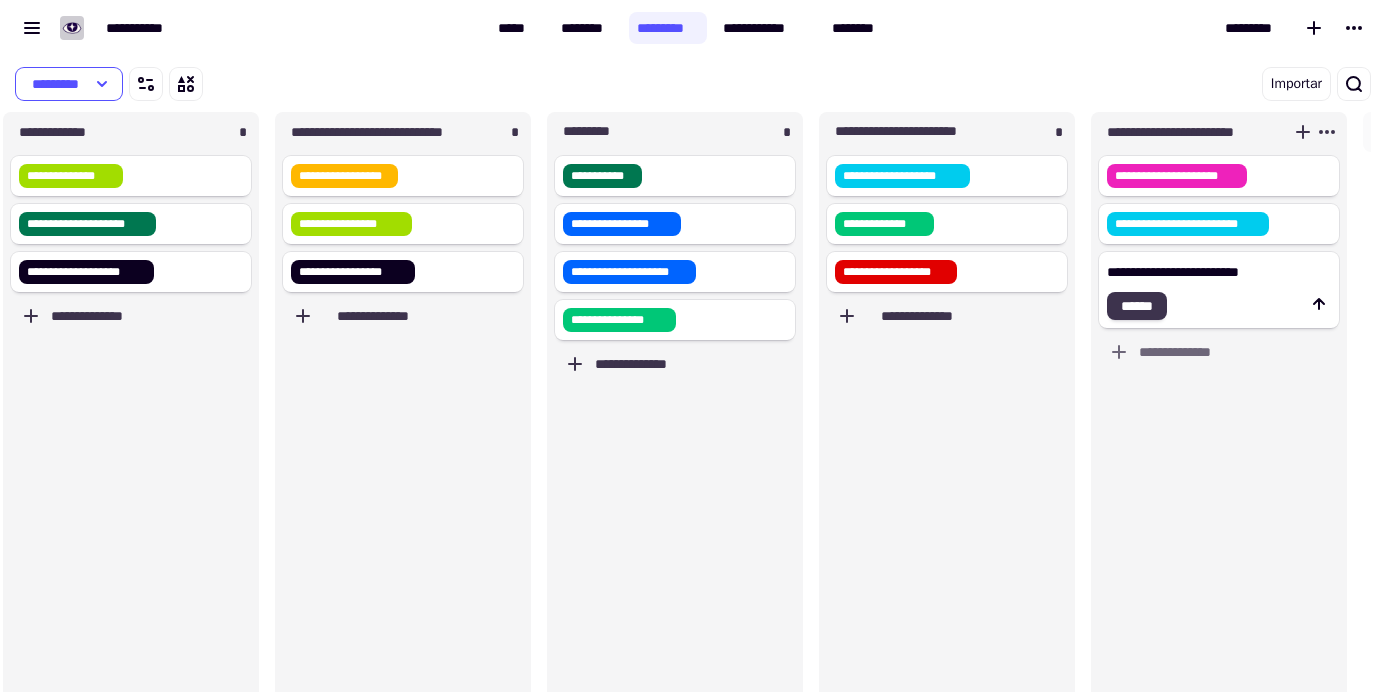 type on "**********" 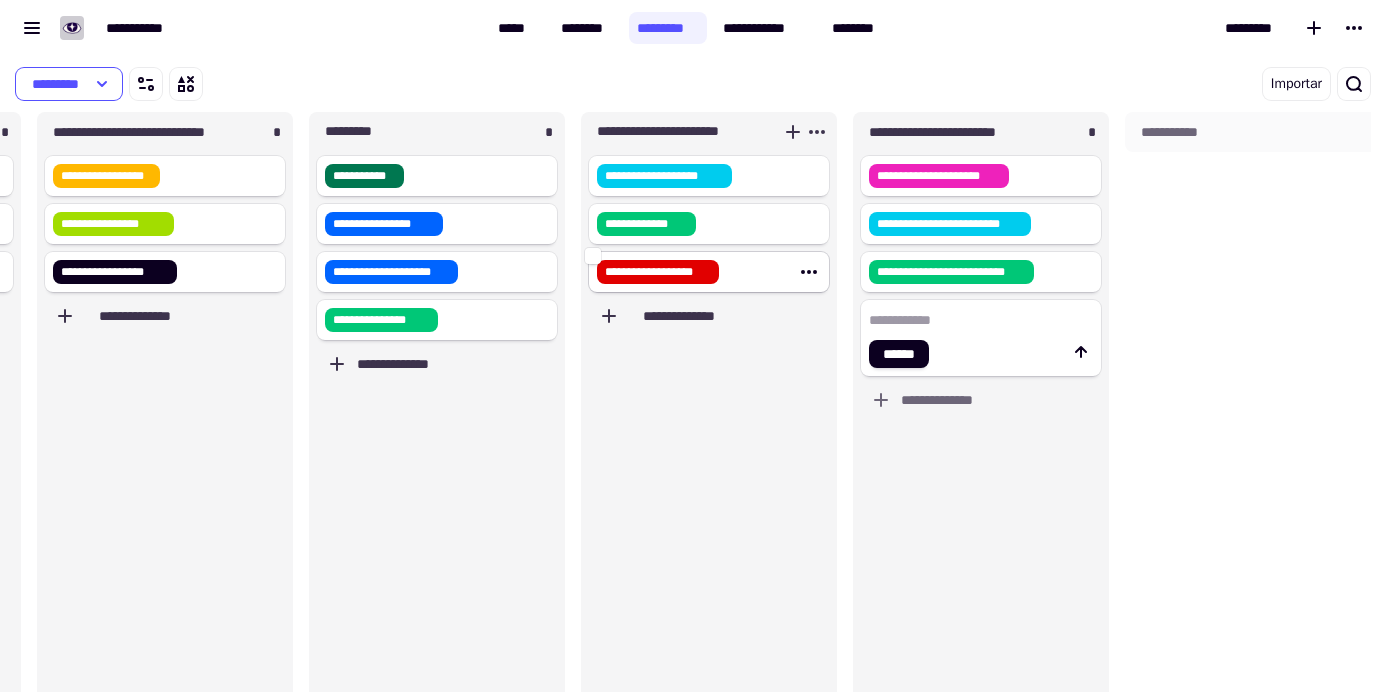 scroll, scrollTop: 0, scrollLeft: 1645, axis: horizontal 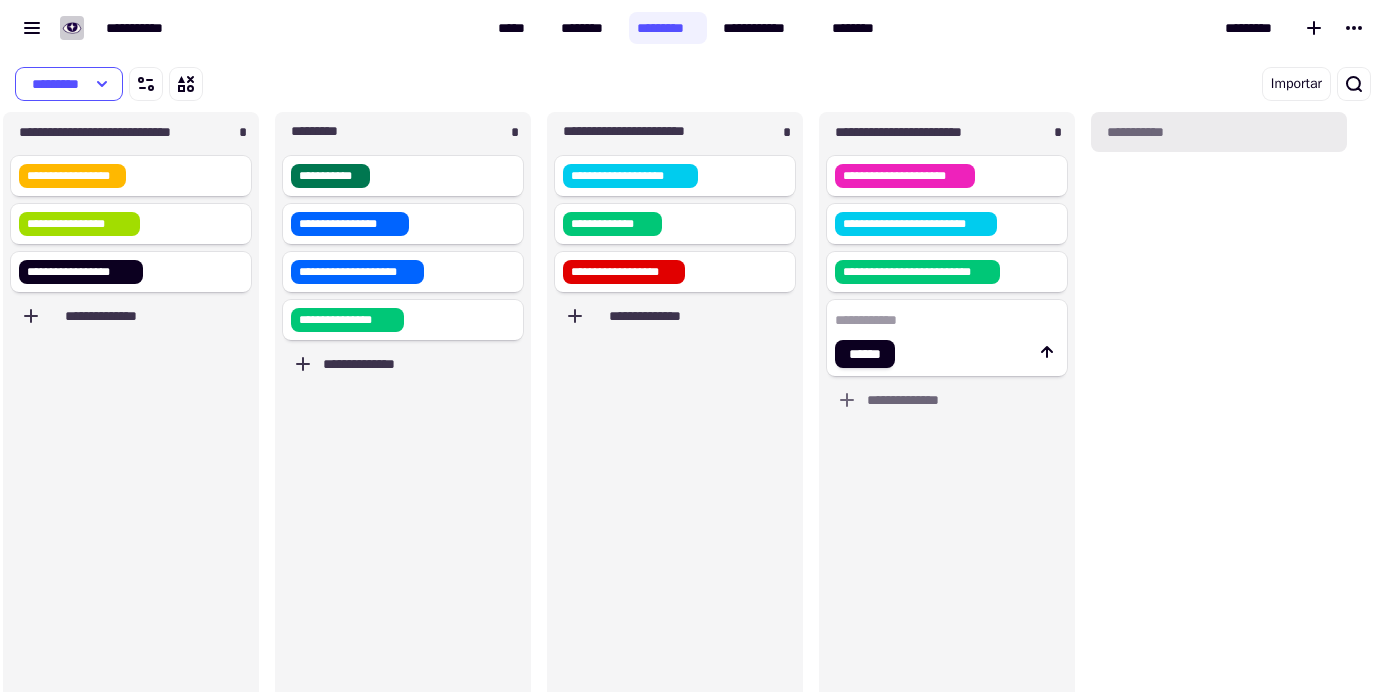 click on "**********" at bounding box center (1219, 132) 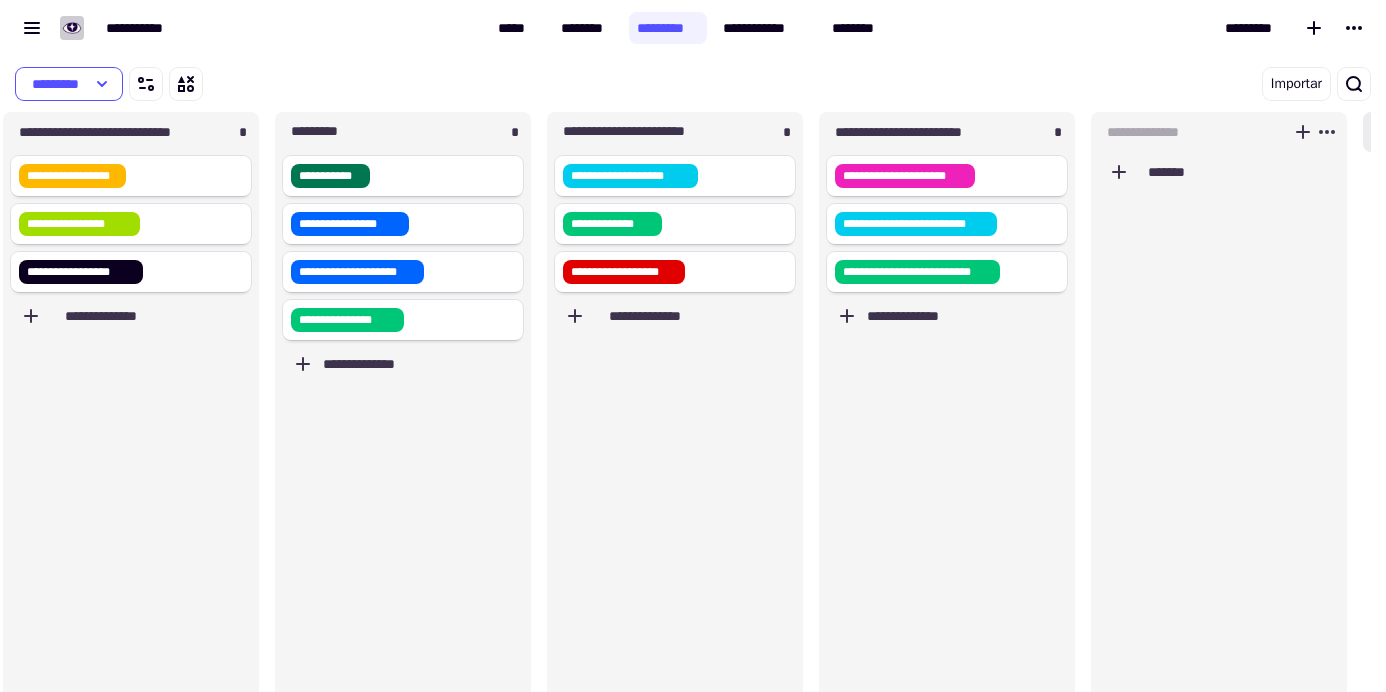 scroll, scrollTop: 16, scrollLeft: 16, axis: both 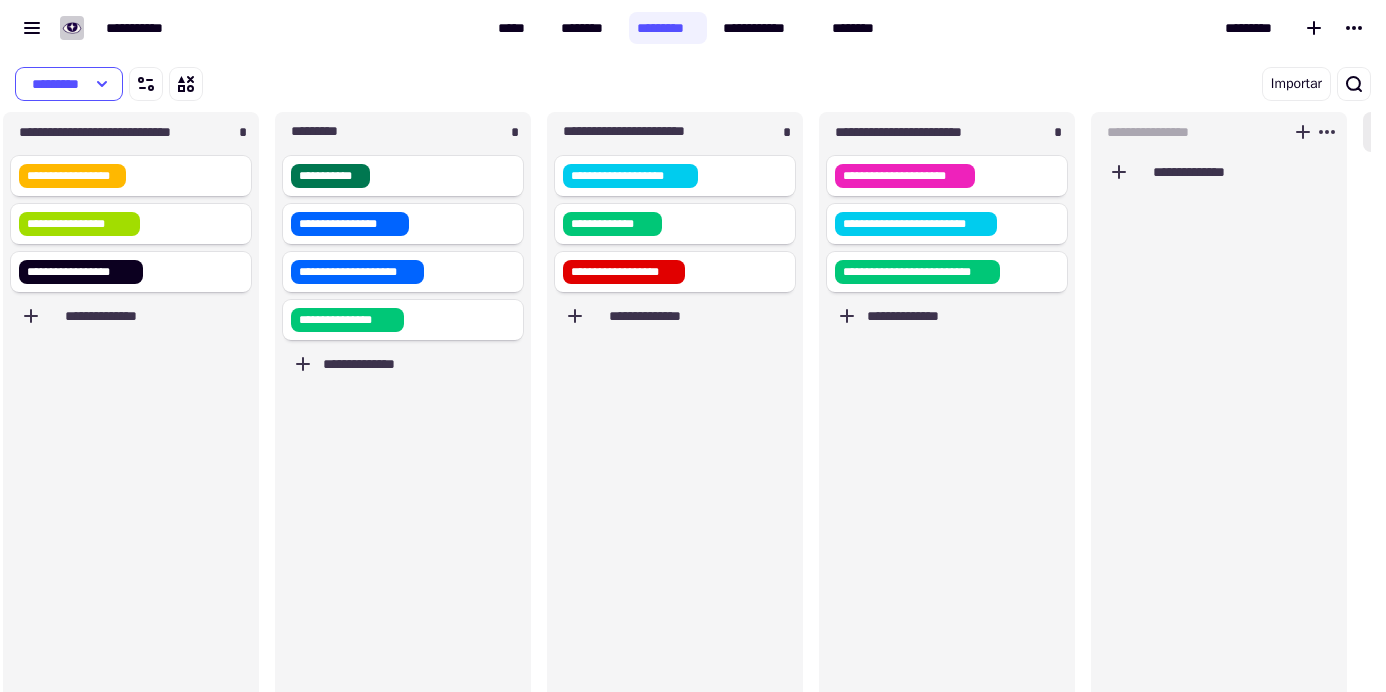 type on "**********" 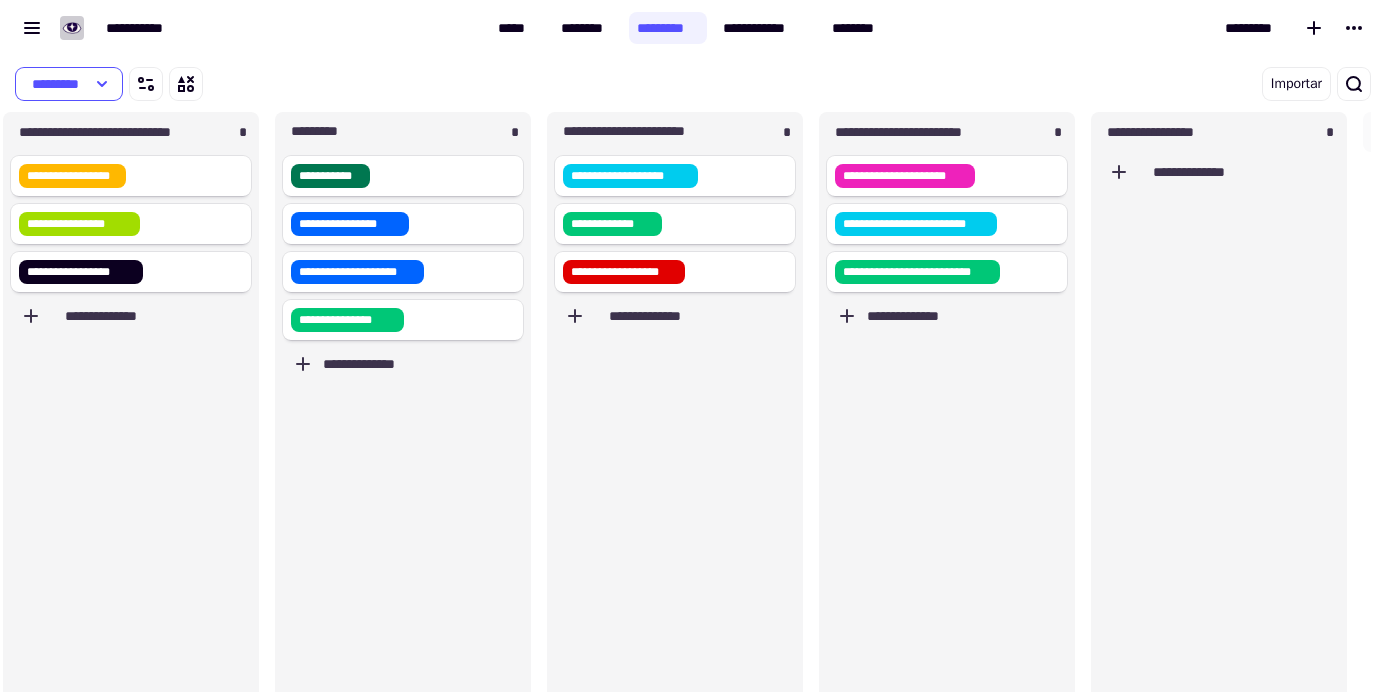 click on "Importar" at bounding box center (1055, 84) 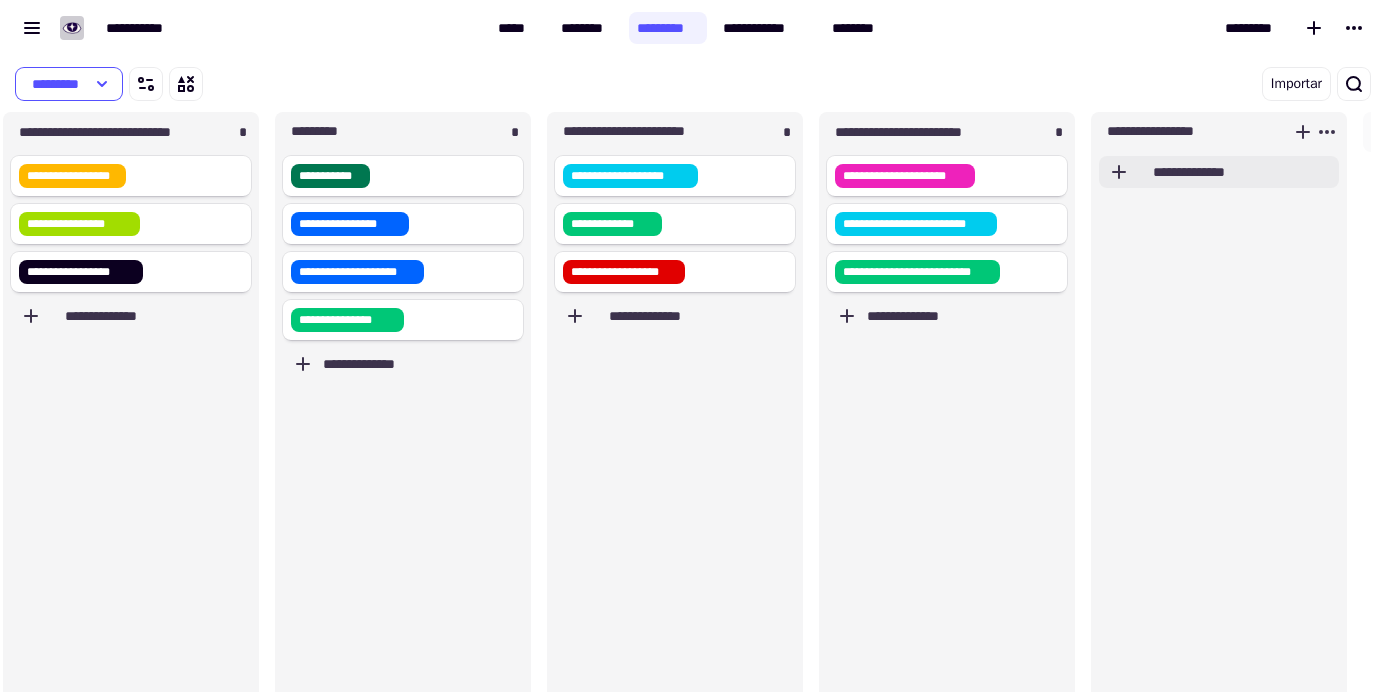 click on "**********" 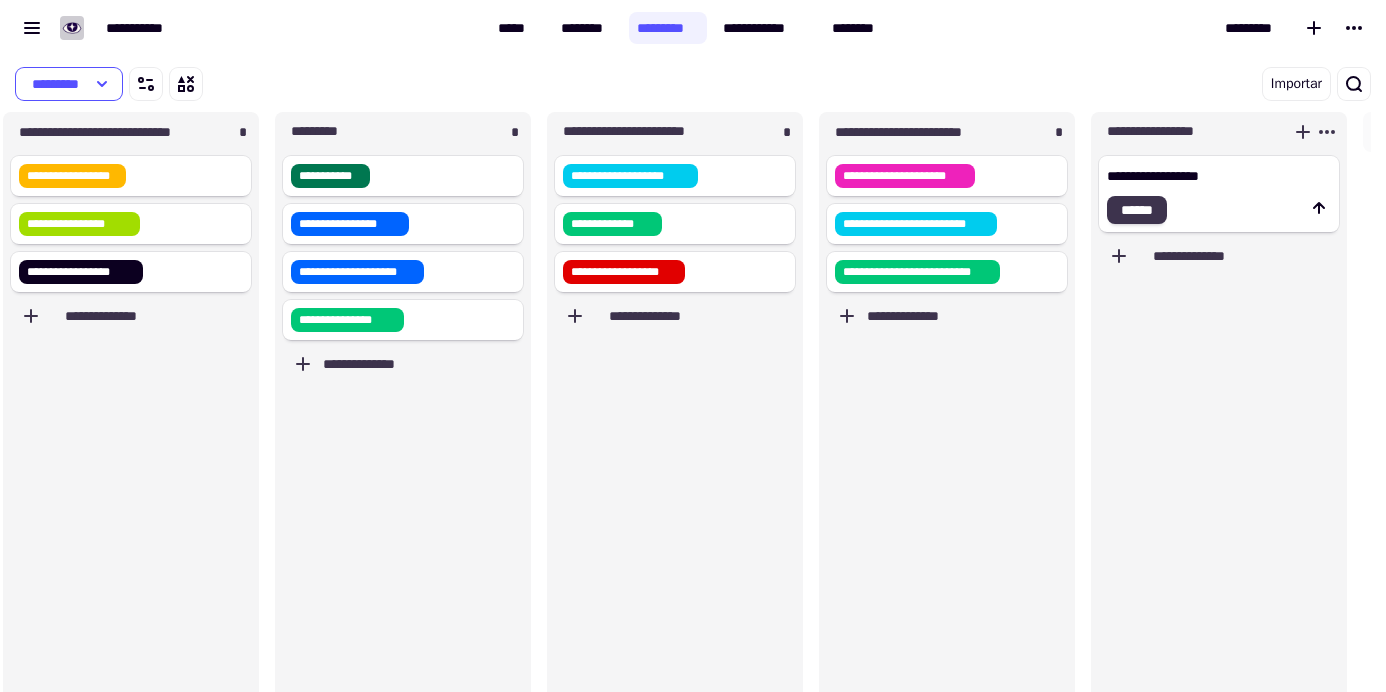 type on "**********" 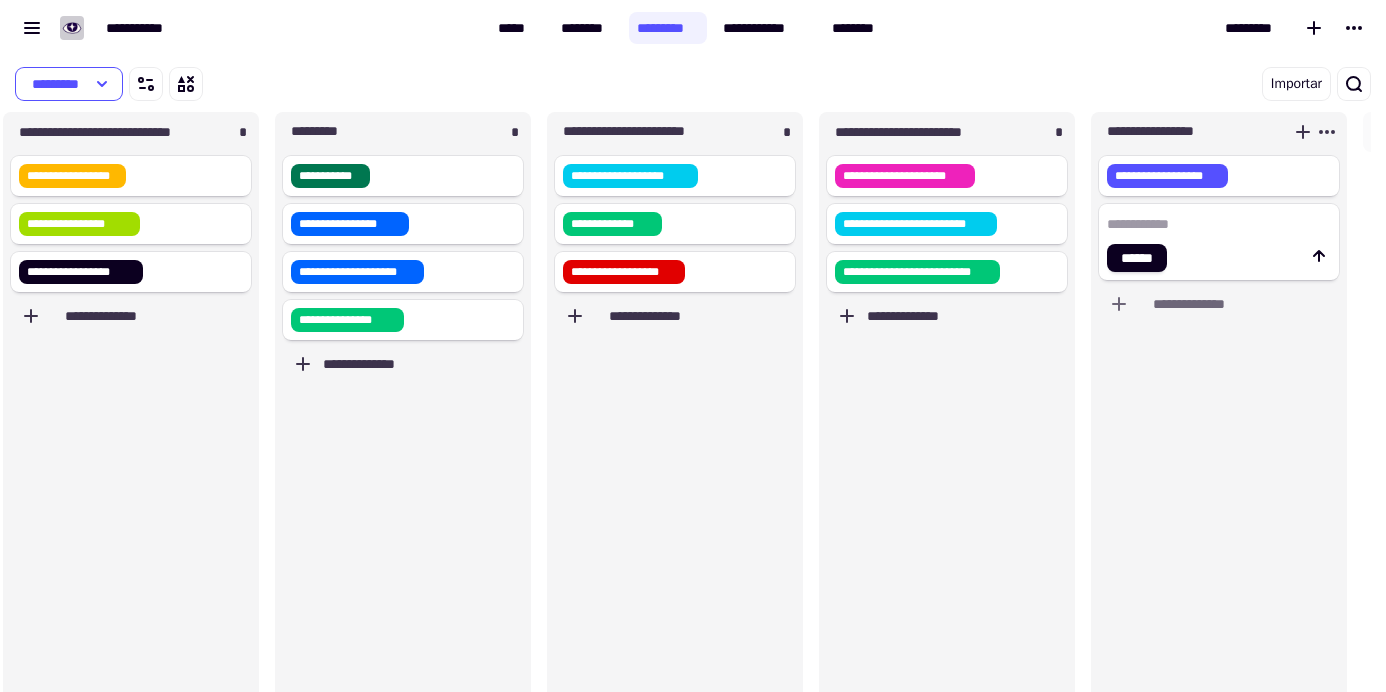 click 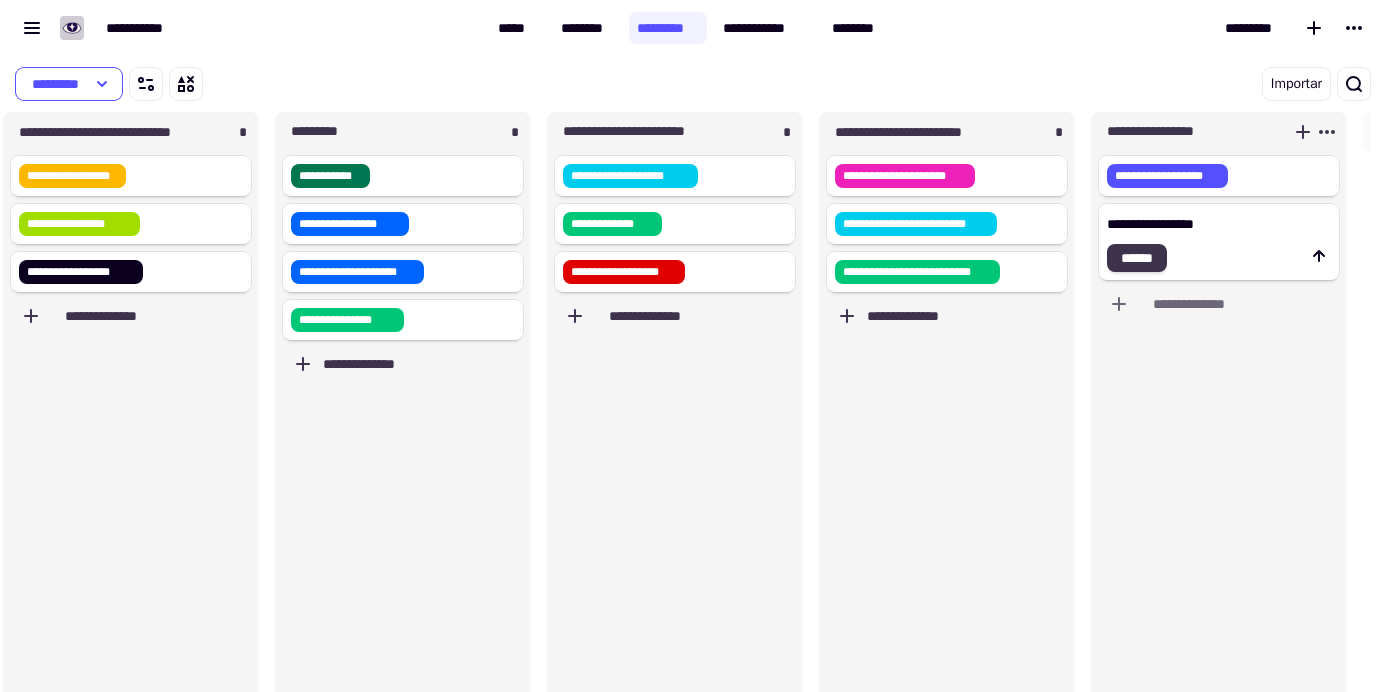 type on "**********" 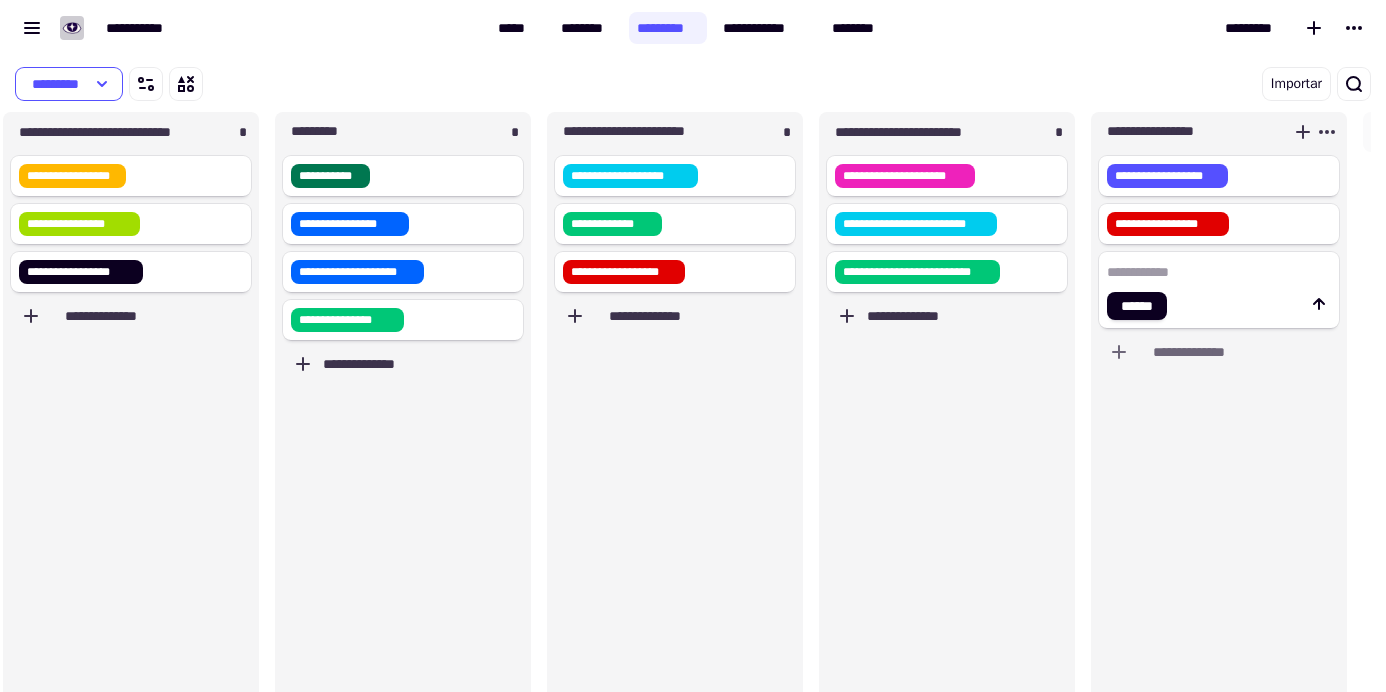 click 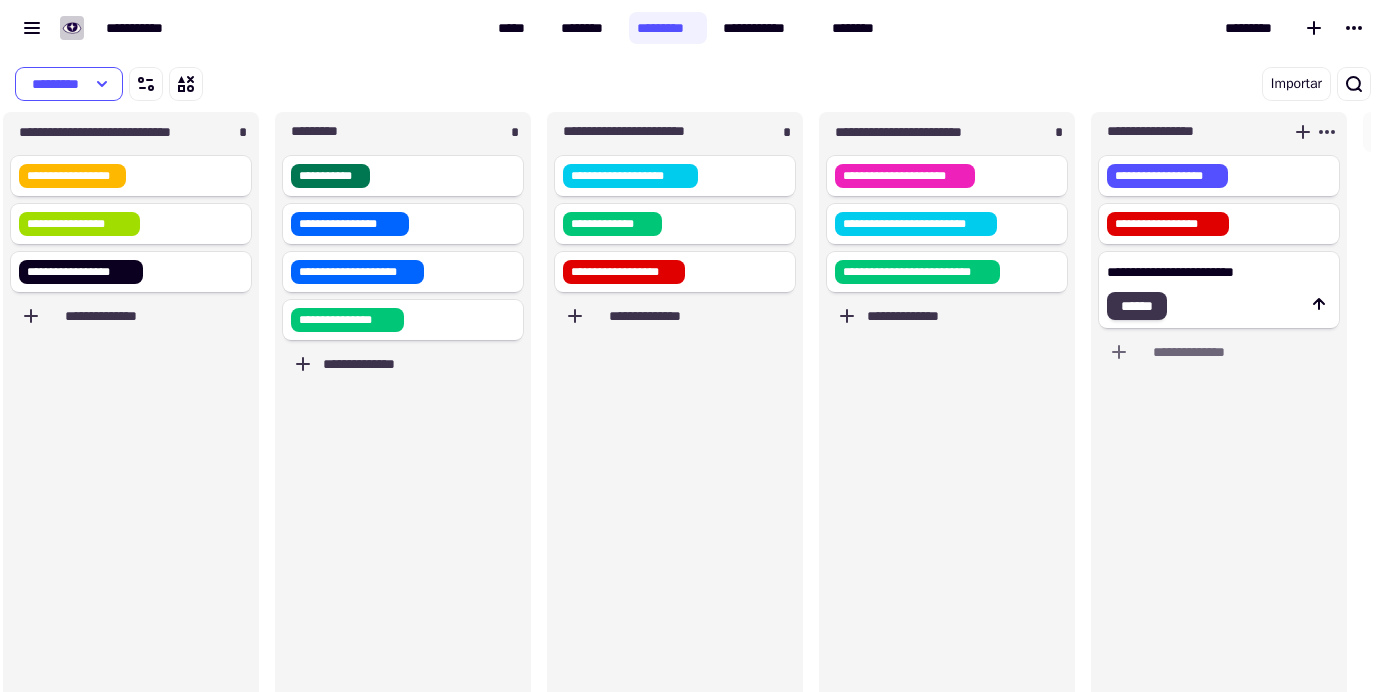 type on "**********" 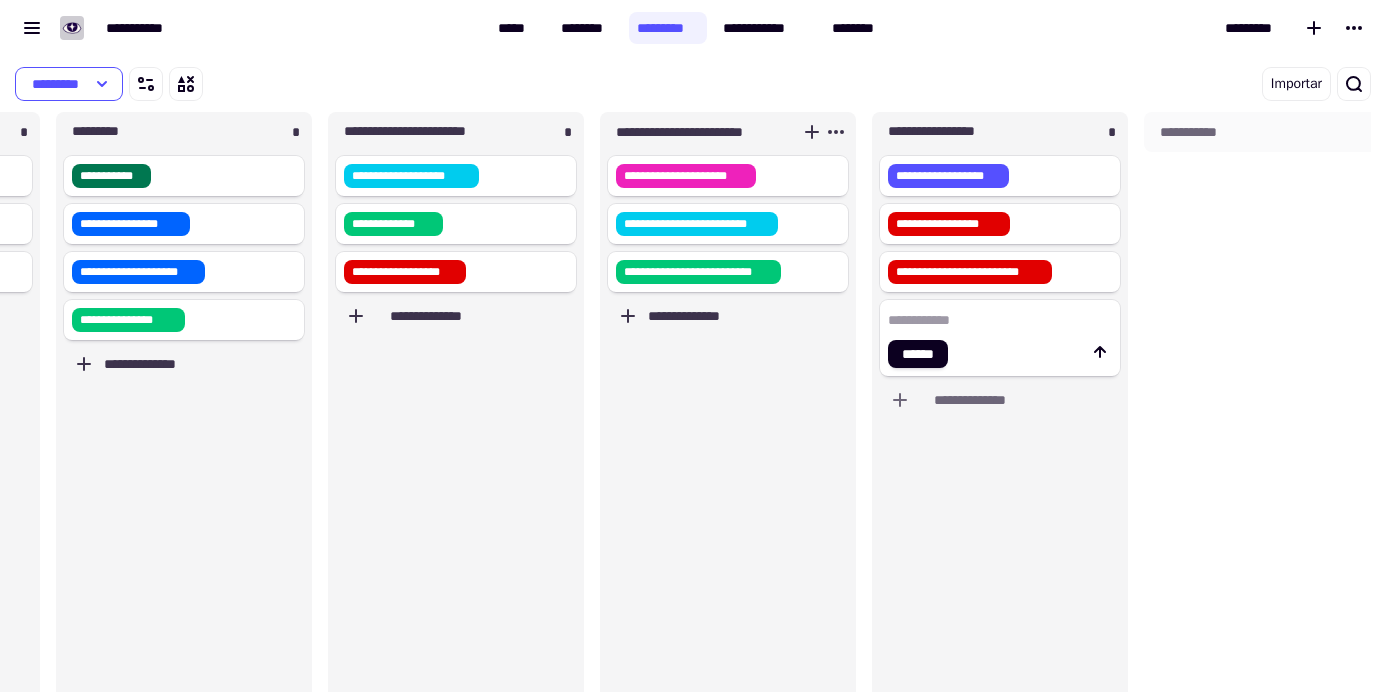 scroll, scrollTop: 0, scrollLeft: 1917, axis: horizontal 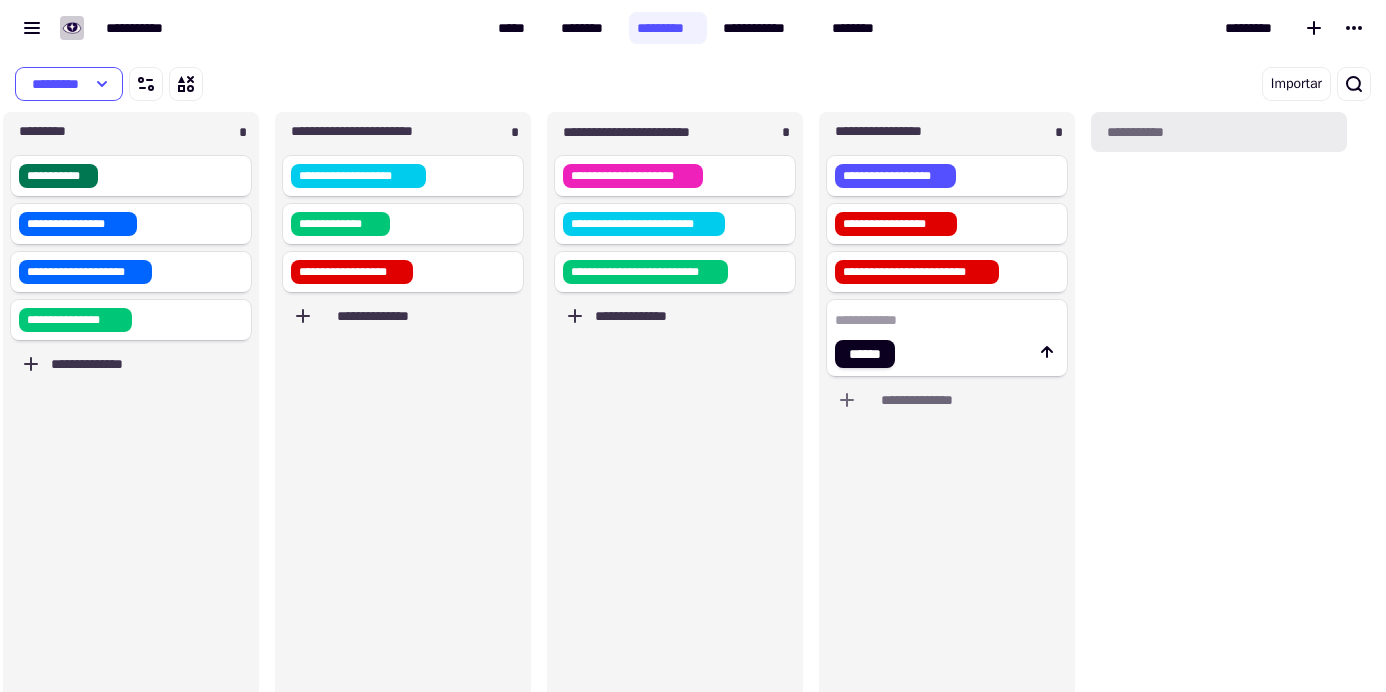 click on "**********" at bounding box center [1219, 132] 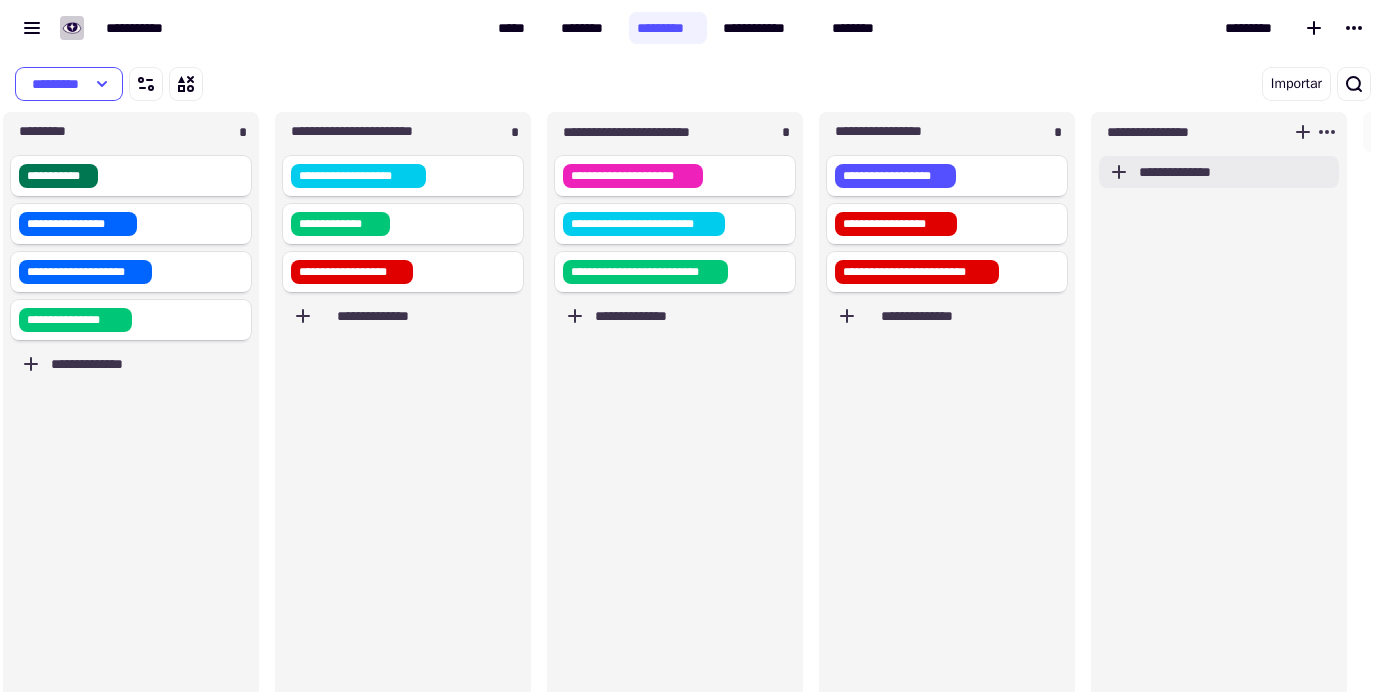 scroll, scrollTop: 16, scrollLeft: 16, axis: both 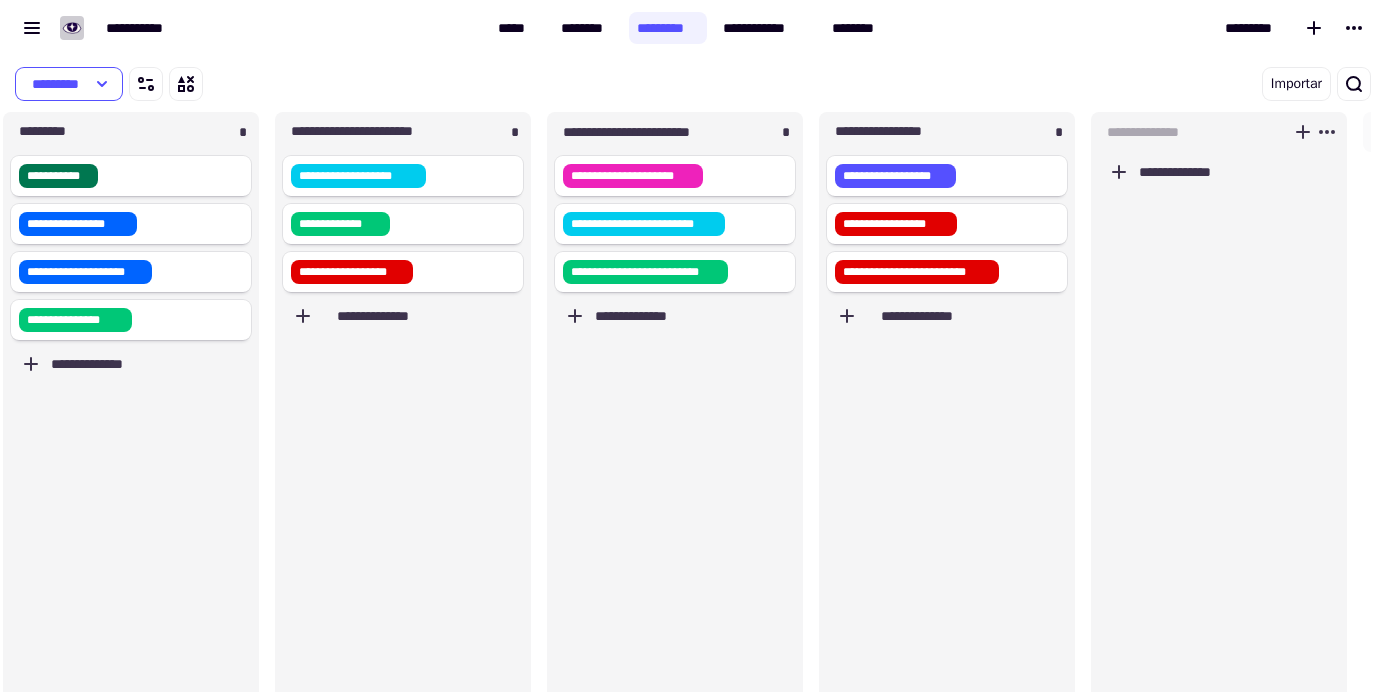 type on "**********" 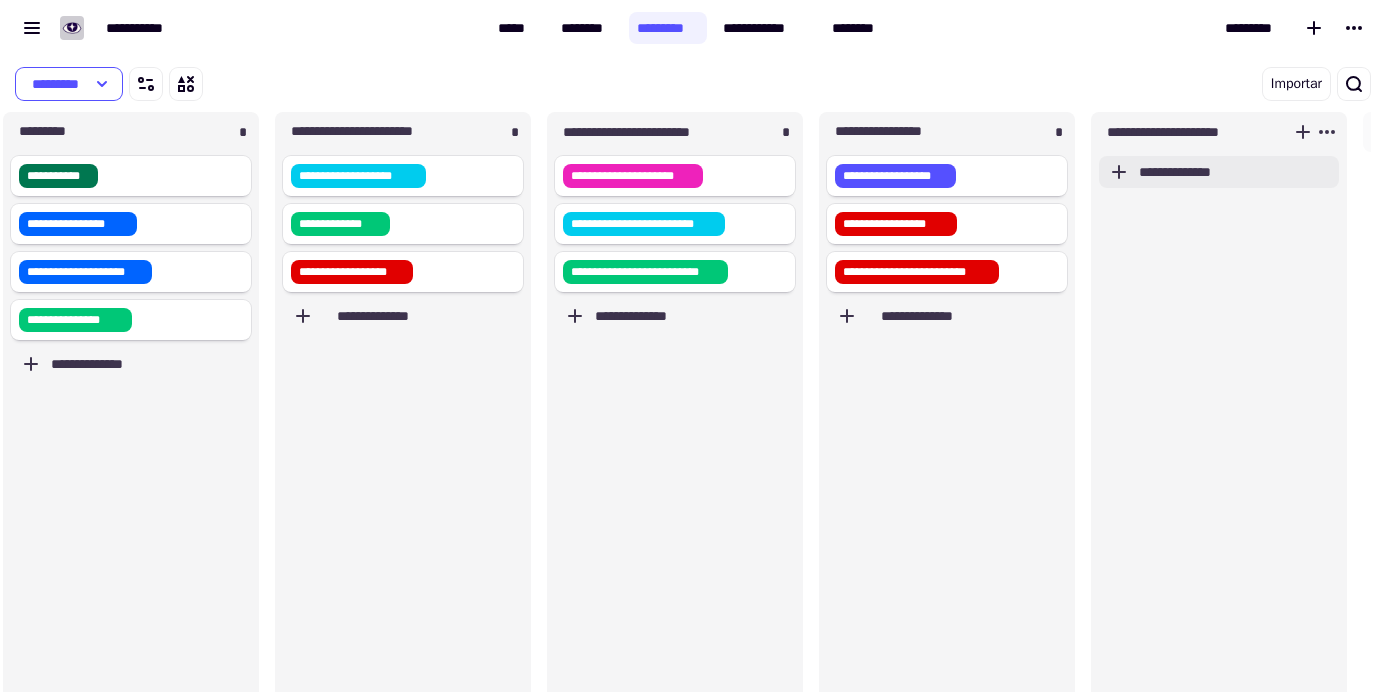click on "**********" 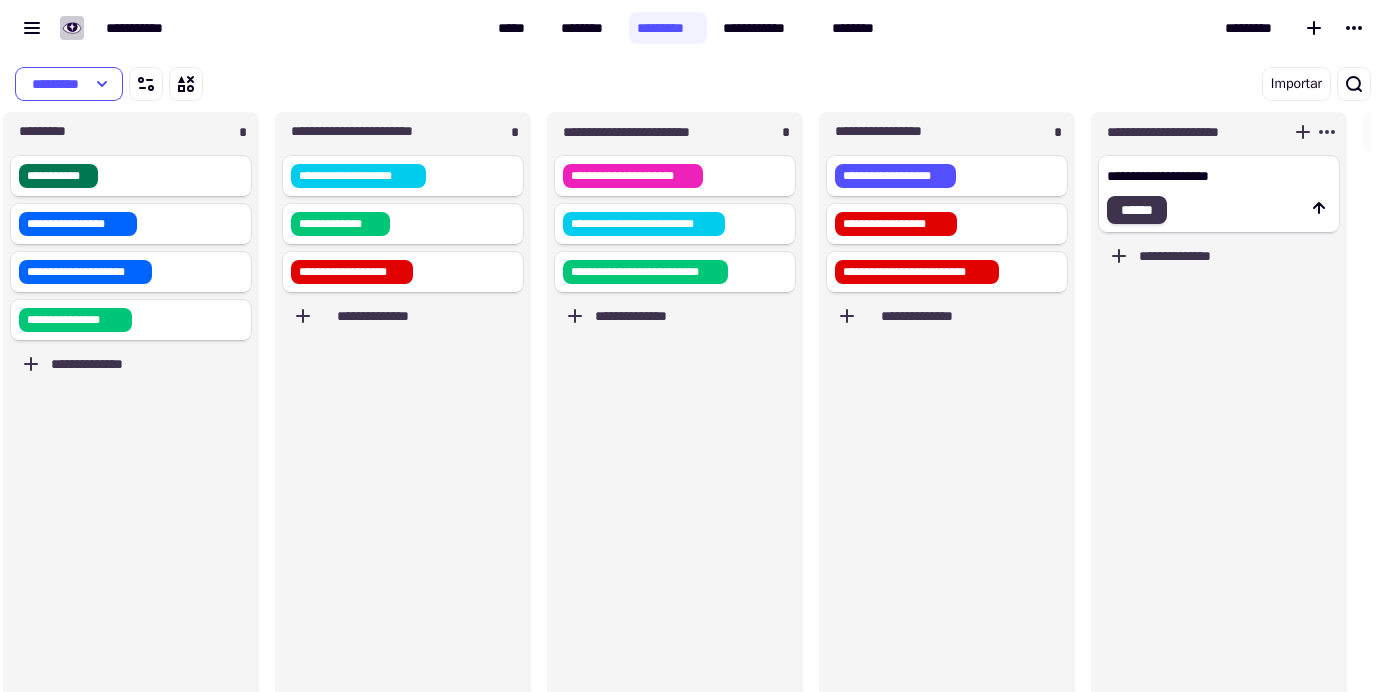type on "**********" 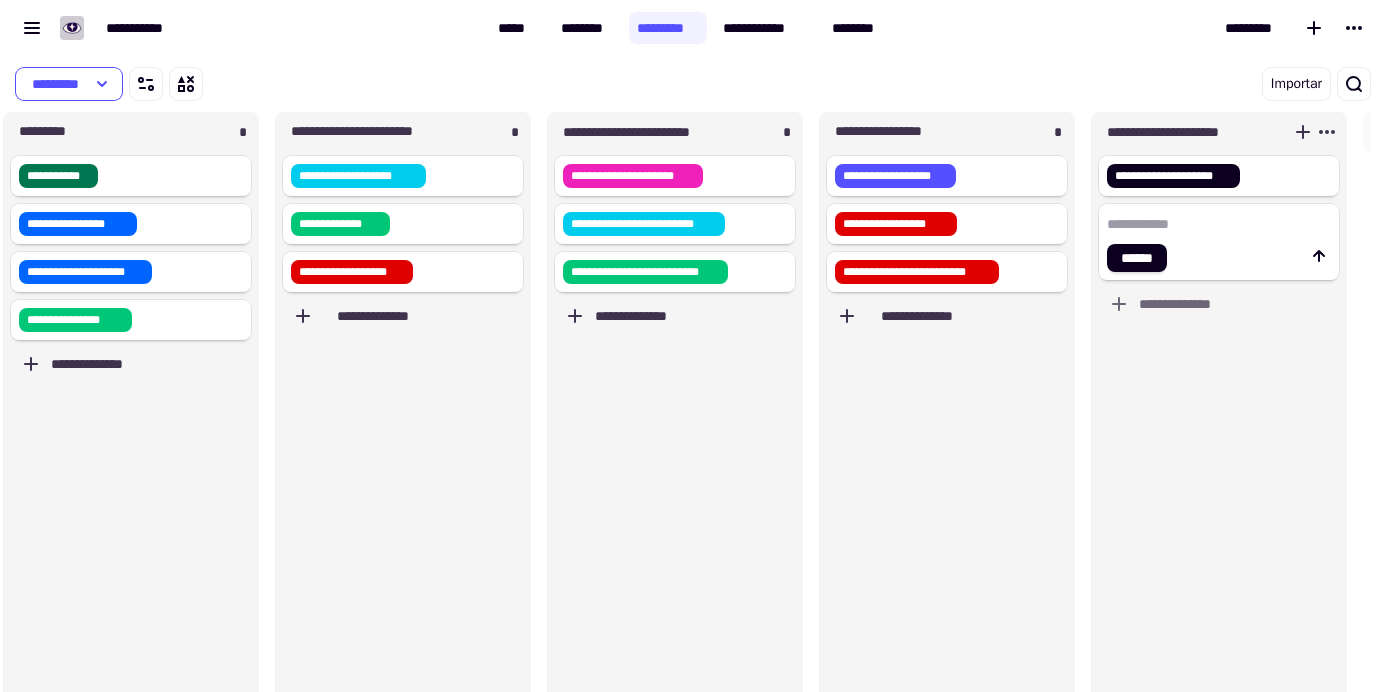click 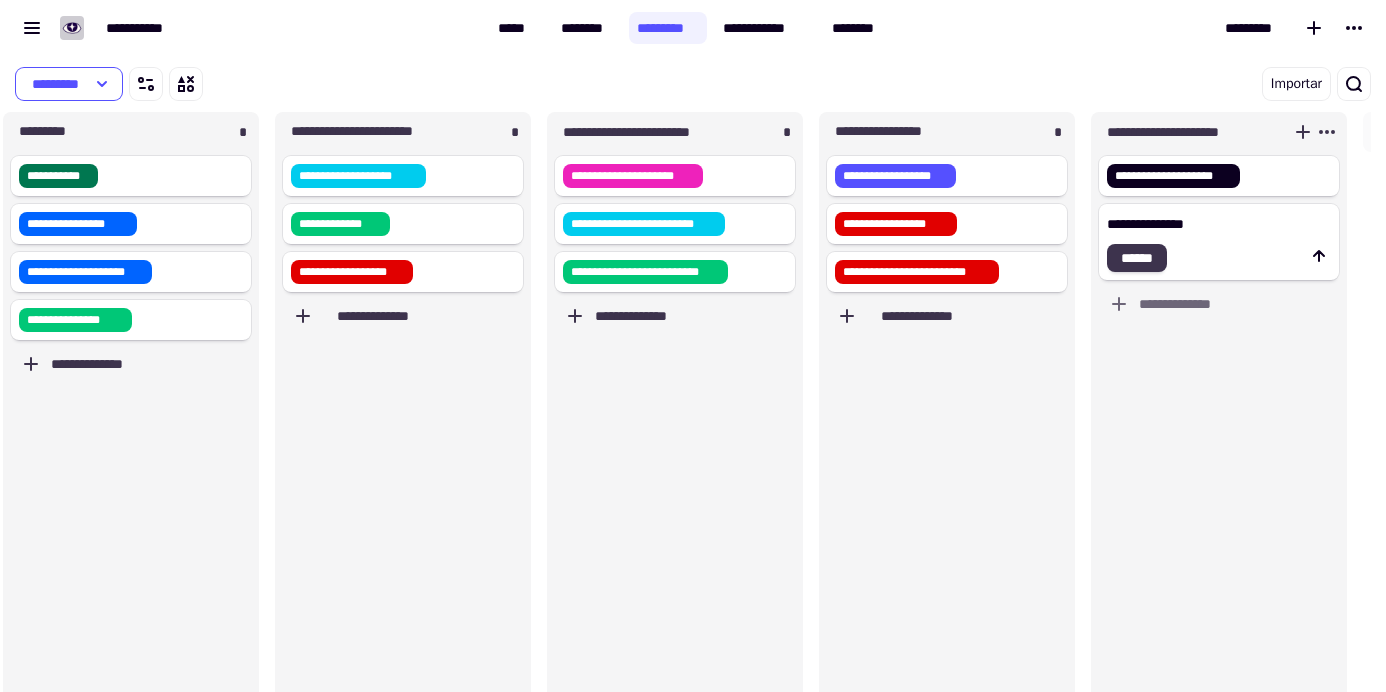 type on "**********" 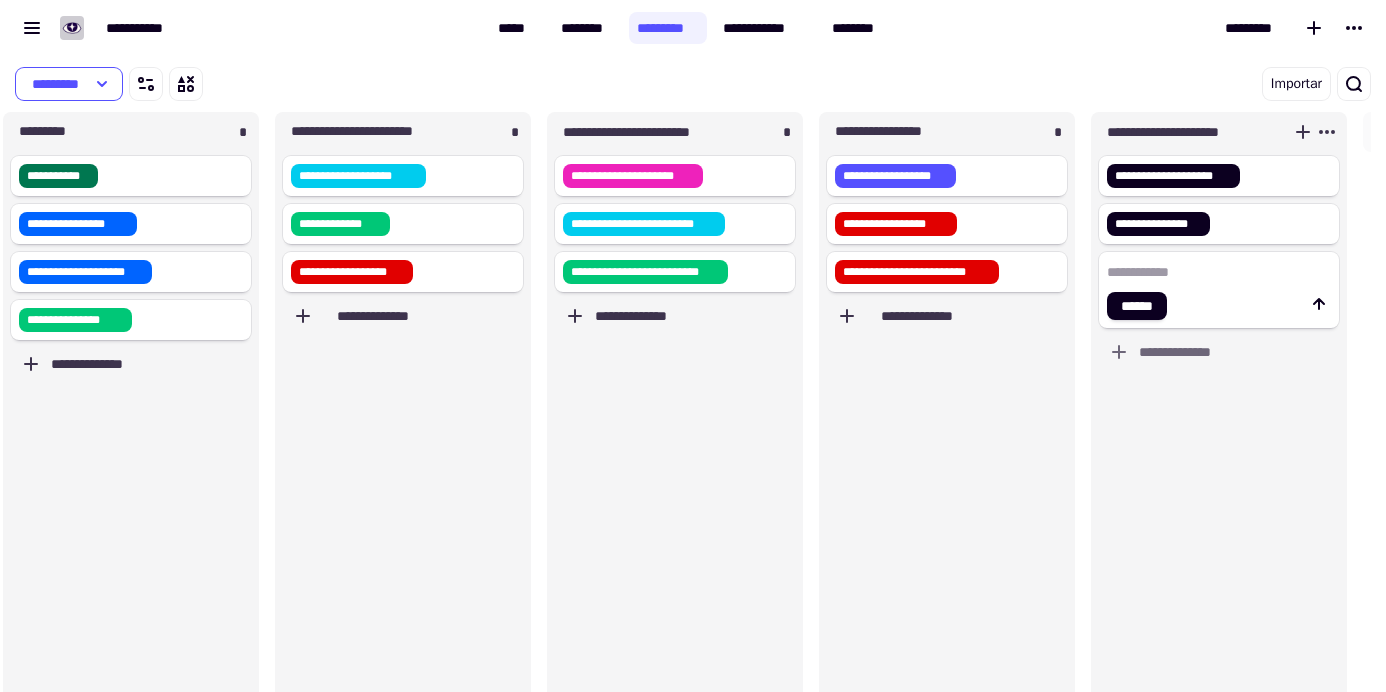 click 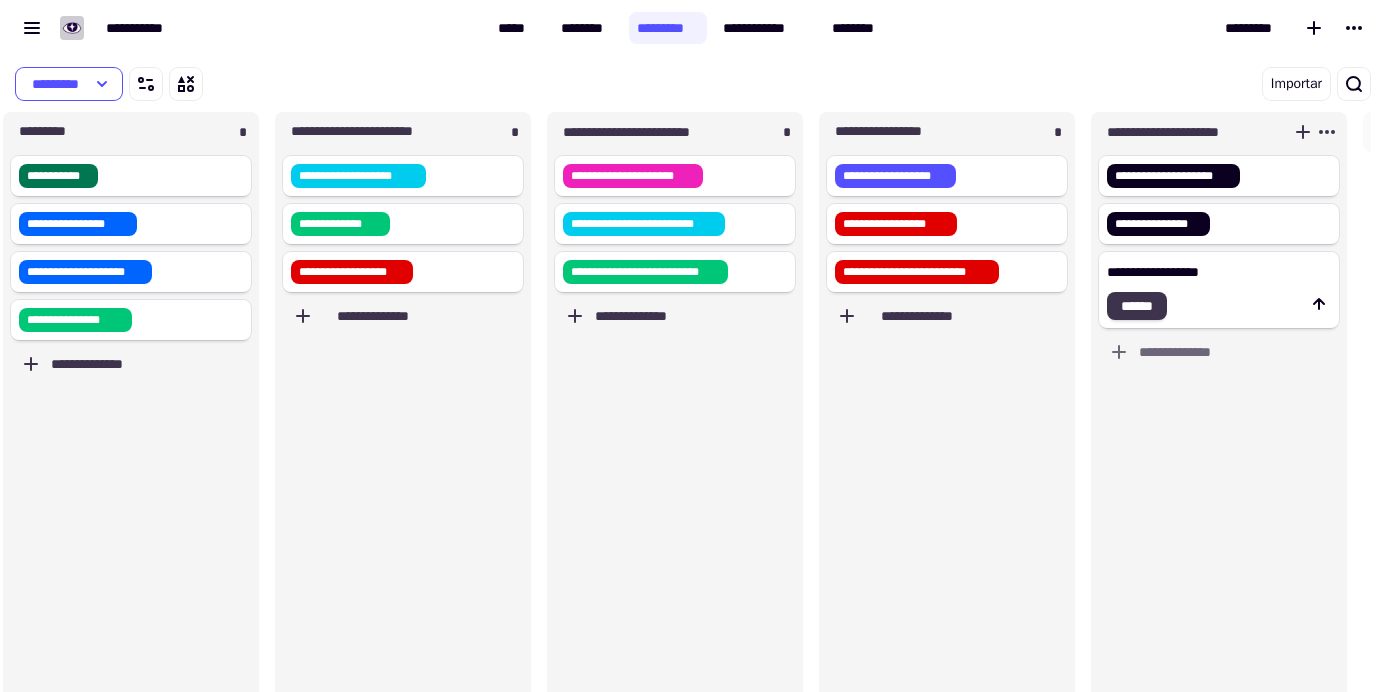 type on "**********" 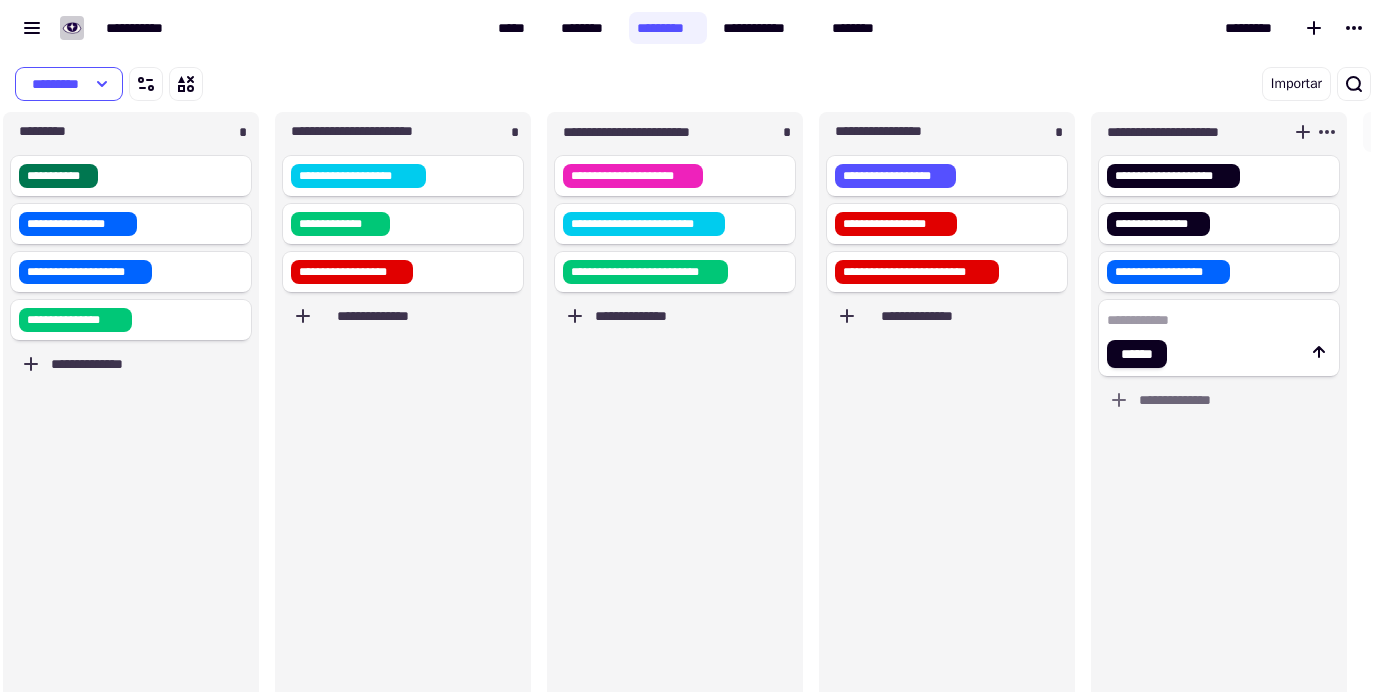 click 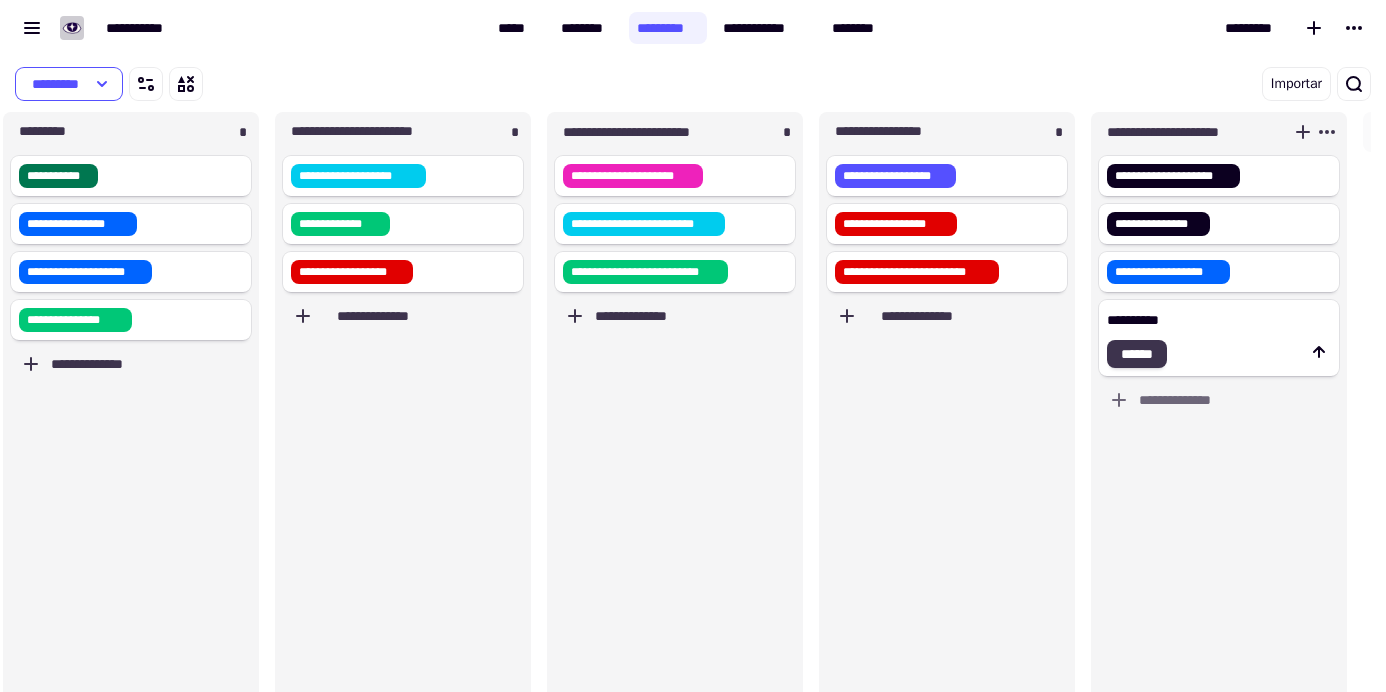 type on "**********" 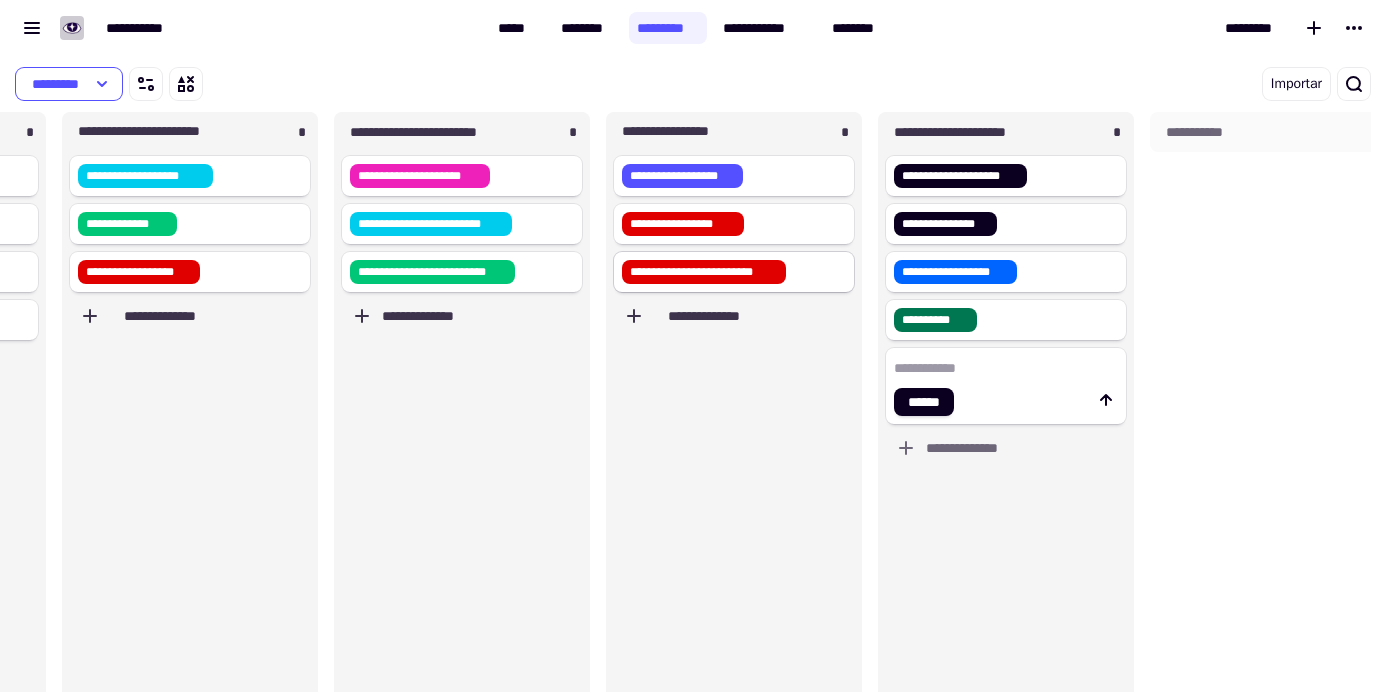 scroll, scrollTop: 0, scrollLeft: 2189, axis: horizontal 